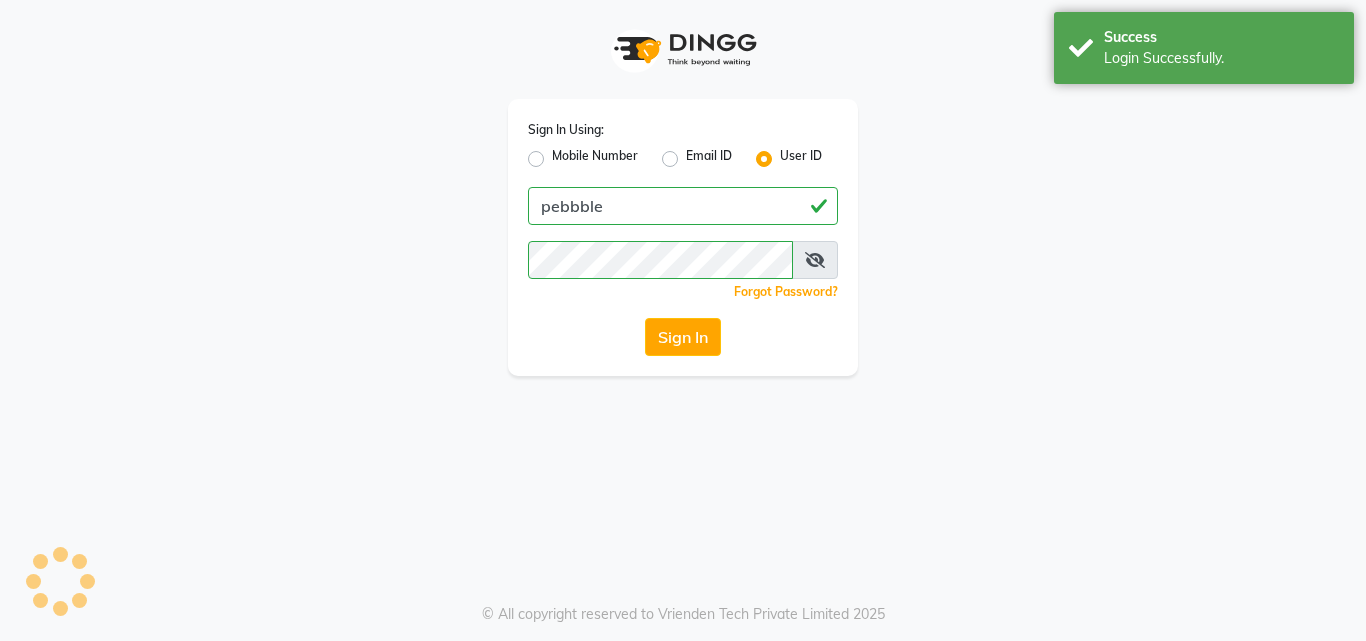 scroll, scrollTop: 0, scrollLeft: 0, axis: both 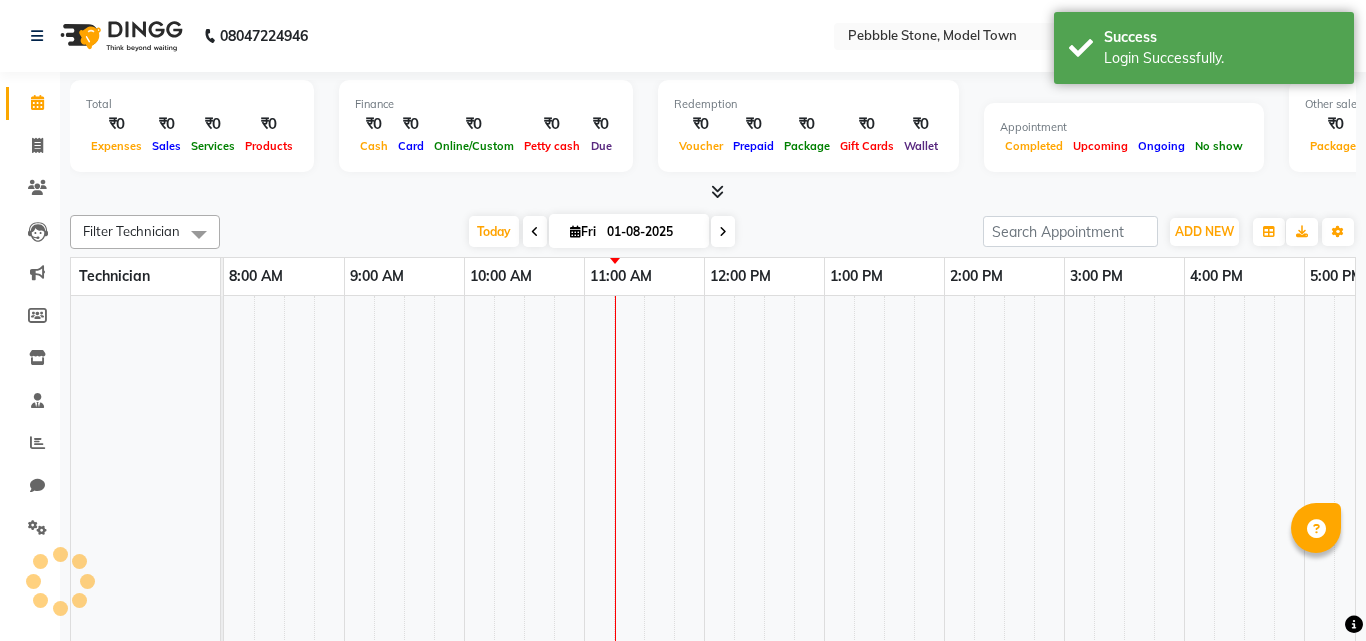 select on "en" 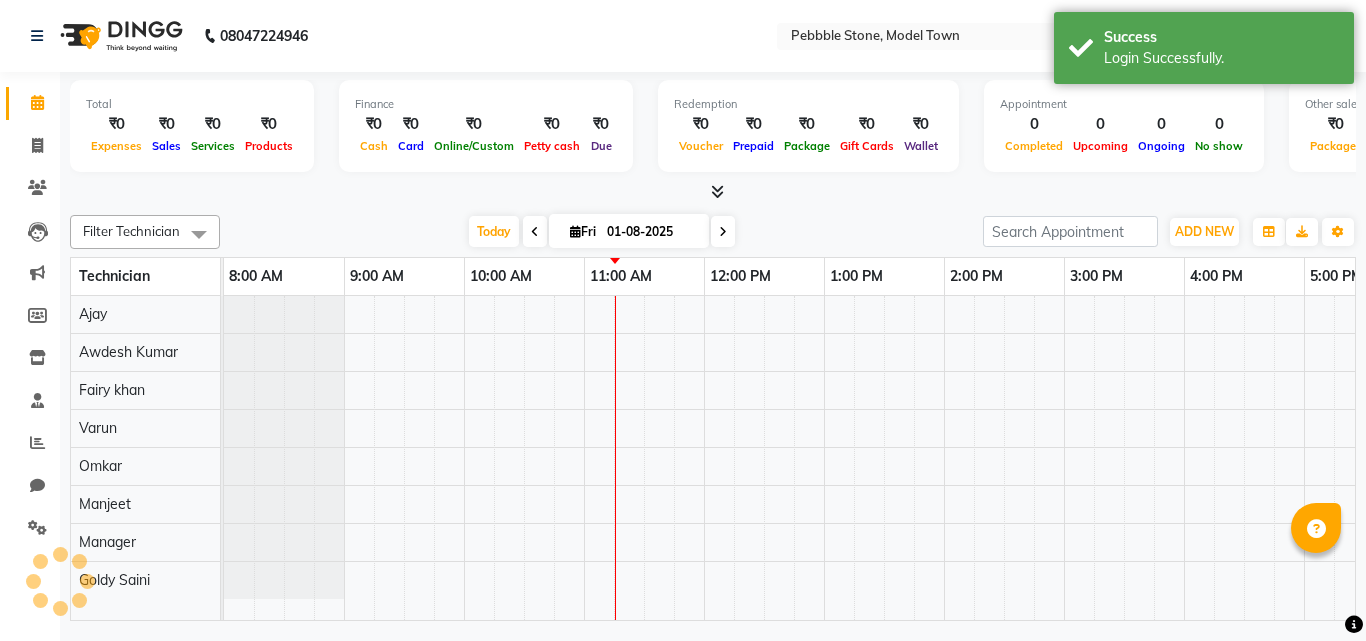 scroll, scrollTop: 0, scrollLeft: 0, axis: both 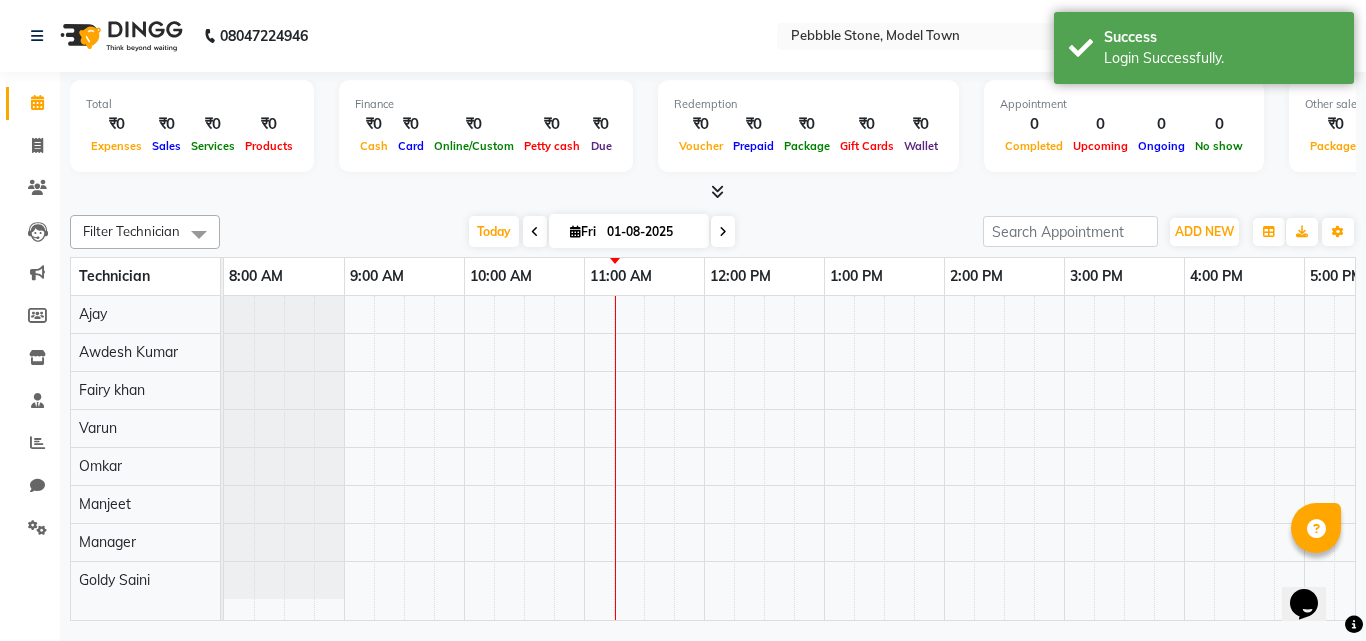 click at bounding box center [717, 191] 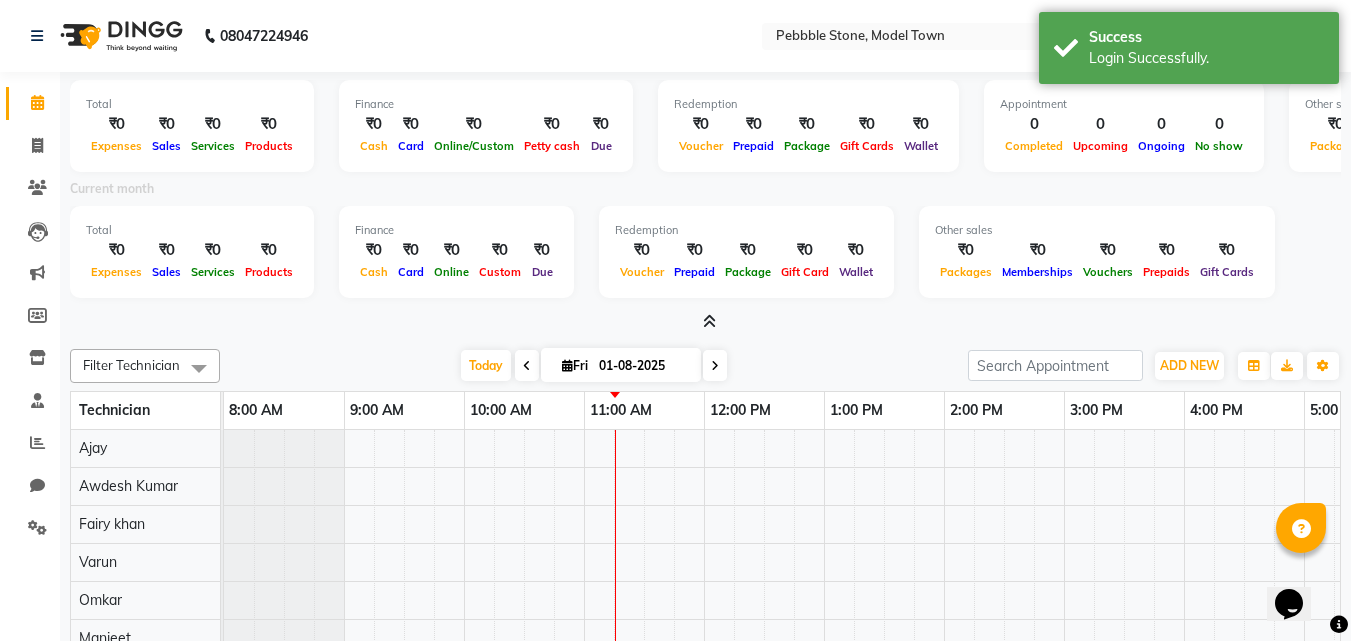 click at bounding box center (709, 321) 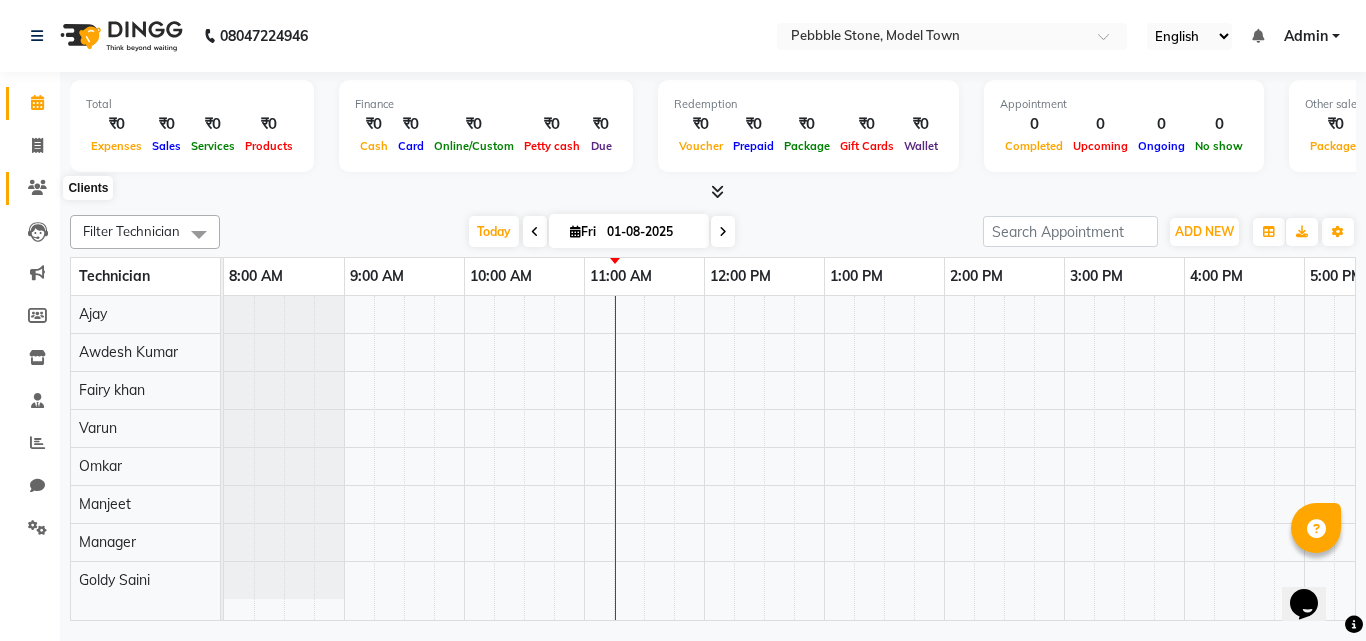 click 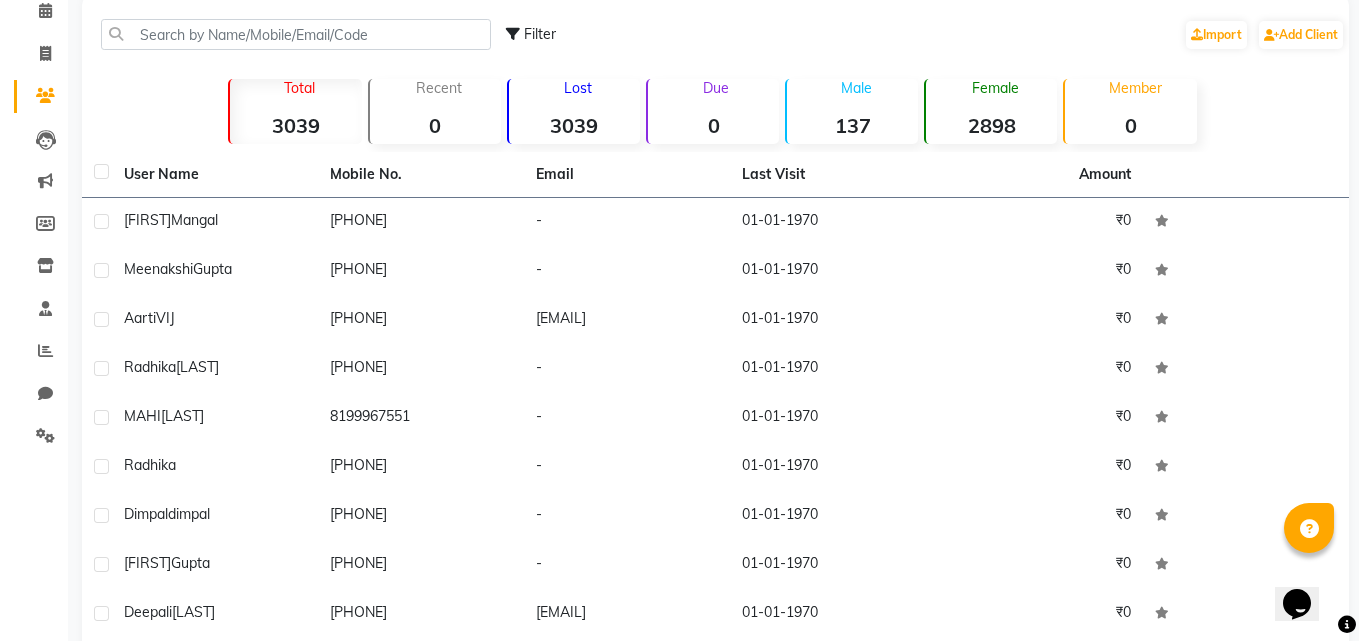 scroll, scrollTop: 0, scrollLeft: 0, axis: both 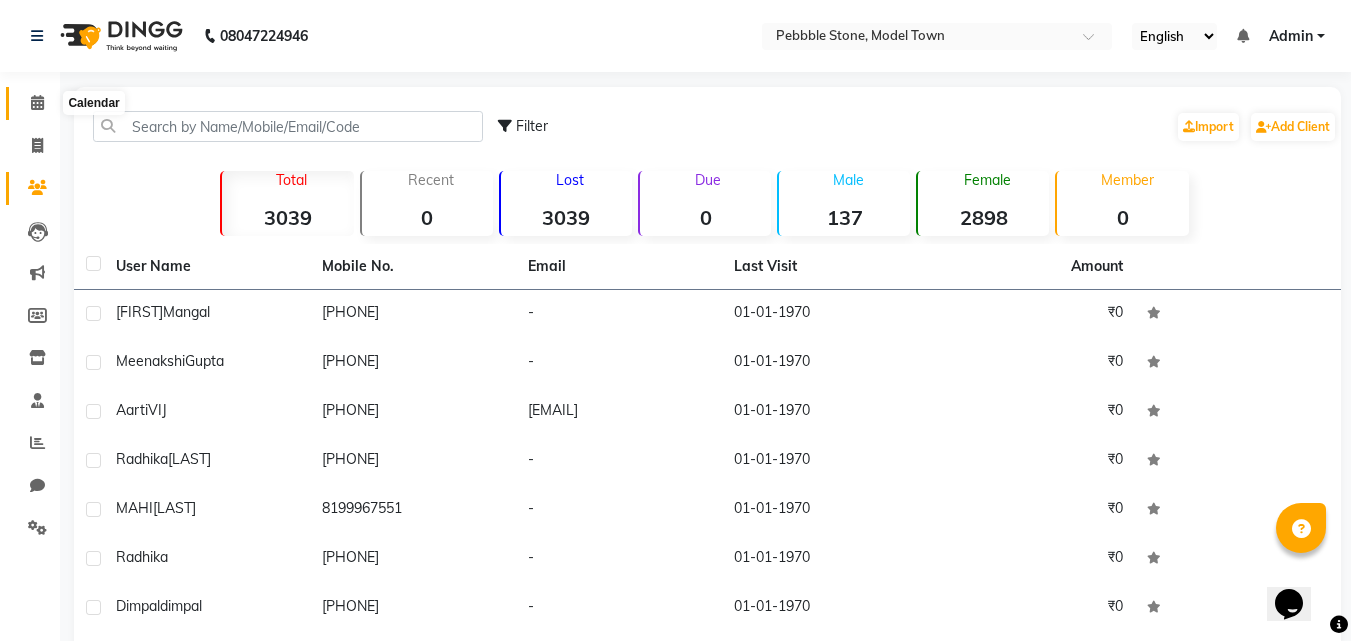 click 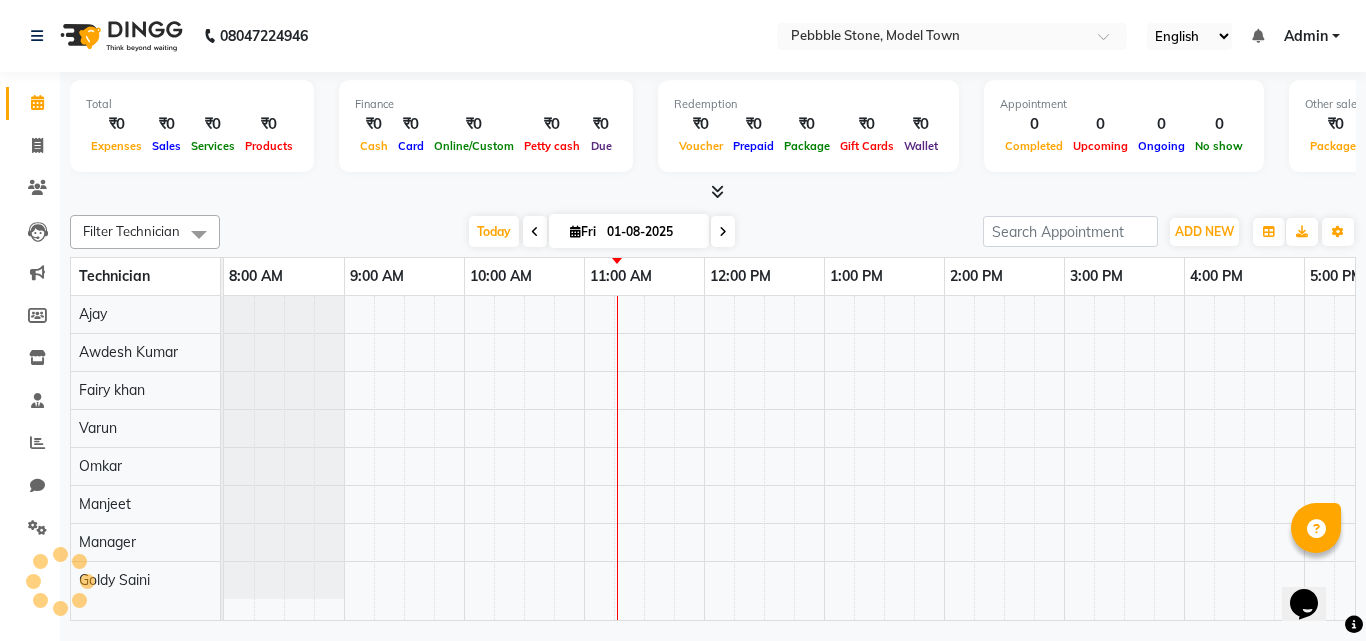 scroll, scrollTop: 0, scrollLeft: 0, axis: both 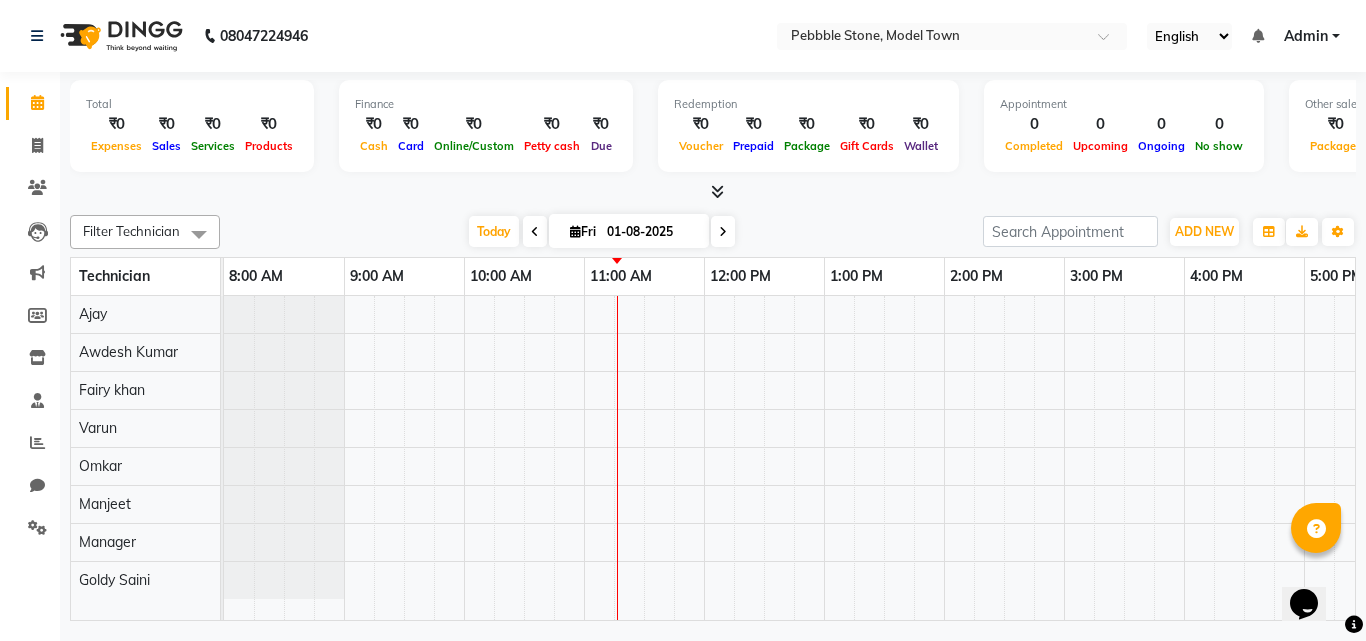 click at bounding box center [717, 191] 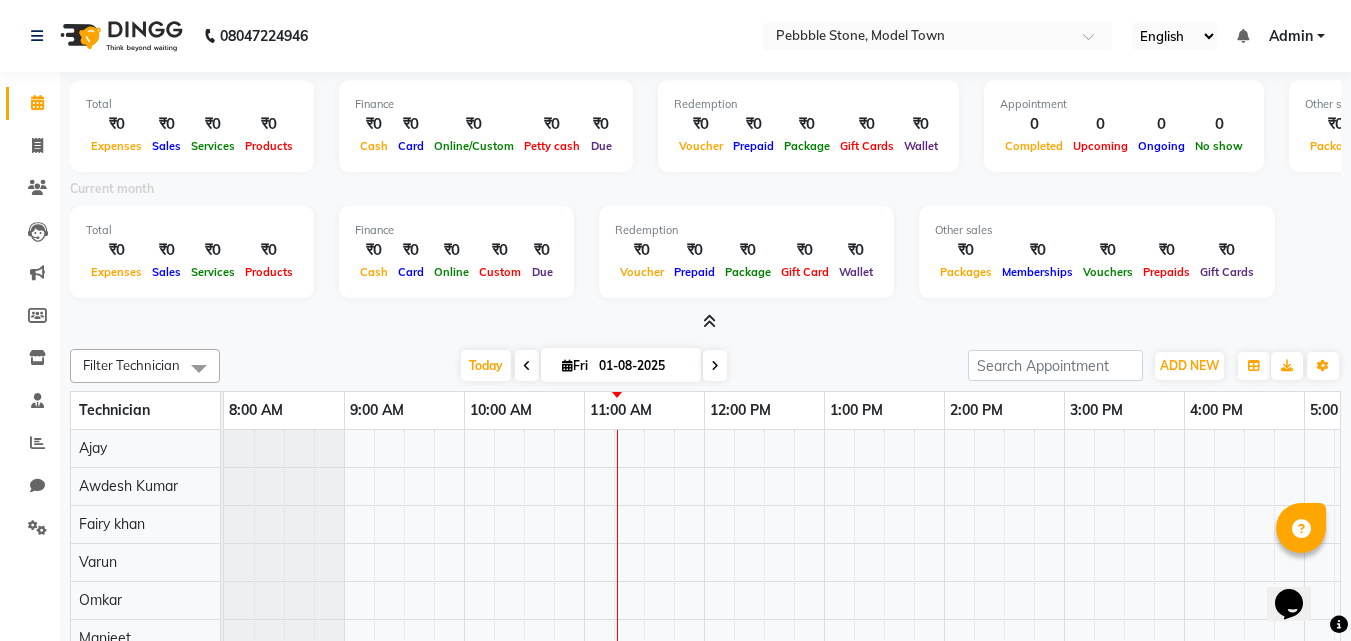 click at bounding box center (709, 321) 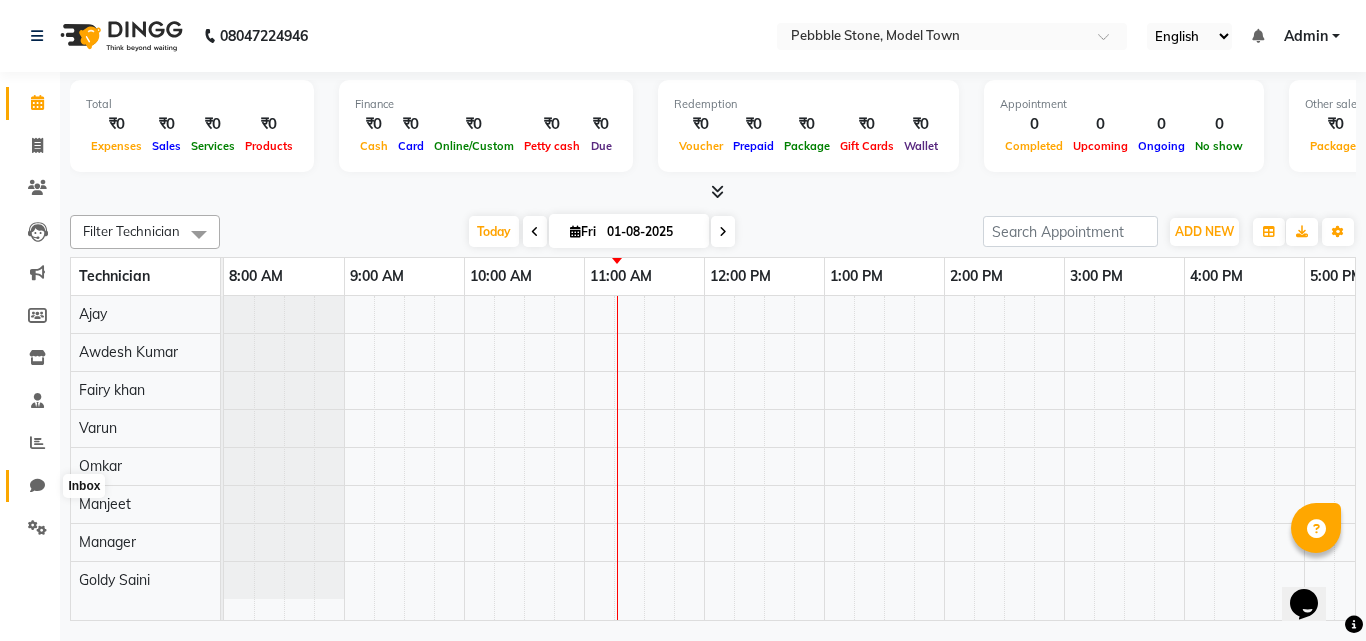 click 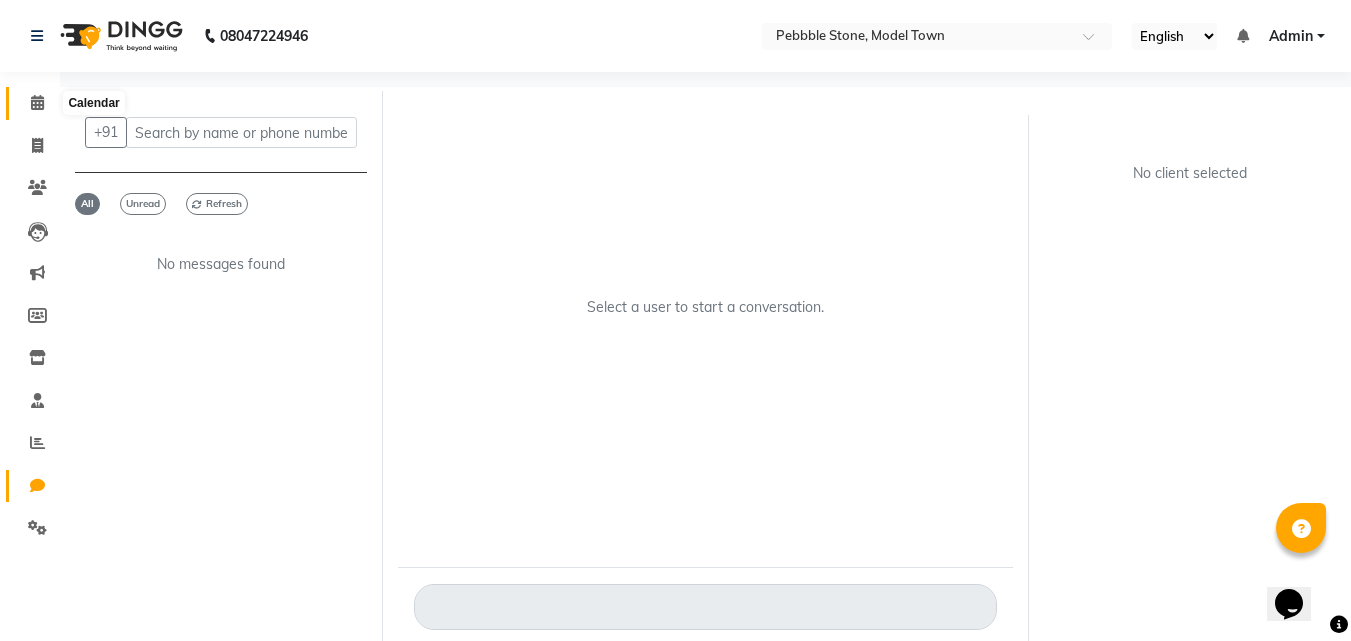 click 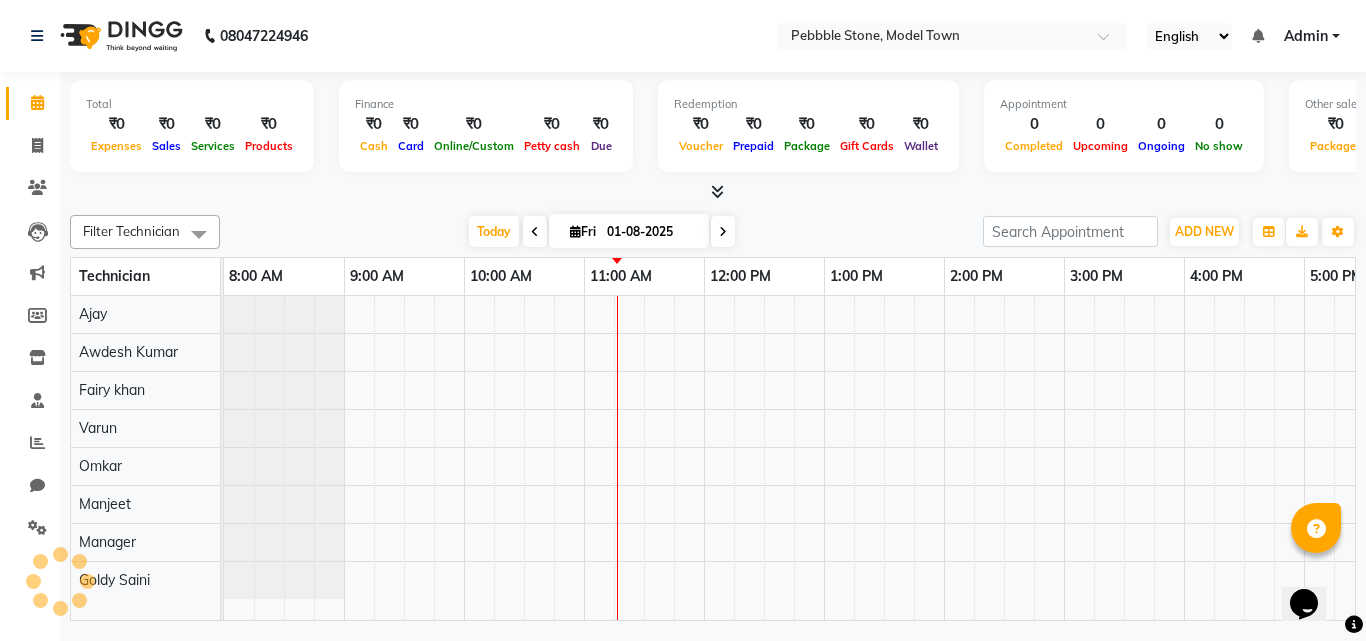 scroll, scrollTop: 0, scrollLeft: 0, axis: both 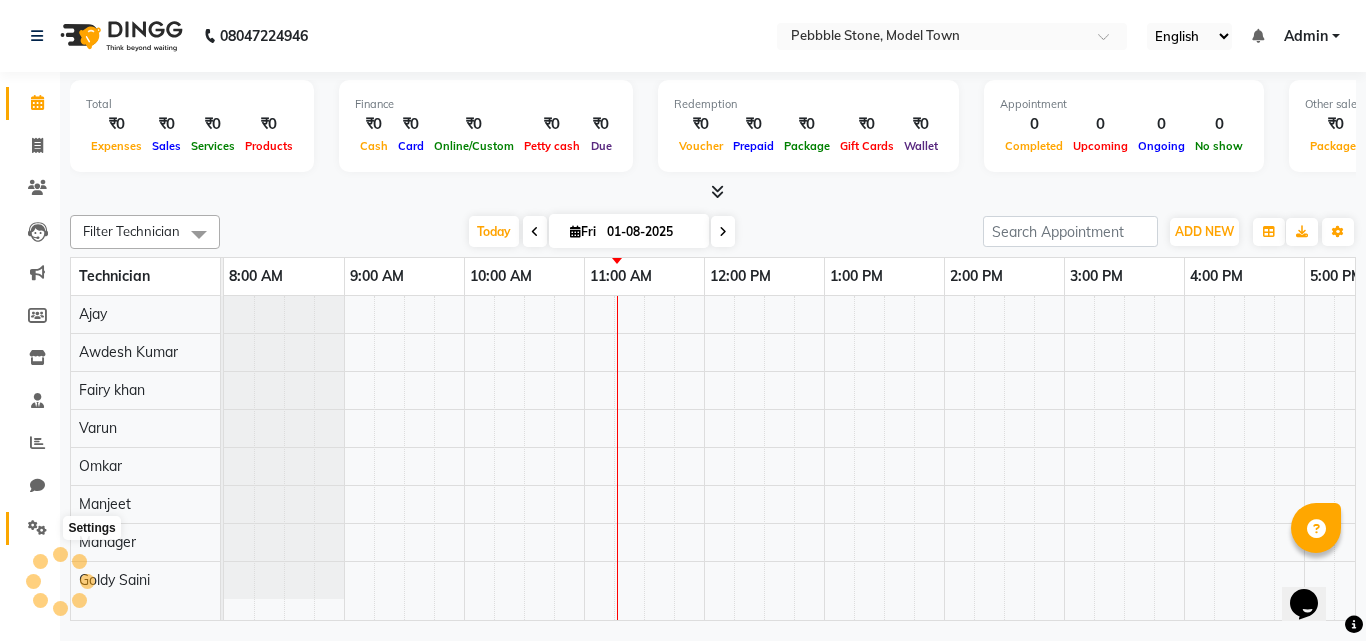 click 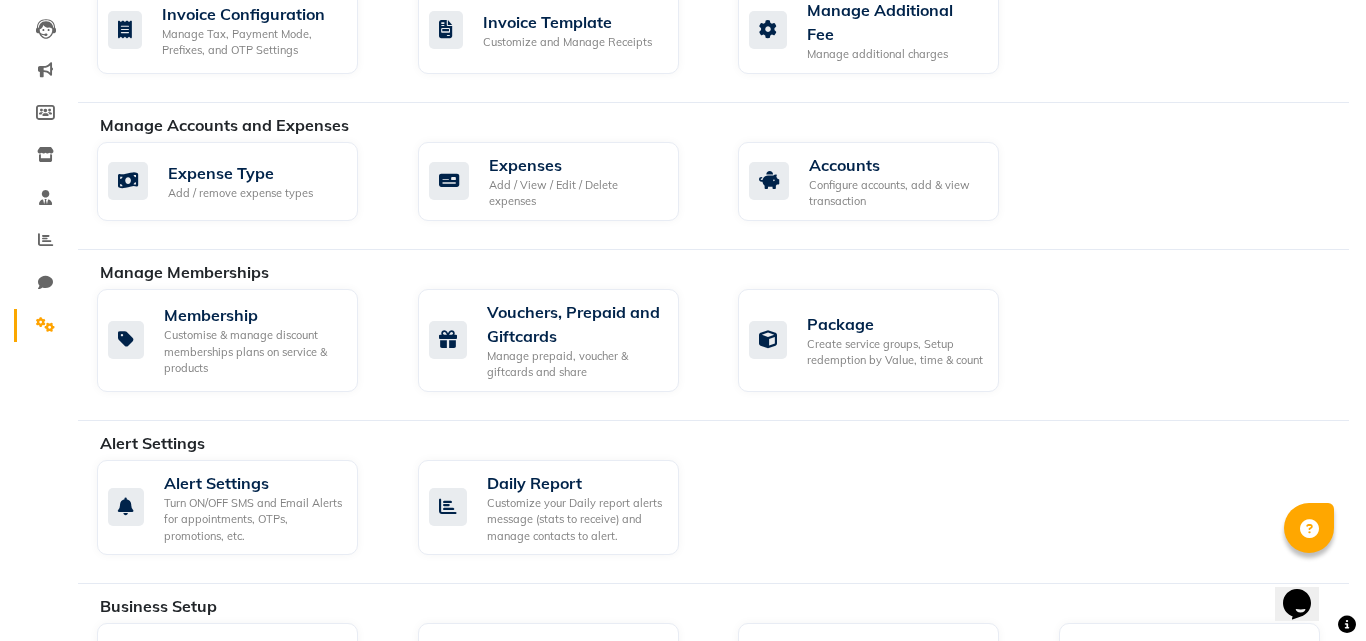 scroll, scrollTop: 0, scrollLeft: 0, axis: both 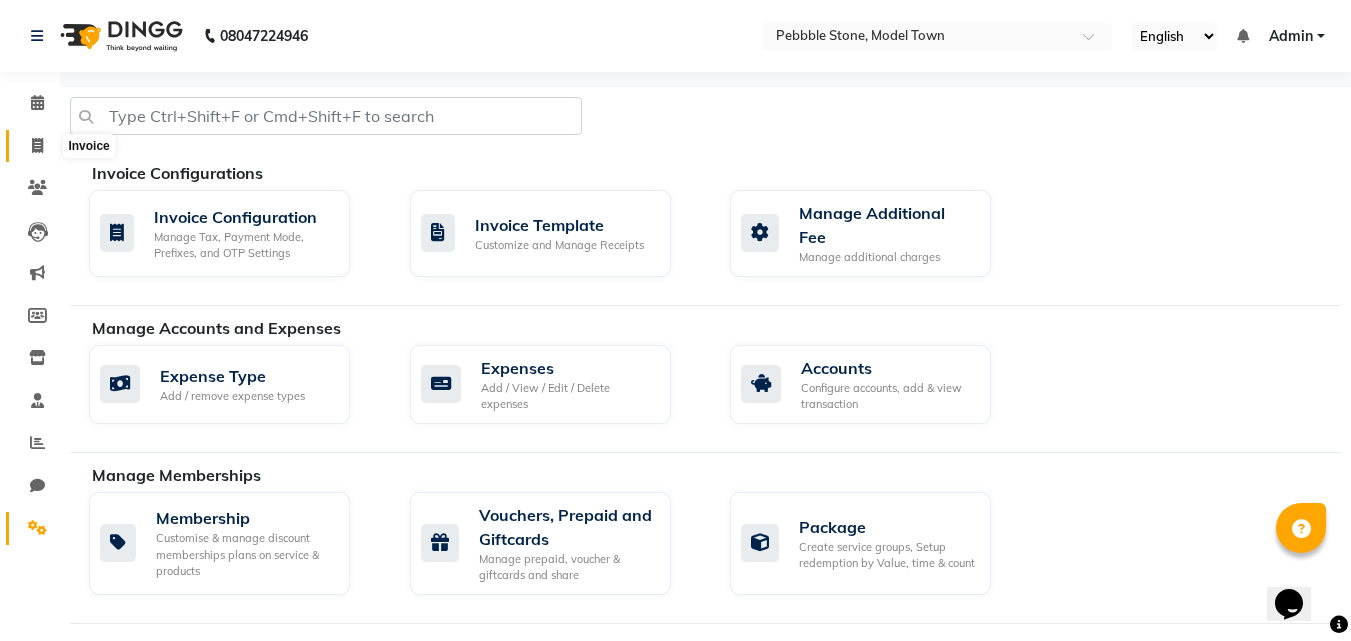 click 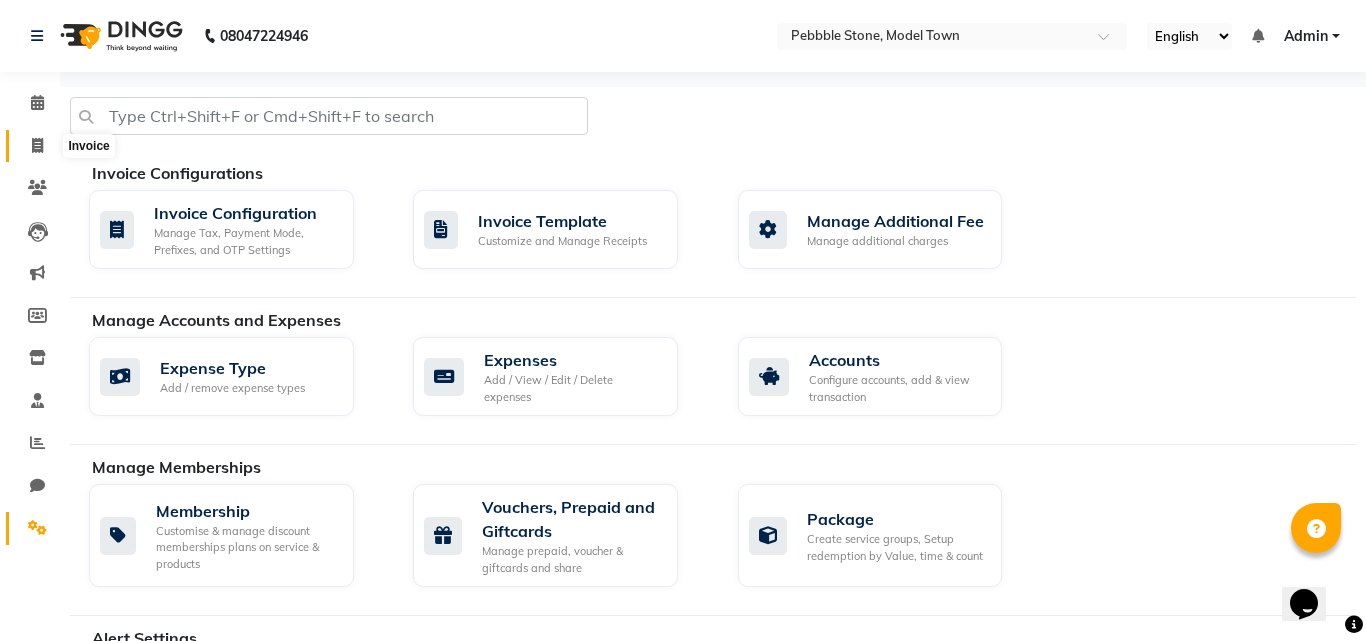 select on "service" 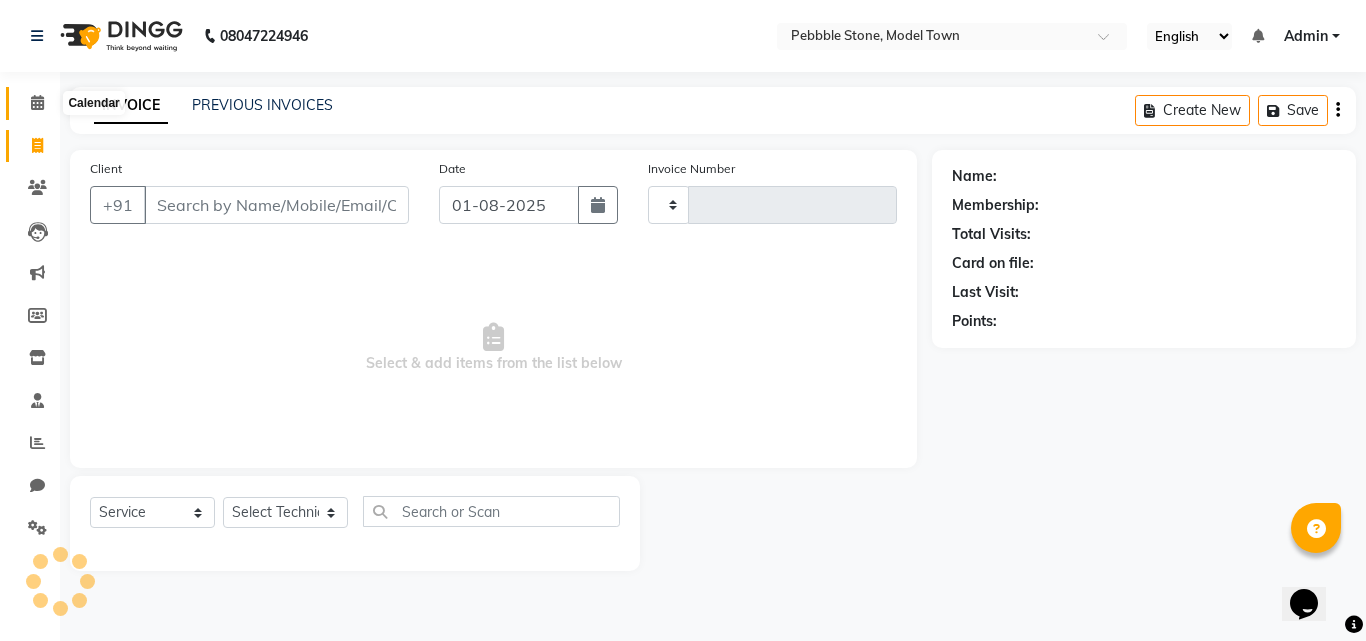 type on "0001" 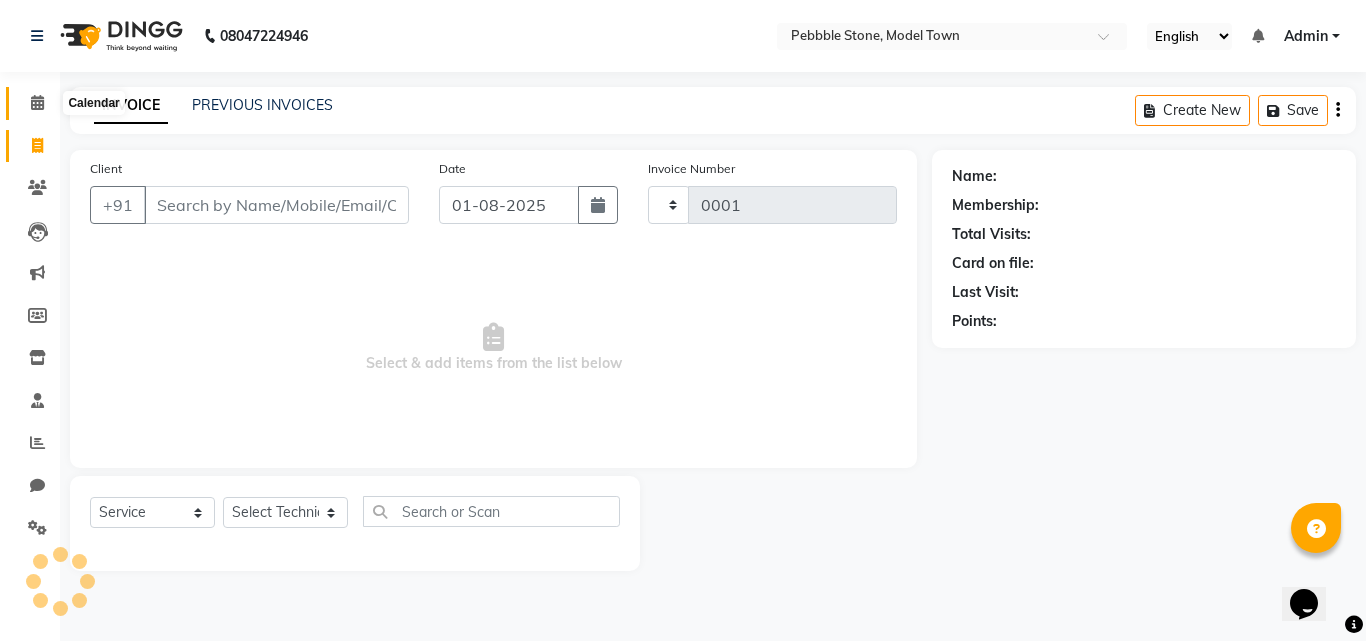 select on "8684" 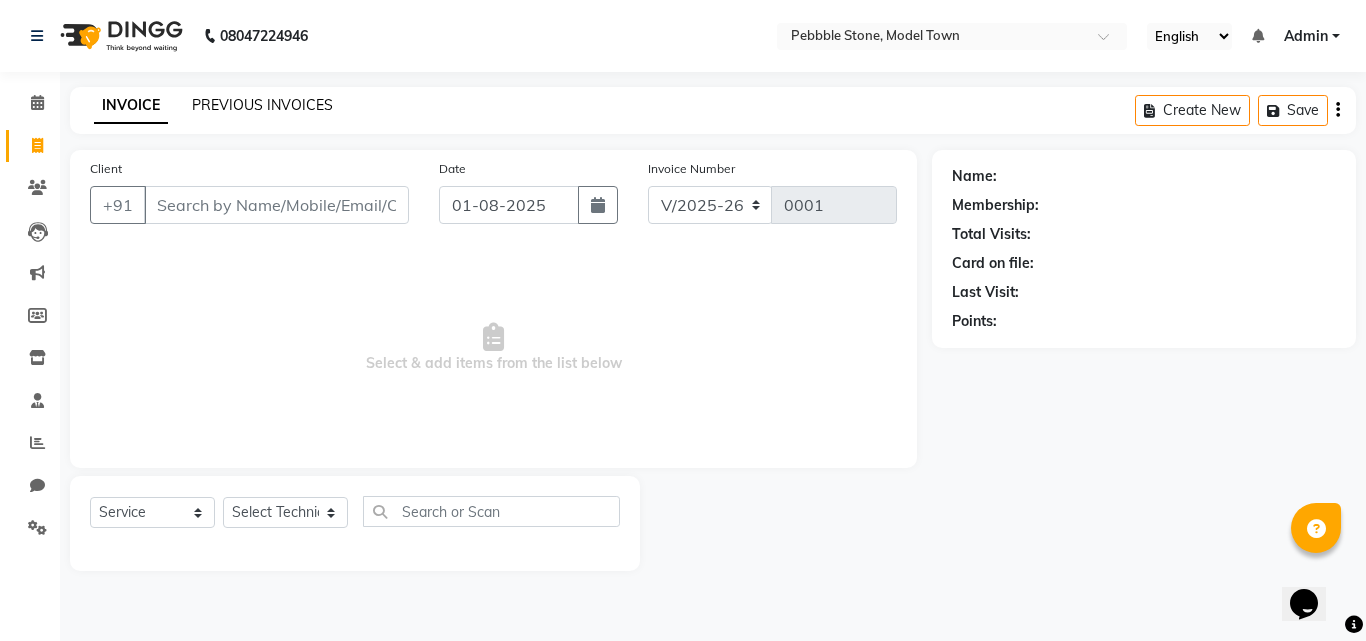 click on "PREVIOUS INVOICES" 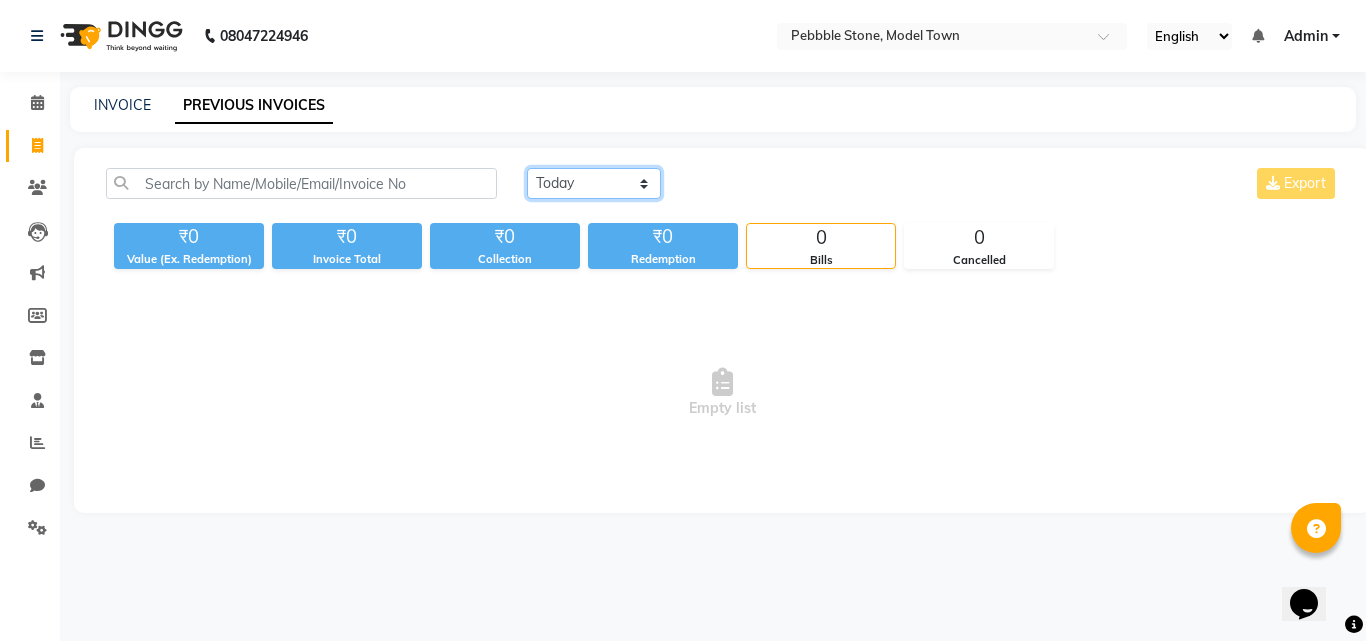 click on "Today Yesterday Custom Range" 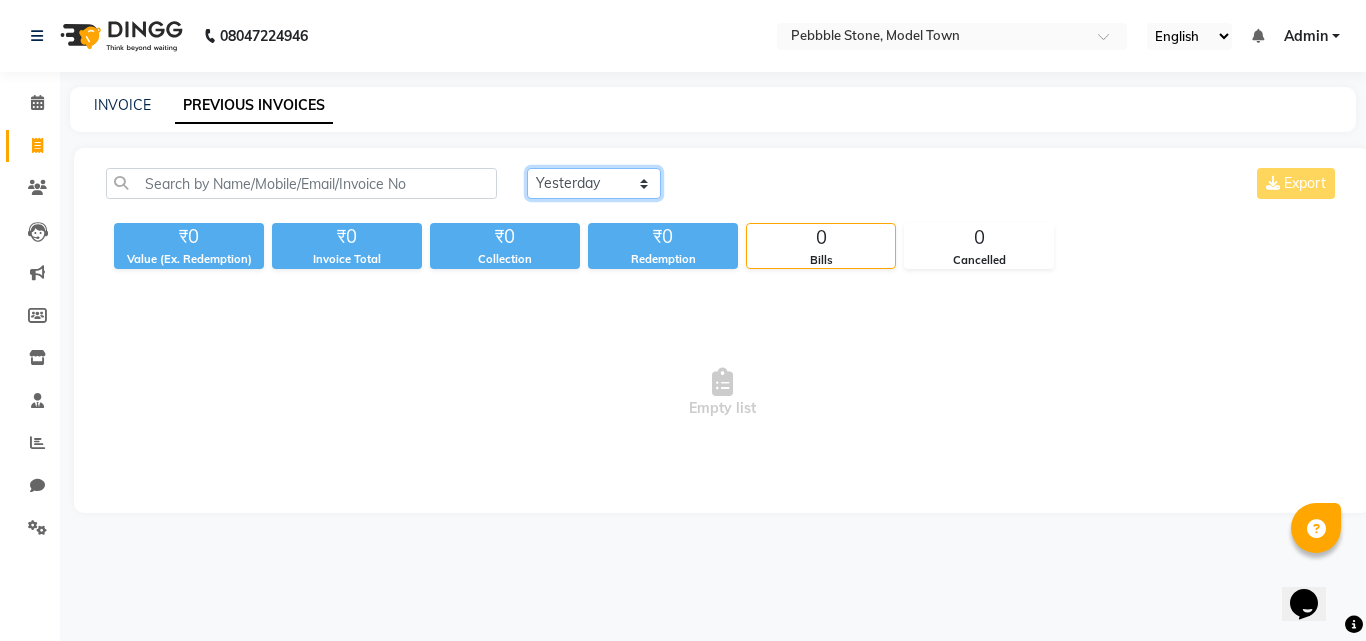 click on "Today Yesterday Custom Range" 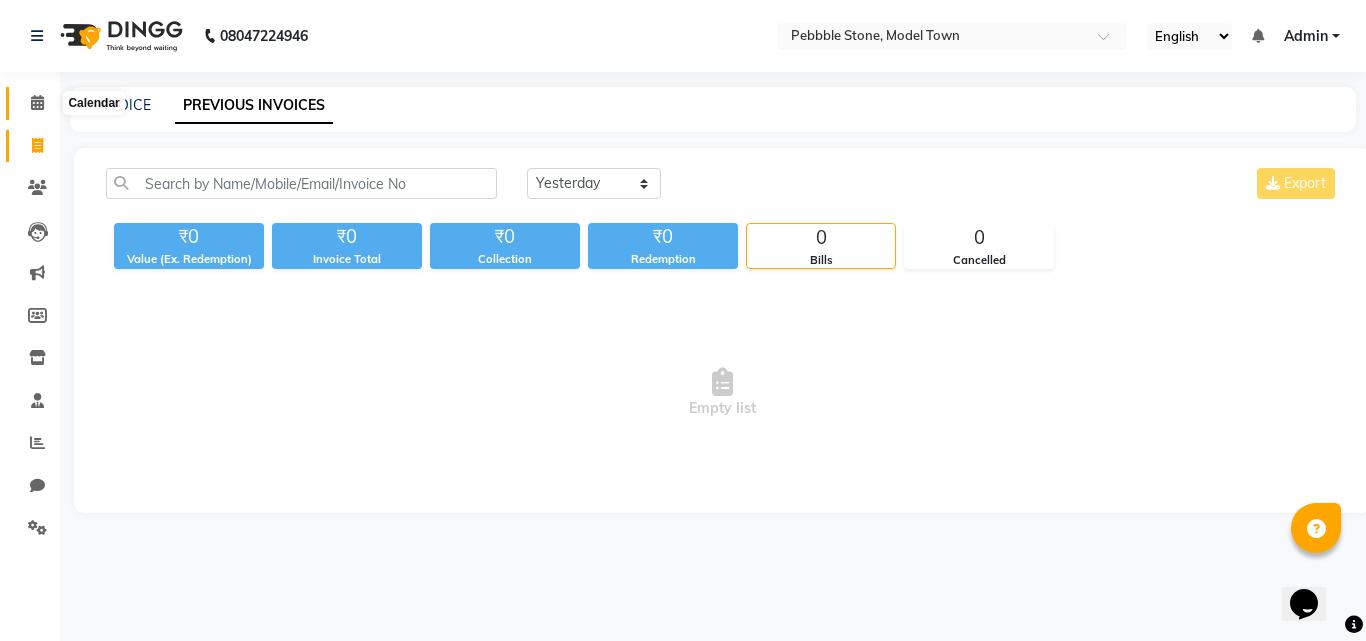click 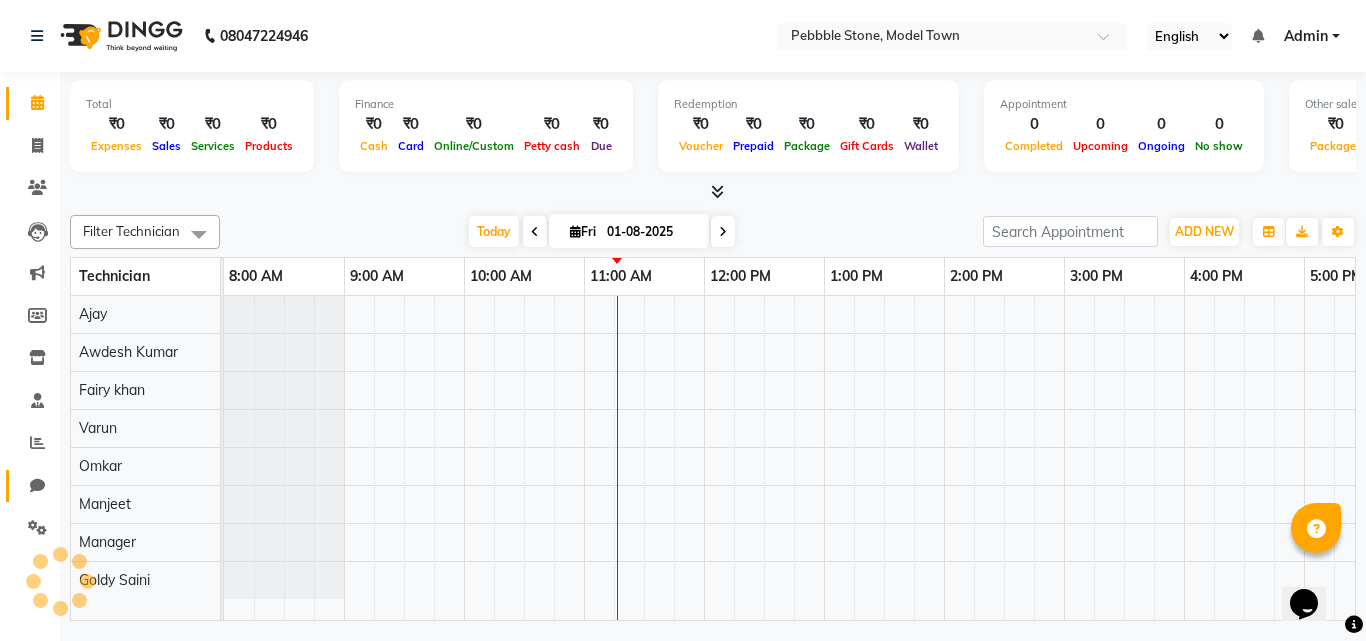 scroll, scrollTop: 0, scrollLeft: 0, axis: both 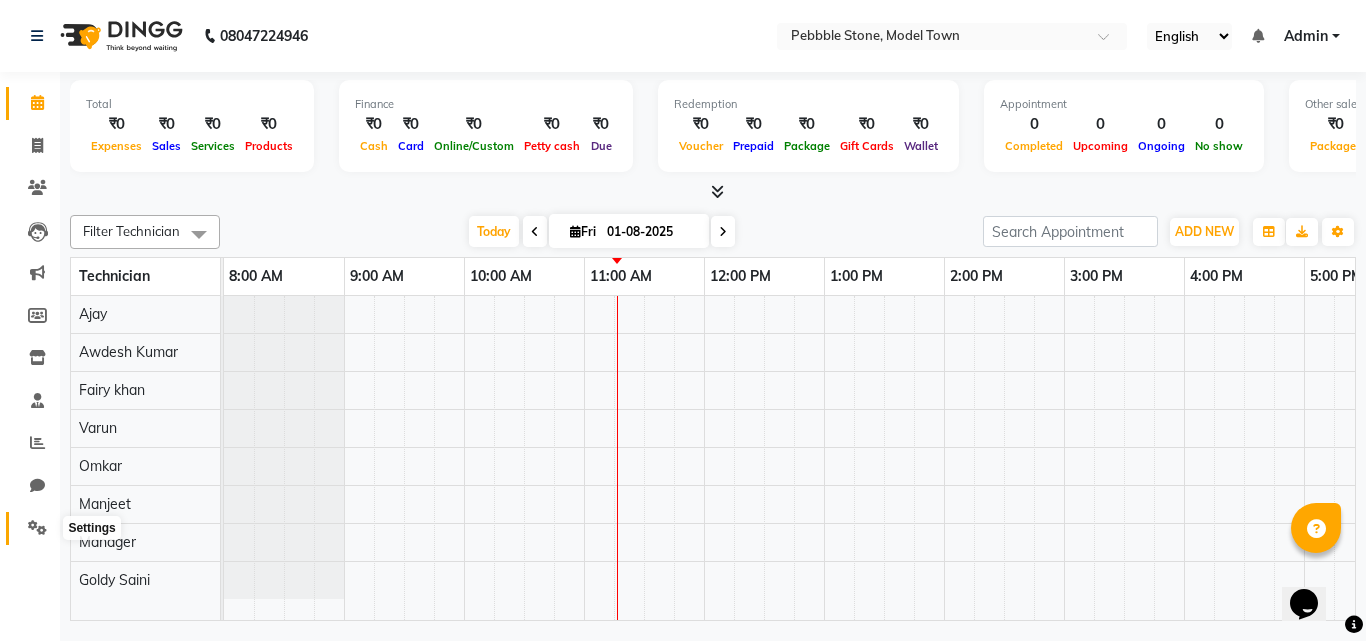 click 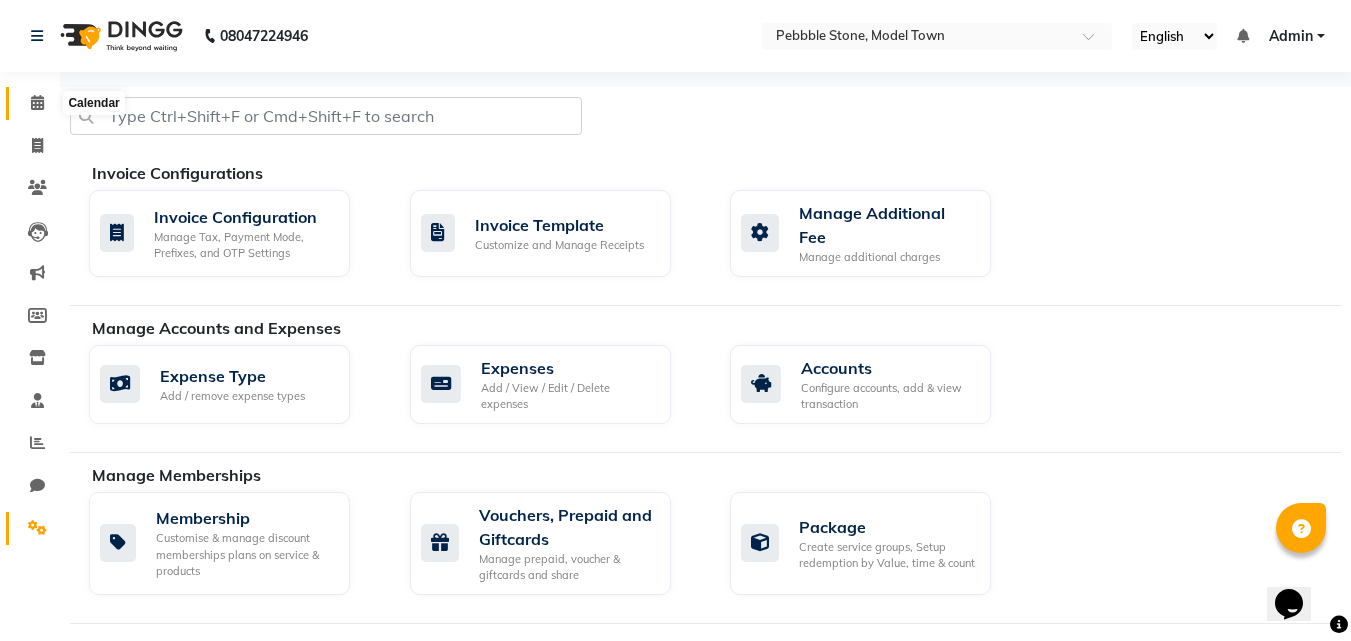 click 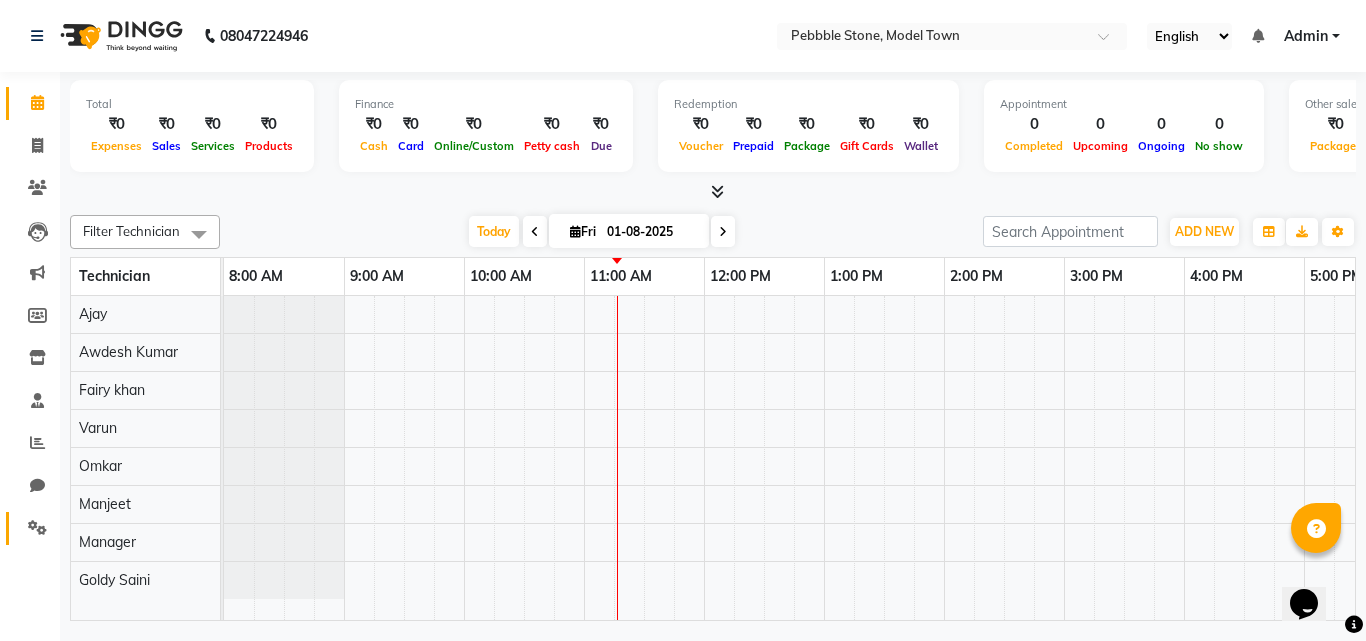 click 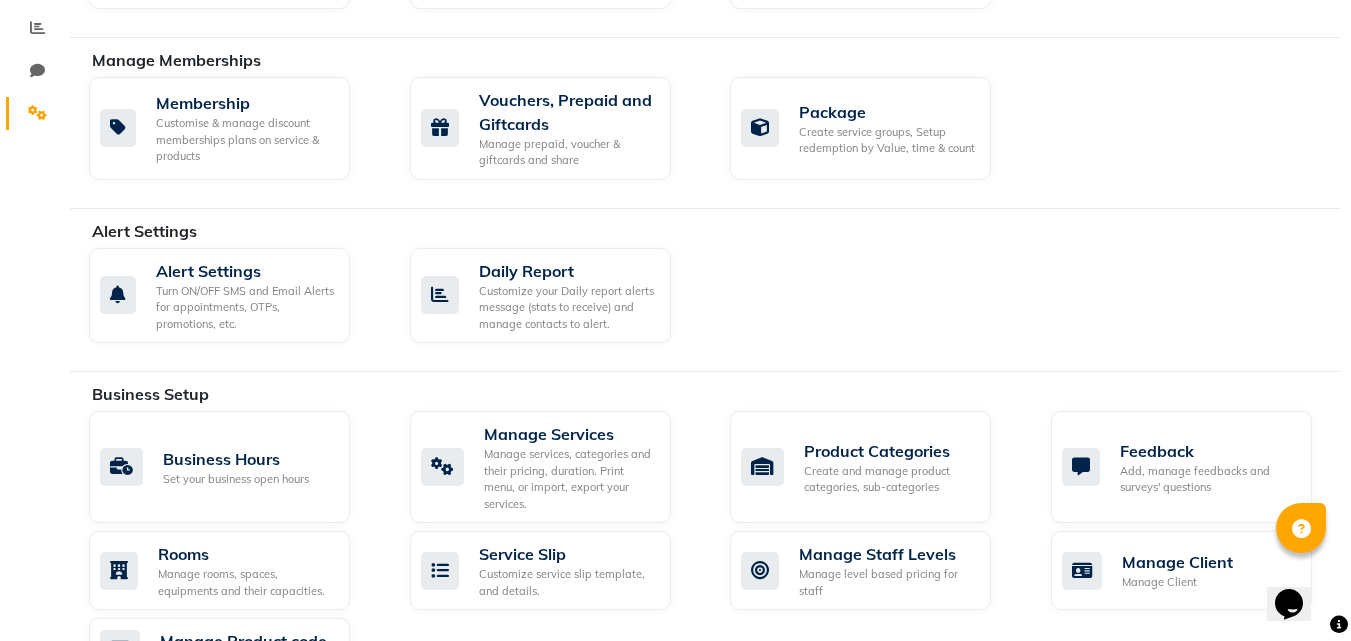 scroll, scrollTop: 0, scrollLeft: 0, axis: both 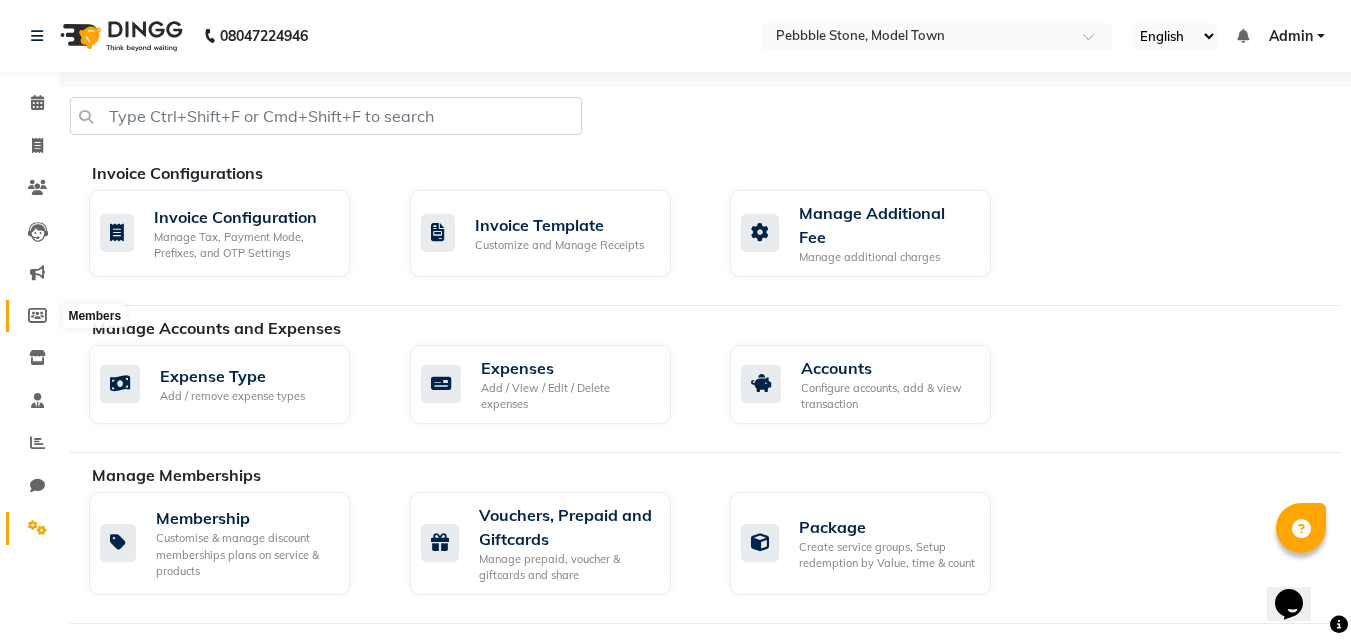click 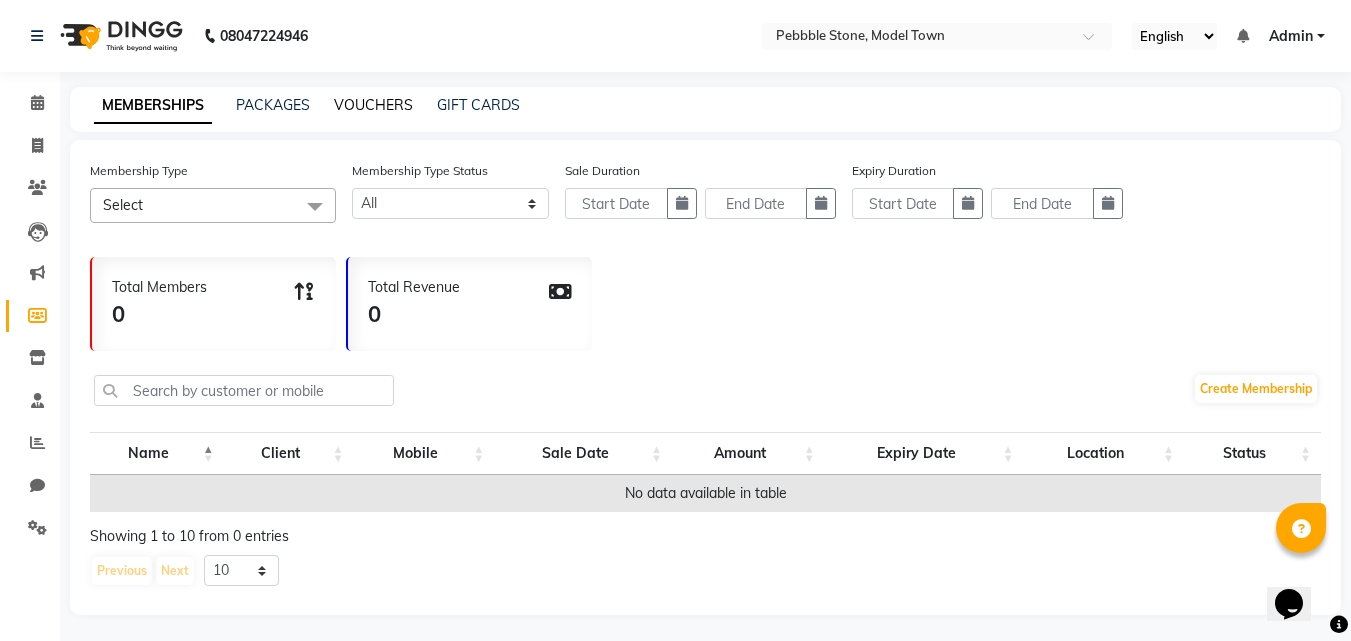 click on "VOUCHERS" 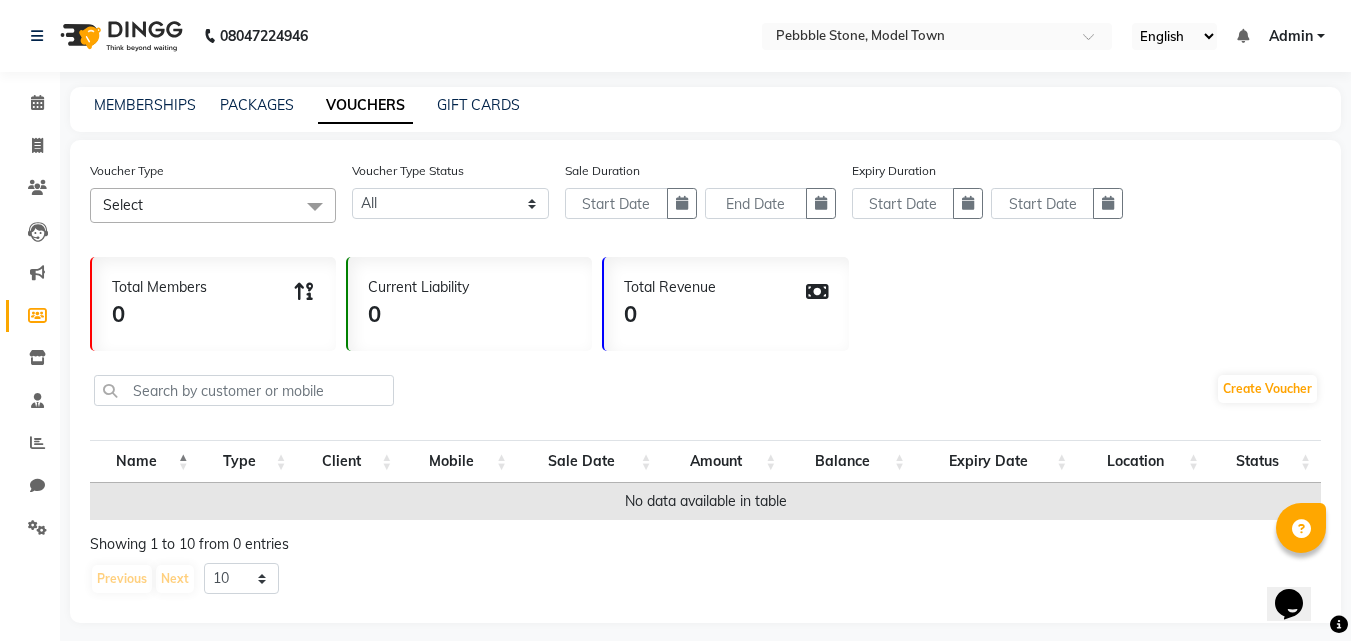 scroll, scrollTop: 12, scrollLeft: 0, axis: vertical 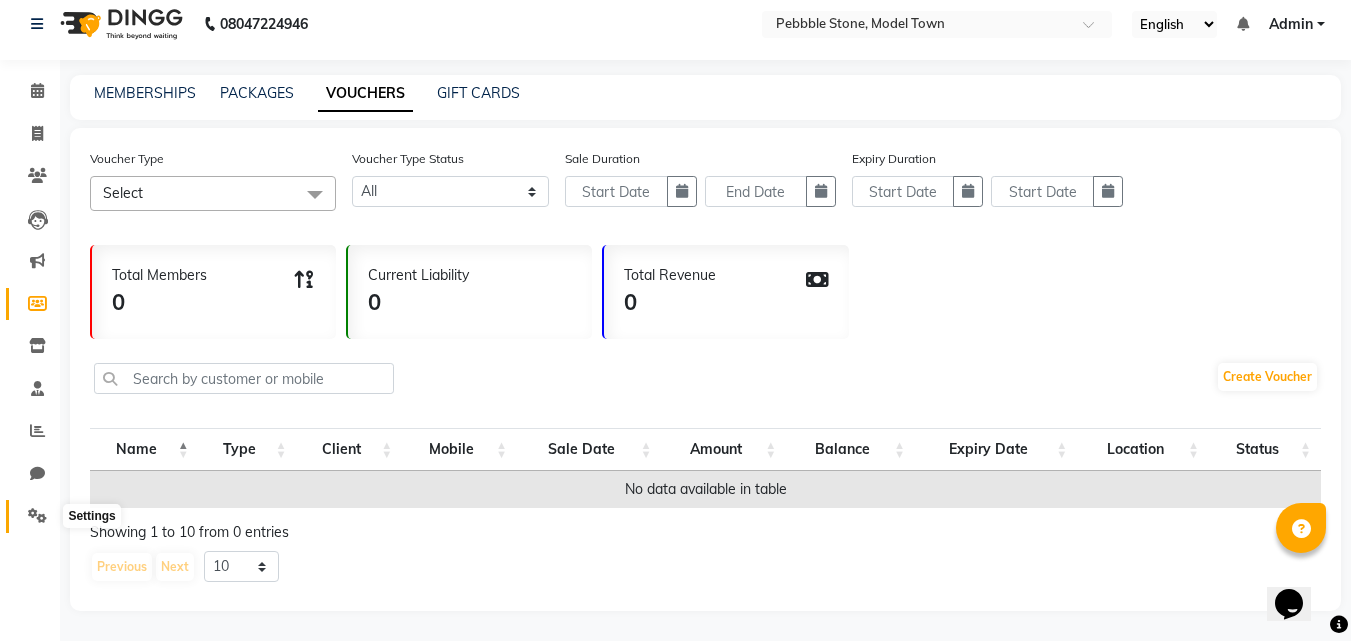 click 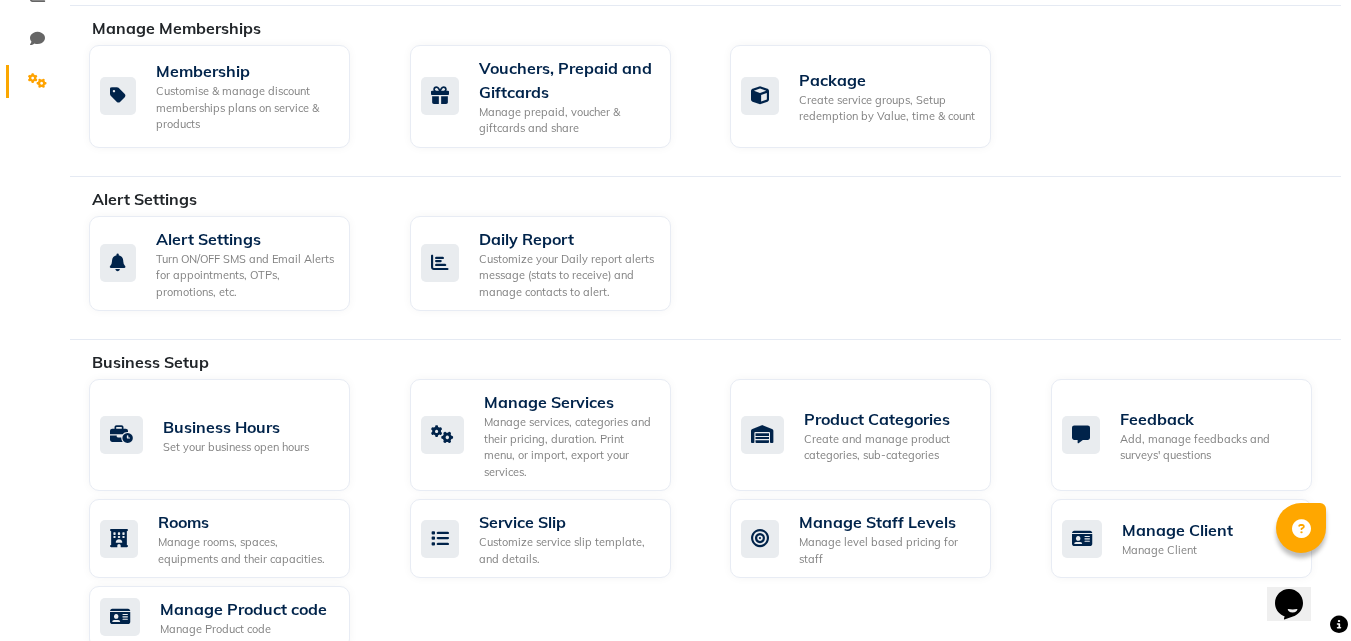 scroll, scrollTop: 464, scrollLeft: 0, axis: vertical 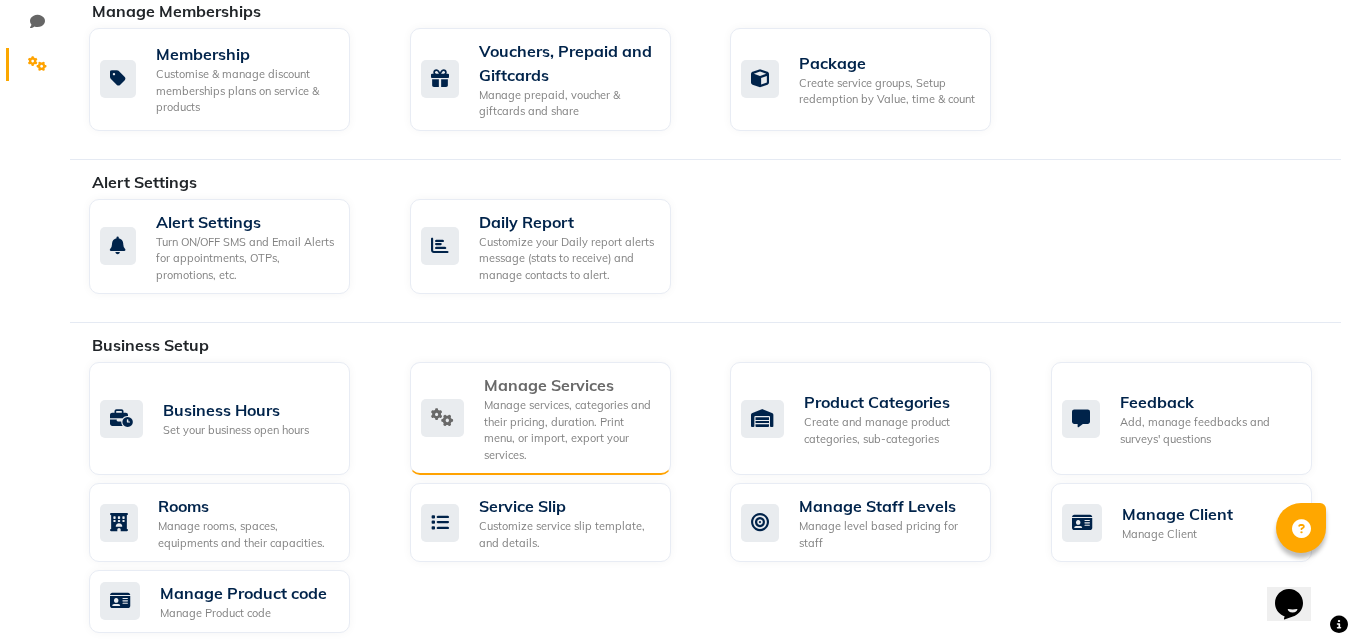 click on "Manage services, categories and their pricing, duration. Print menu, or import, export your services." 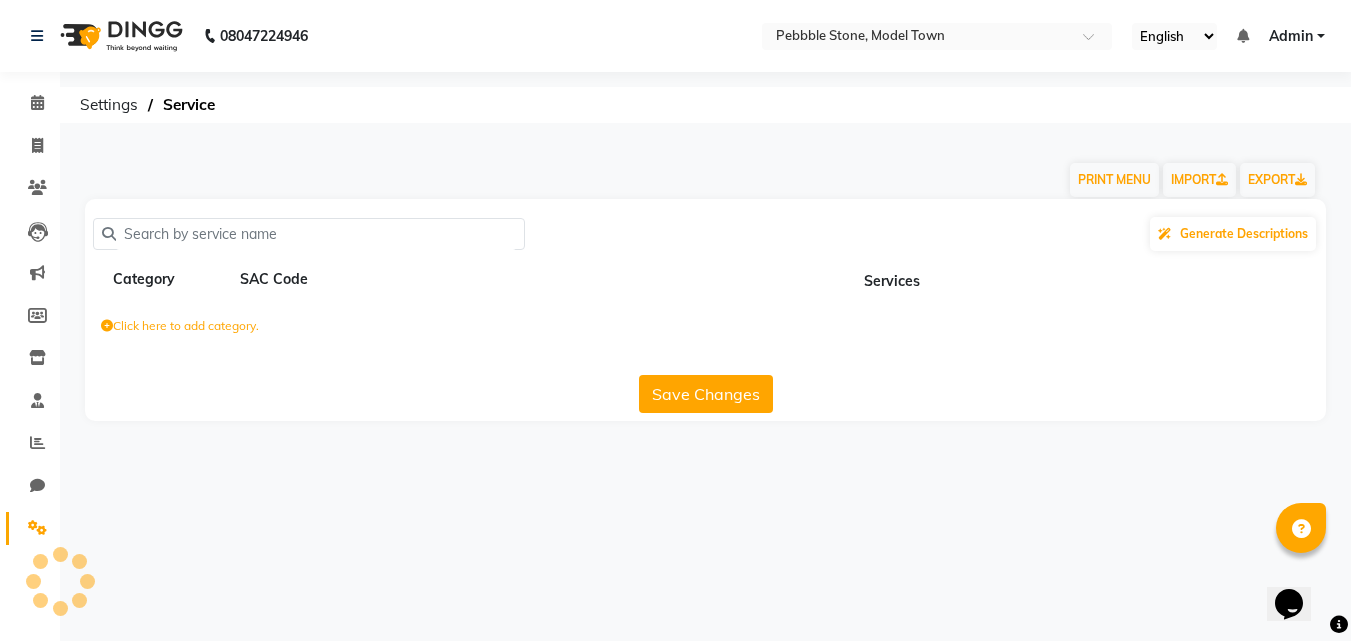scroll, scrollTop: 0, scrollLeft: 0, axis: both 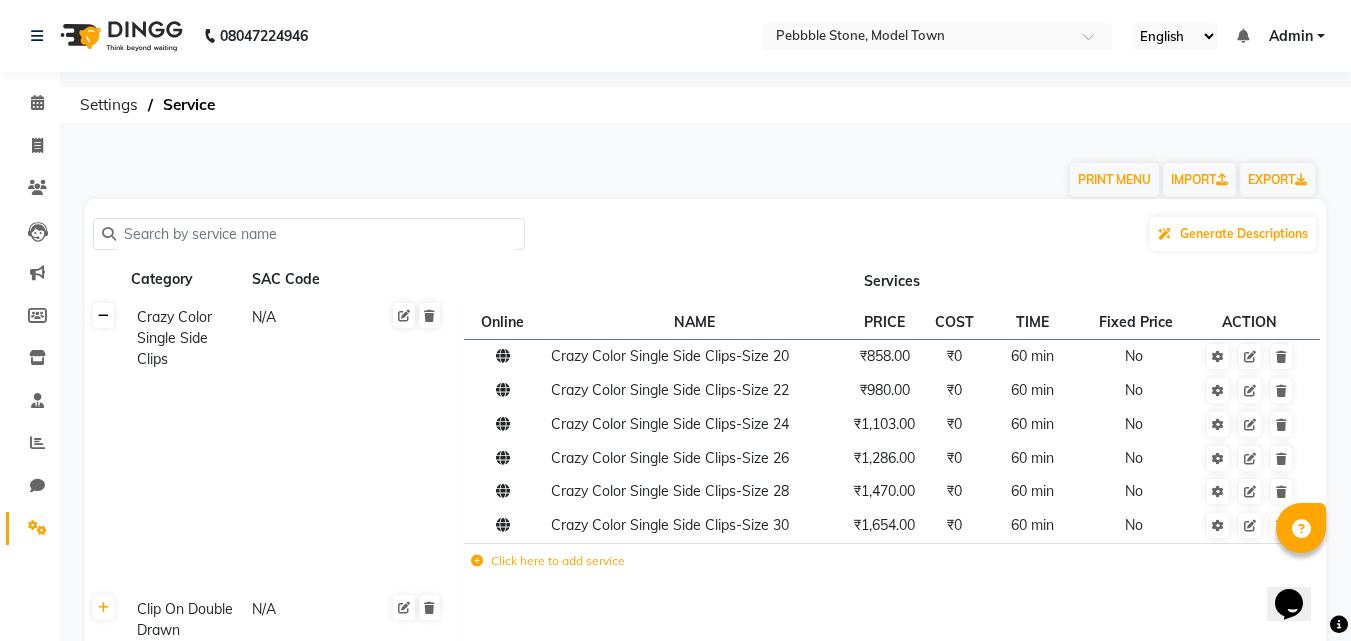 click 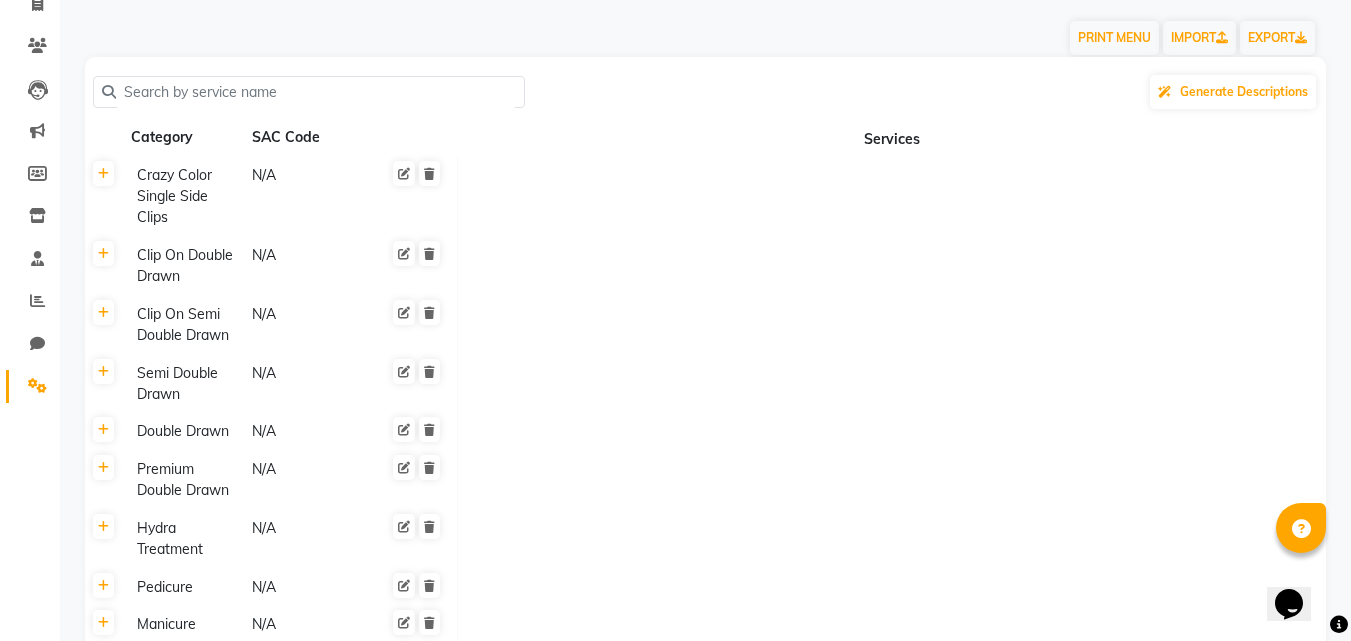 scroll, scrollTop: 126, scrollLeft: 0, axis: vertical 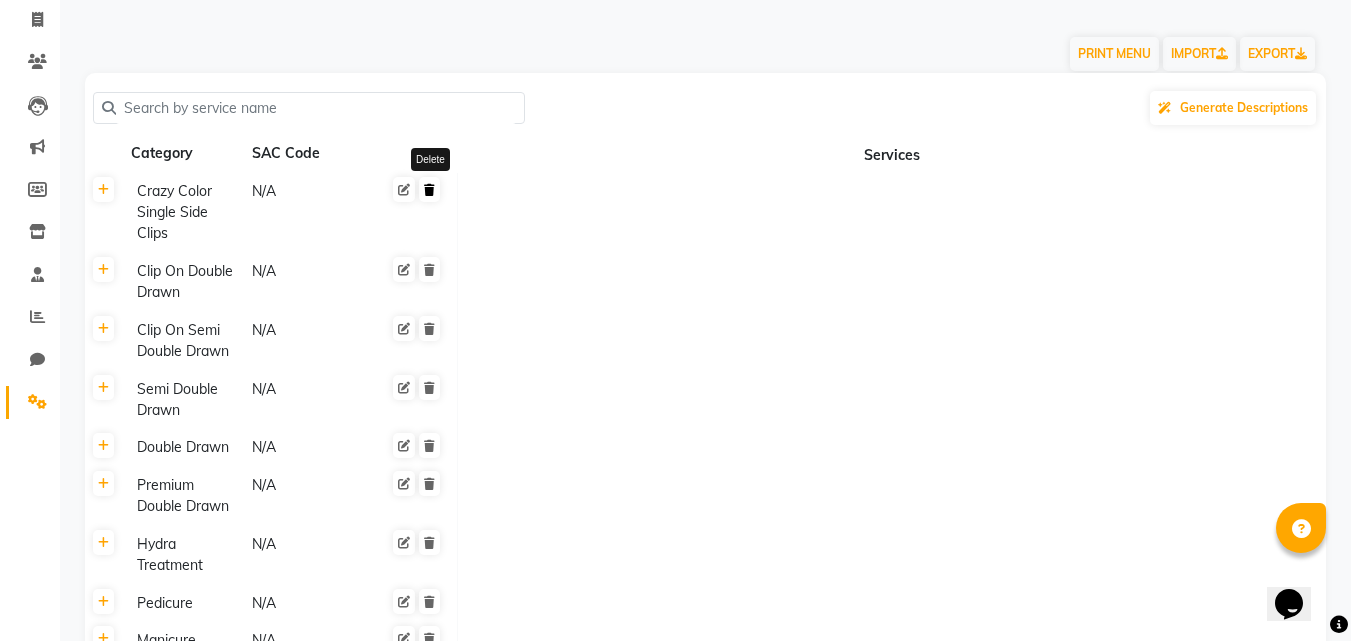 click 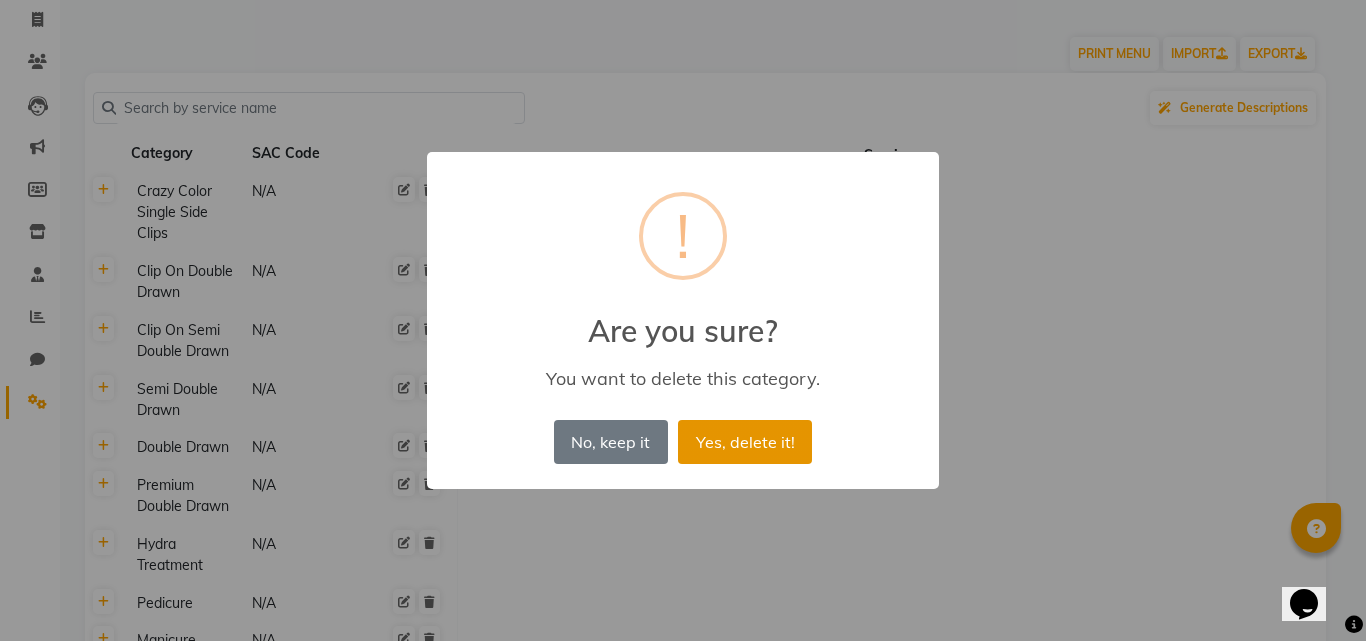 click on "Yes, delete it!" at bounding box center [745, 442] 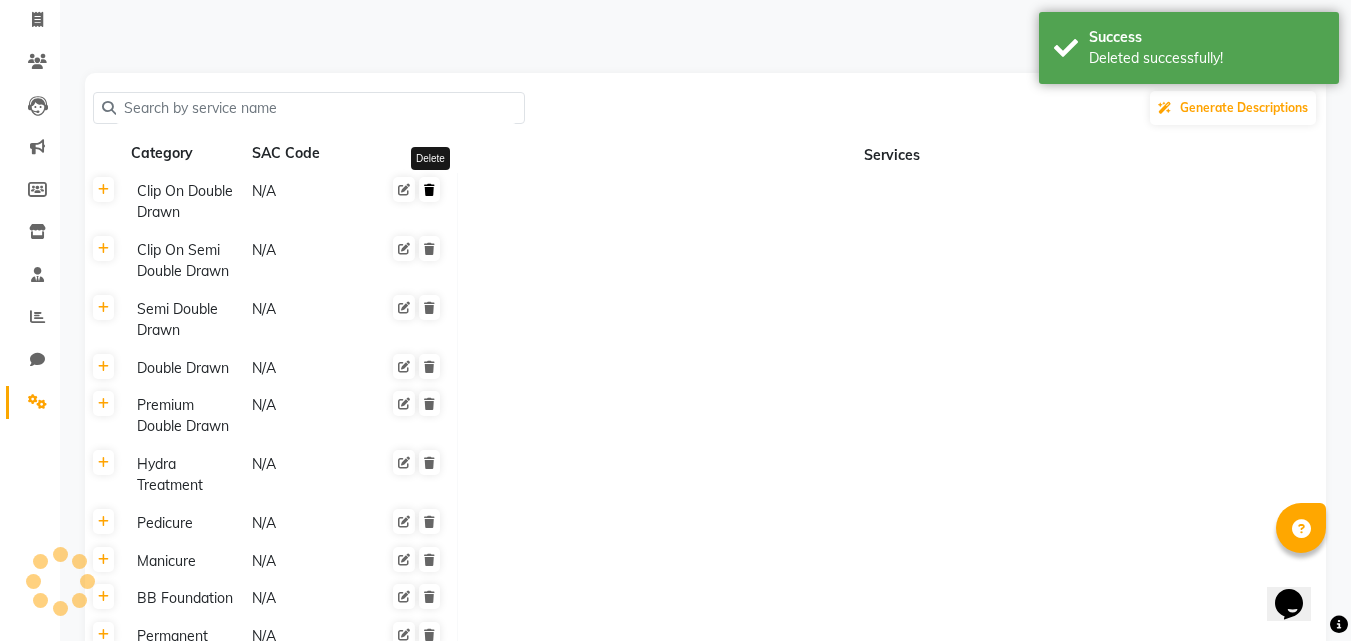 click 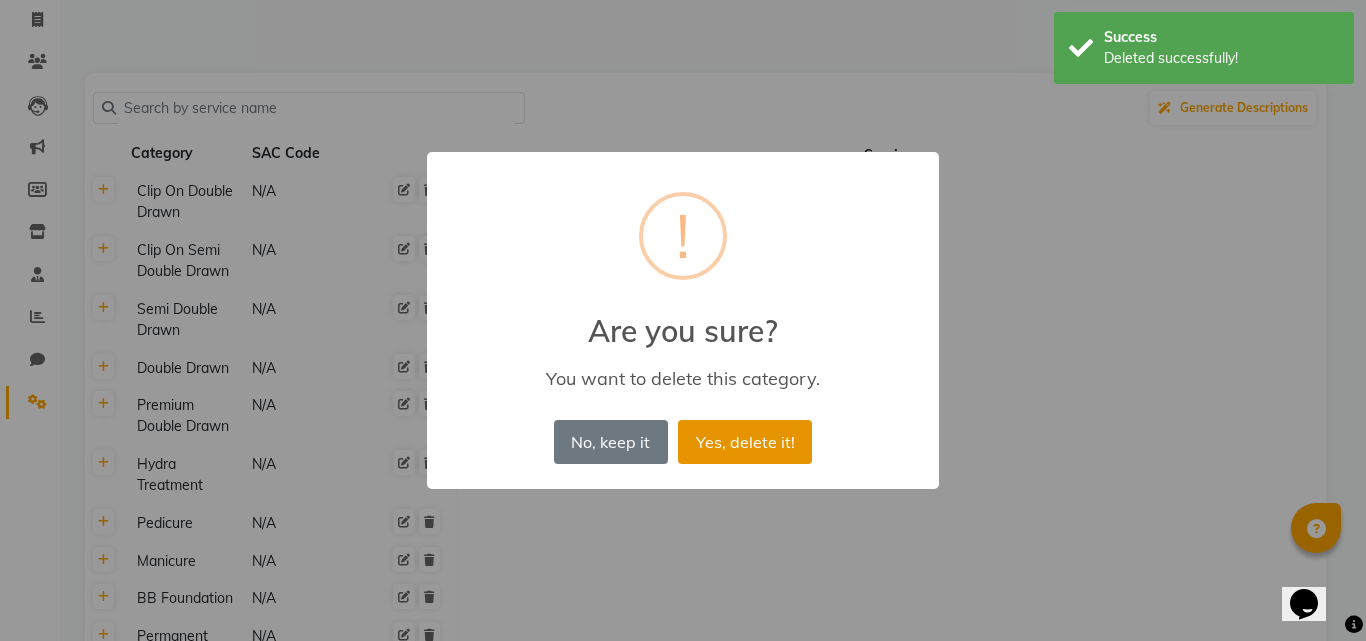 click on "Yes, delete it!" at bounding box center (745, 442) 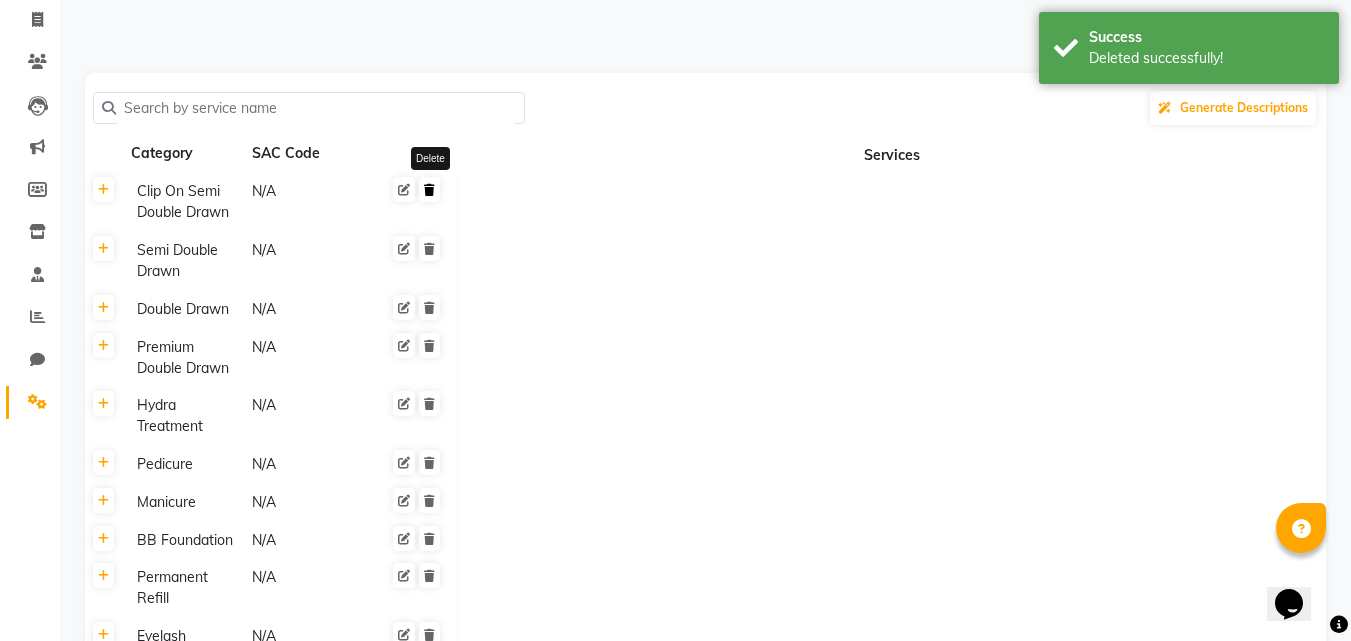 click 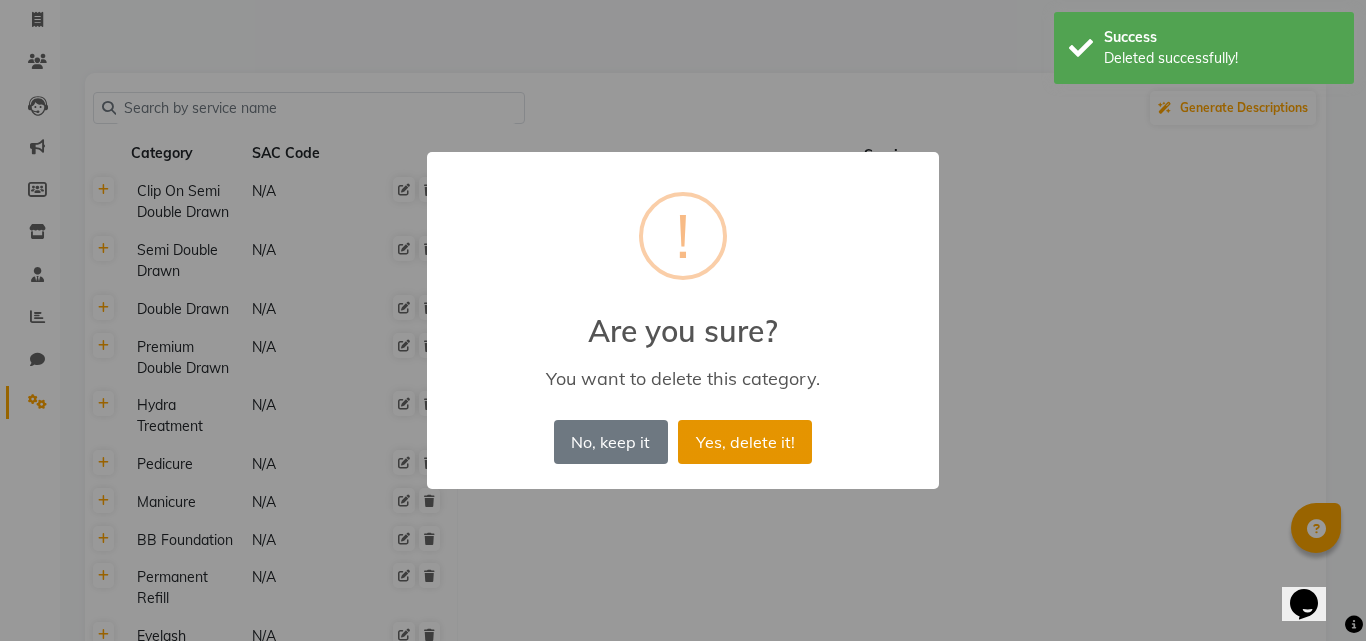 click on "Yes, delete it!" at bounding box center [745, 442] 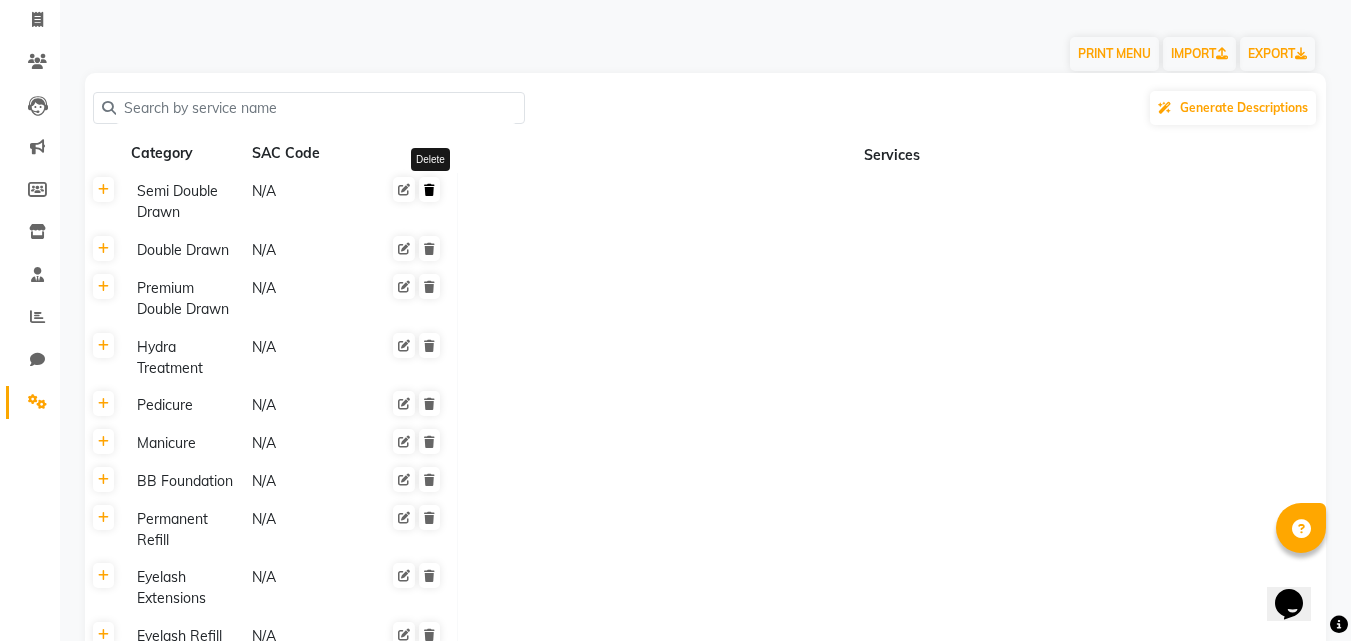 click 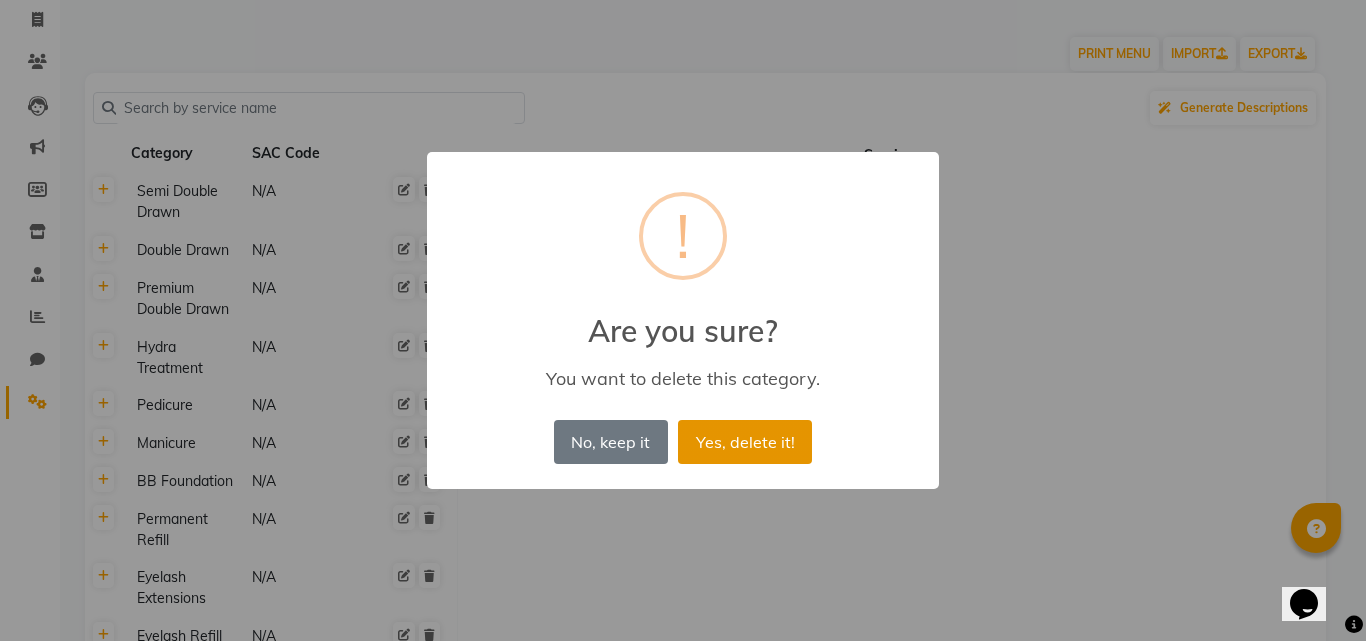 click on "Yes, delete it!" at bounding box center [745, 442] 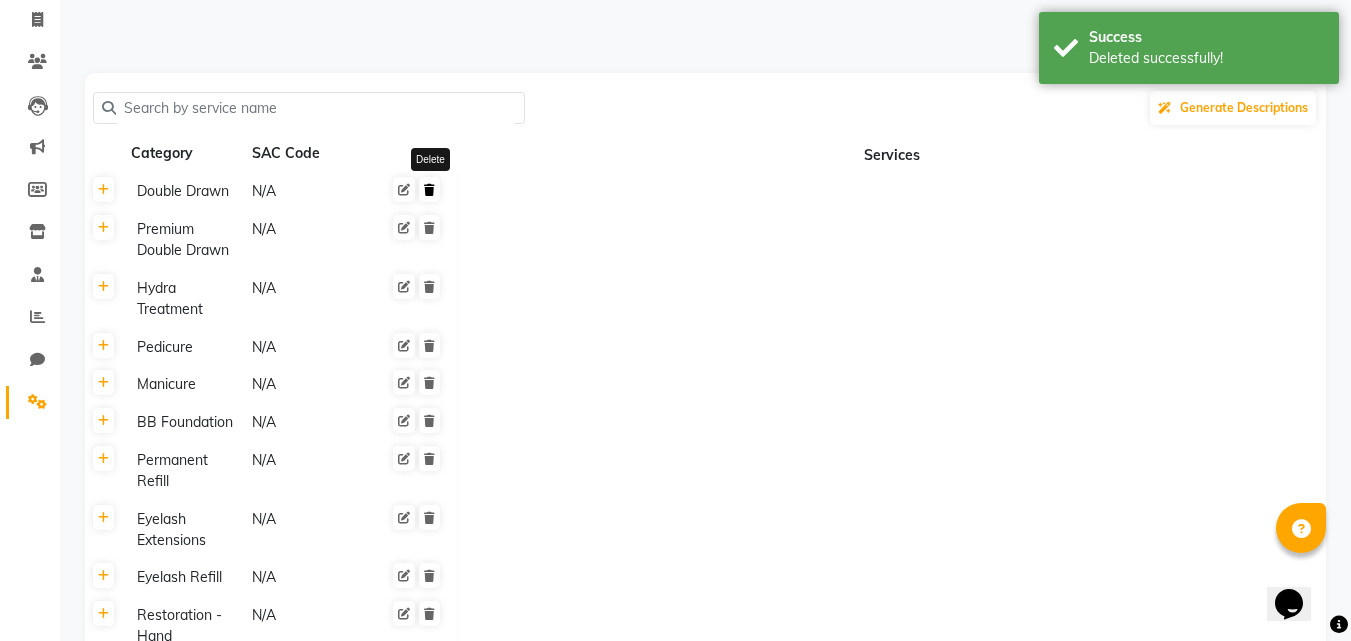 click 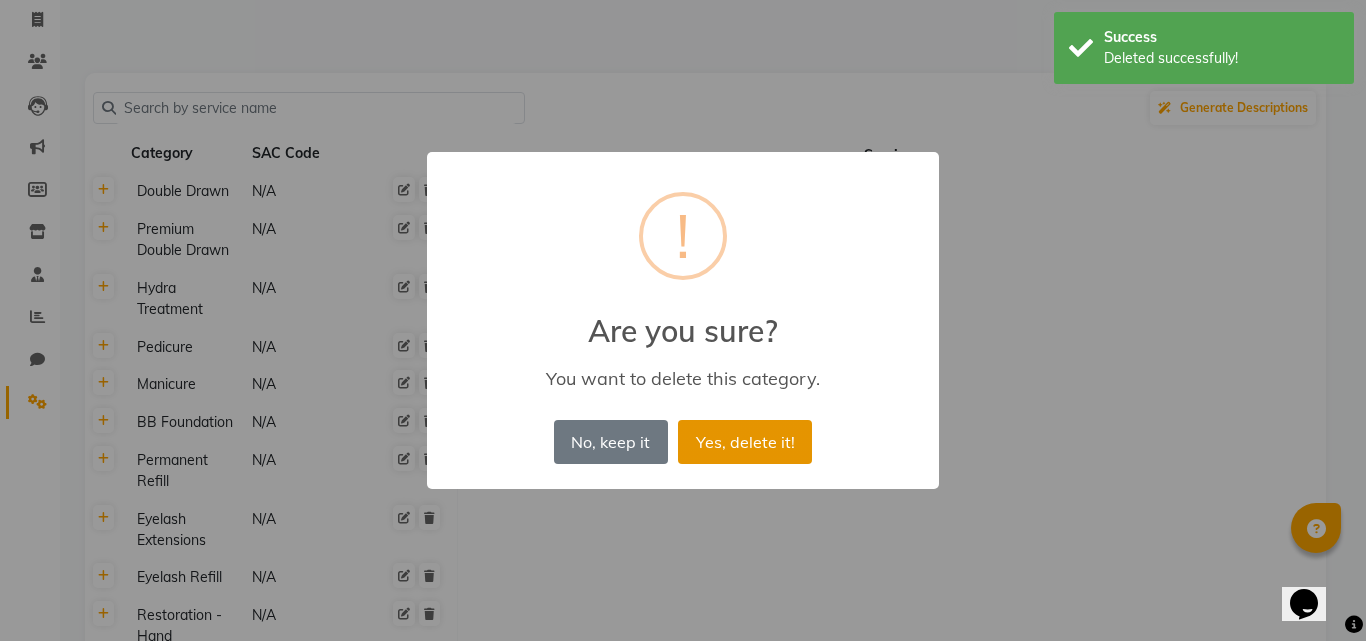 click on "Yes, delete it!" at bounding box center [745, 442] 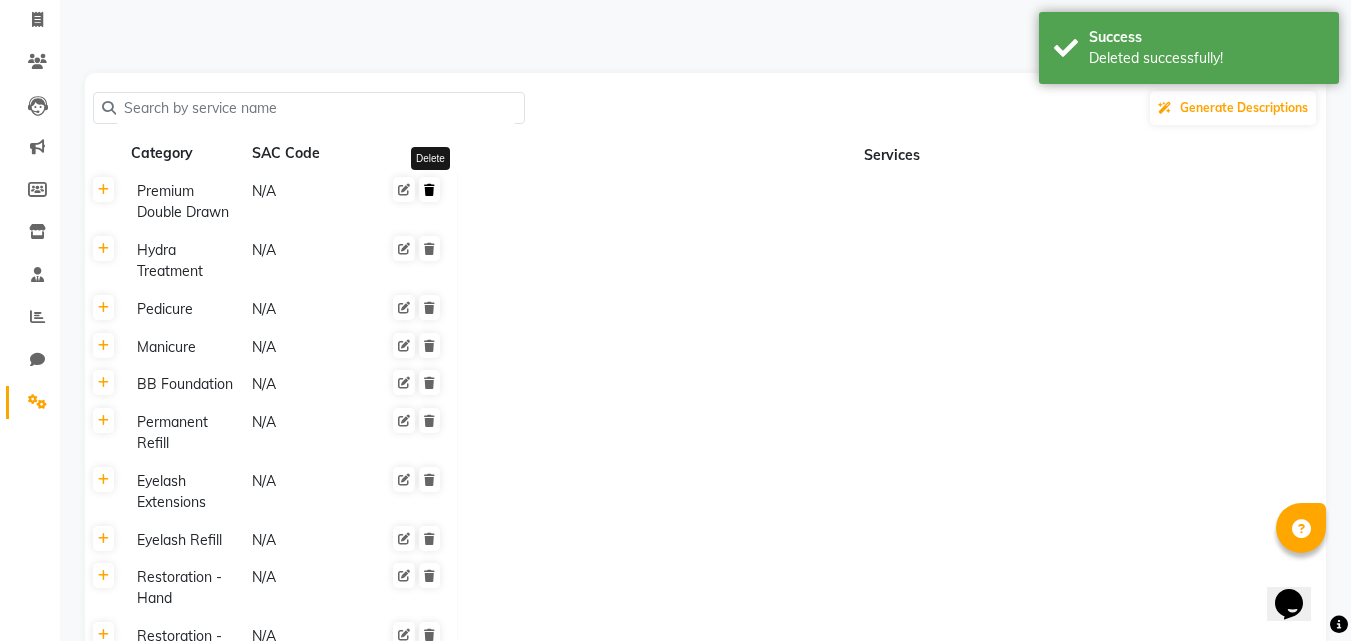 click 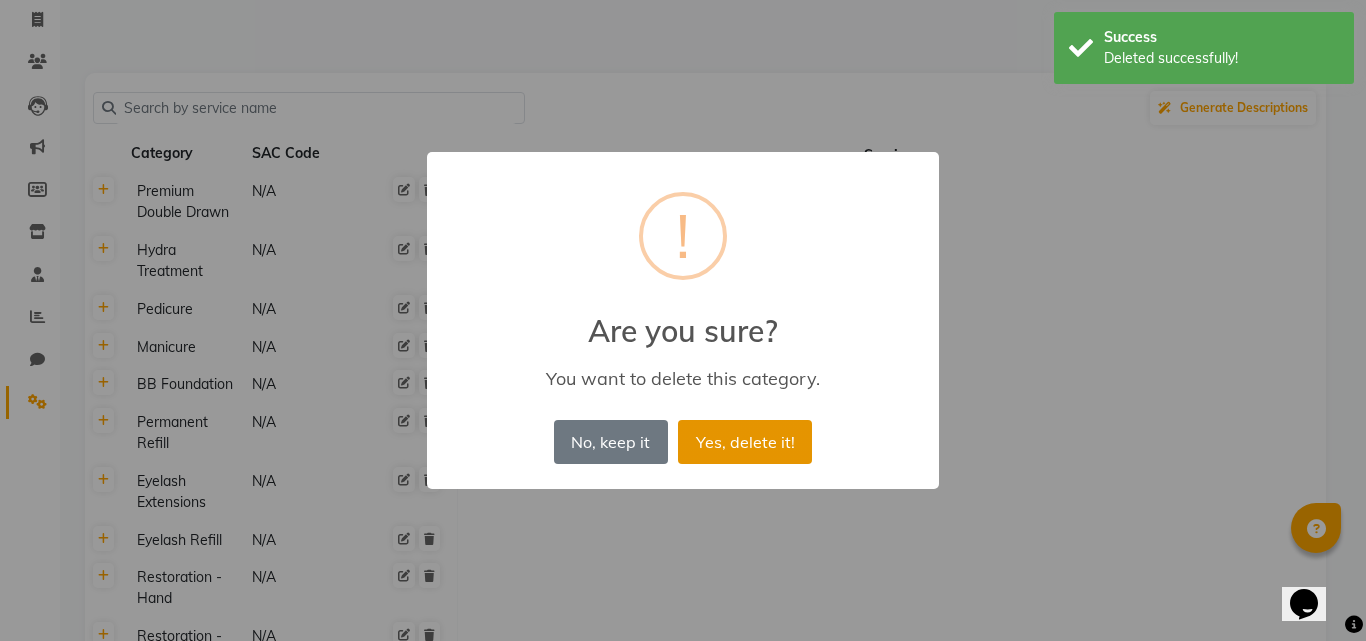 click on "Yes, delete it!" at bounding box center [745, 442] 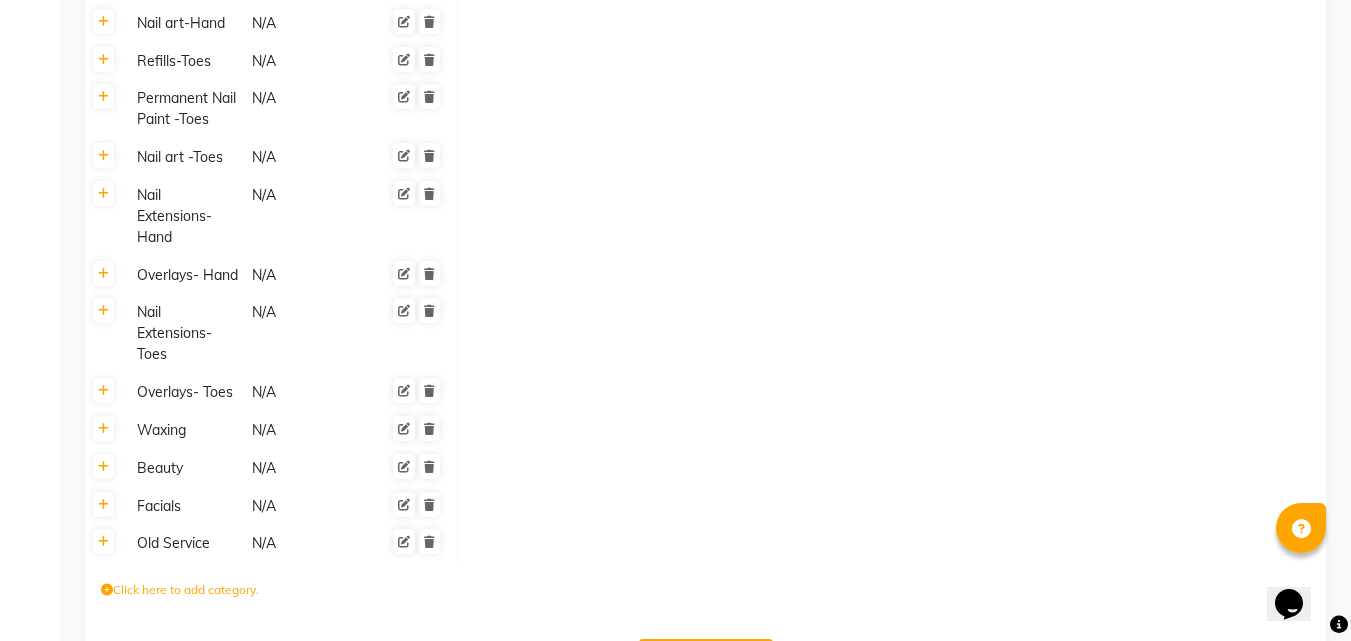 scroll, scrollTop: 839, scrollLeft: 0, axis: vertical 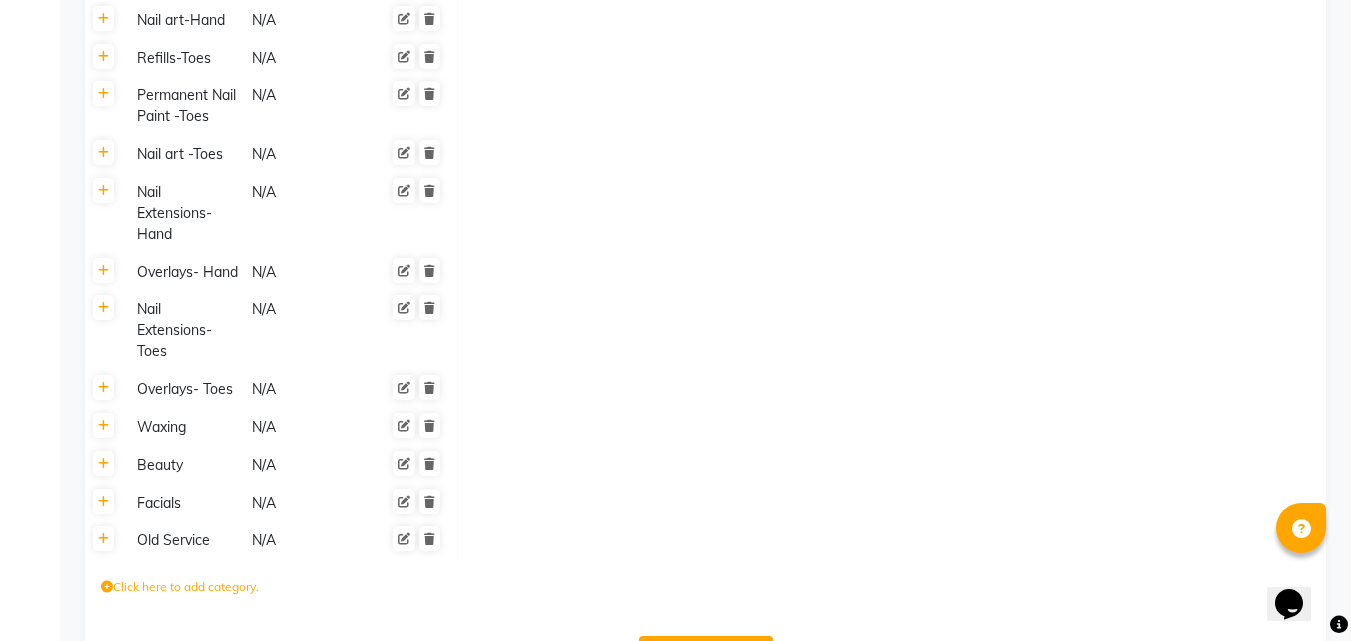 click 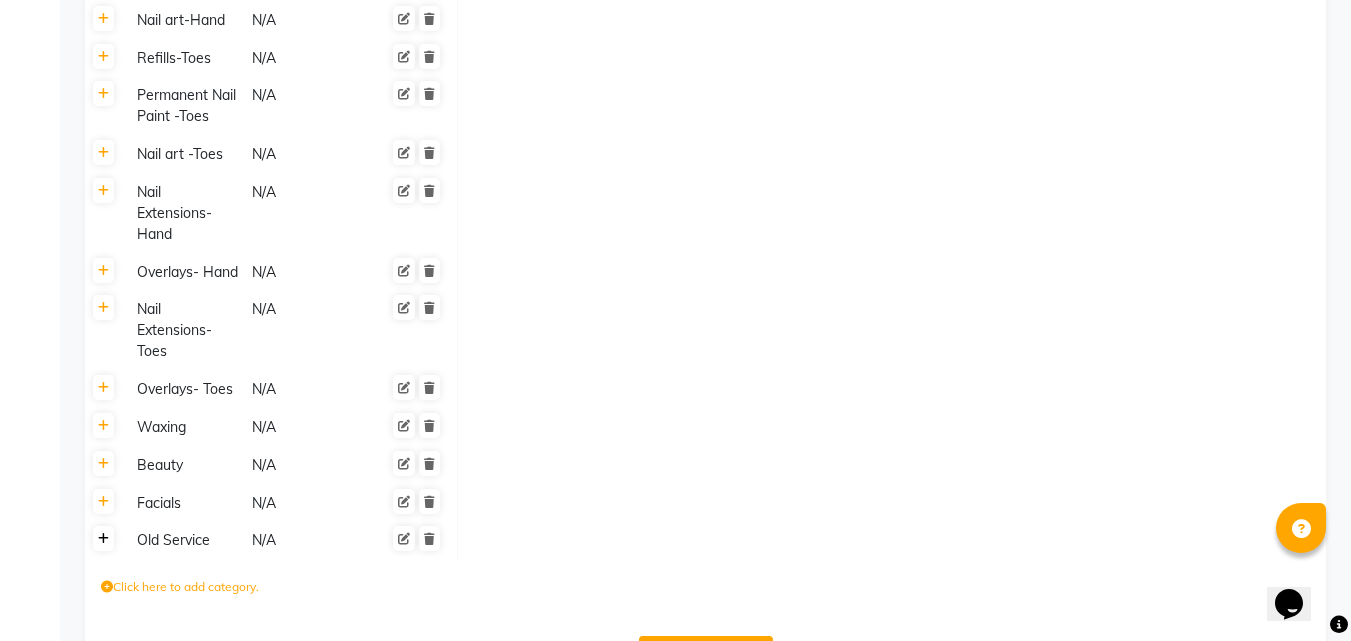 click 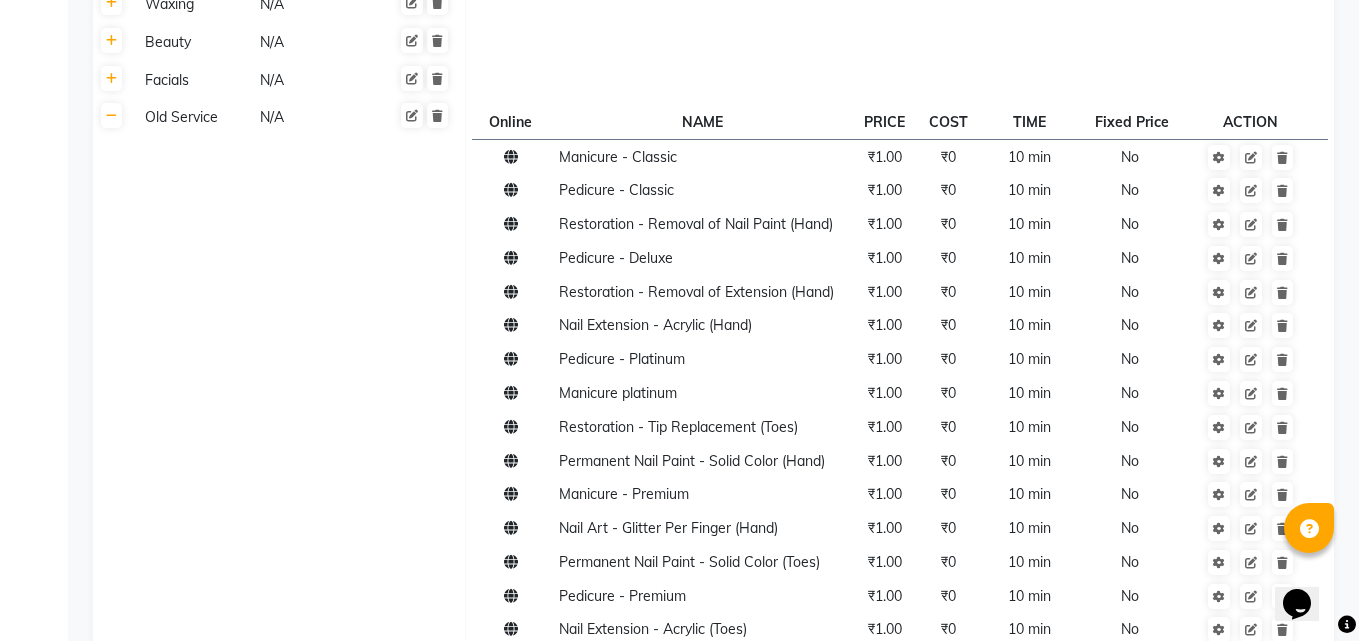 scroll, scrollTop: 1098, scrollLeft: 0, axis: vertical 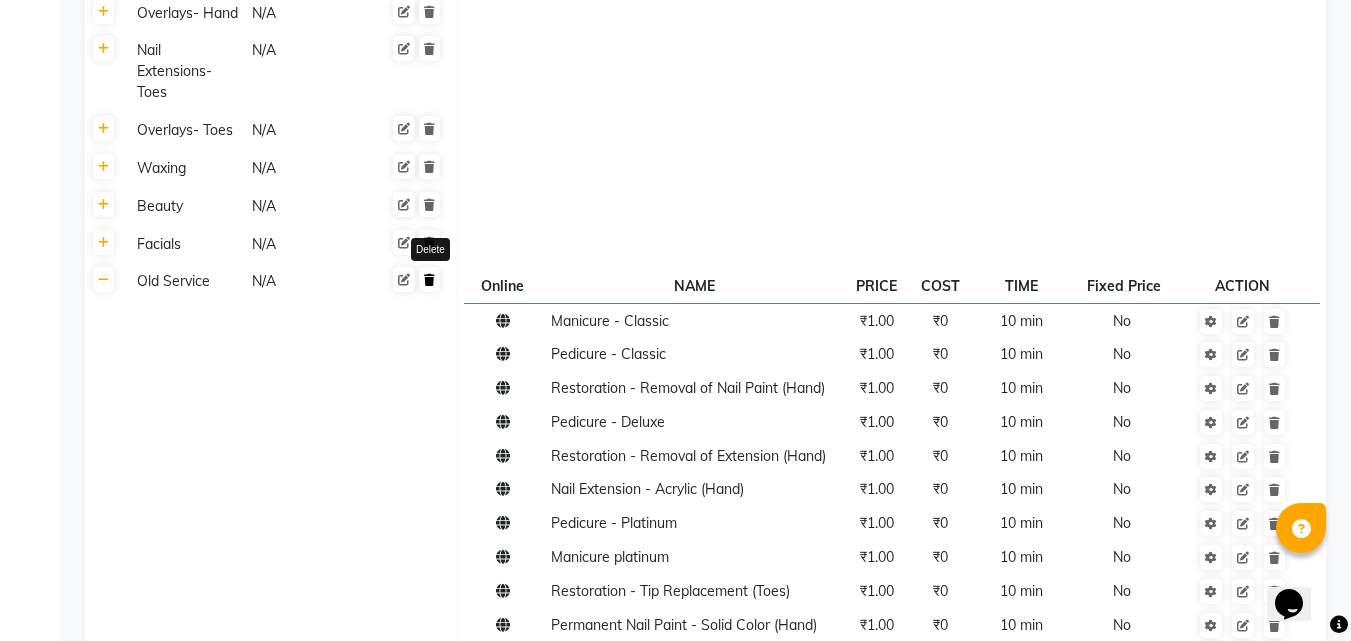 click 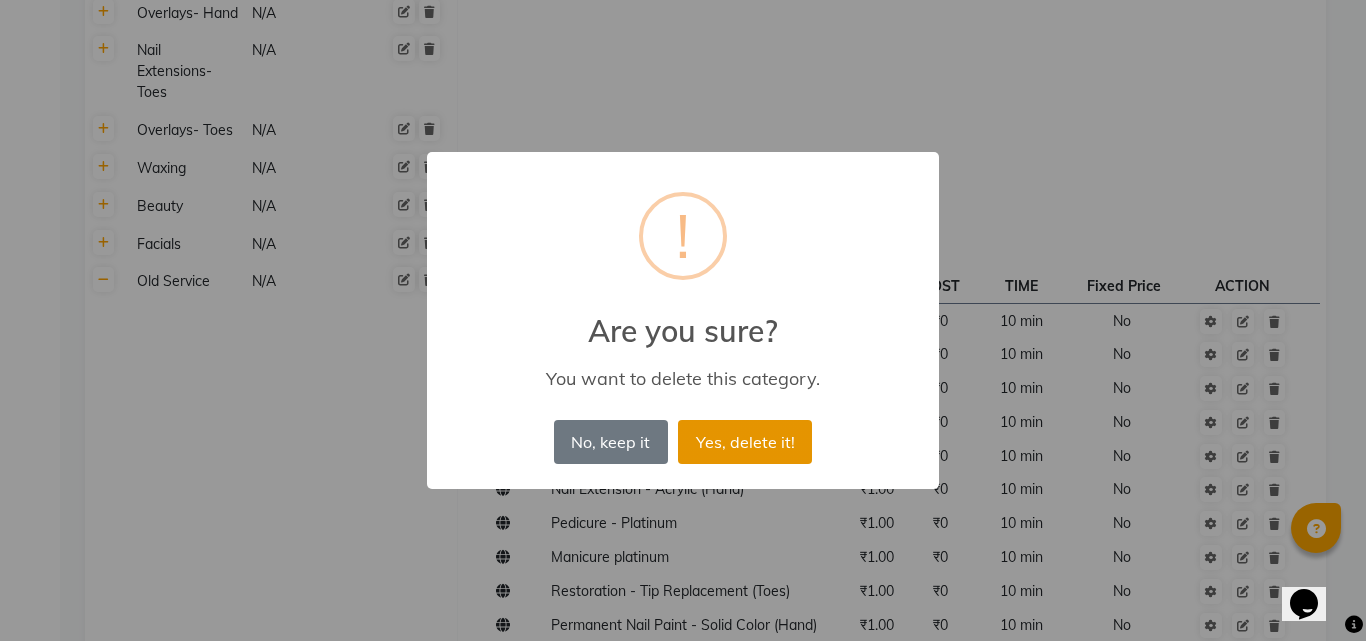 click on "Yes, delete it!" at bounding box center [745, 442] 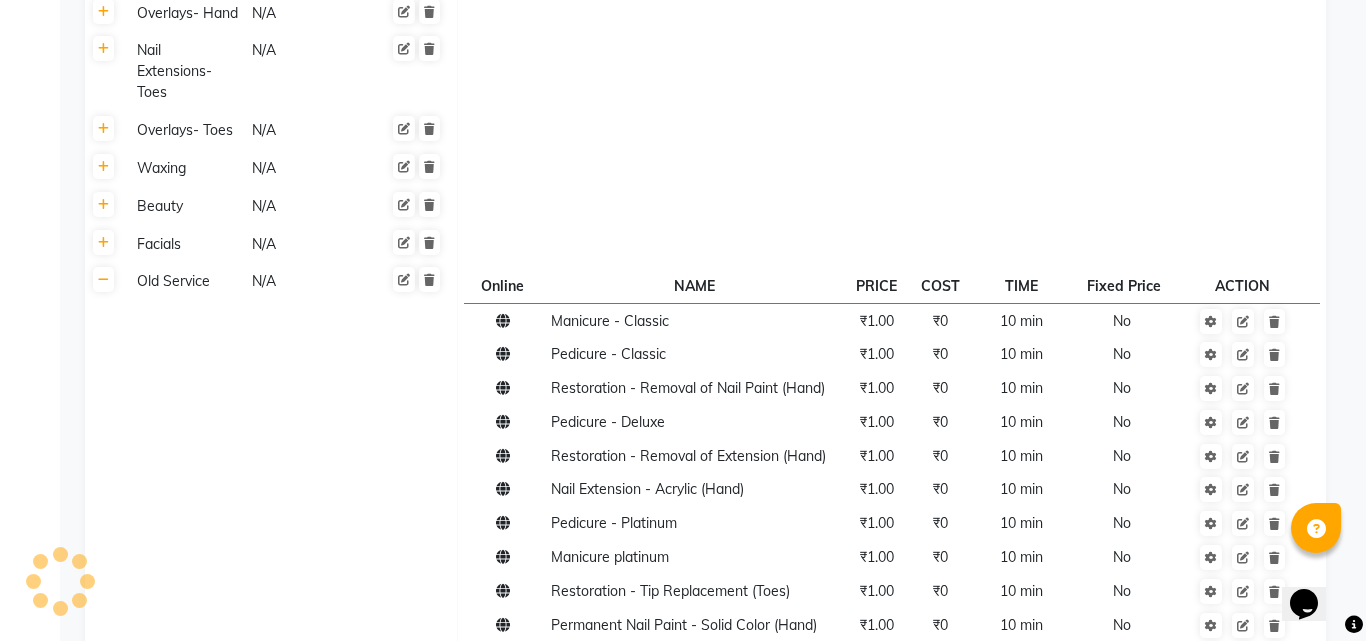 scroll, scrollTop: 0, scrollLeft: 0, axis: both 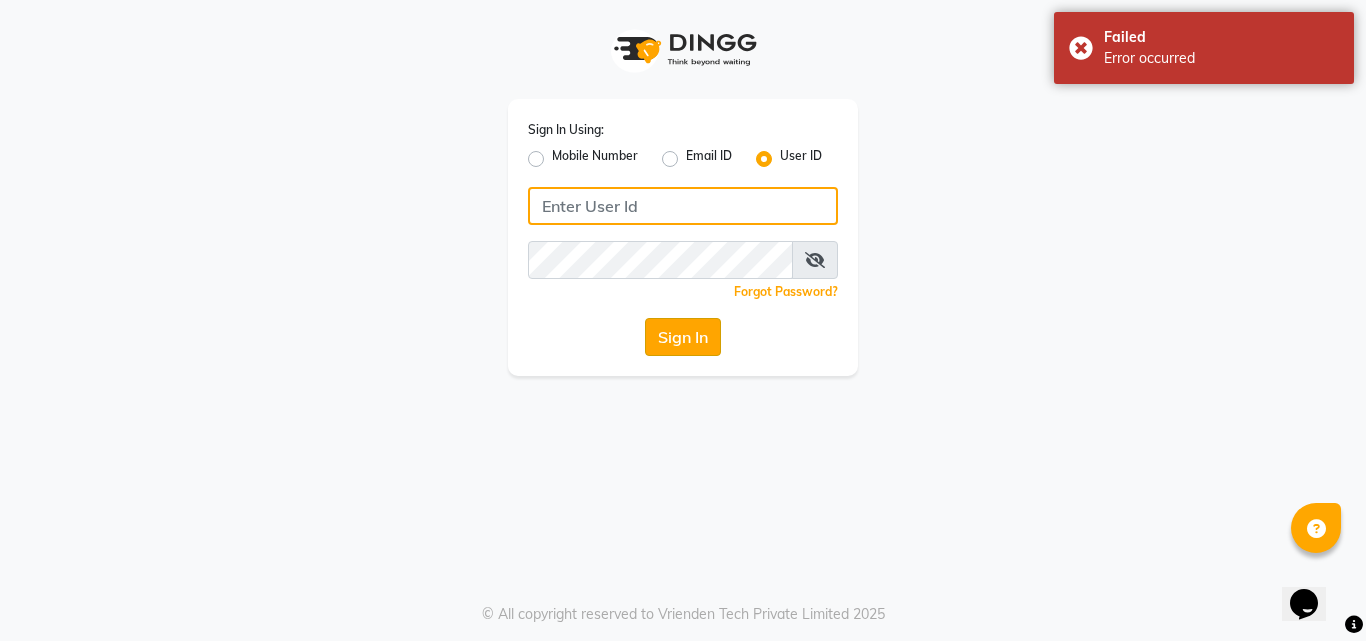 type on "[PHONE]" 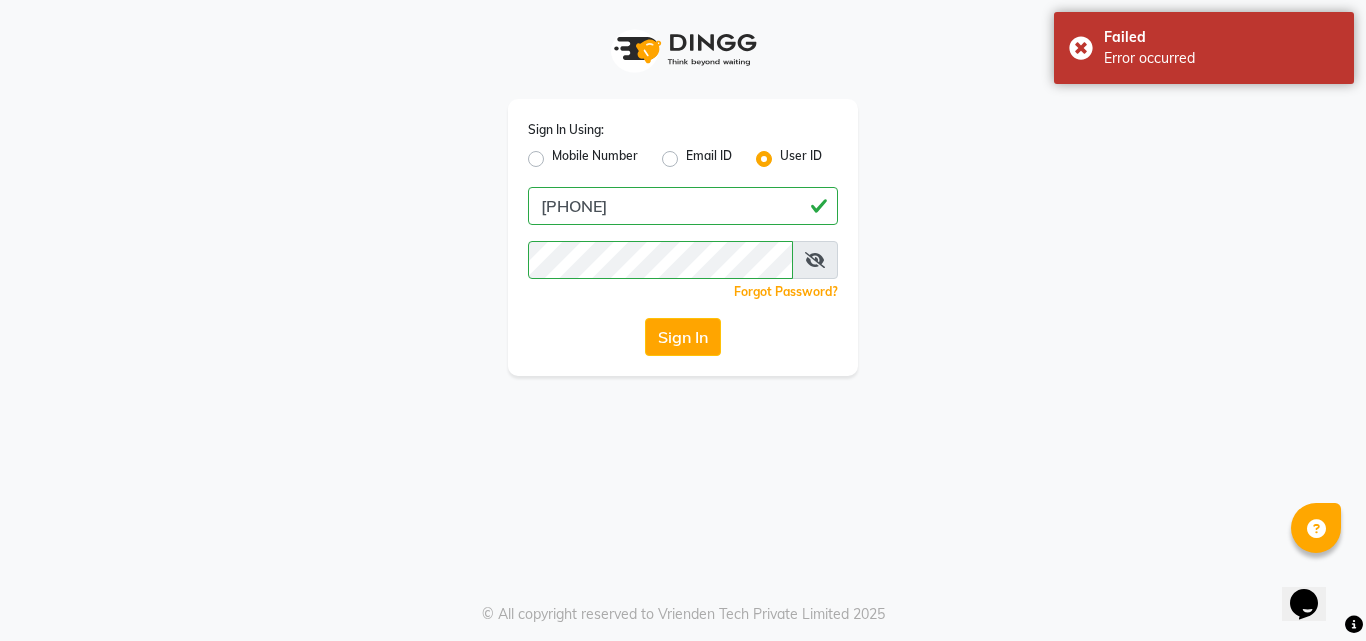 click on "Mobile Number" 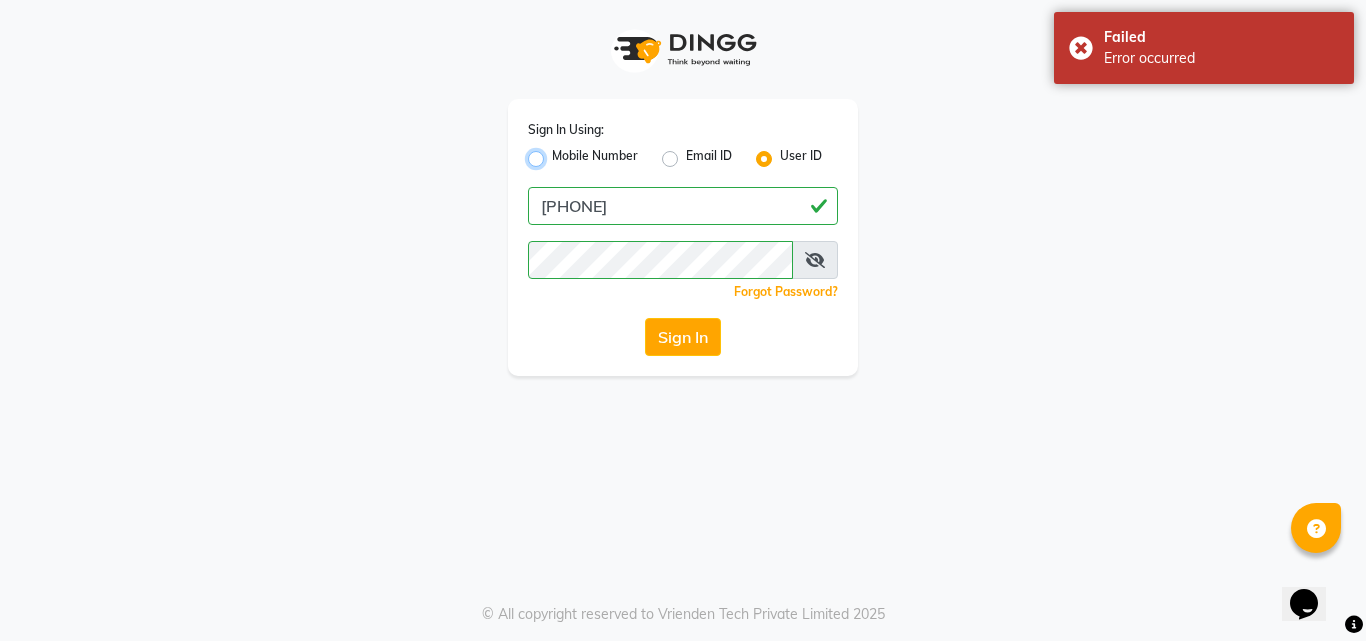radio on "true" 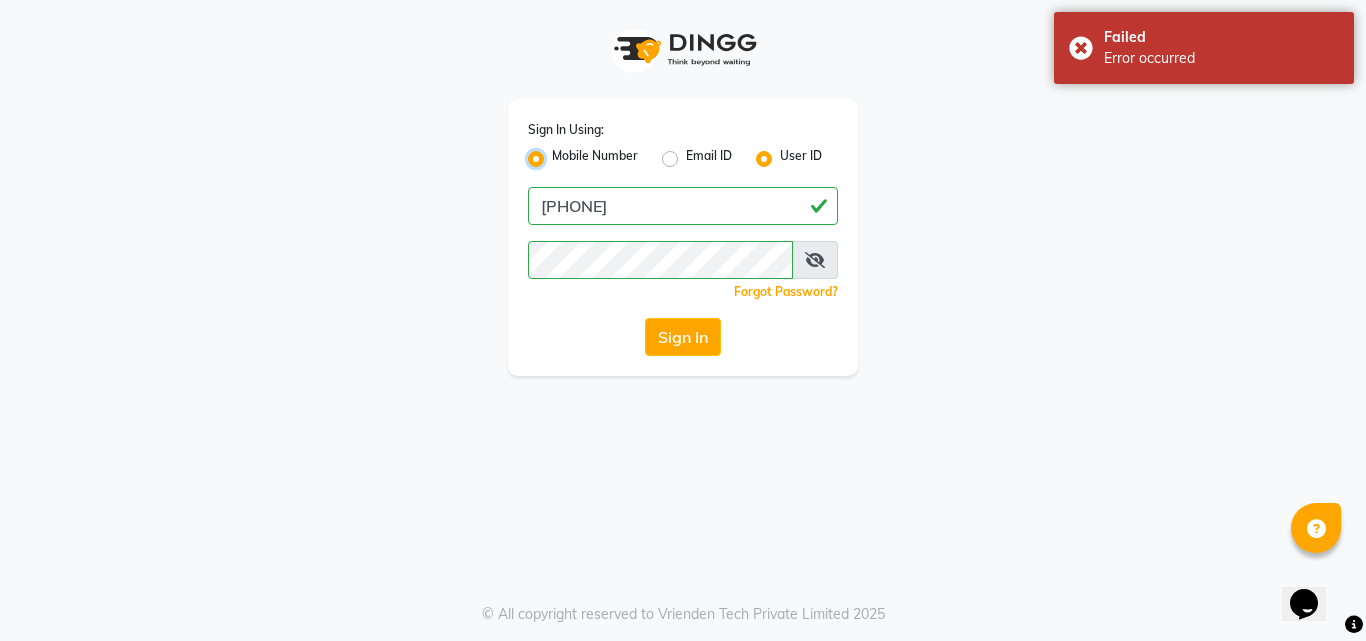 radio on "false" 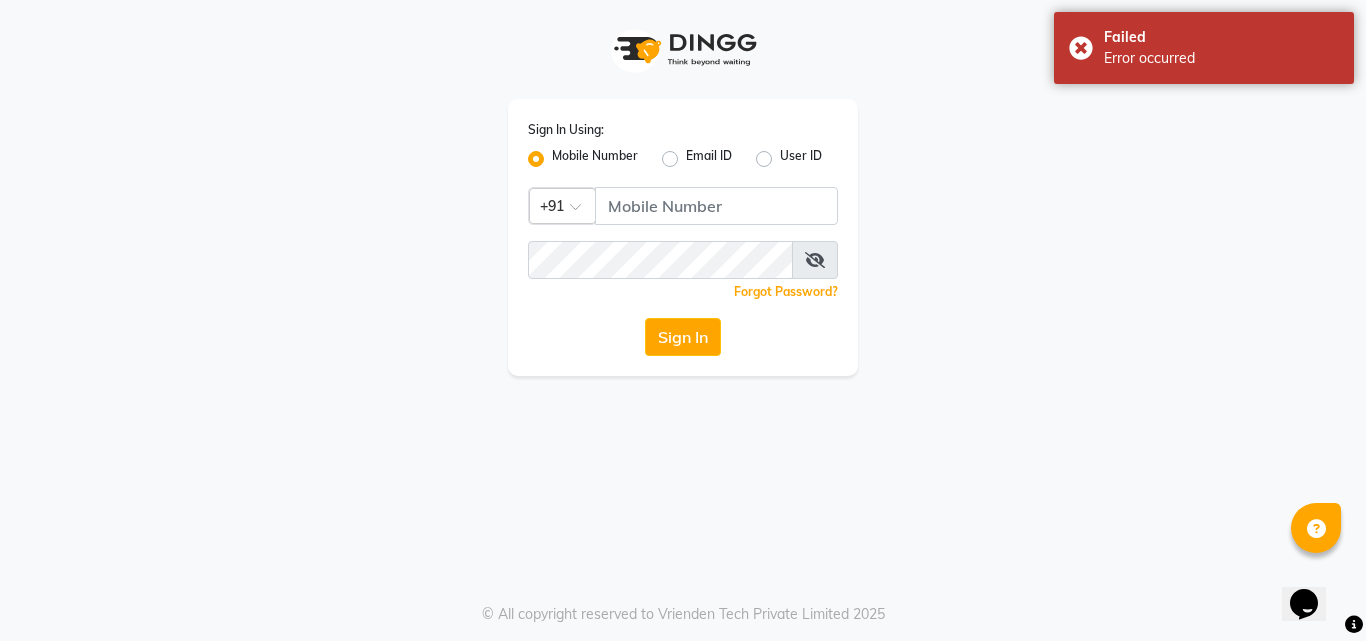 click on "User ID" 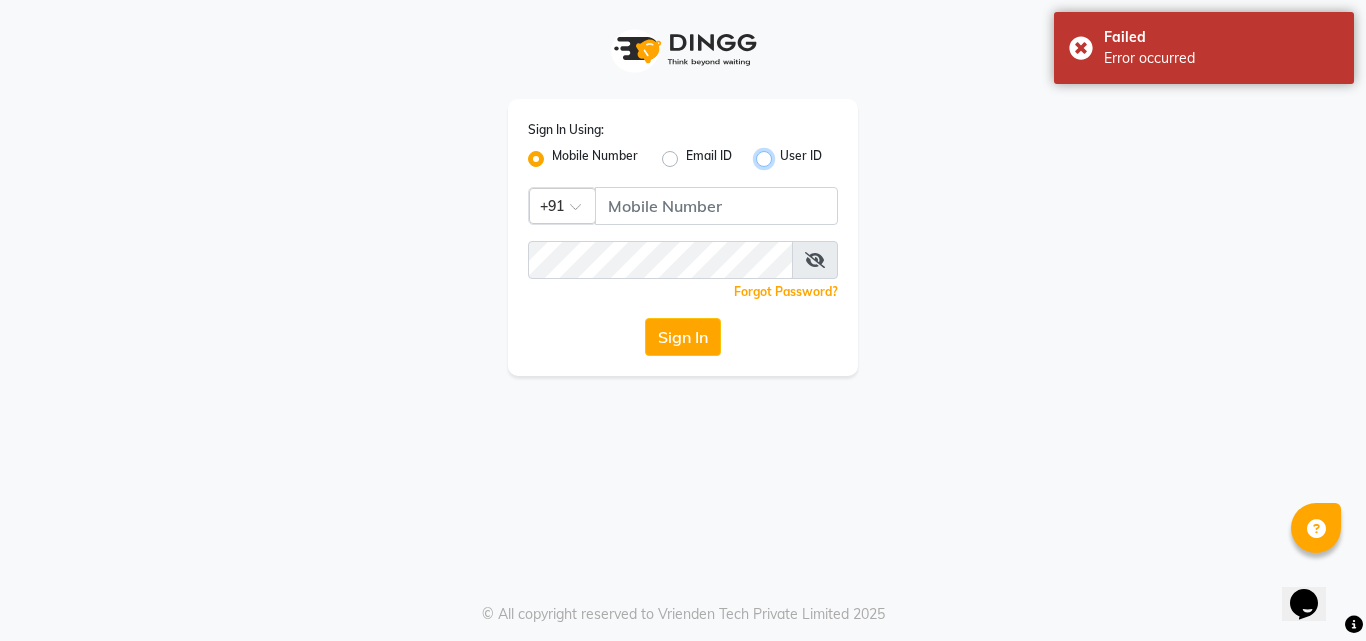 radio on "true" 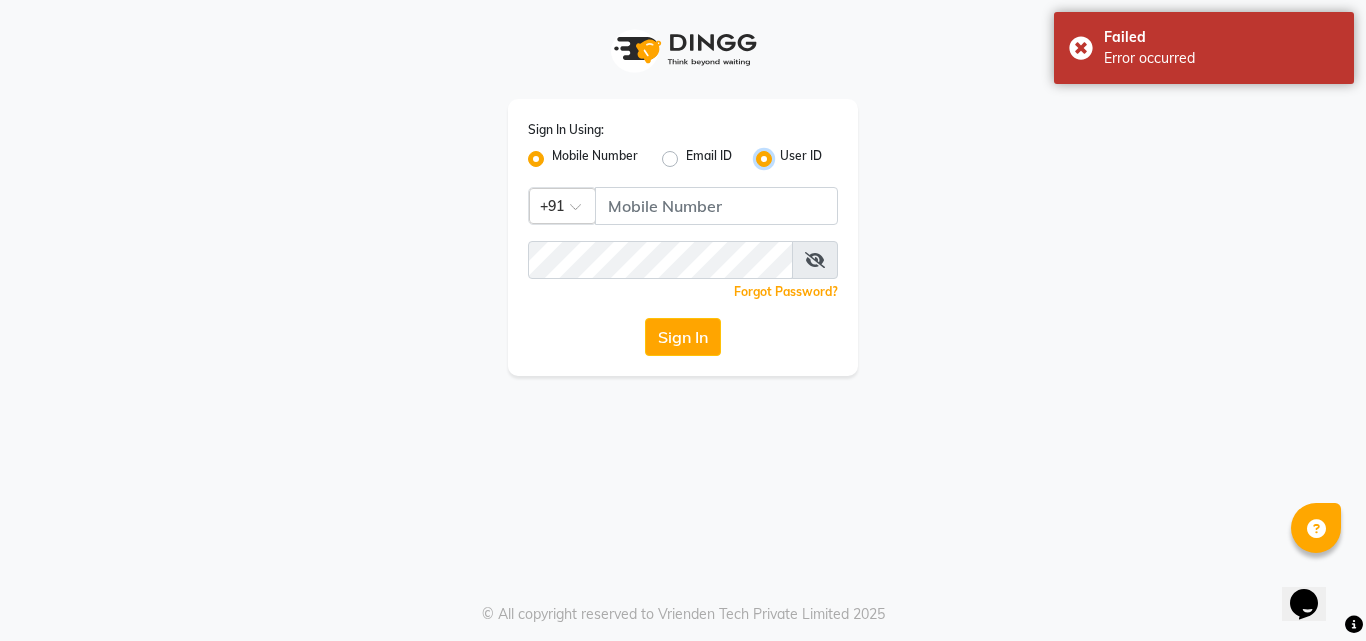 radio on "false" 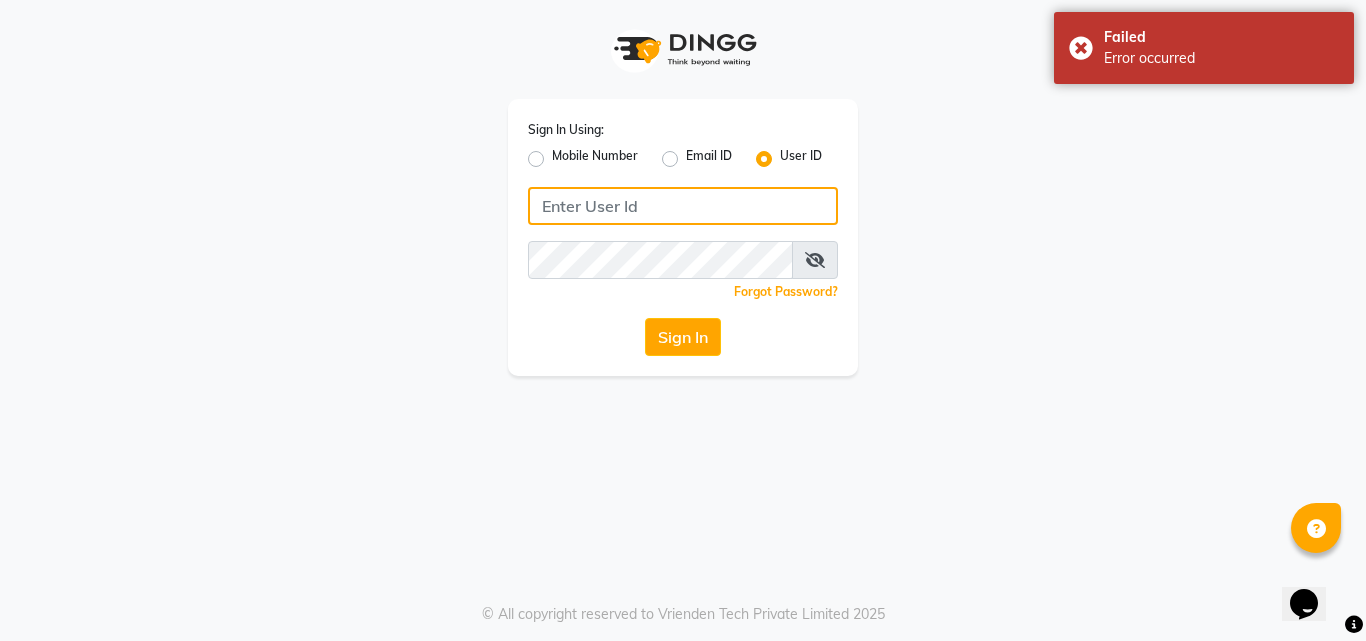 click 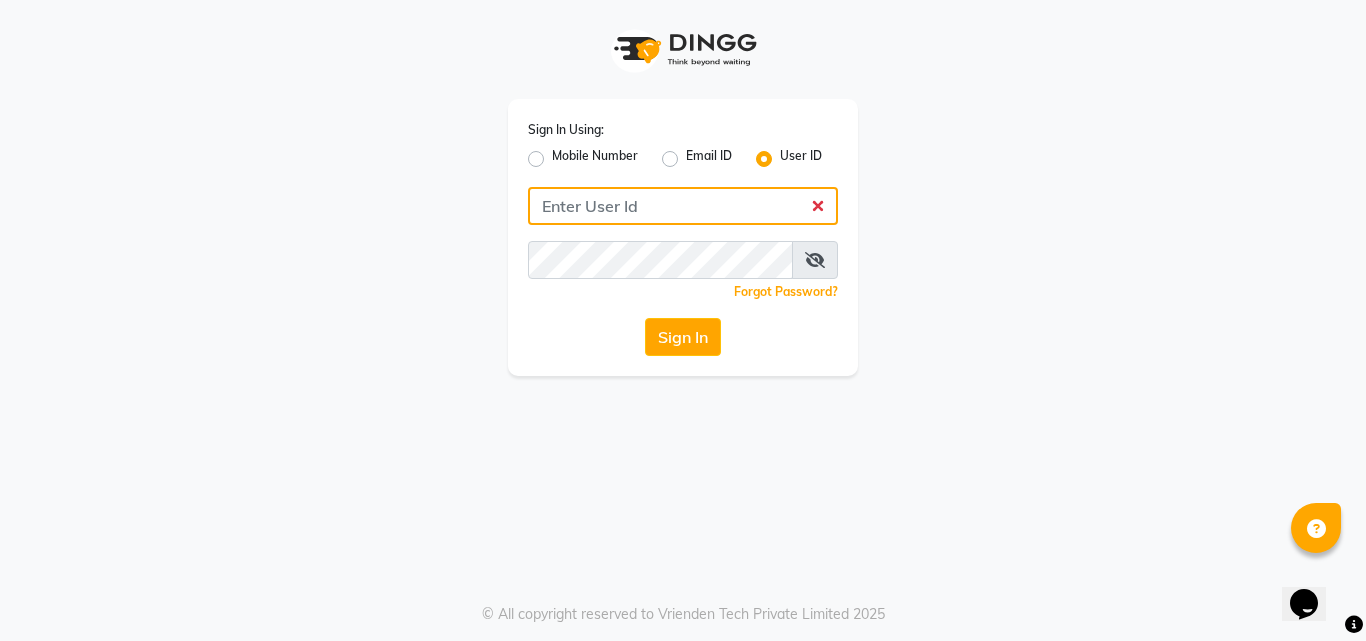 click 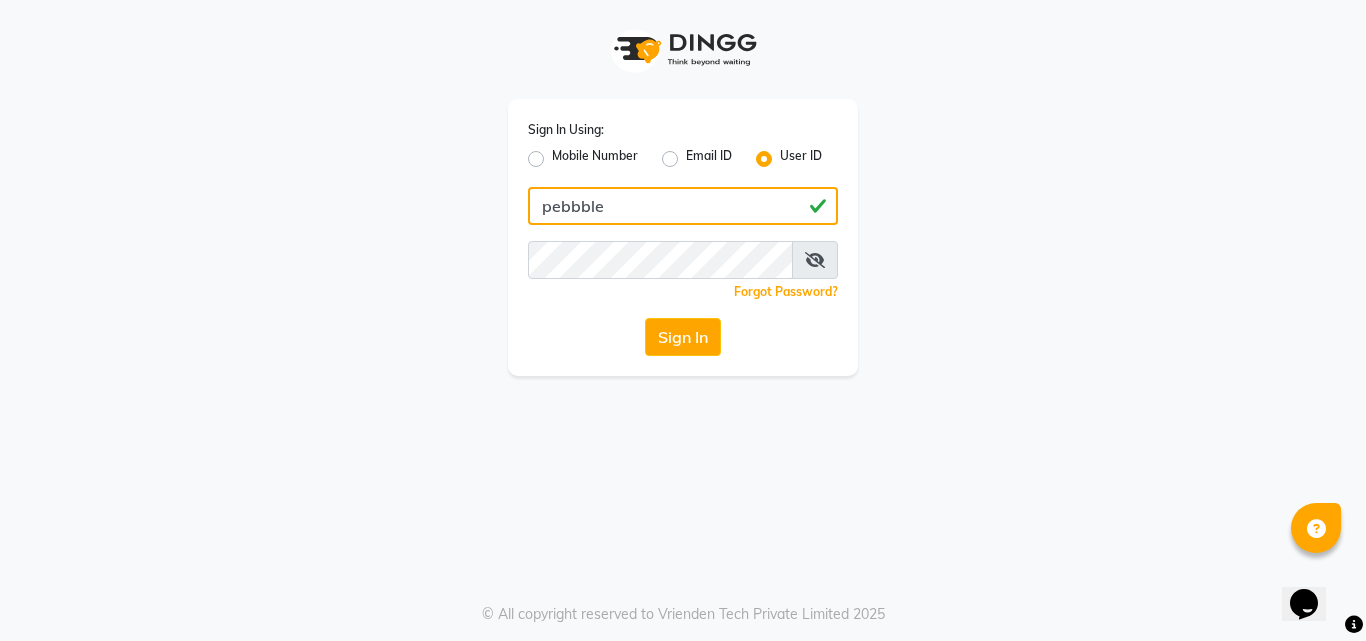 type on "pebbble" 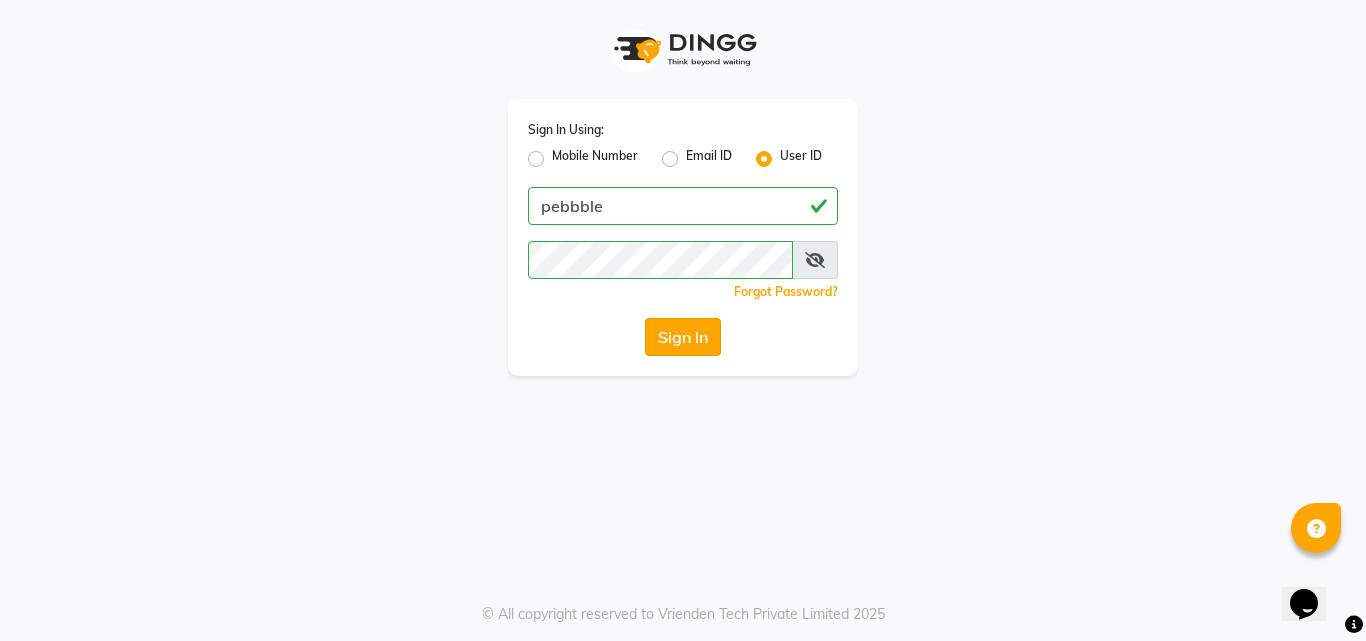 click on "Sign In" 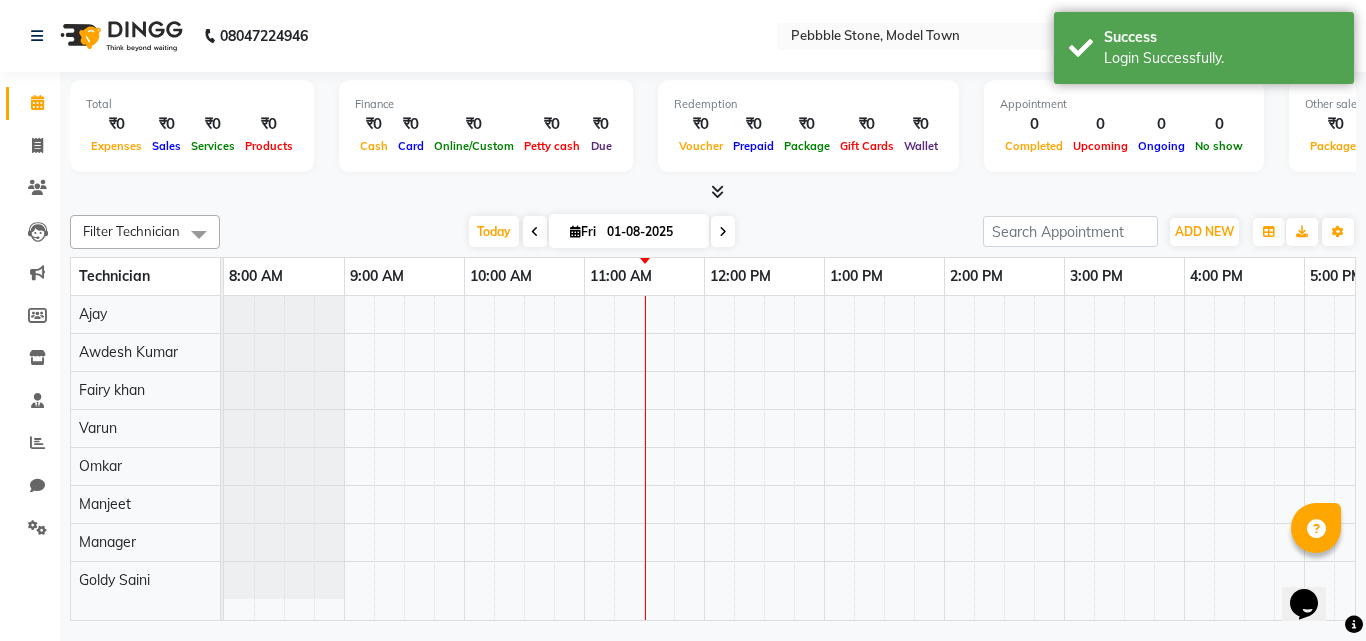 select on "en" 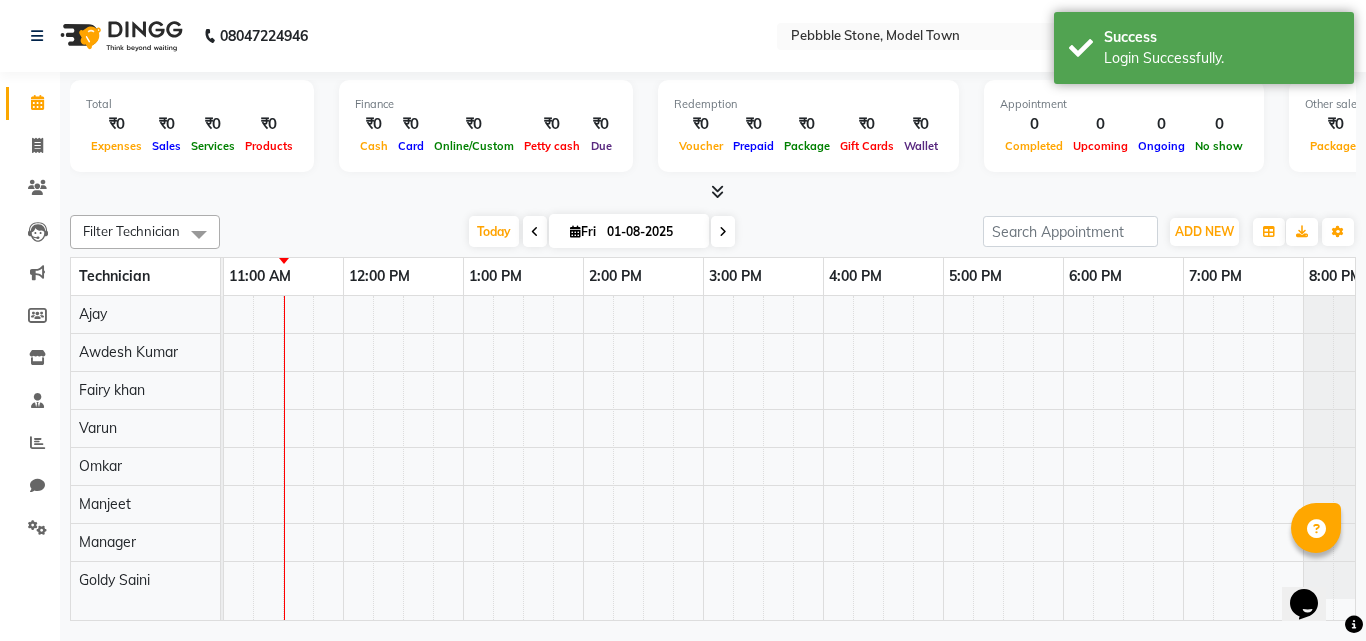 scroll, scrollTop: 0, scrollLeft: 0, axis: both 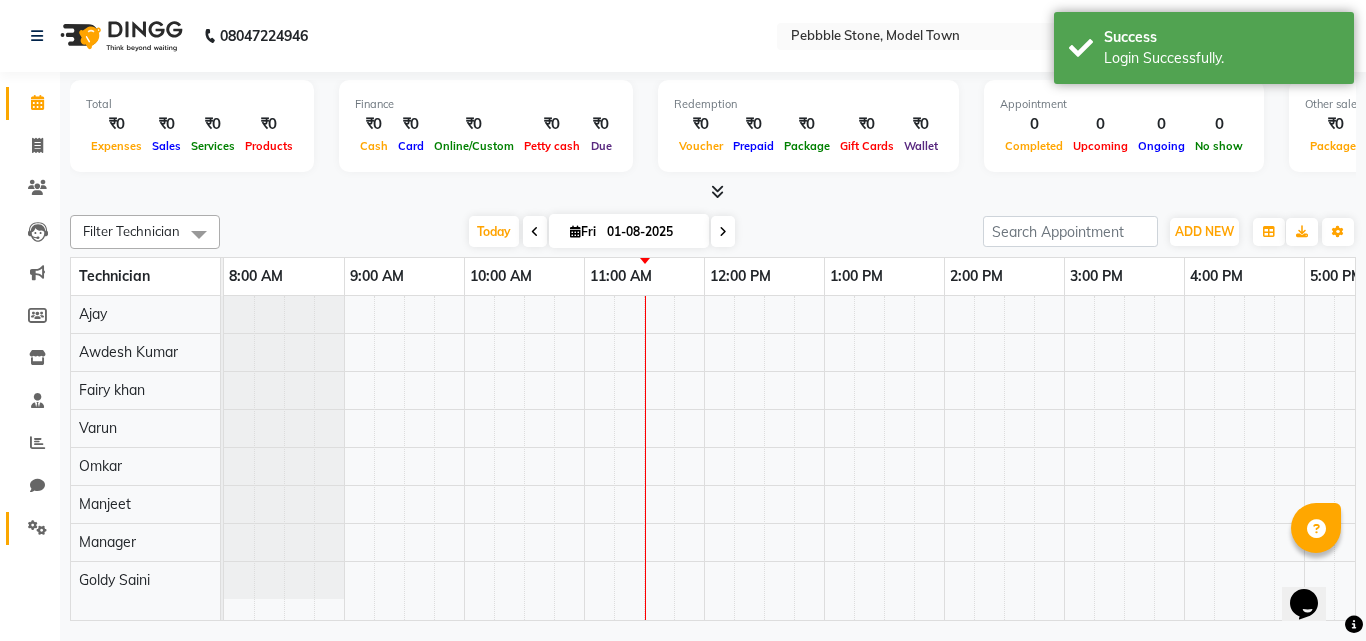 click 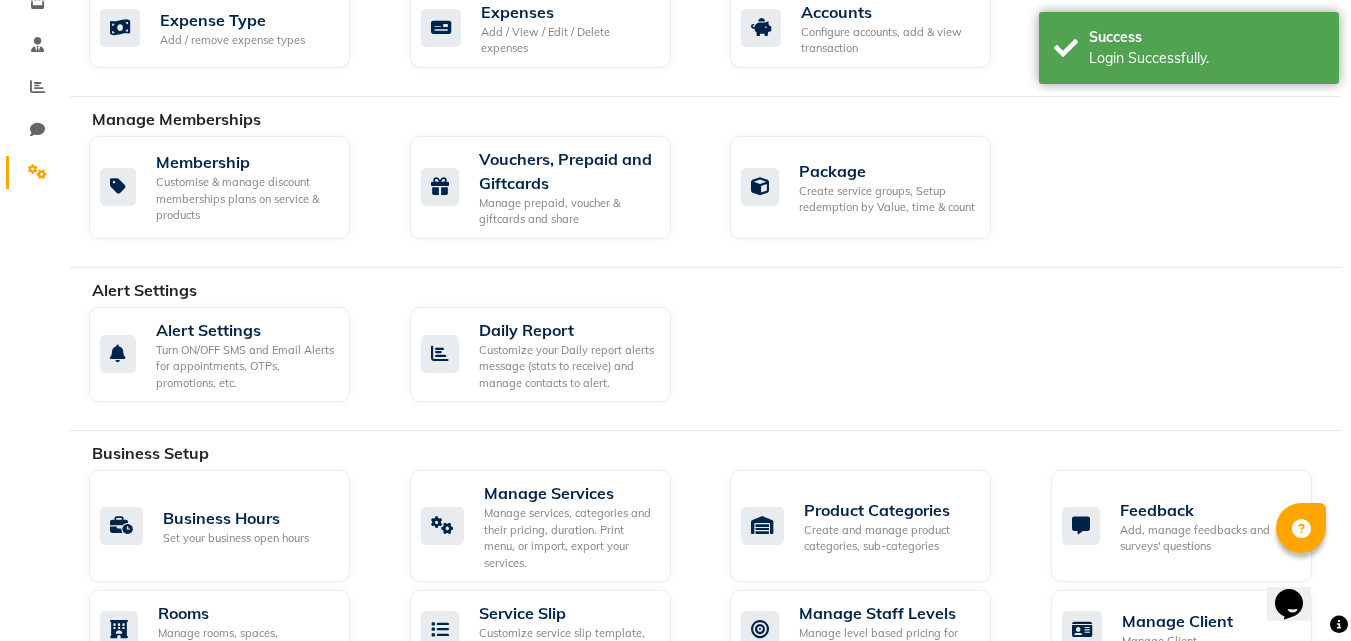 scroll, scrollTop: 404, scrollLeft: 0, axis: vertical 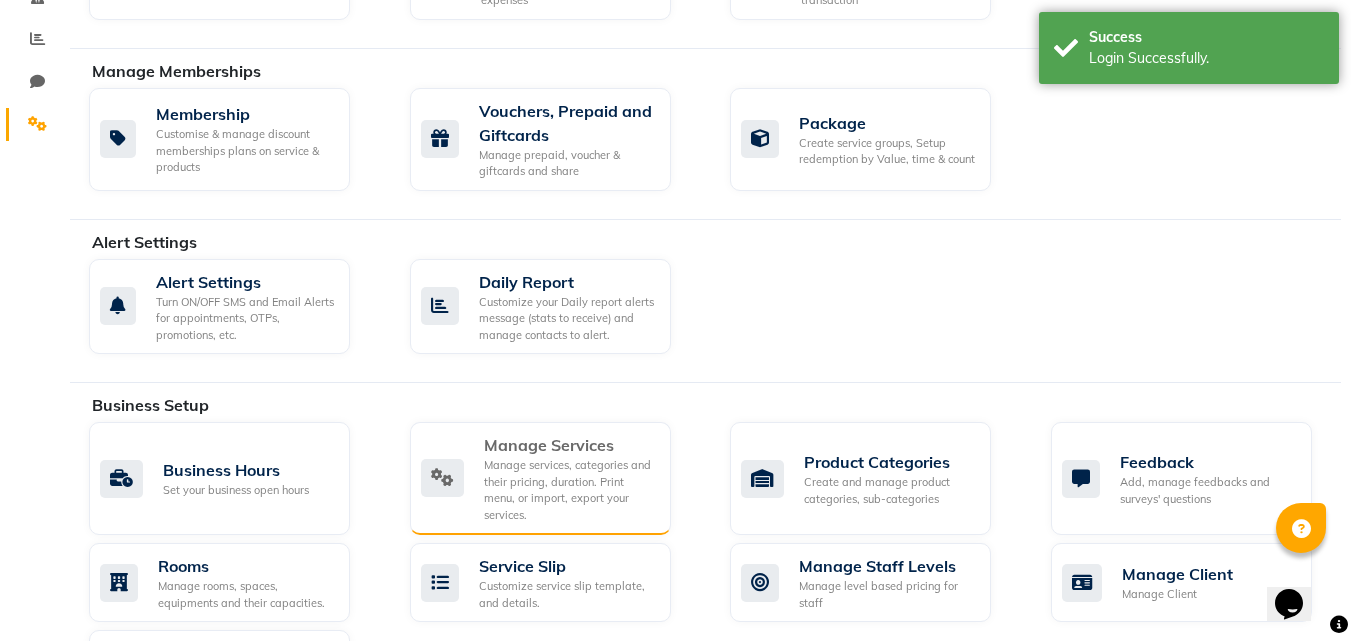 click on "Manage Services" 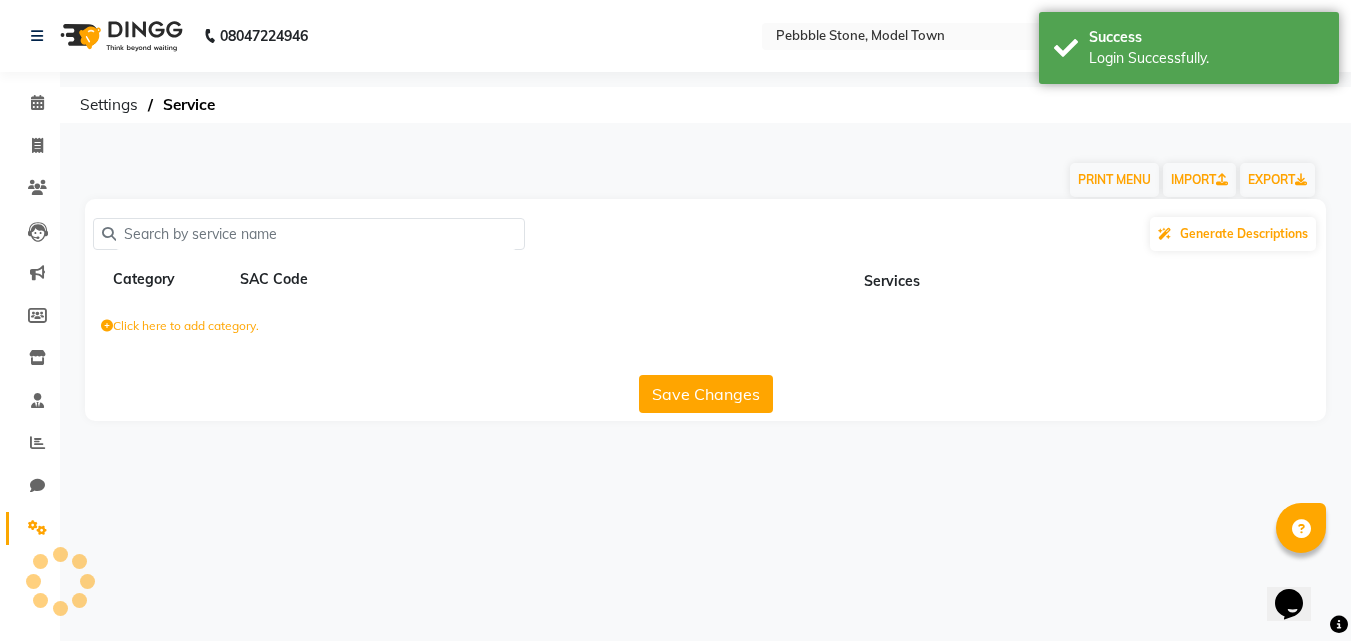 scroll, scrollTop: 0, scrollLeft: 0, axis: both 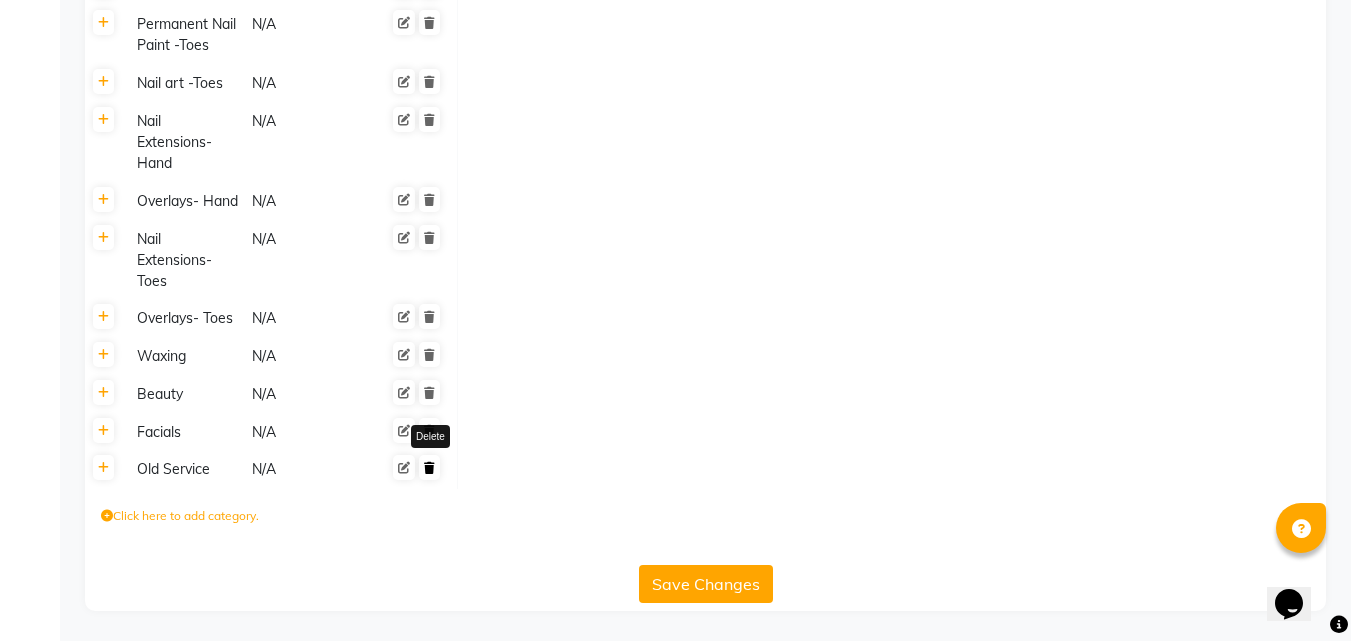click 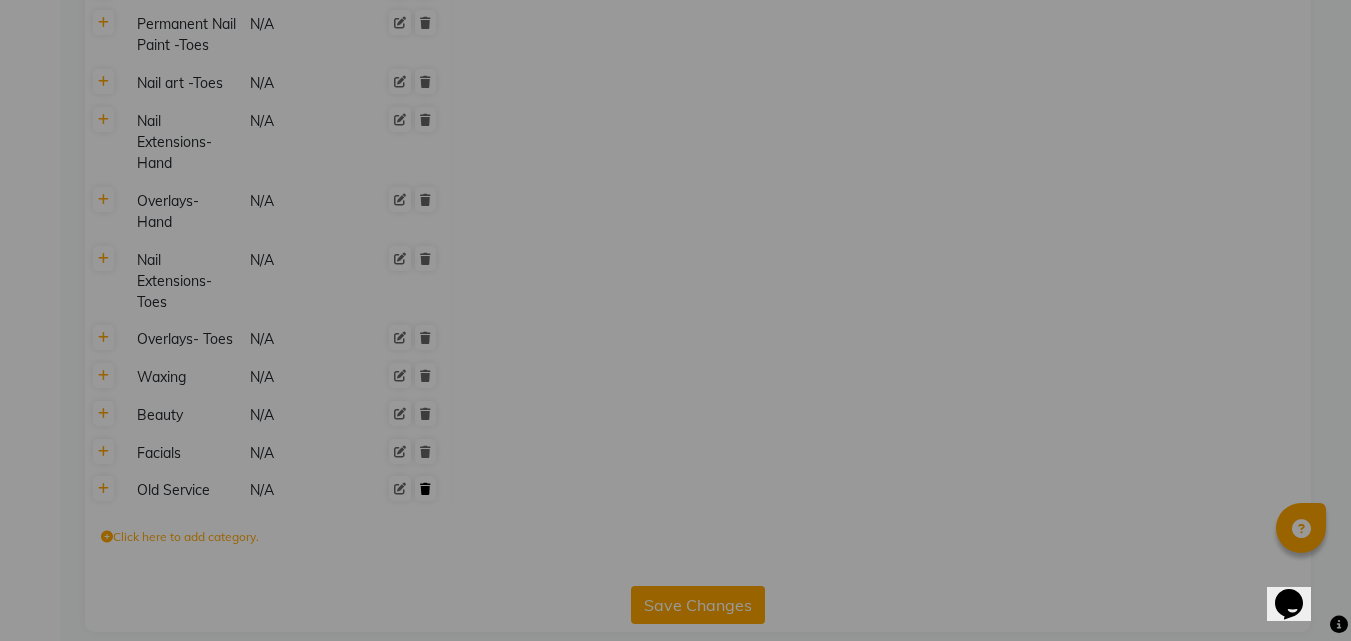 scroll, scrollTop: 987, scrollLeft: 0, axis: vertical 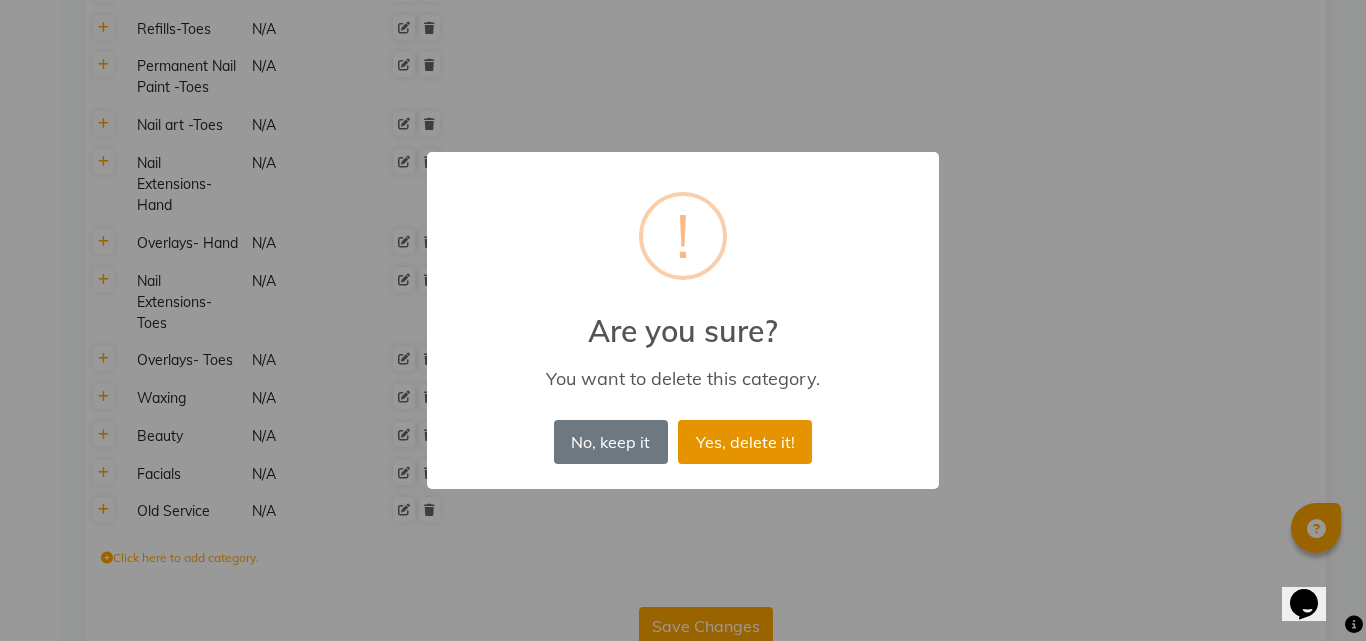 click on "Yes, delete it!" at bounding box center [745, 442] 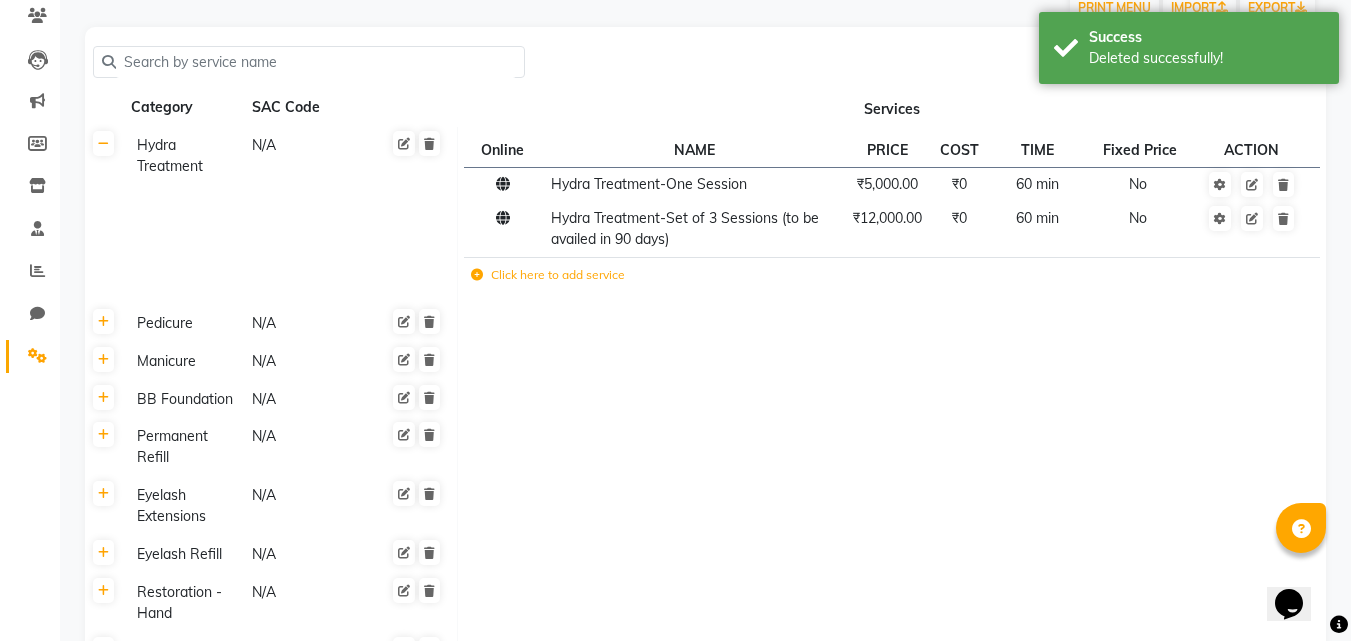 scroll, scrollTop: 0, scrollLeft: 0, axis: both 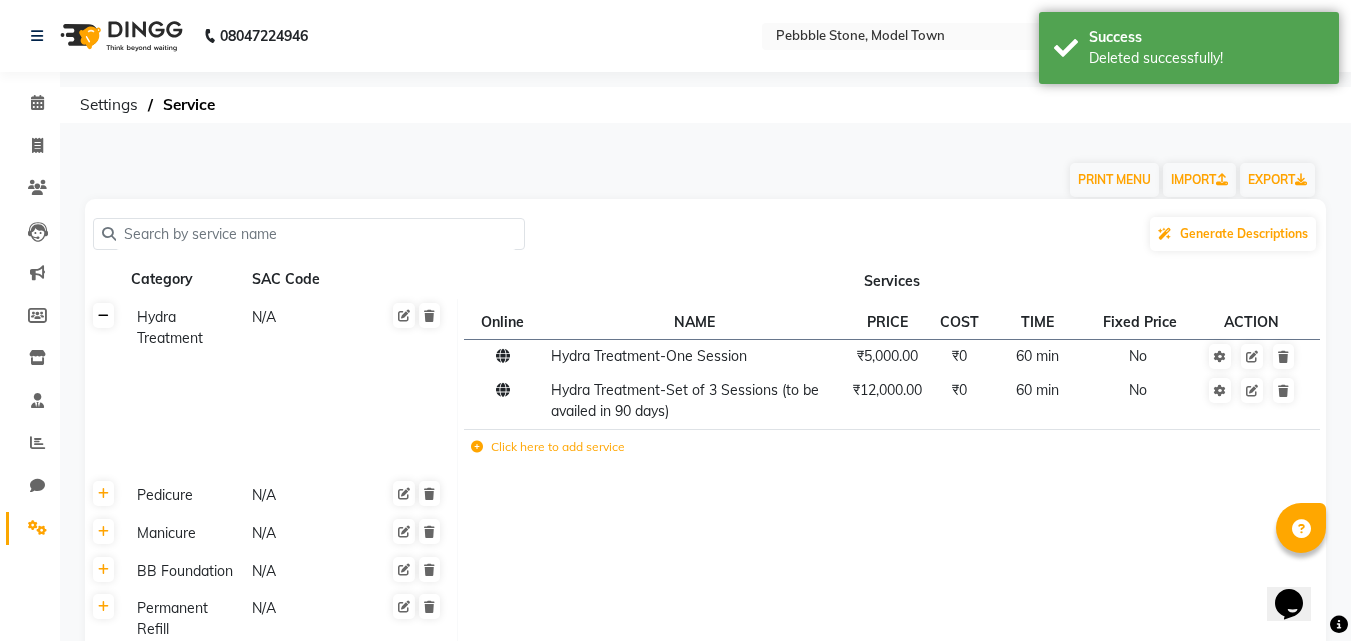 click 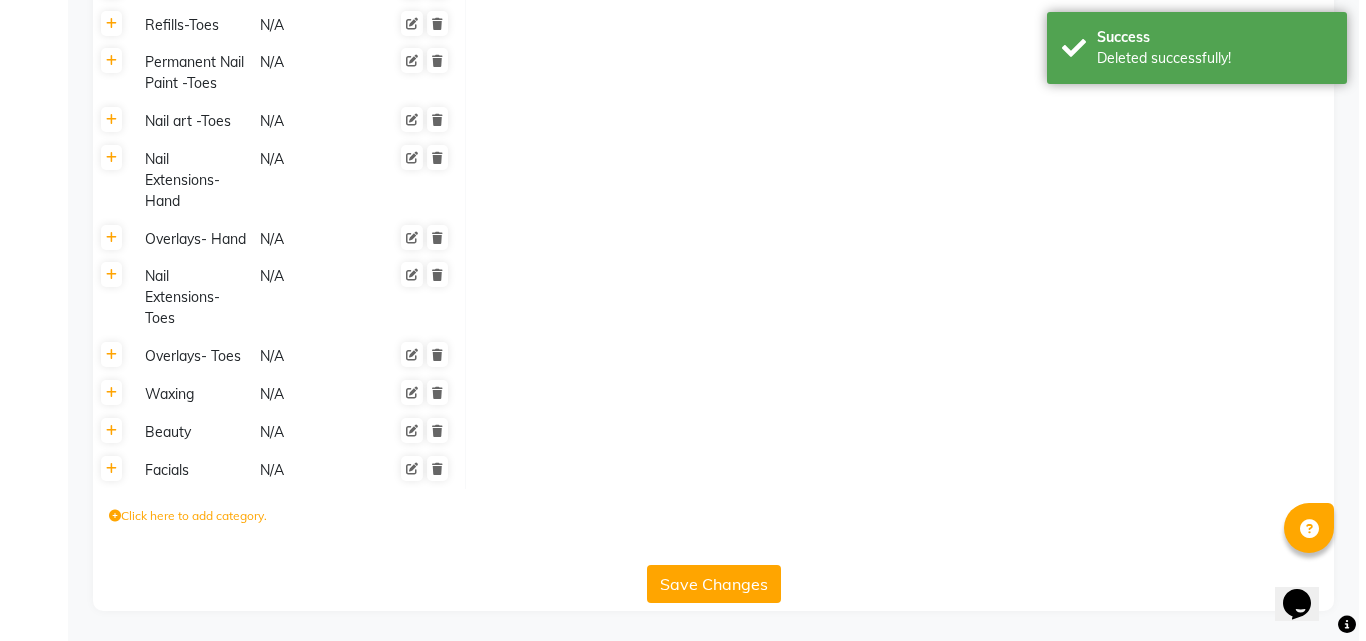 scroll, scrollTop: 0, scrollLeft: 0, axis: both 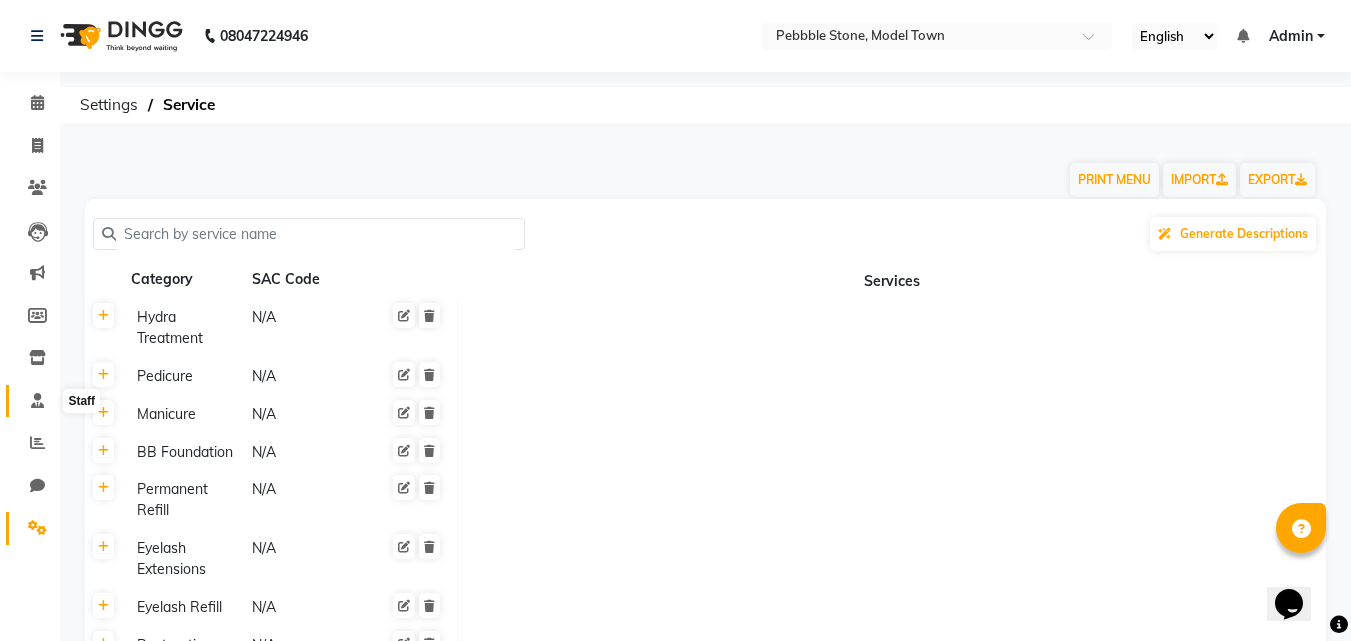 click 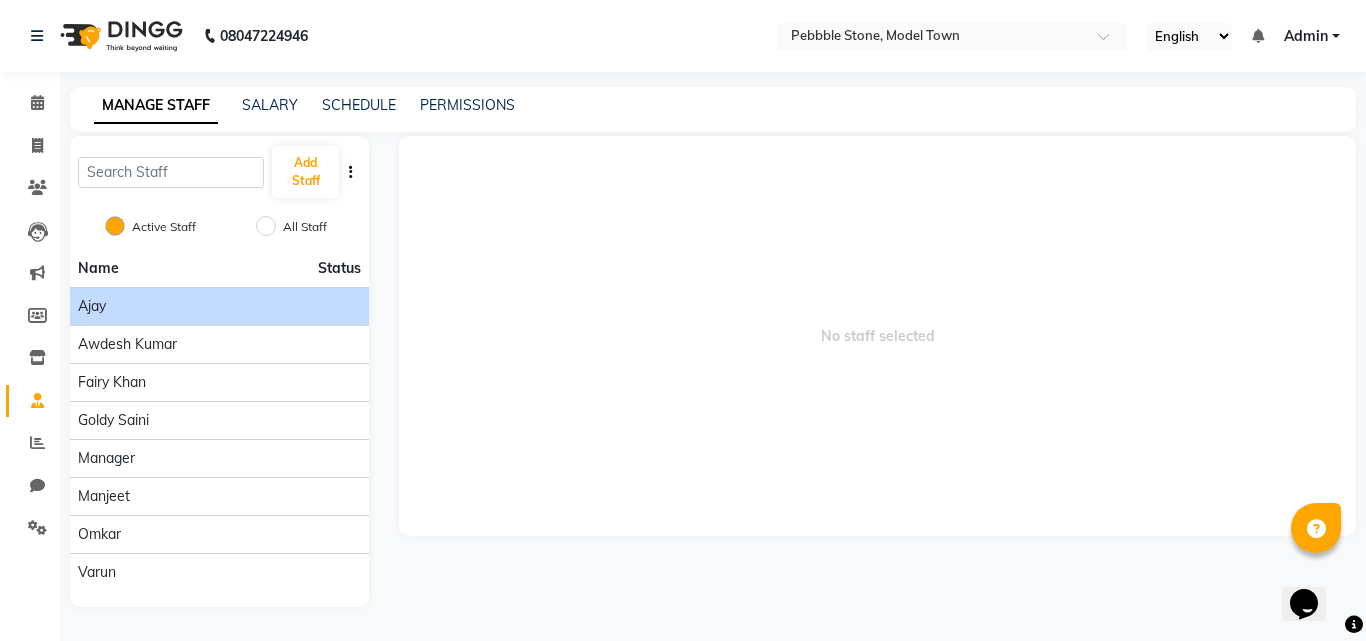 click on "Ajay" 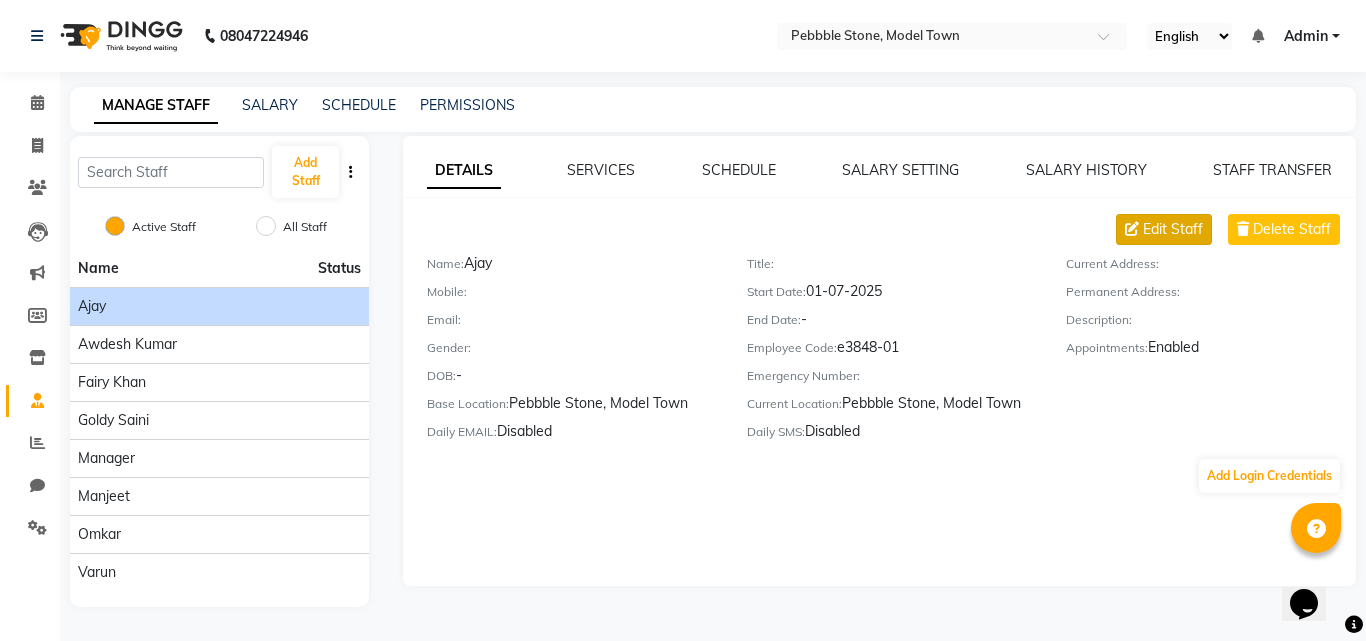 click on "Edit Staff" 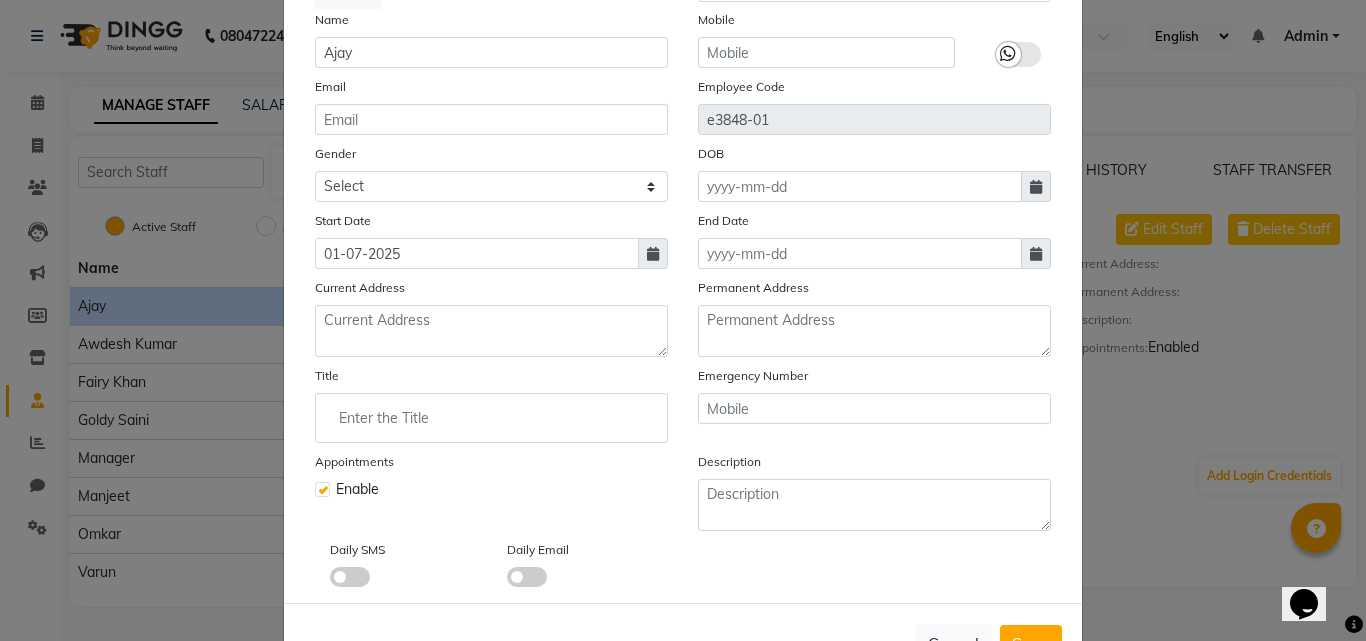 scroll, scrollTop: 178, scrollLeft: 0, axis: vertical 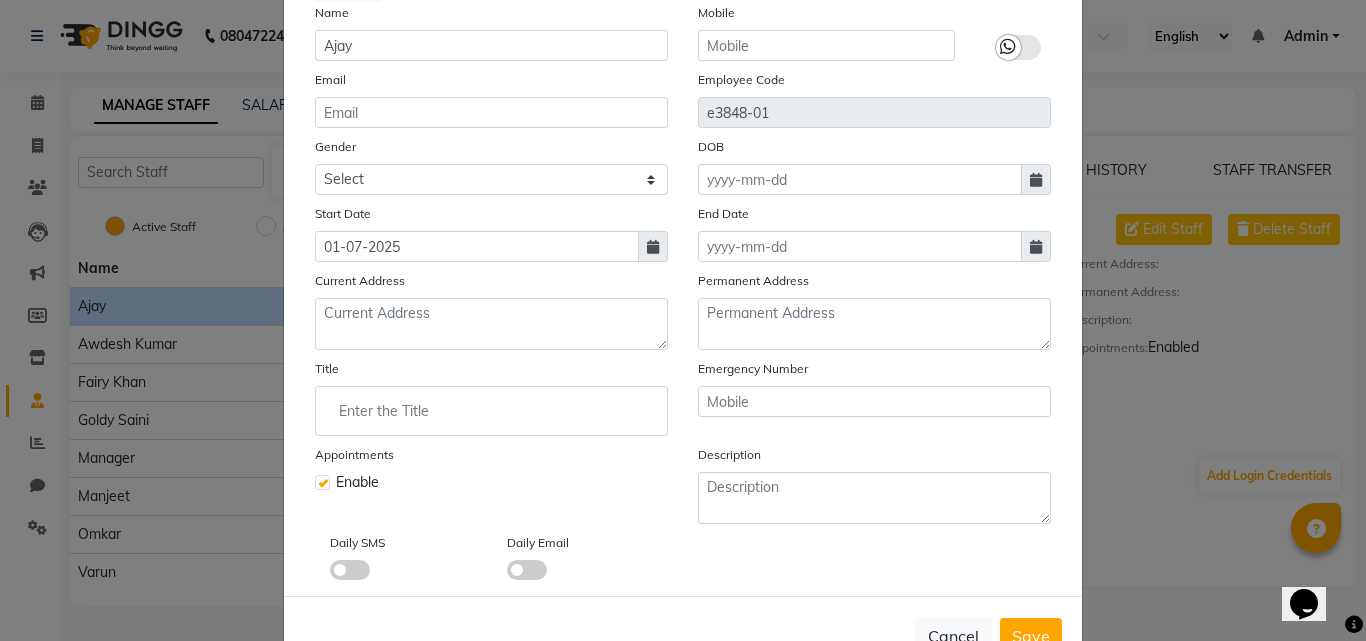 click 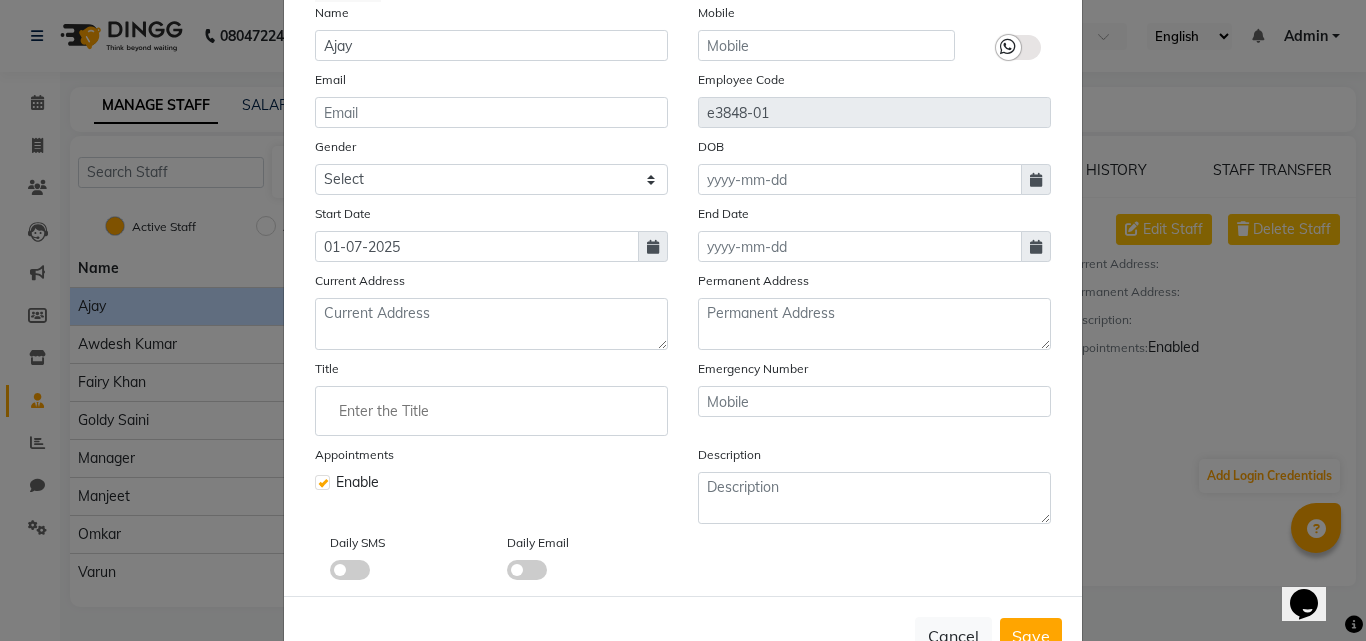 type on "e" 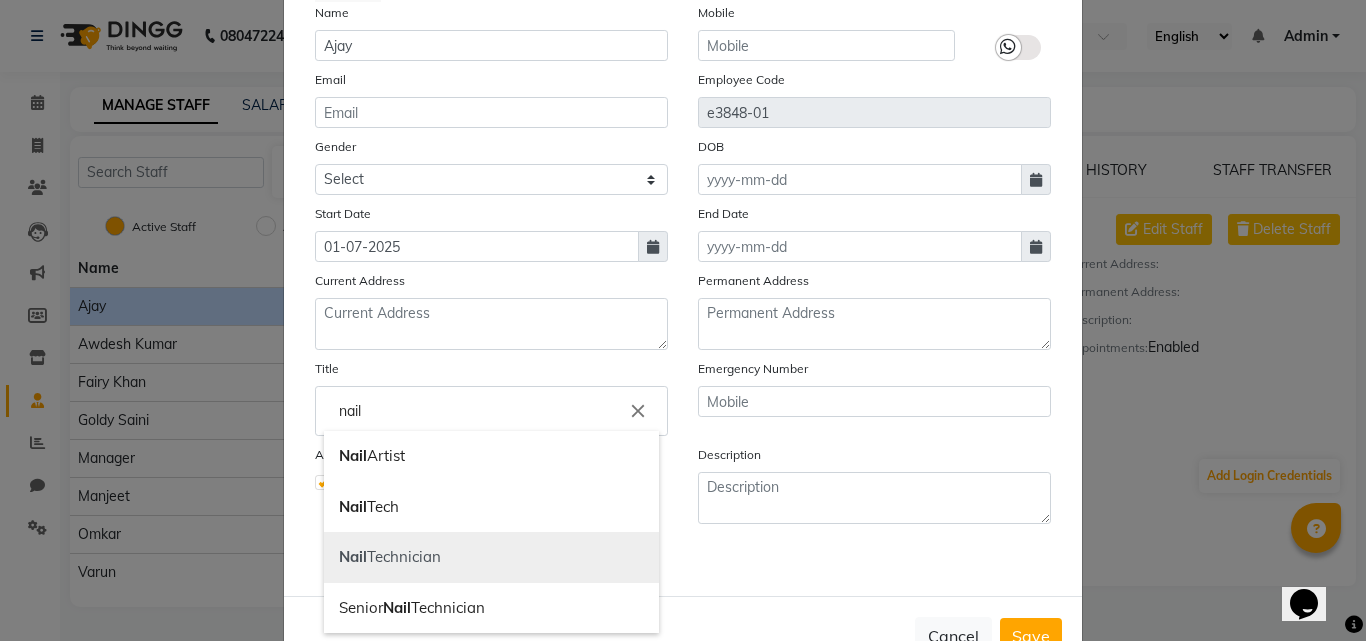 click on "Nail  Technician" at bounding box center [491, 557] 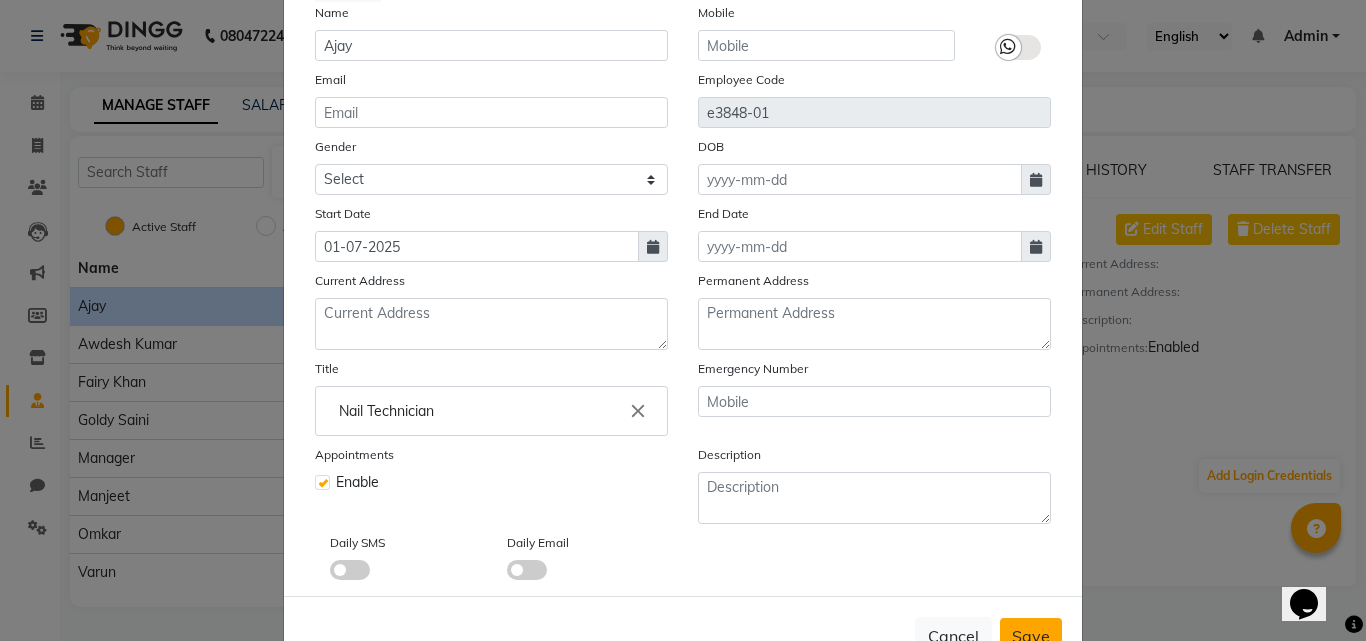 click on "Save" at bounding box center (1031, 636) 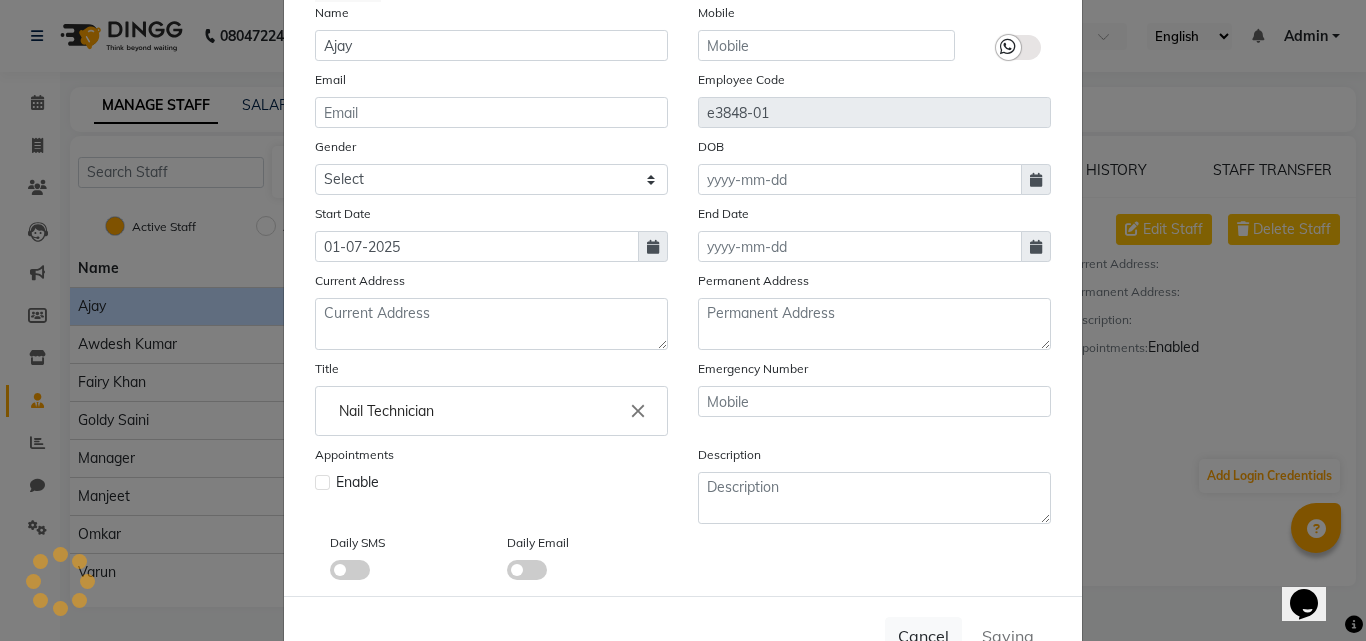 type 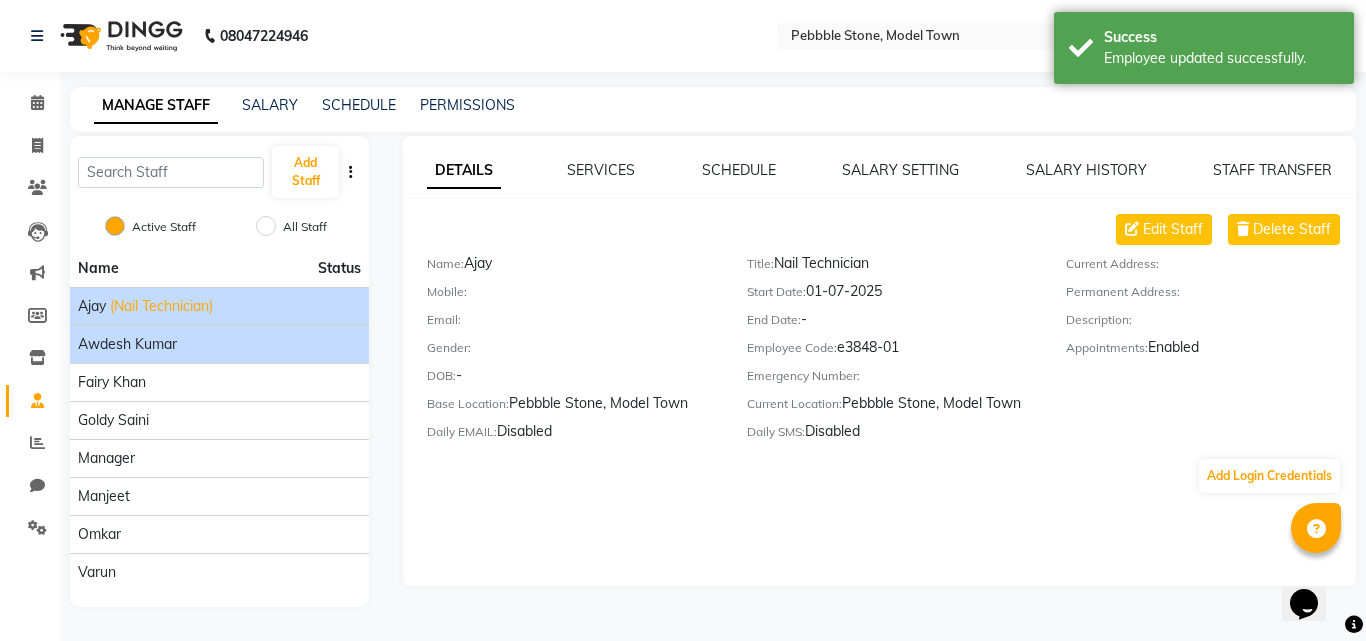 click on "Awdesh Kumar" 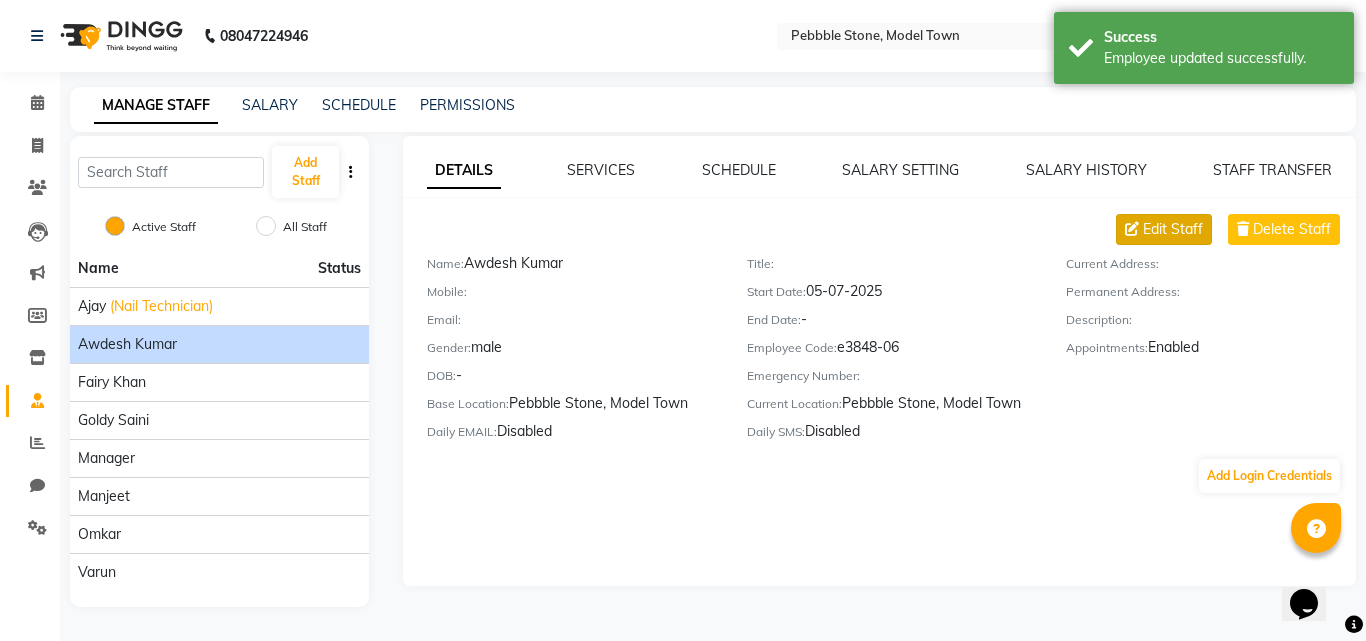 click on "Edit Staff" 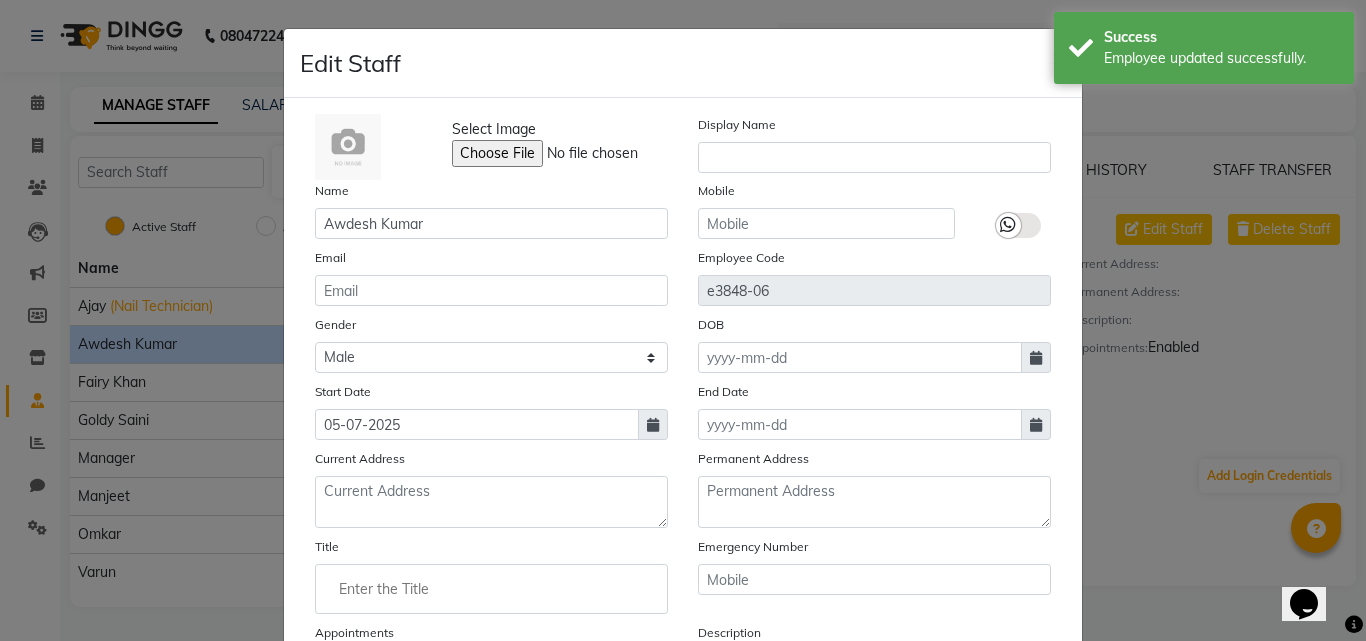 click 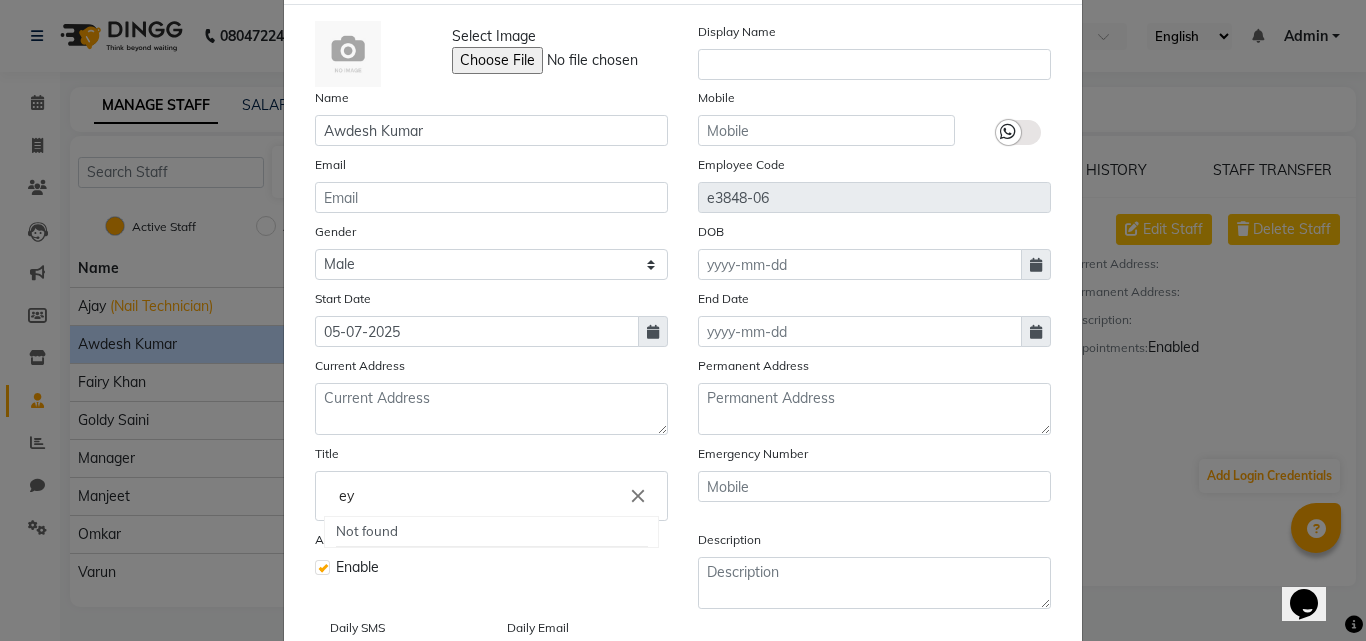 scroll, scrollTop: 140, scrollLeft: 0, axis: vertical 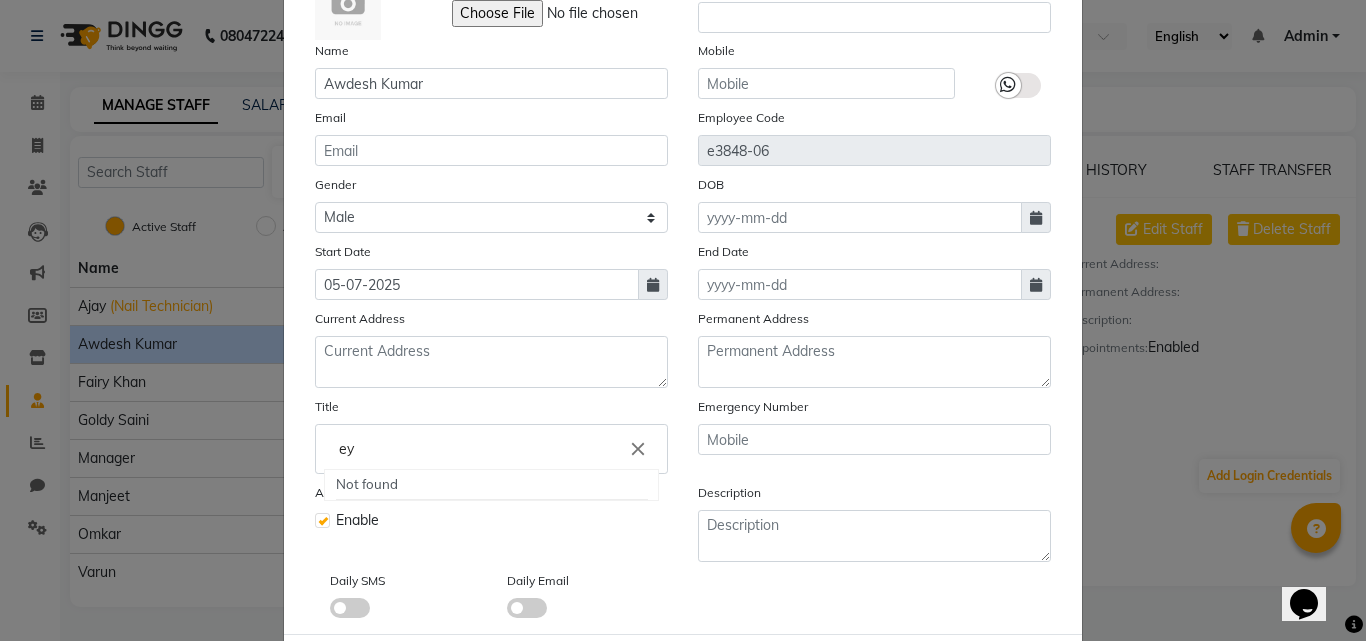 click on "ey" 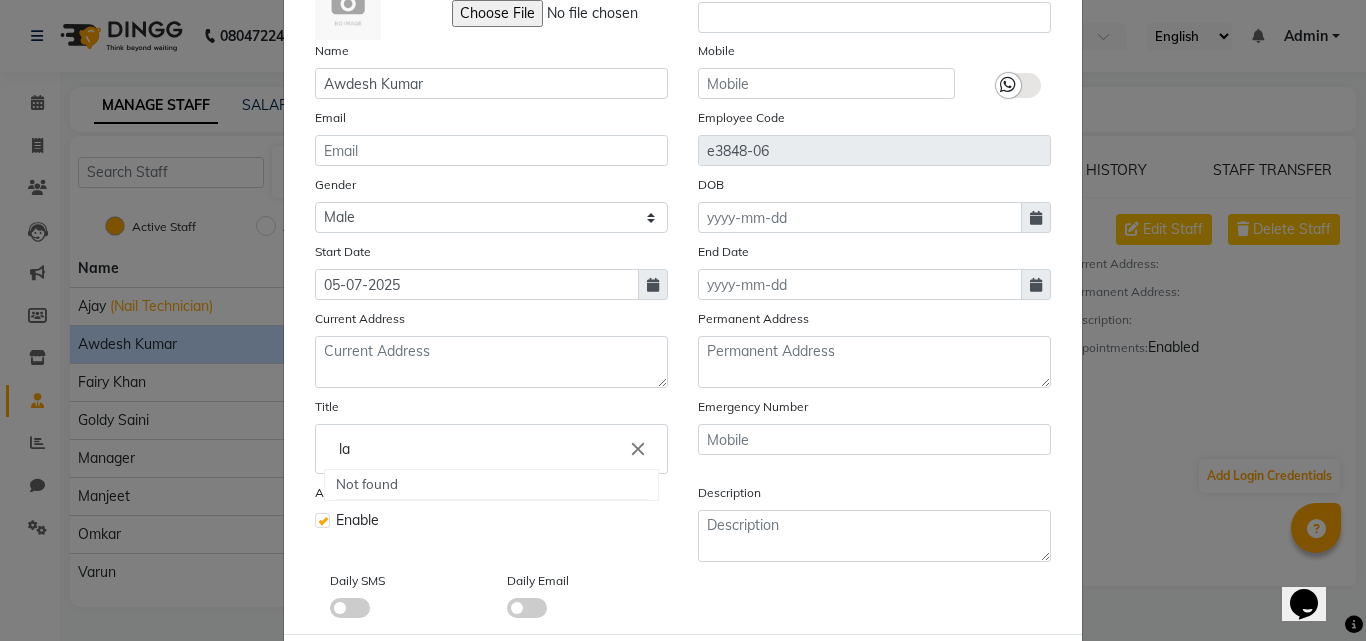 type on "l" 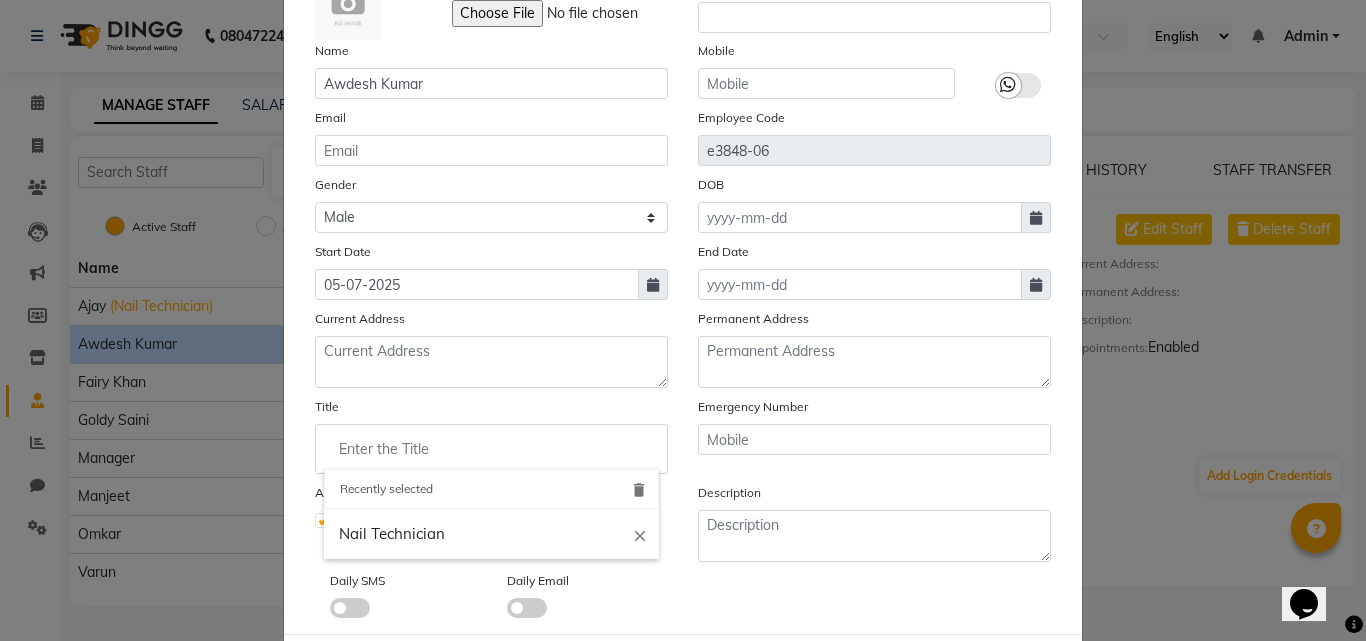 type 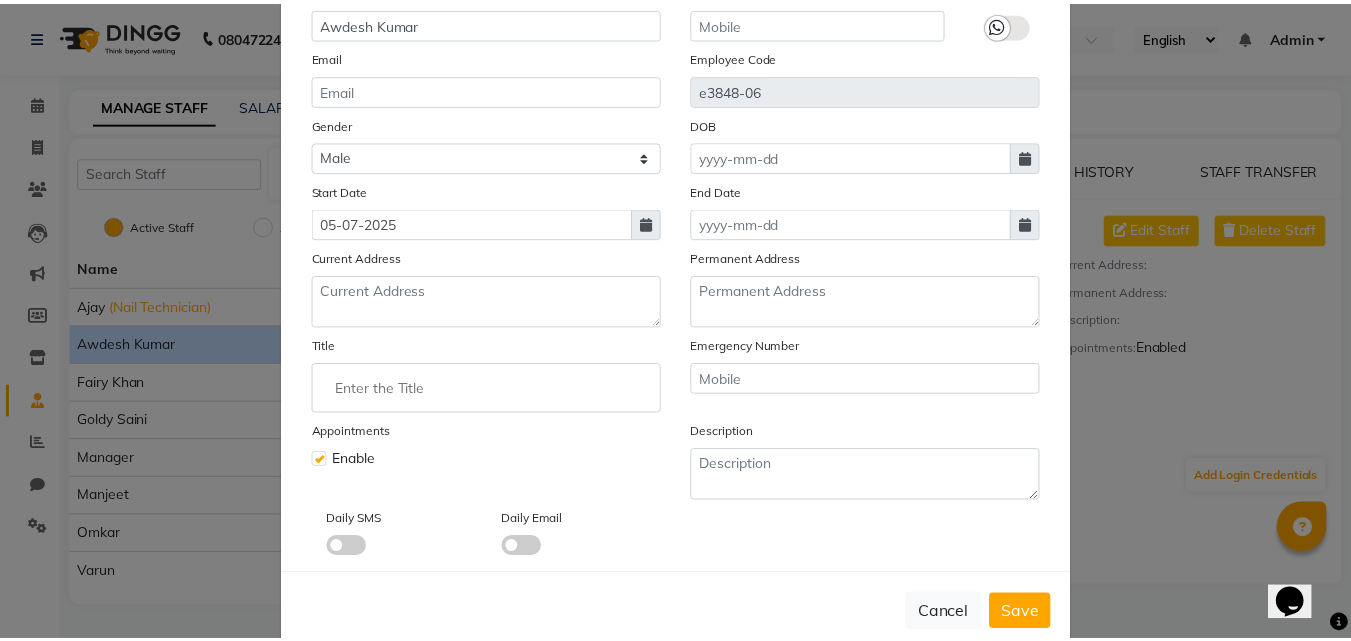scroll, scrollTop: 241, scrollLeft: 0, axis: vertical 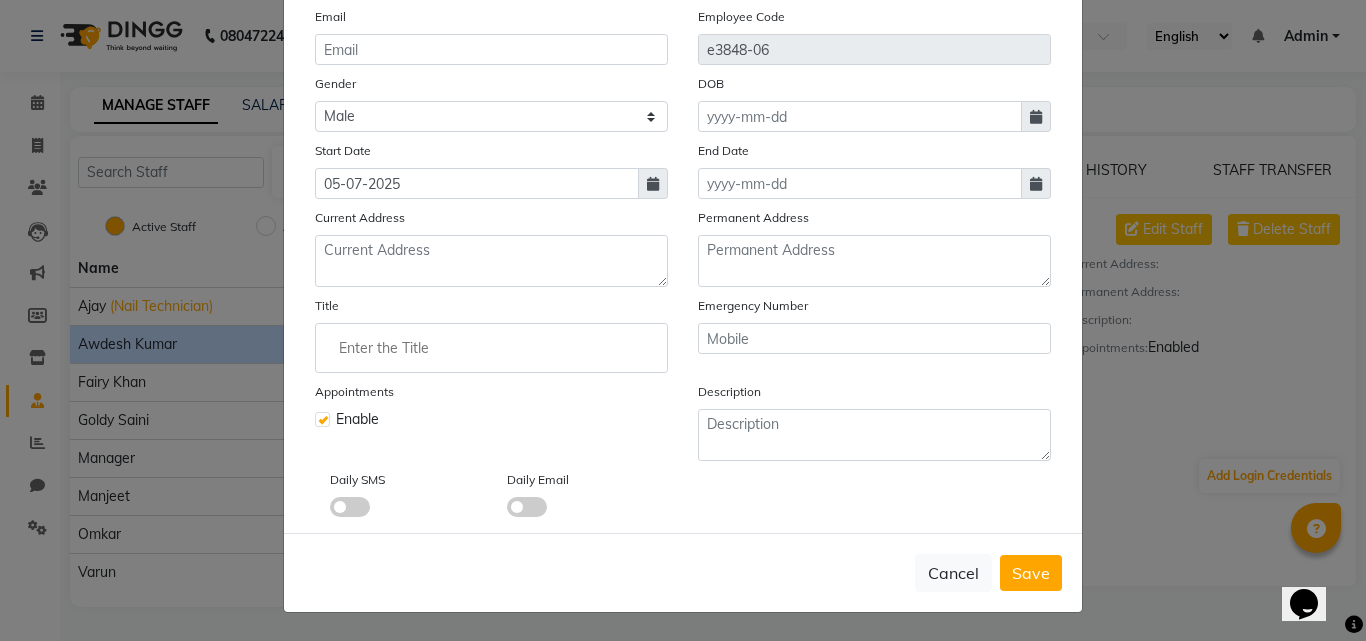 drag, startPoint x: 1361, startPoint y: 484, endPoint x: 30, endPoint y: 56, distance: 1398.122 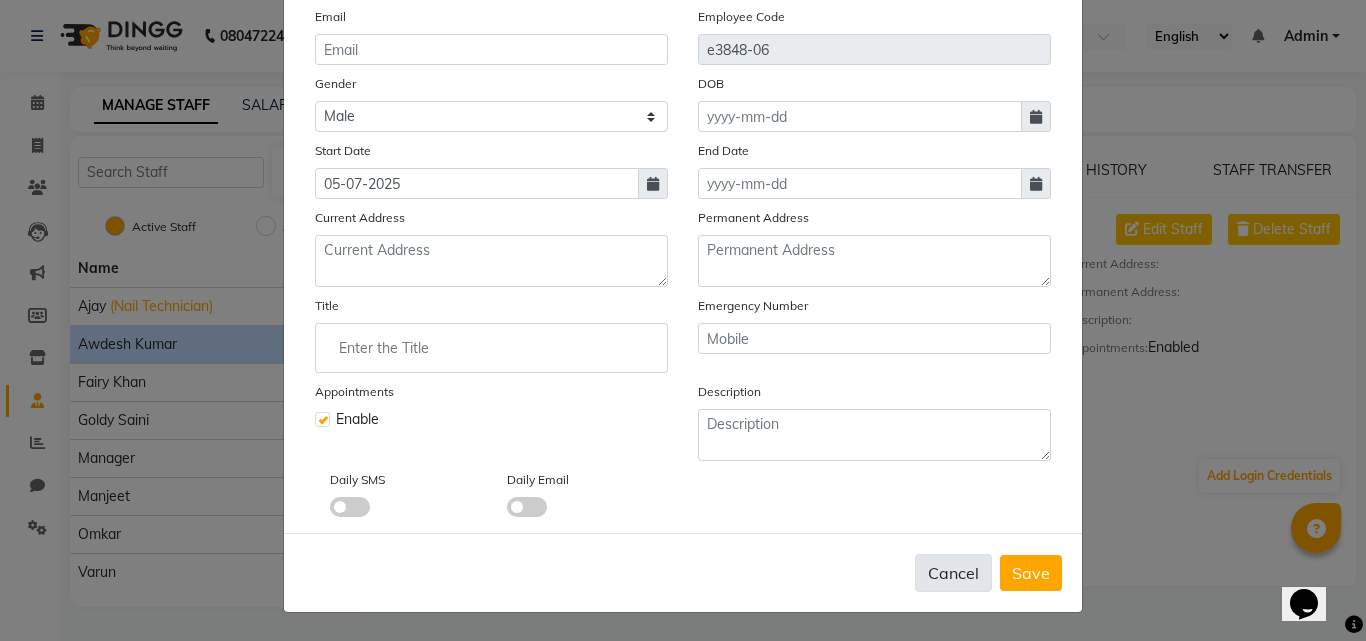 click on "Cancel" 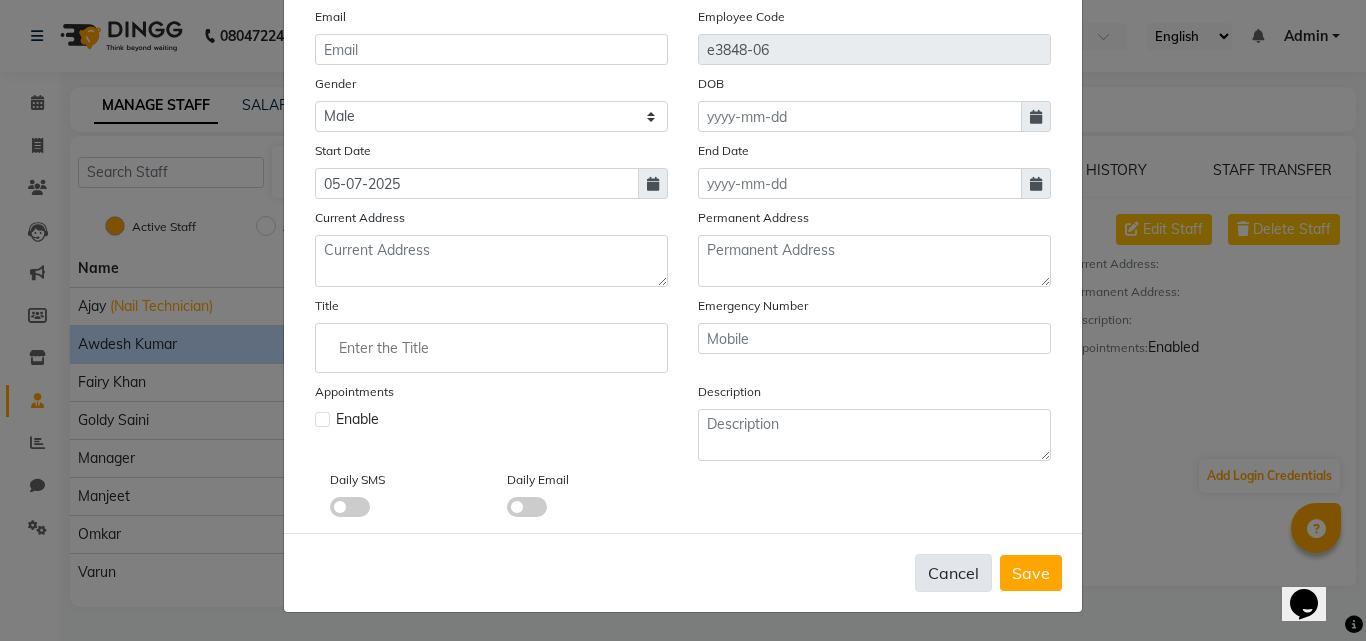 type 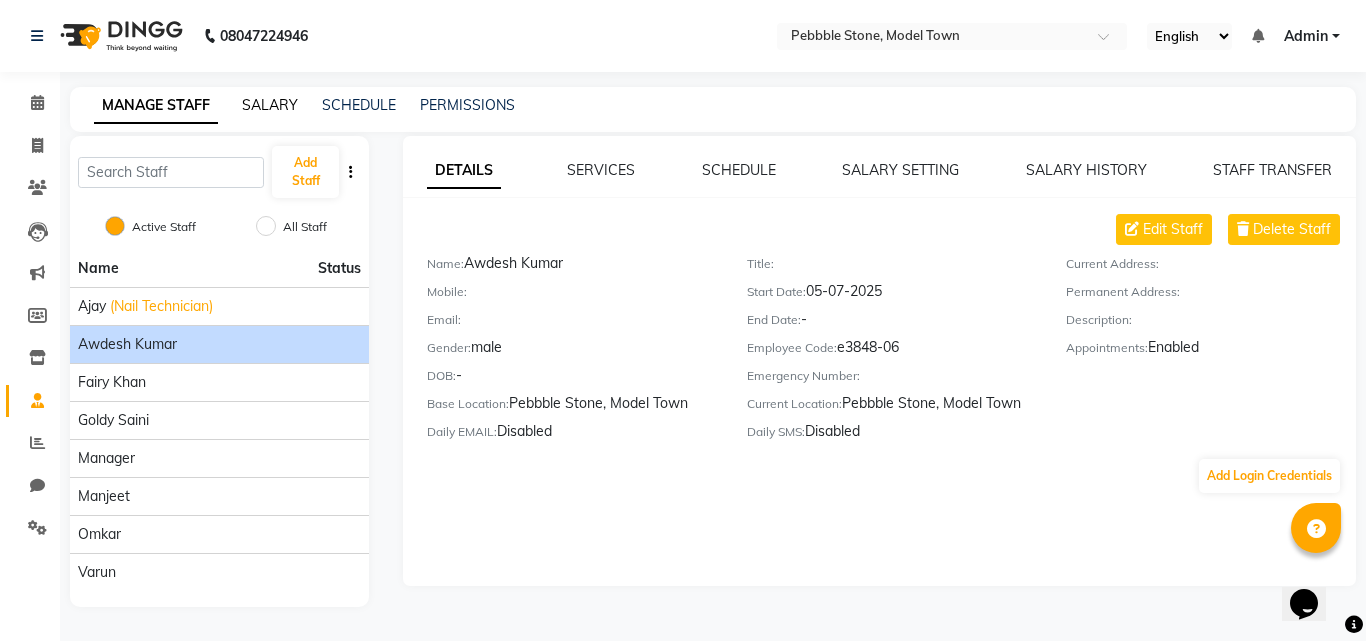 click on "SALARY" 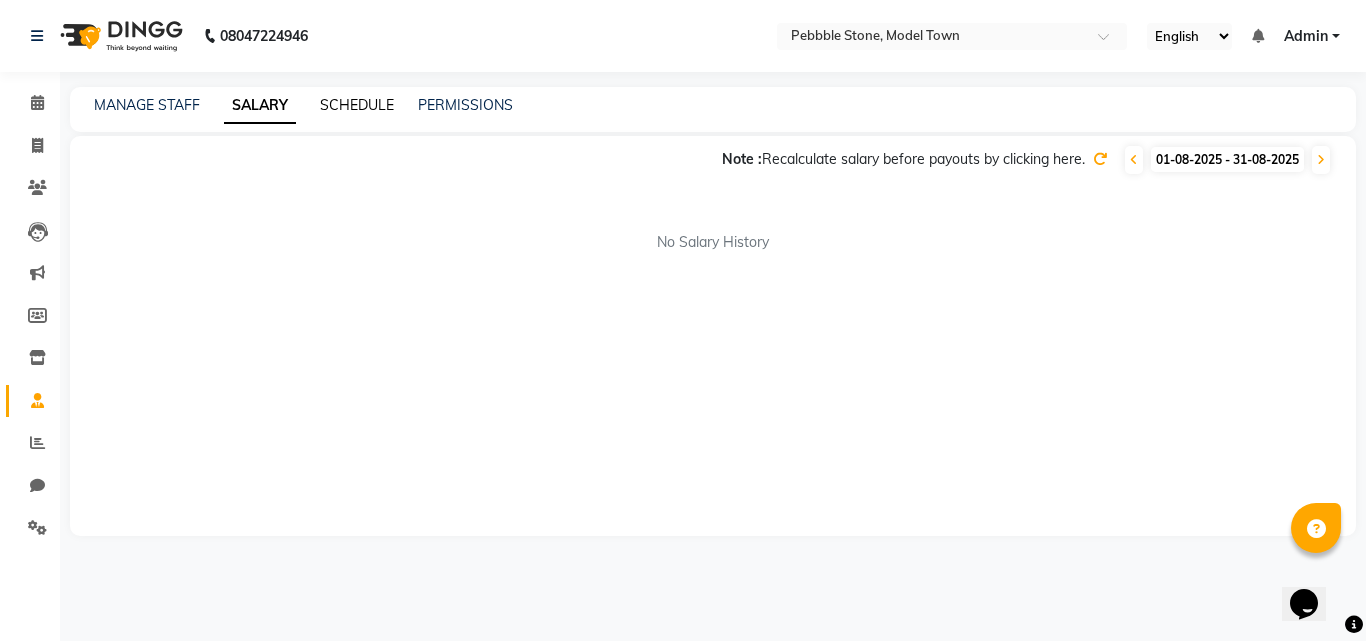 click on "SCHEDULE" 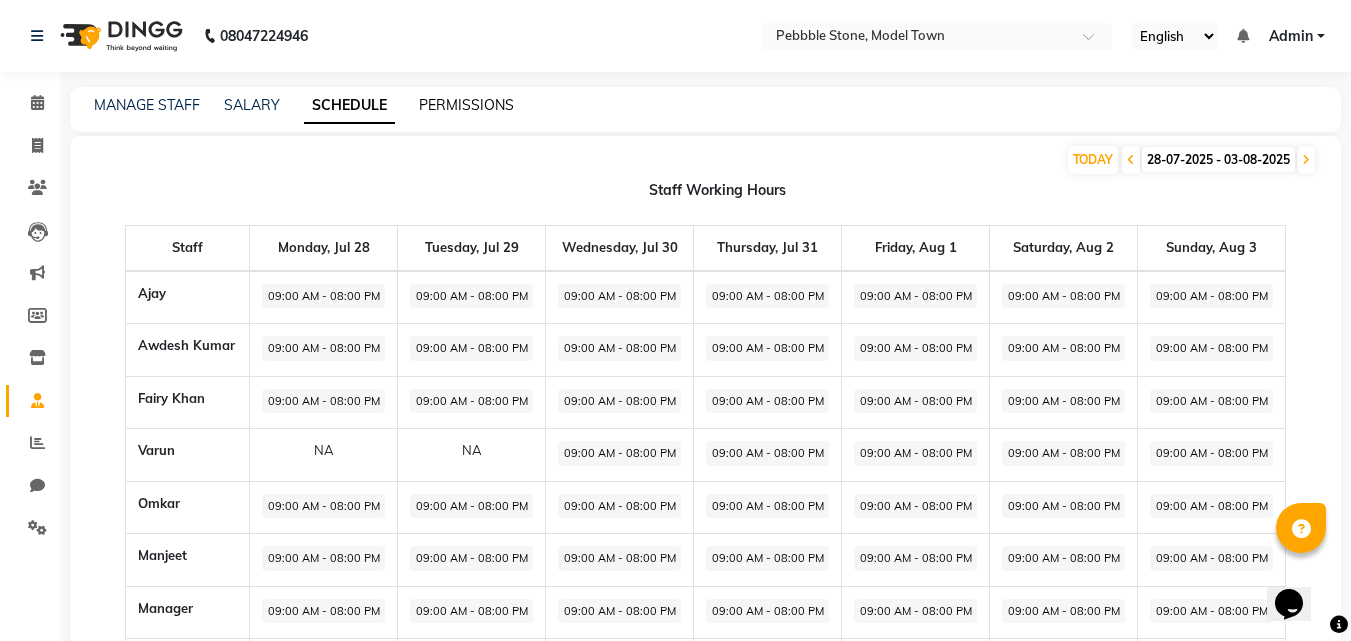 click on "PERMISSIONS" 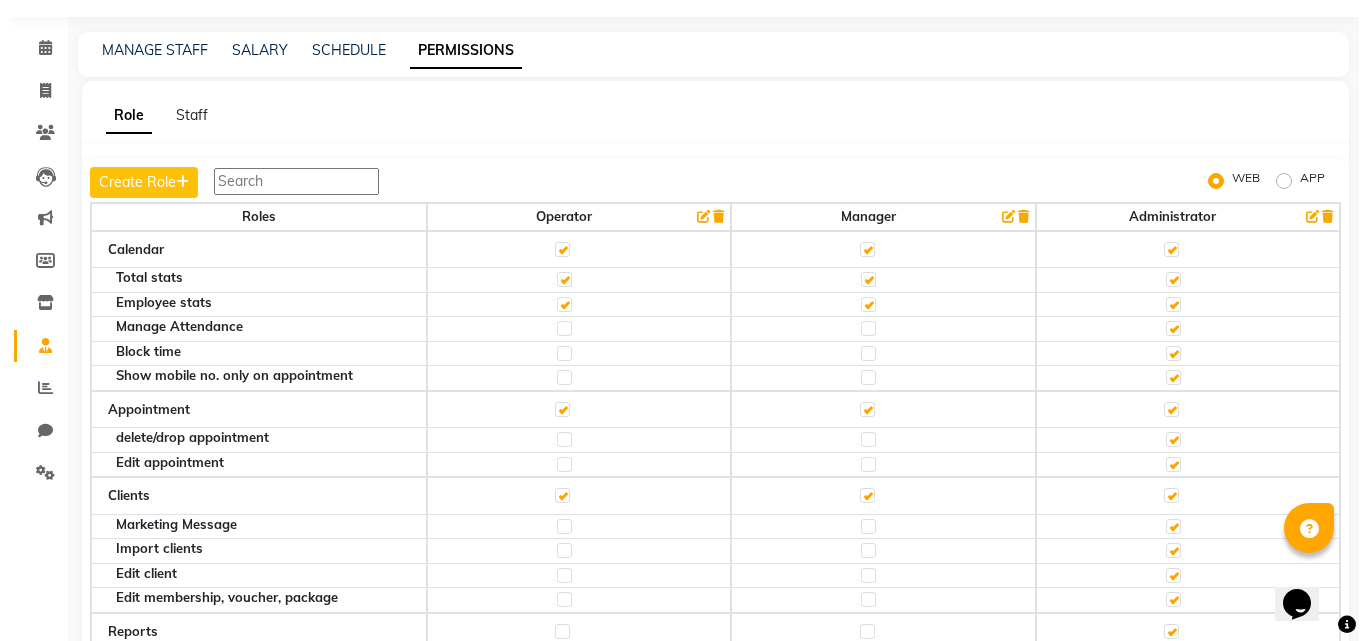 scroll, scrollTop: 0, scrollLeft: 0, axis: both 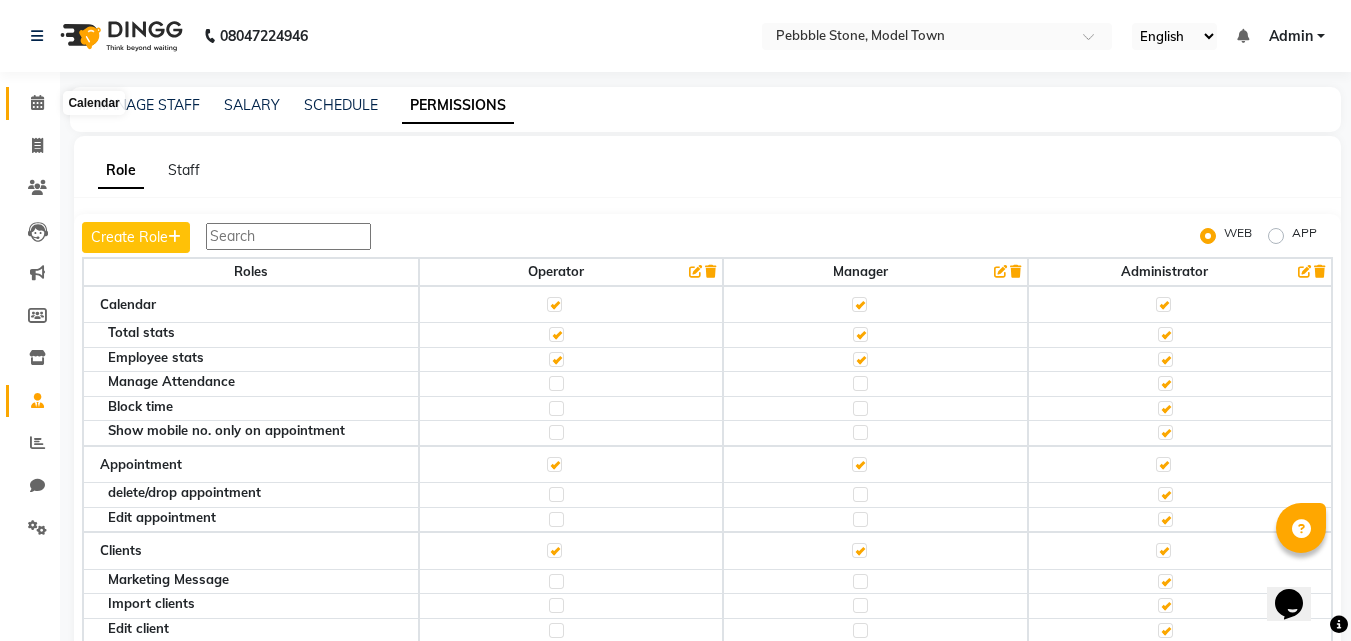 click 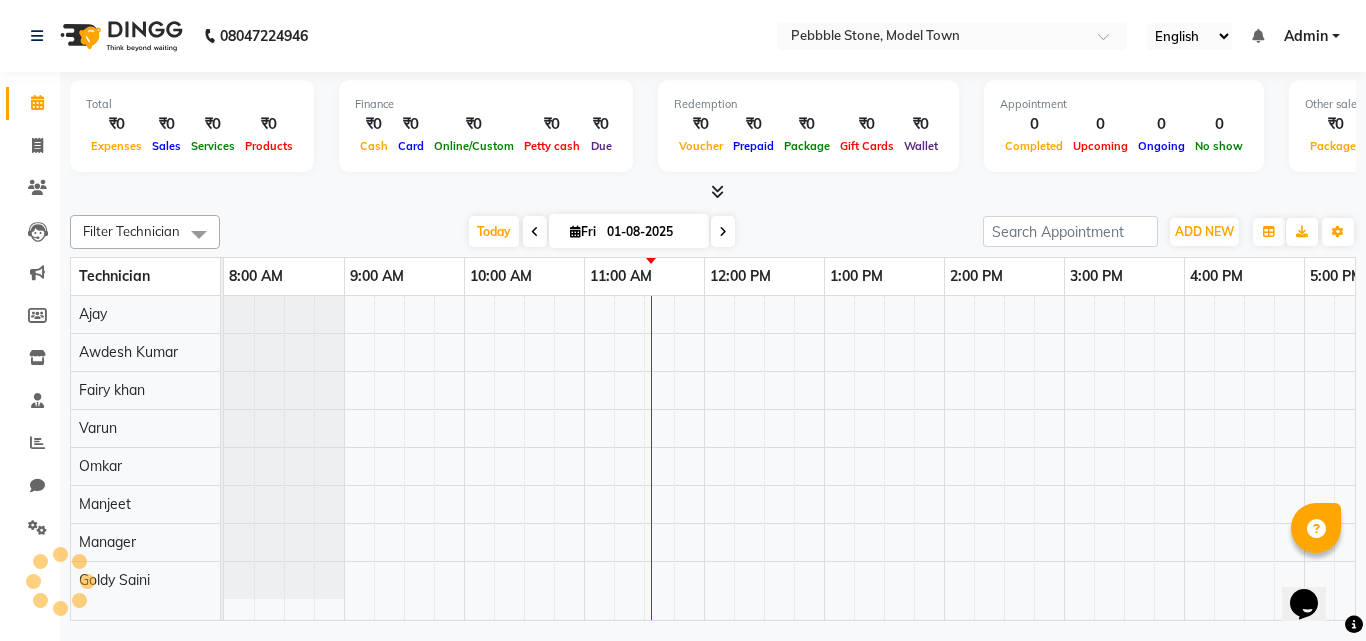 scroll, scrollTop: 0, scrollLeft: 0, axis: both 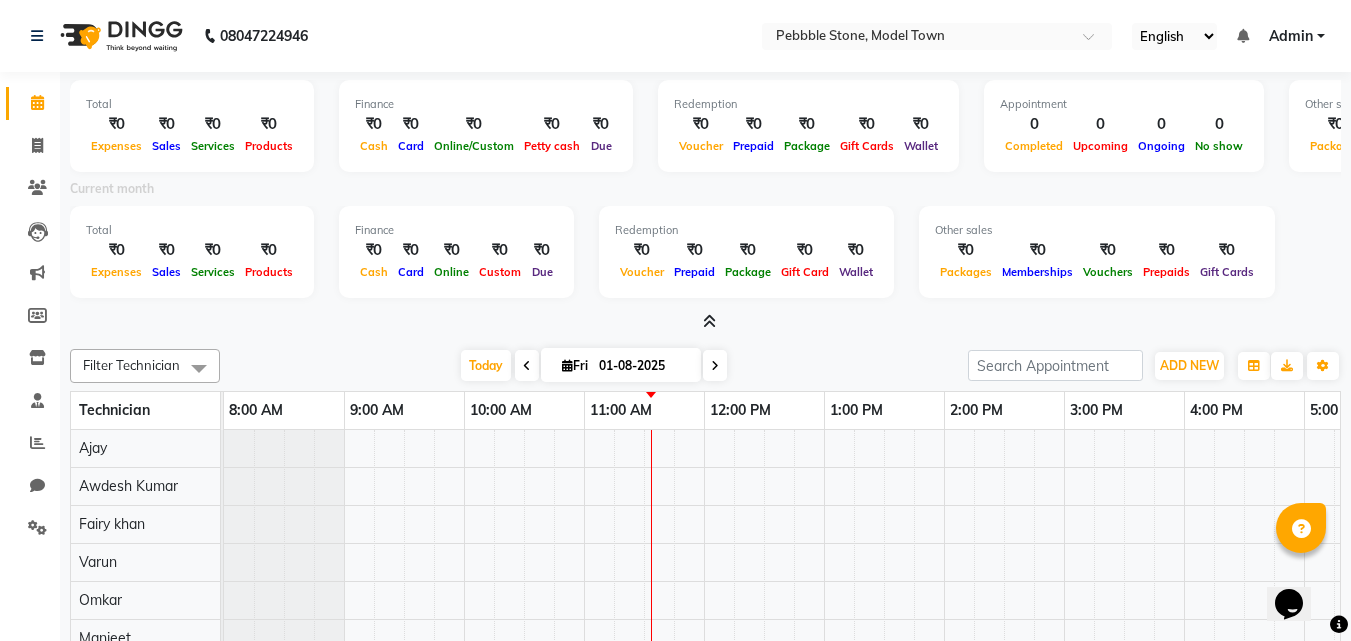 click at bounding box center (709, 321) 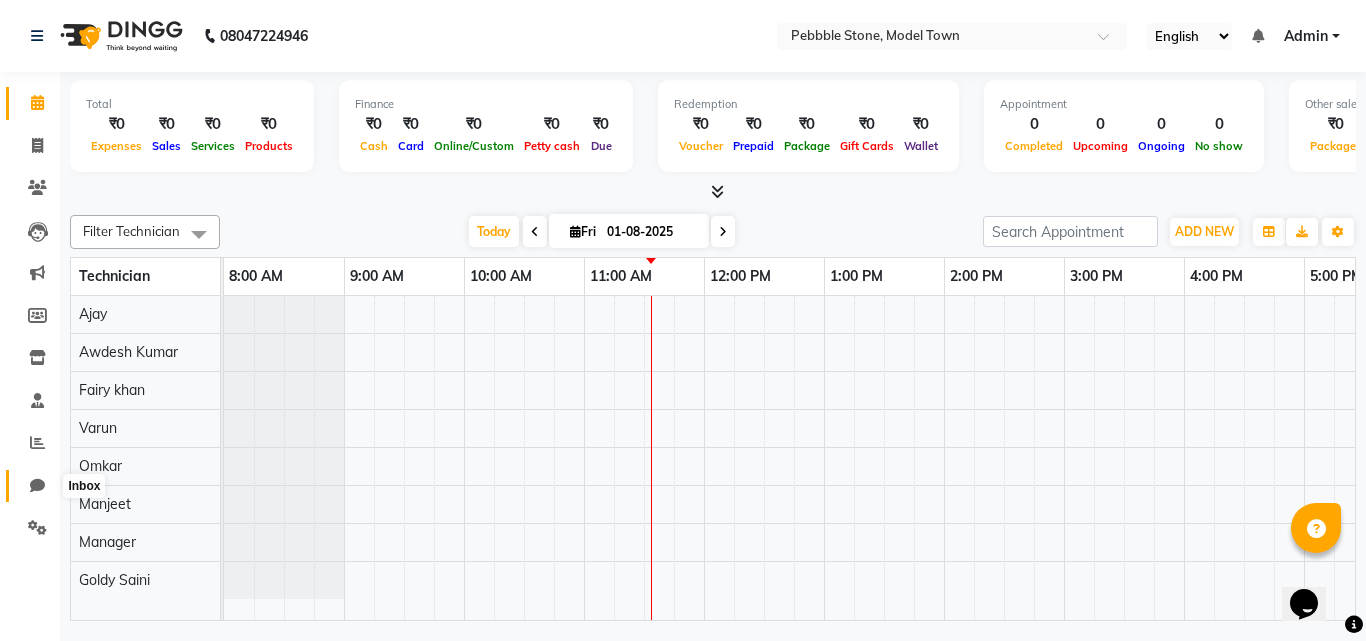 click 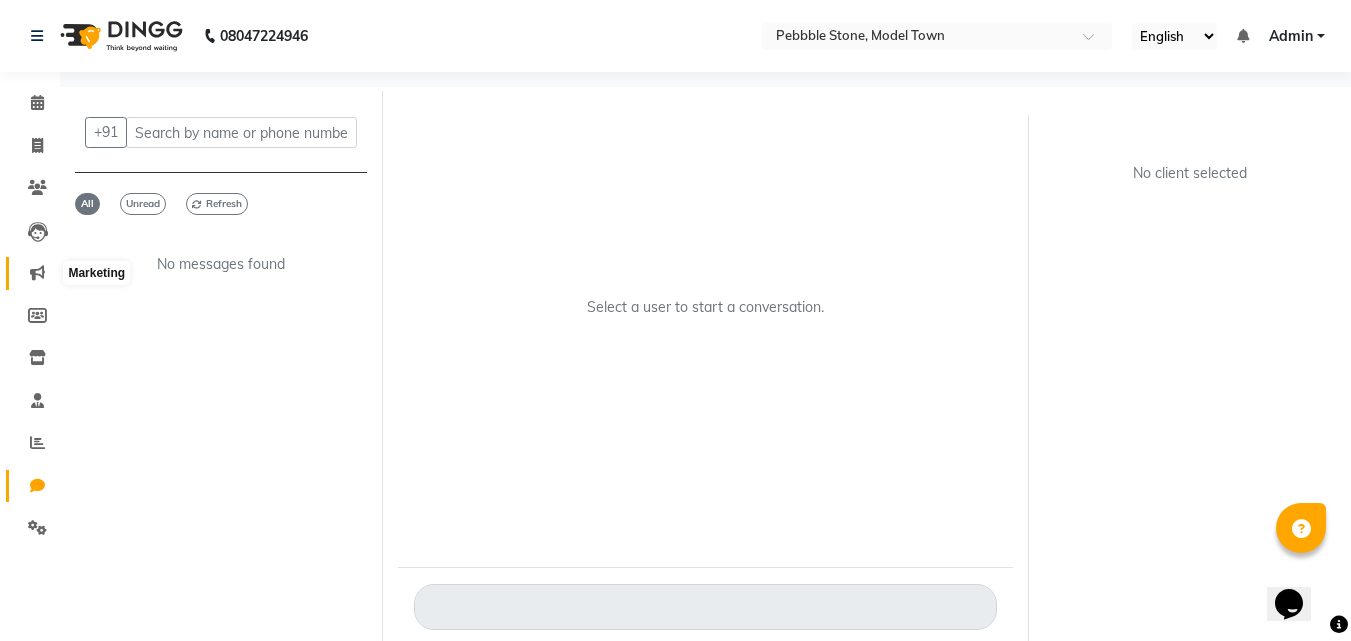click 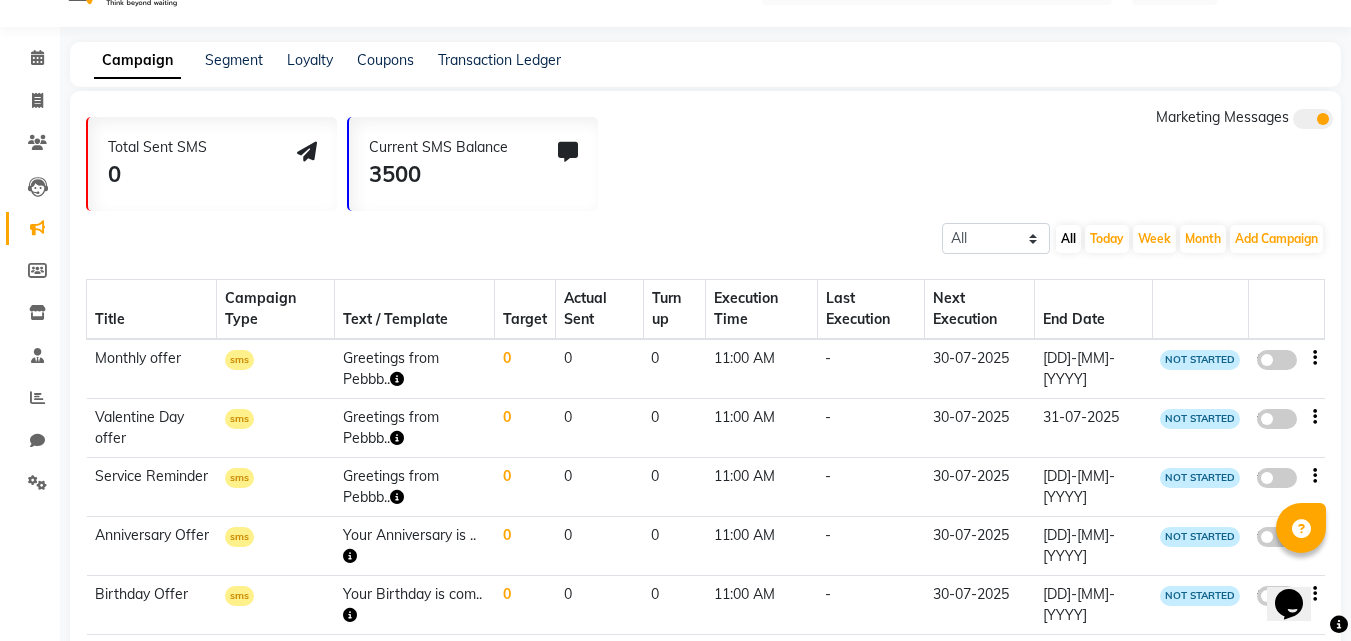 scroll, scrollTop: 31, scrollLeft: 0, axis: vertical 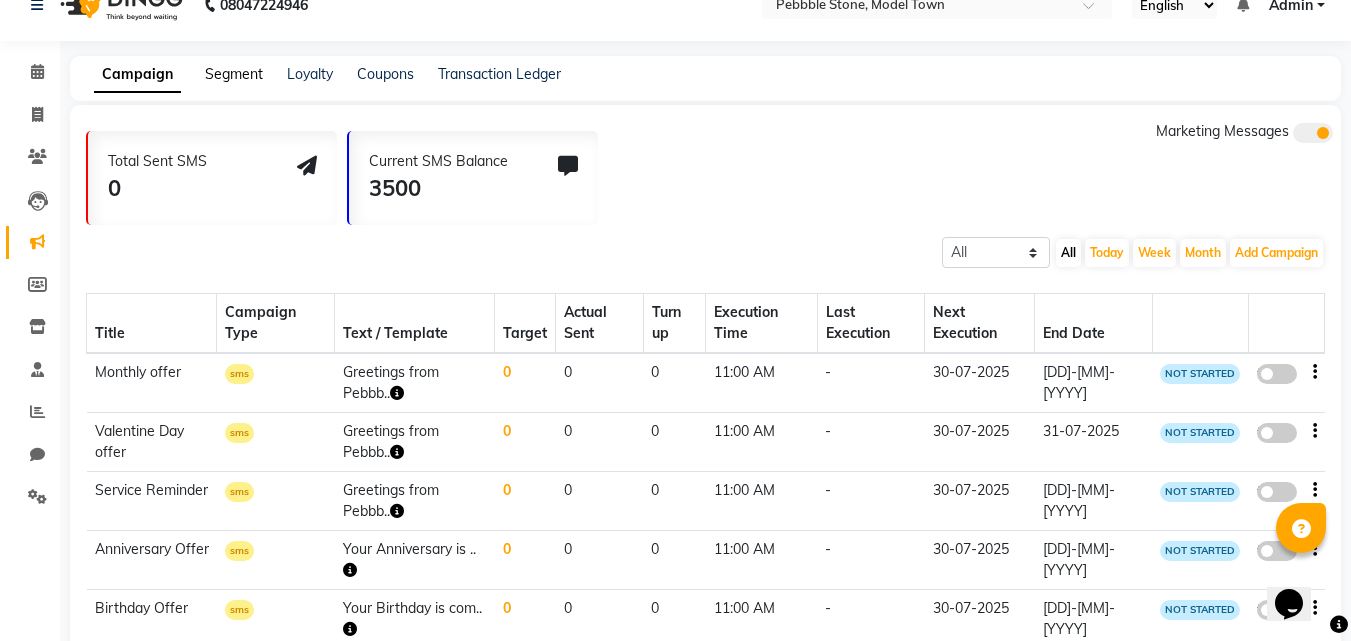 click on "Segment" 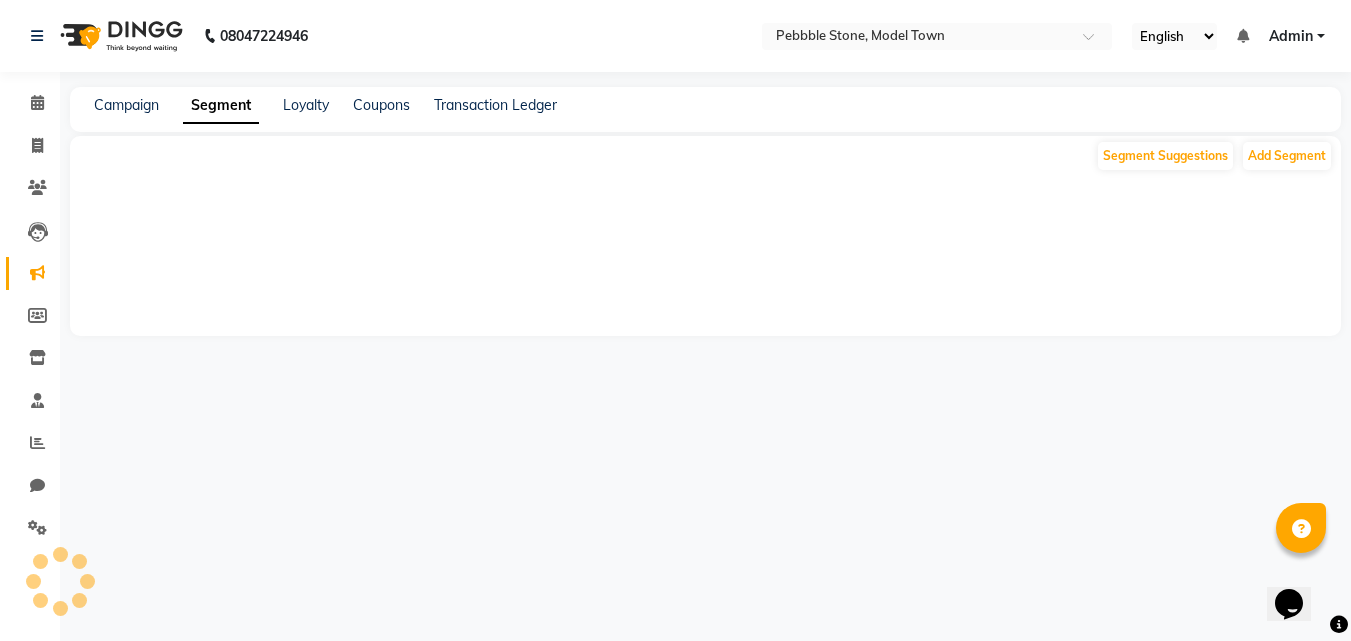 scroll, scrollTop: 0, scrollLeft: 0, axis: both 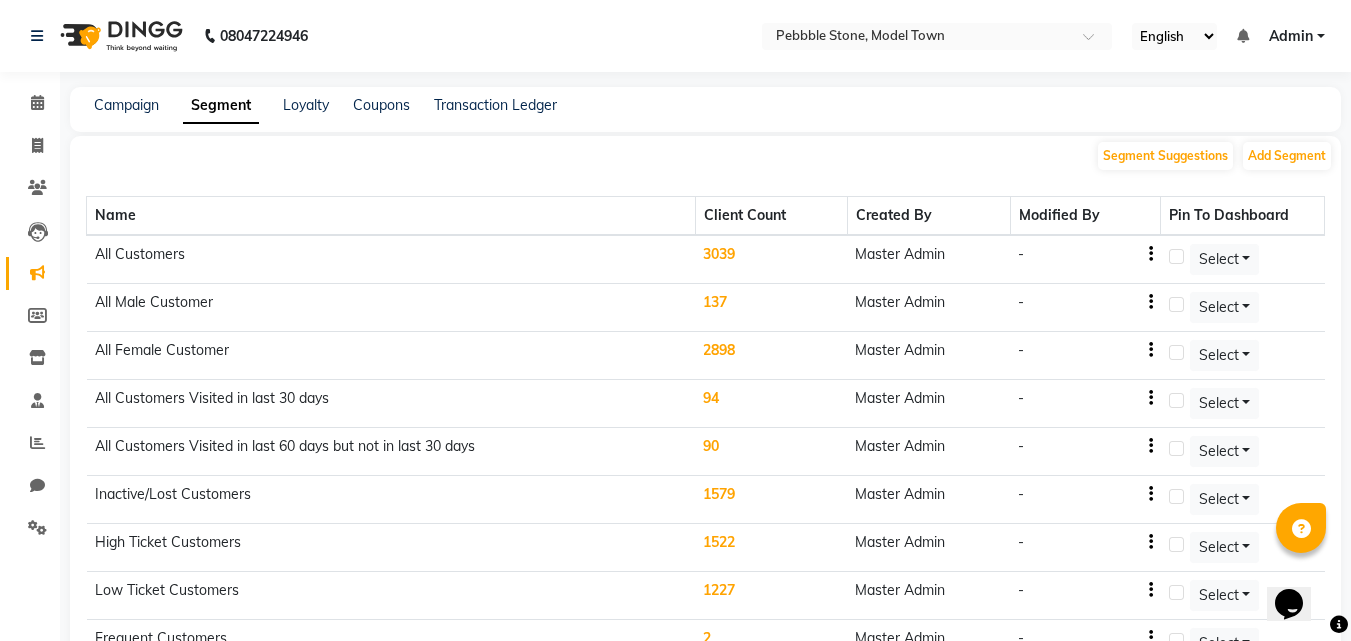 click on "94" 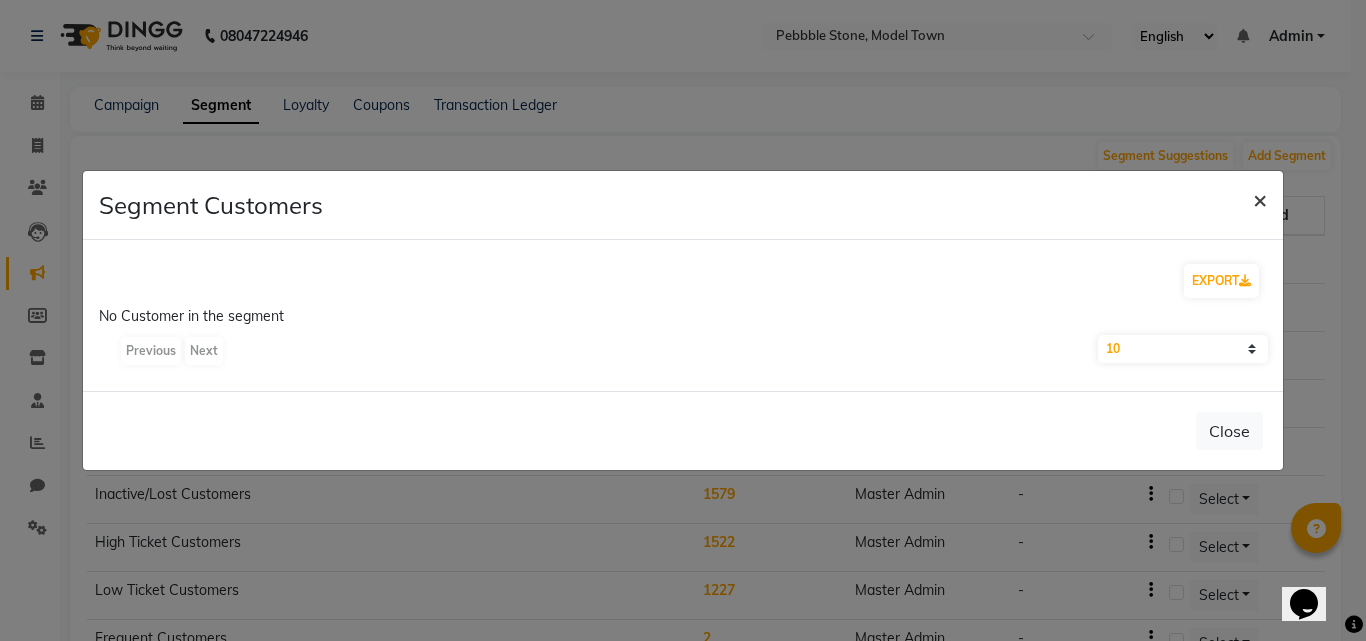 click on "×" 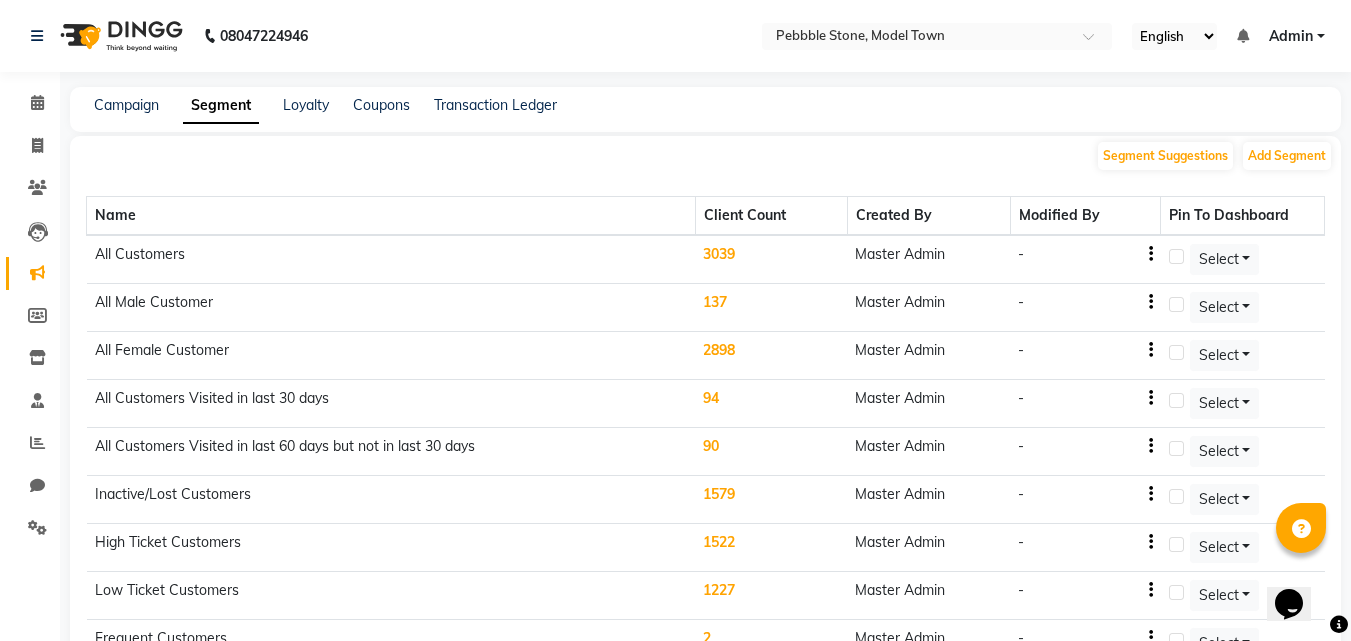 click on "3039" 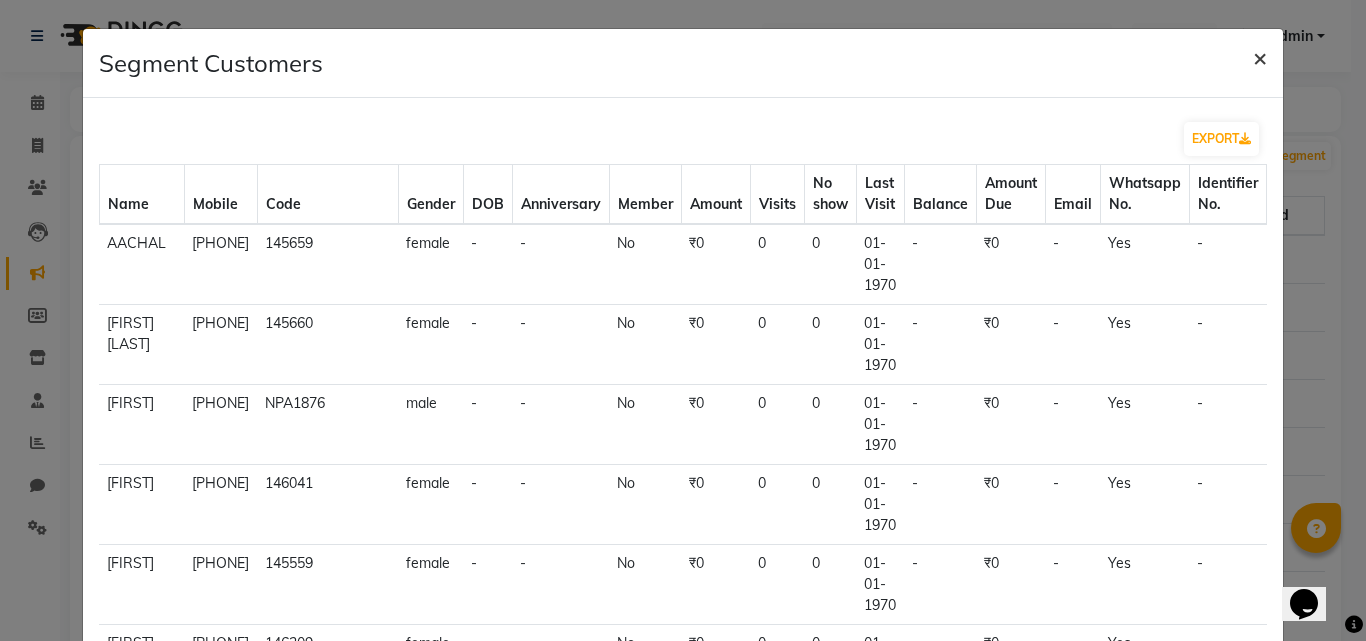 click on "×" 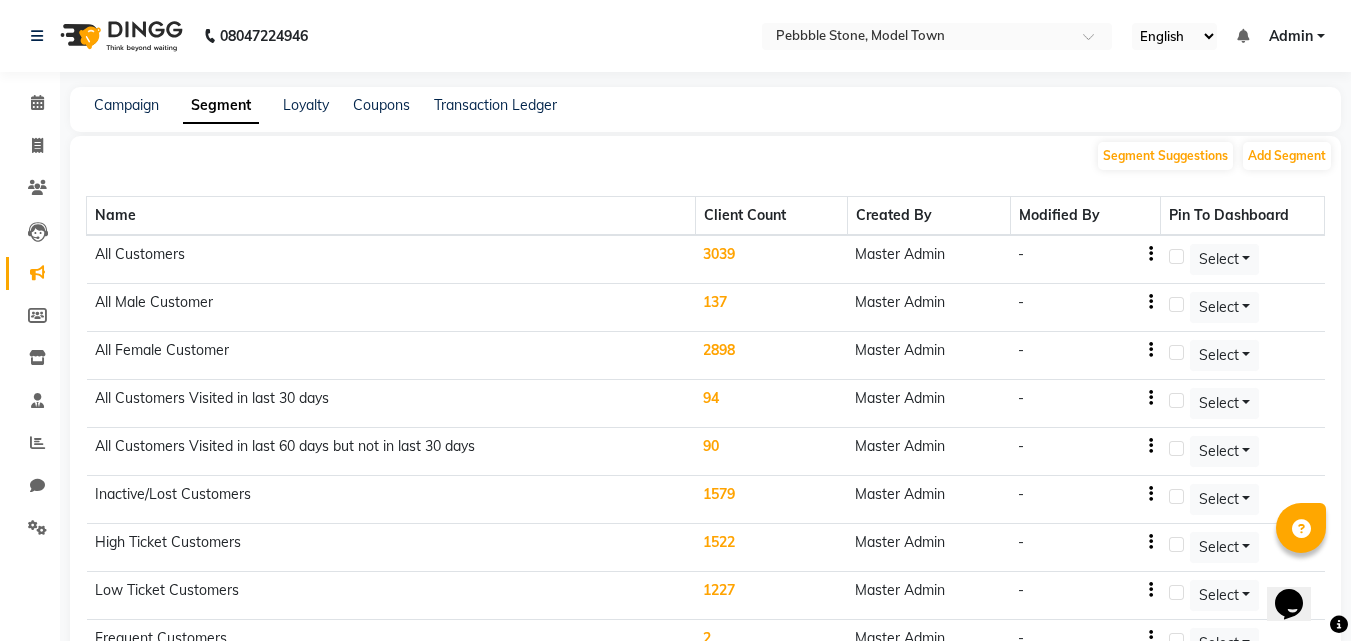 click on "3039" 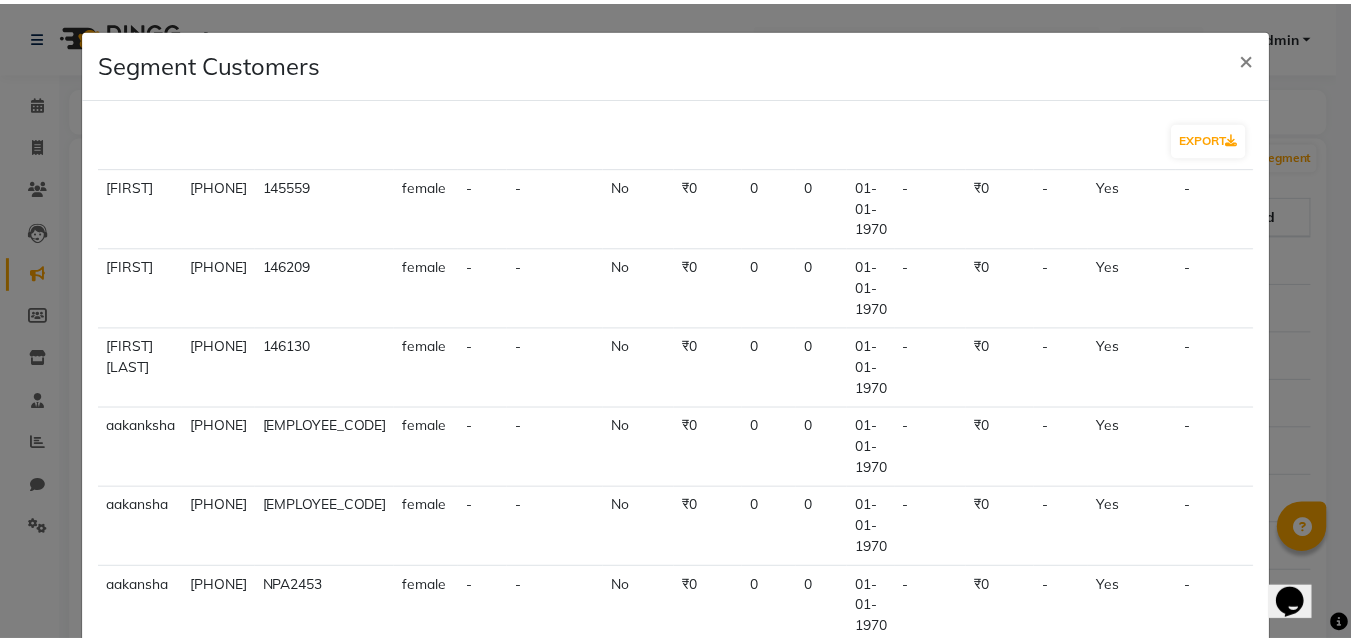 scroll, scrollTop: 0, scrollLeft: 0, axis: both 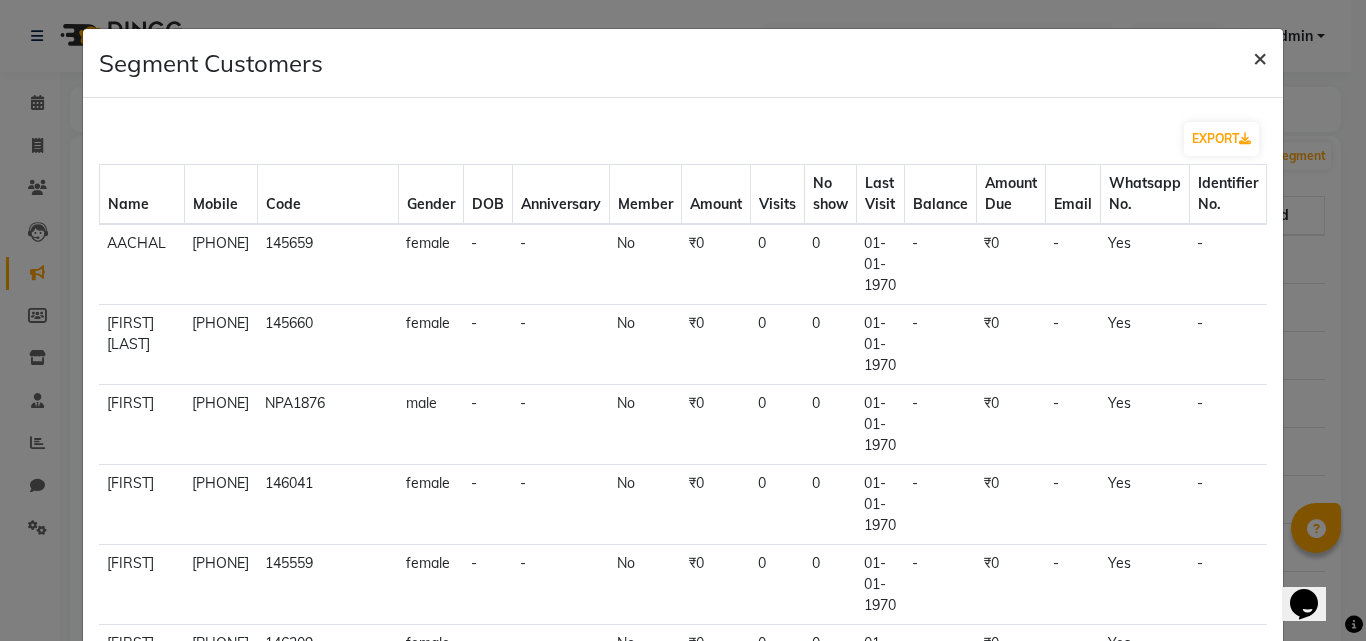 click on "×" 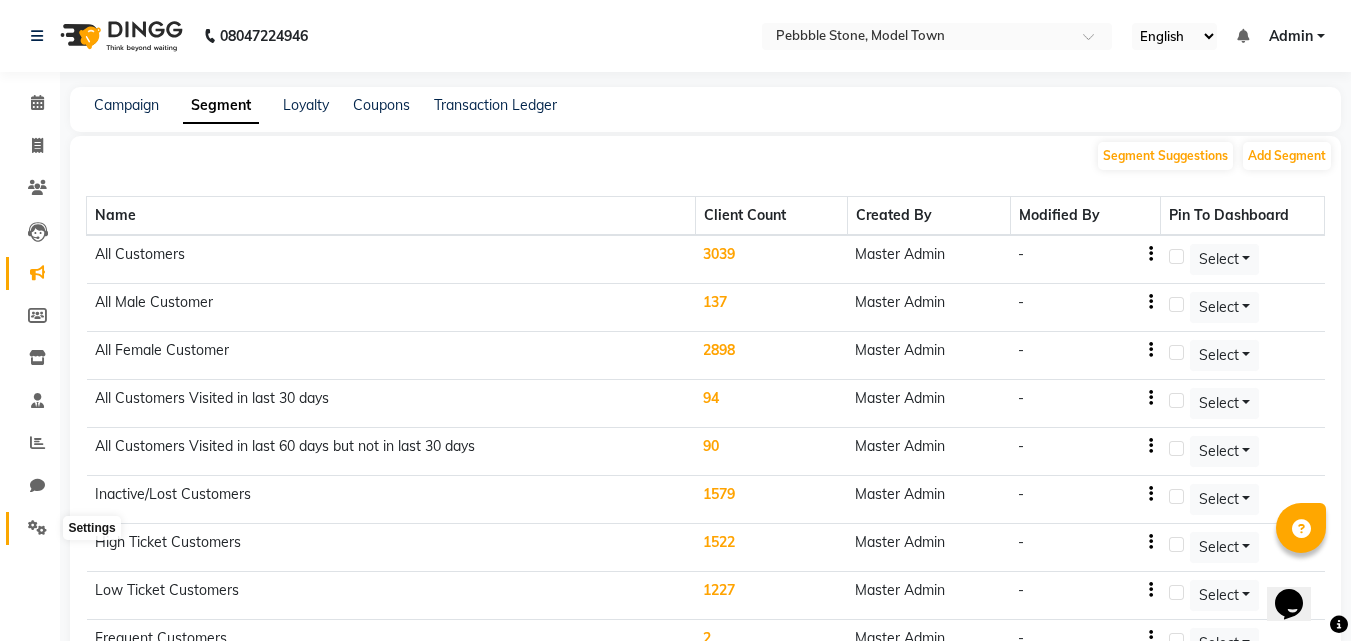 click 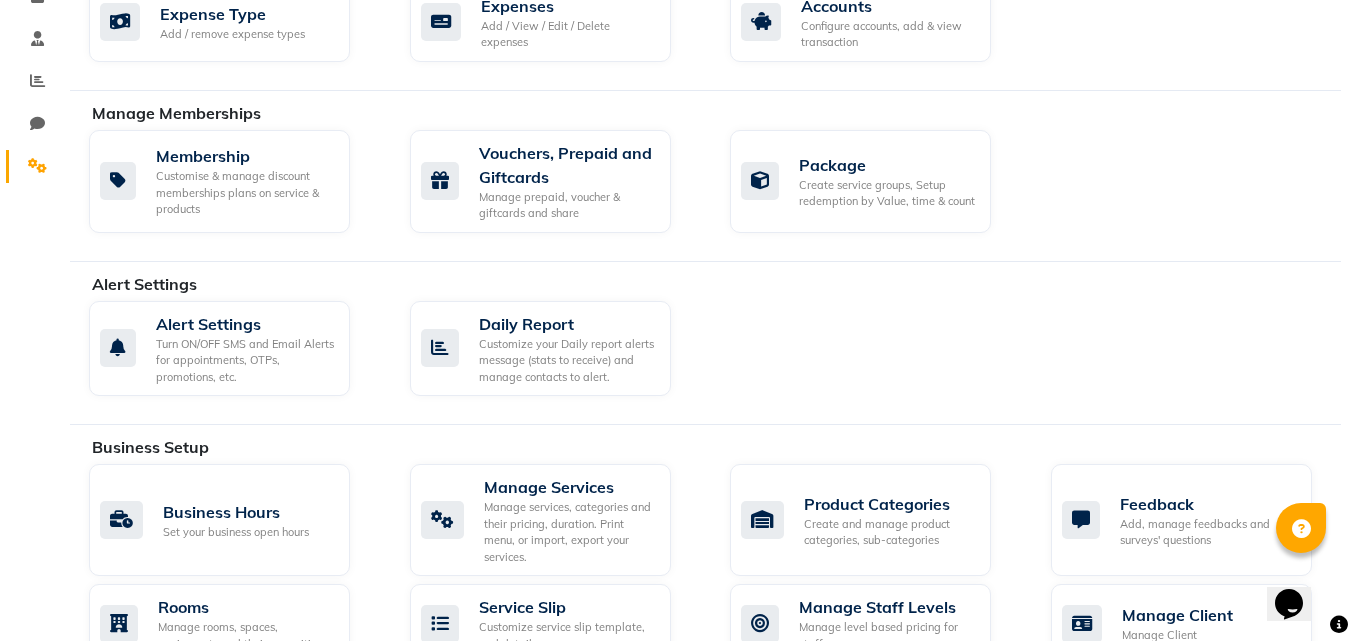scroll, scrollTop: 370, scrollLeft: 0, axis: vertical 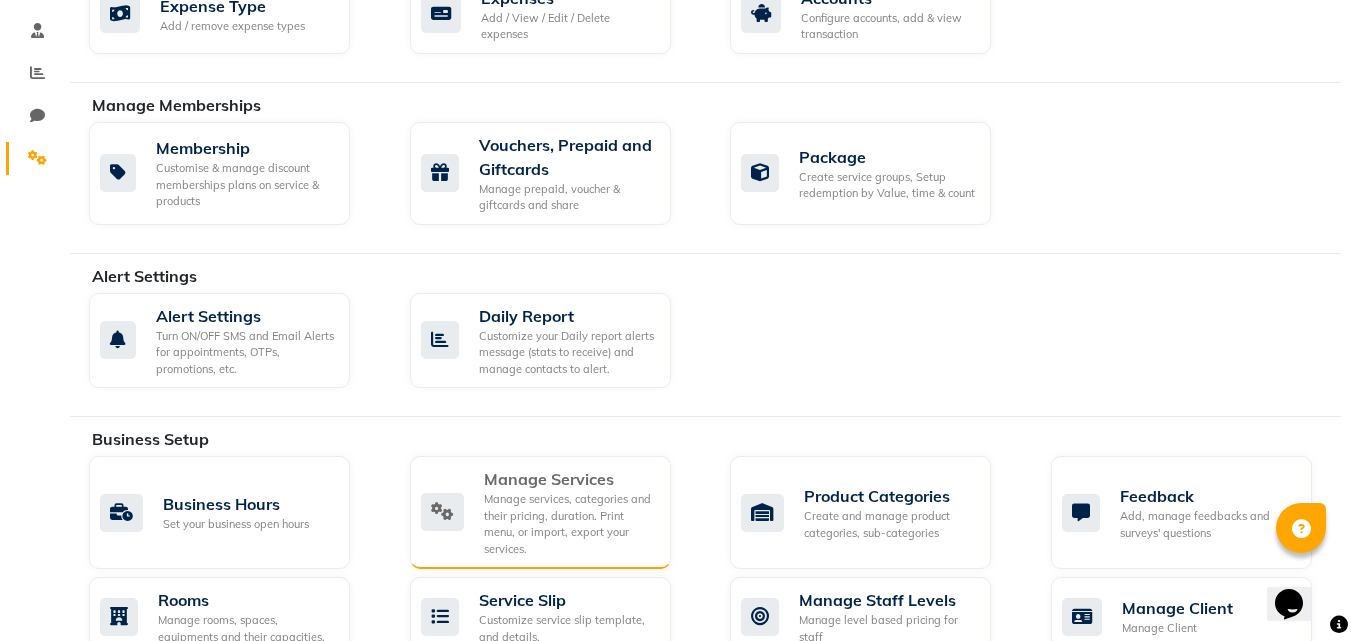 click on "Manage services, categories and their pricing, duration. Print menu, or import, export your services." 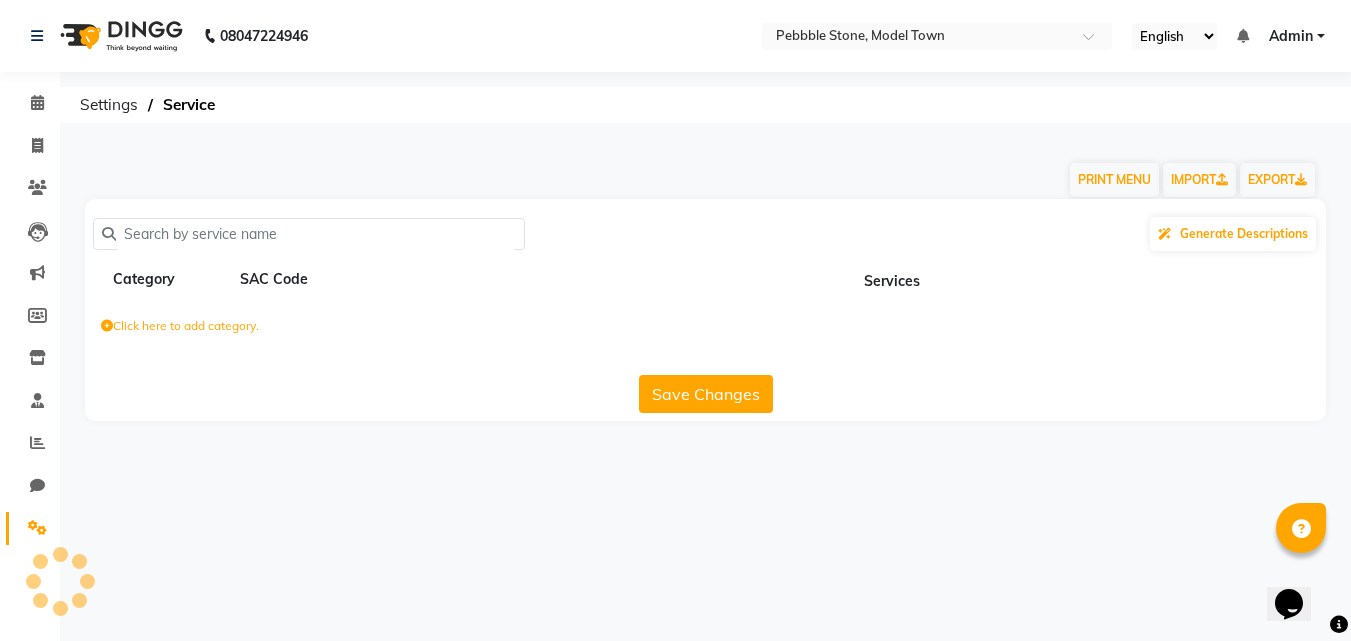 scroll, scrollTop: 0, scrollLeft: 0, axis: both 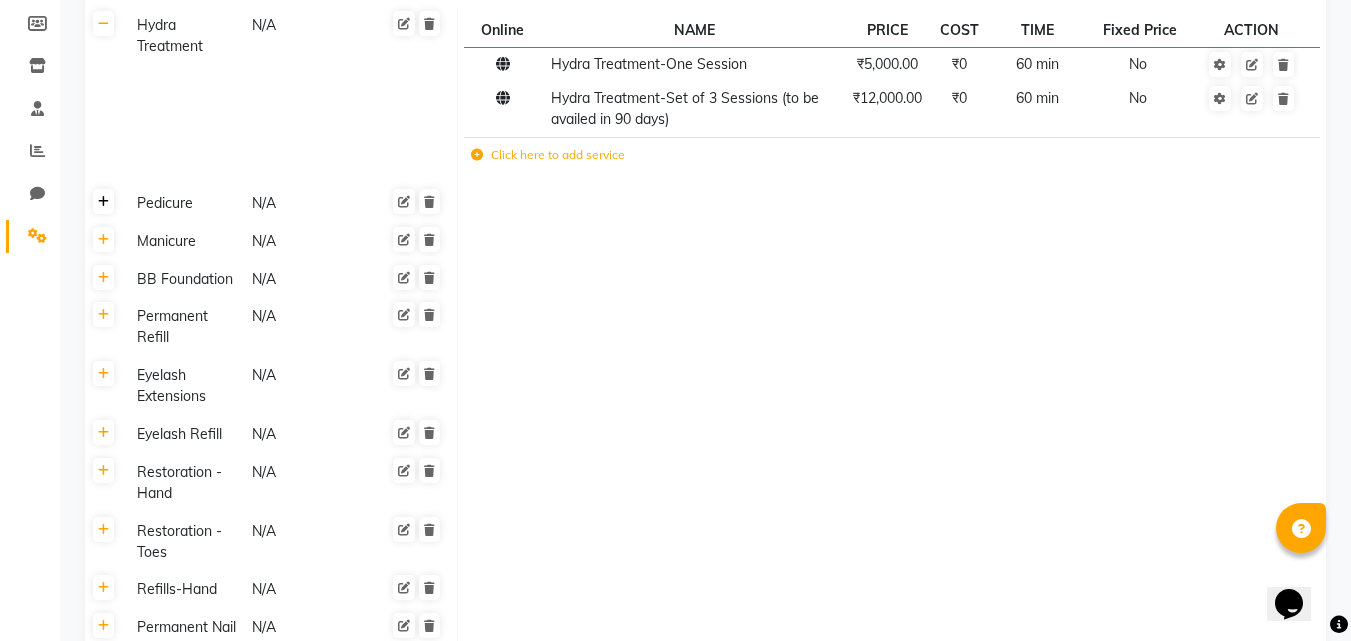 click 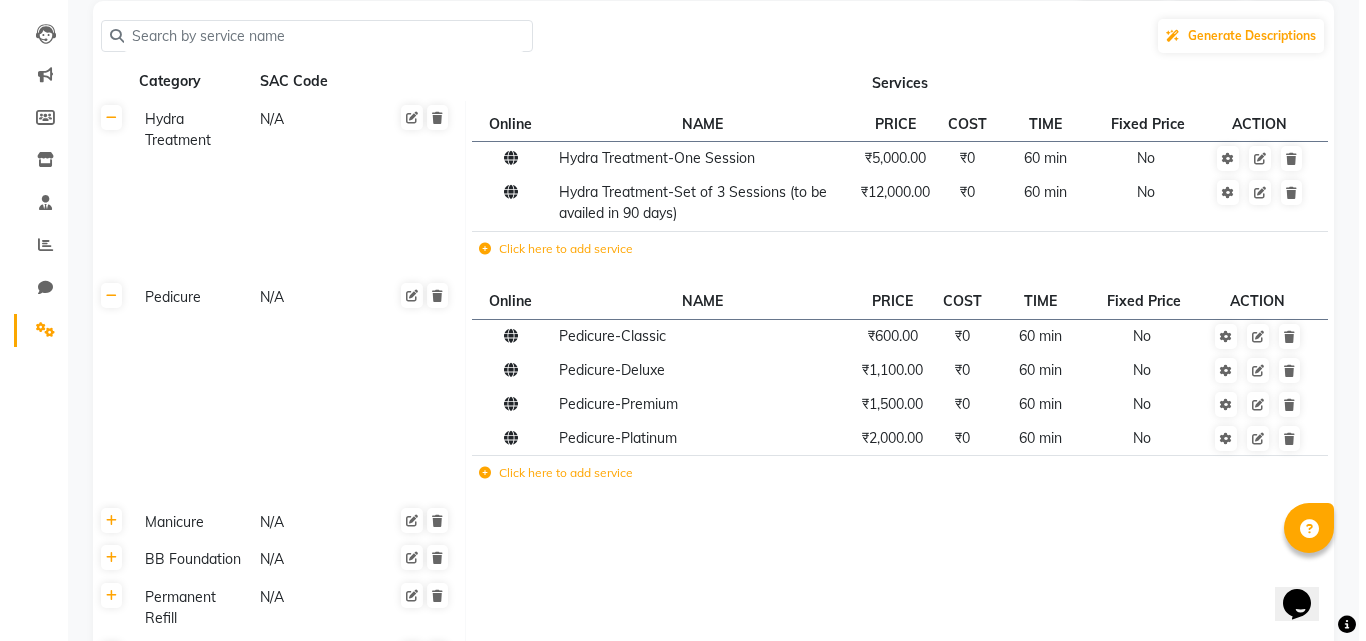scroll, scrollTop: 0, scrollLeft: 0, axis: both 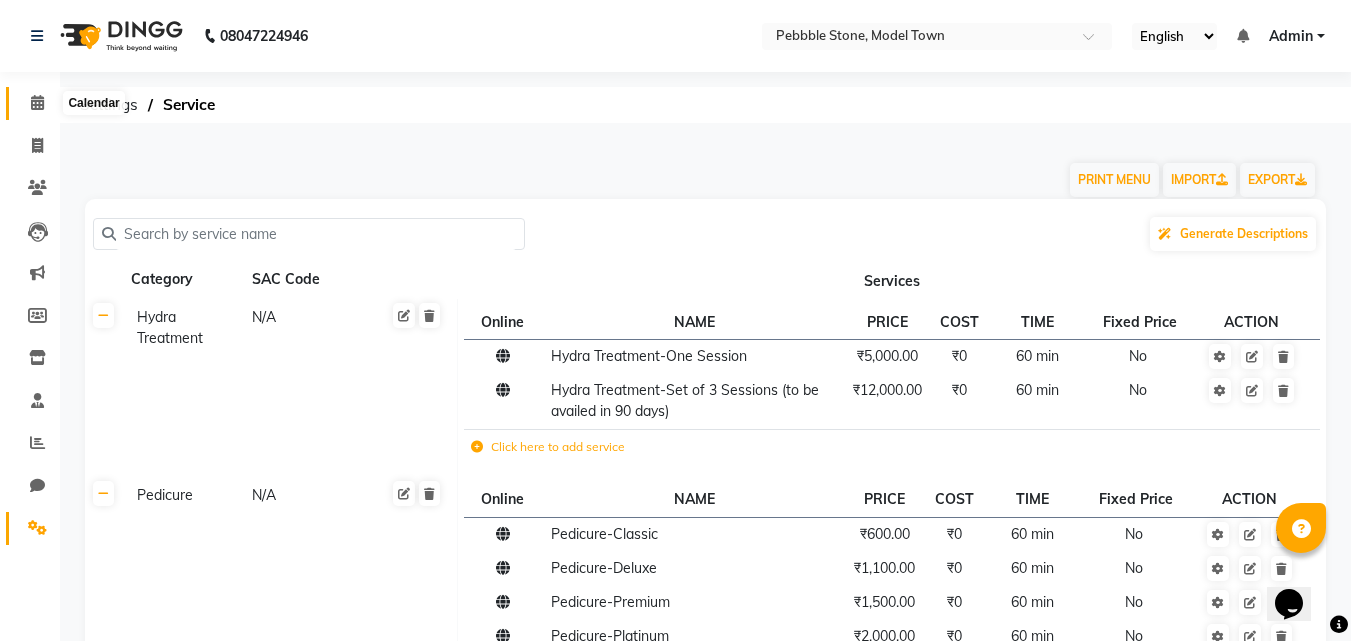 click 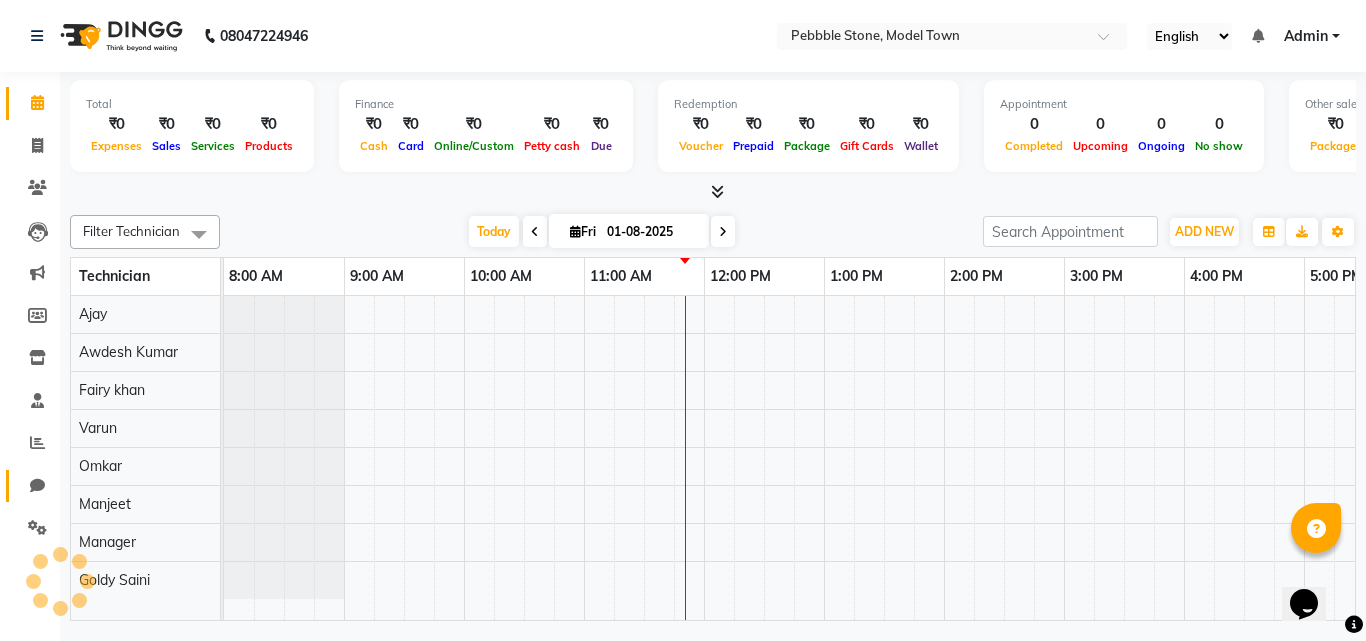 scroll, scrollTop: 0, scrollLeft: 0, axis: both 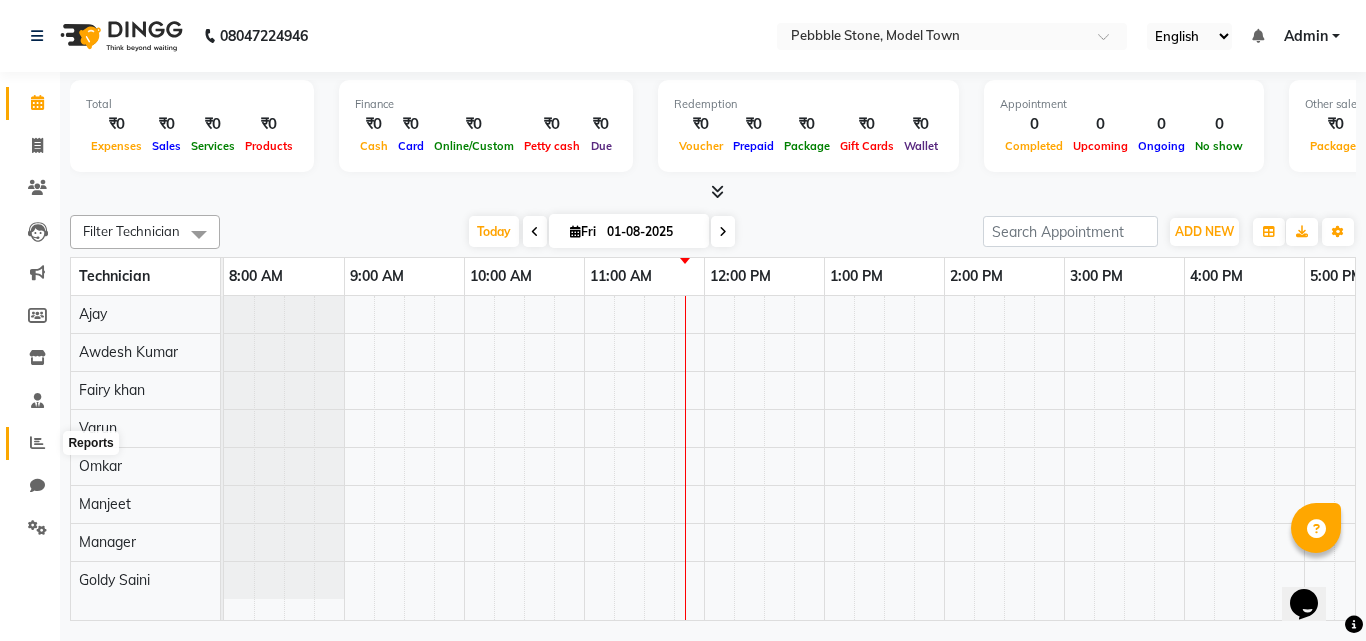 click 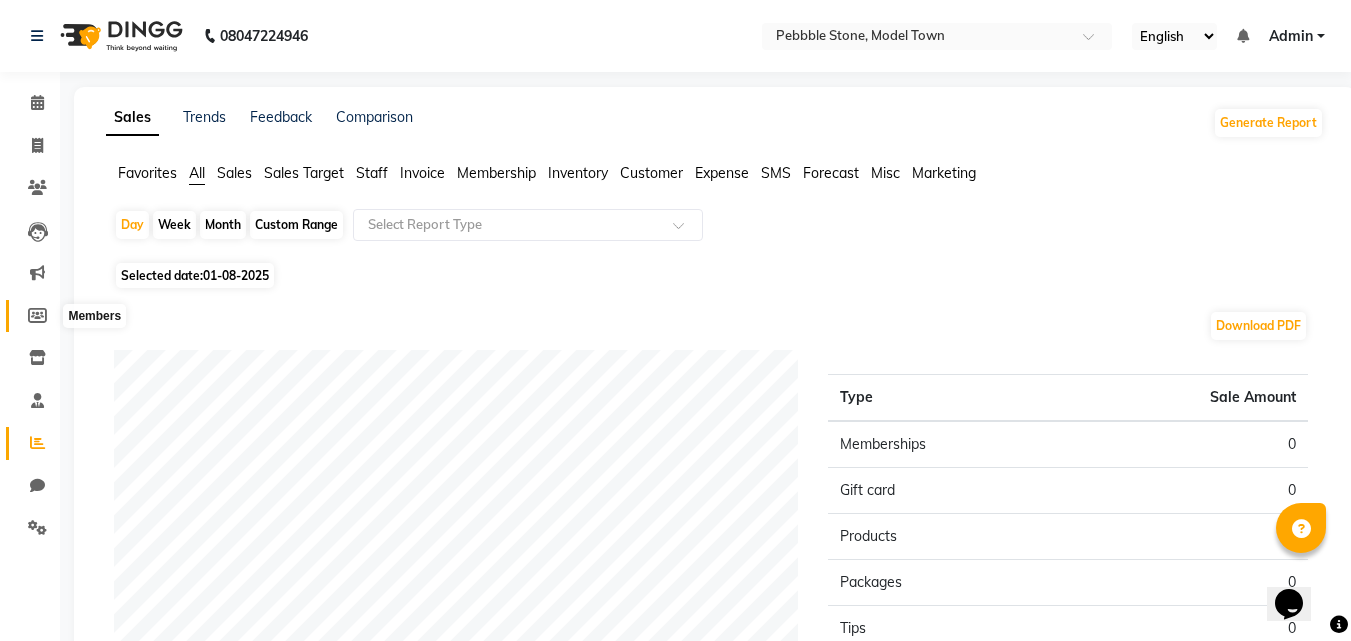 click 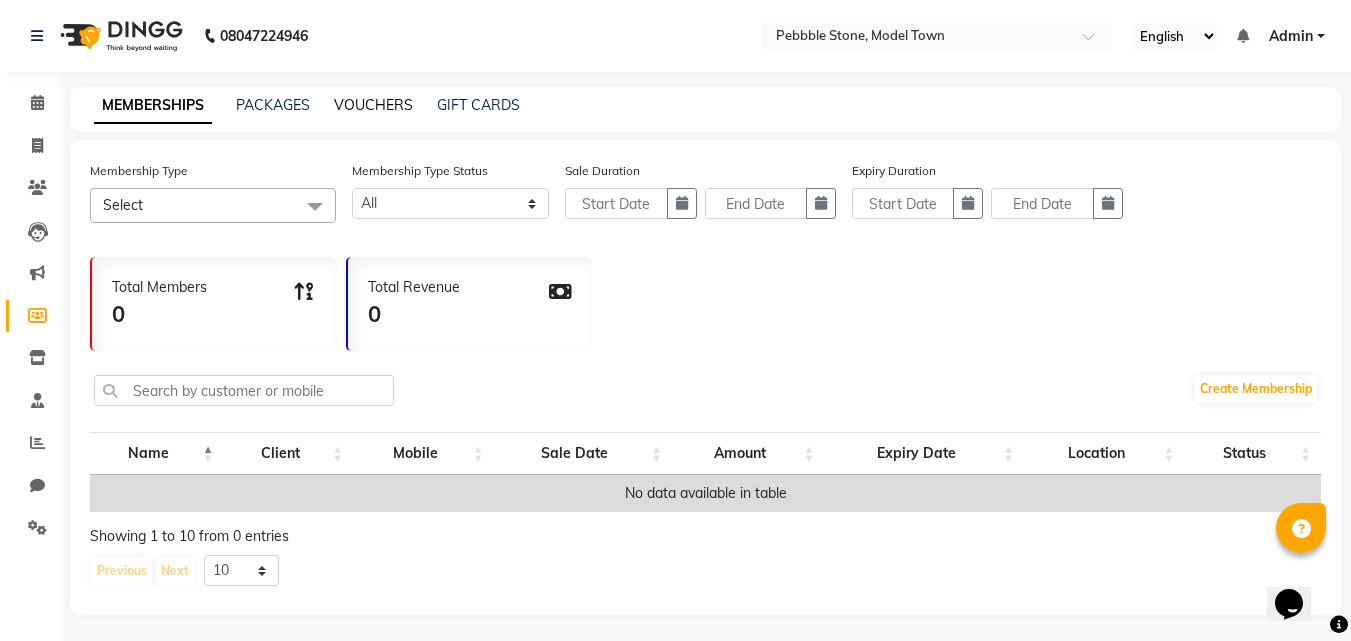 click on "VOUCHERS" 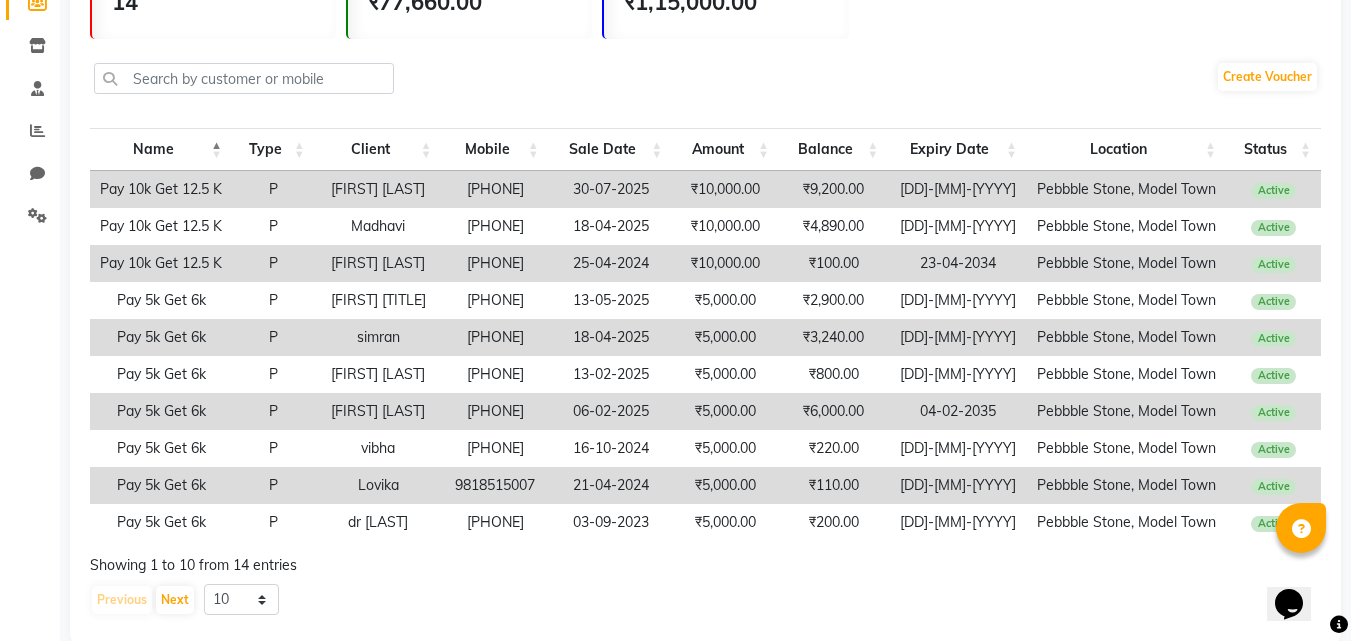 scroll, scrollTop: 334, scrollLeft: 0, axis: vertical 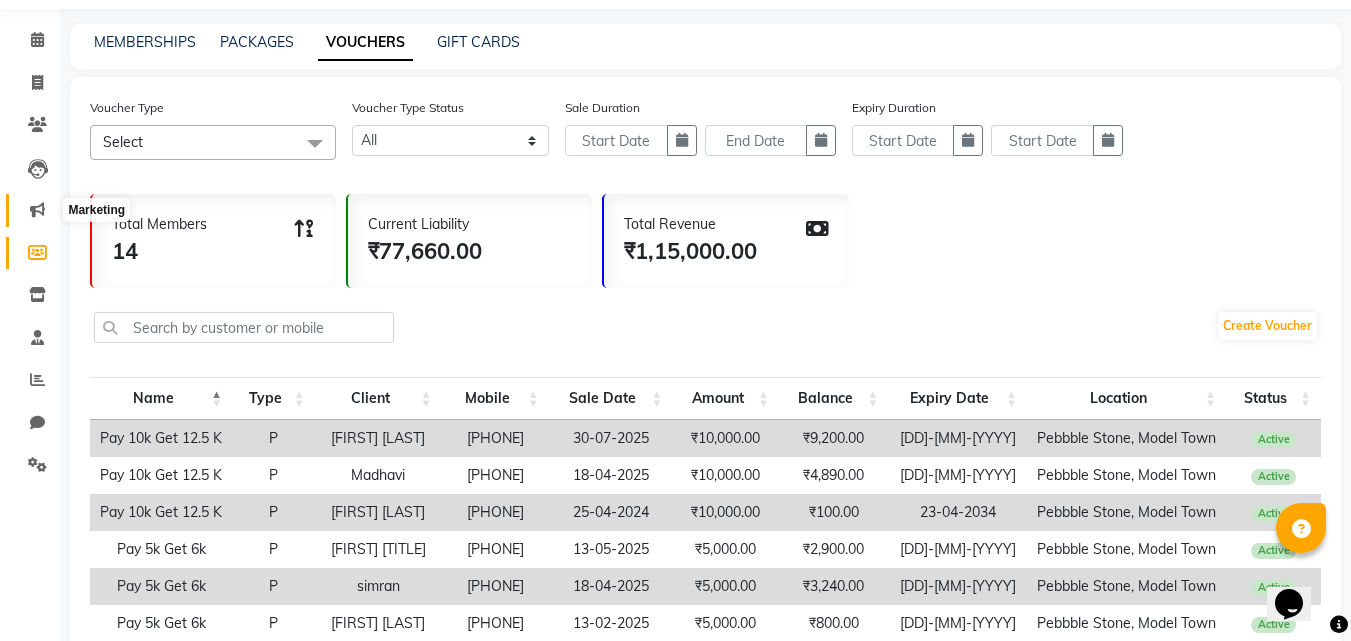click 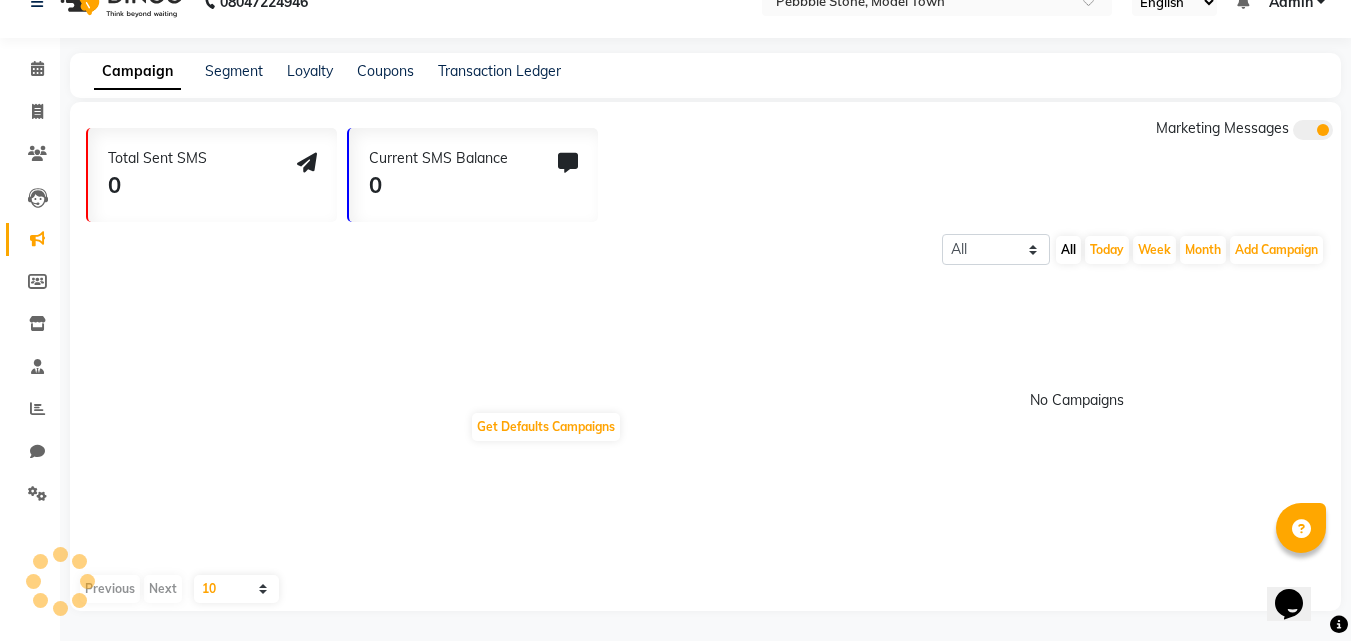 scroll, scrollTop: 63, scrollLeft: 0, axis: vertical 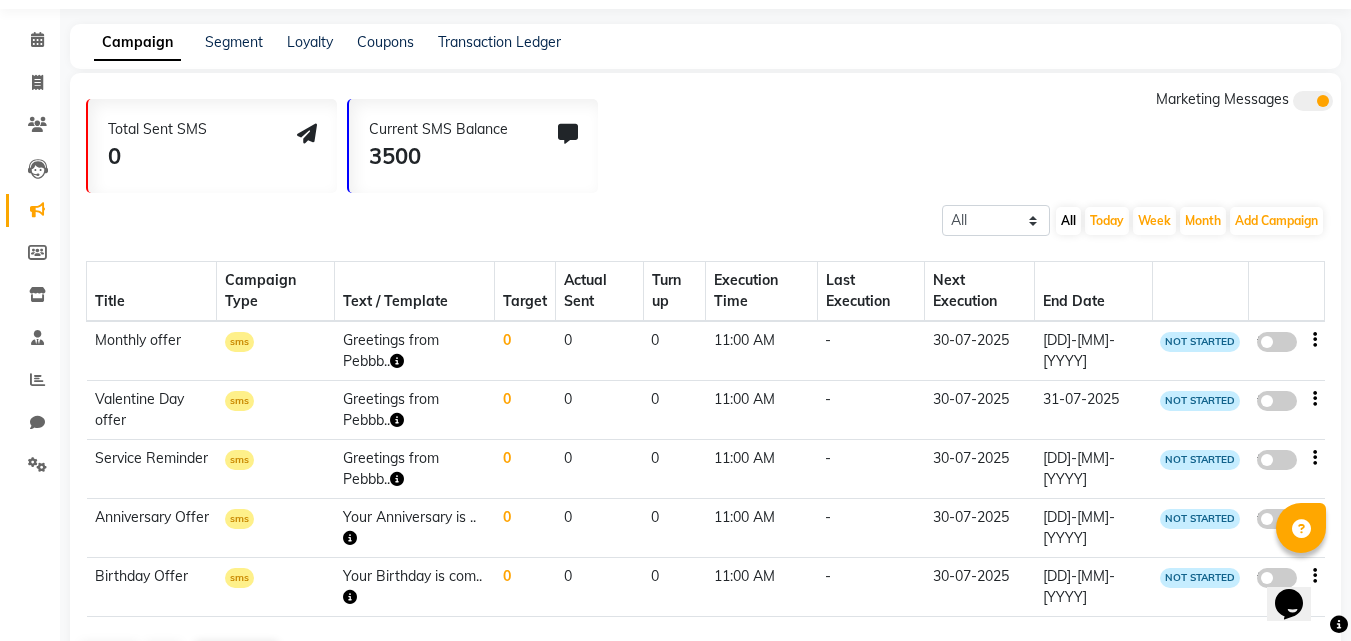 click on "Campaign Segment Loyalty Coupons Transaction Ledger" 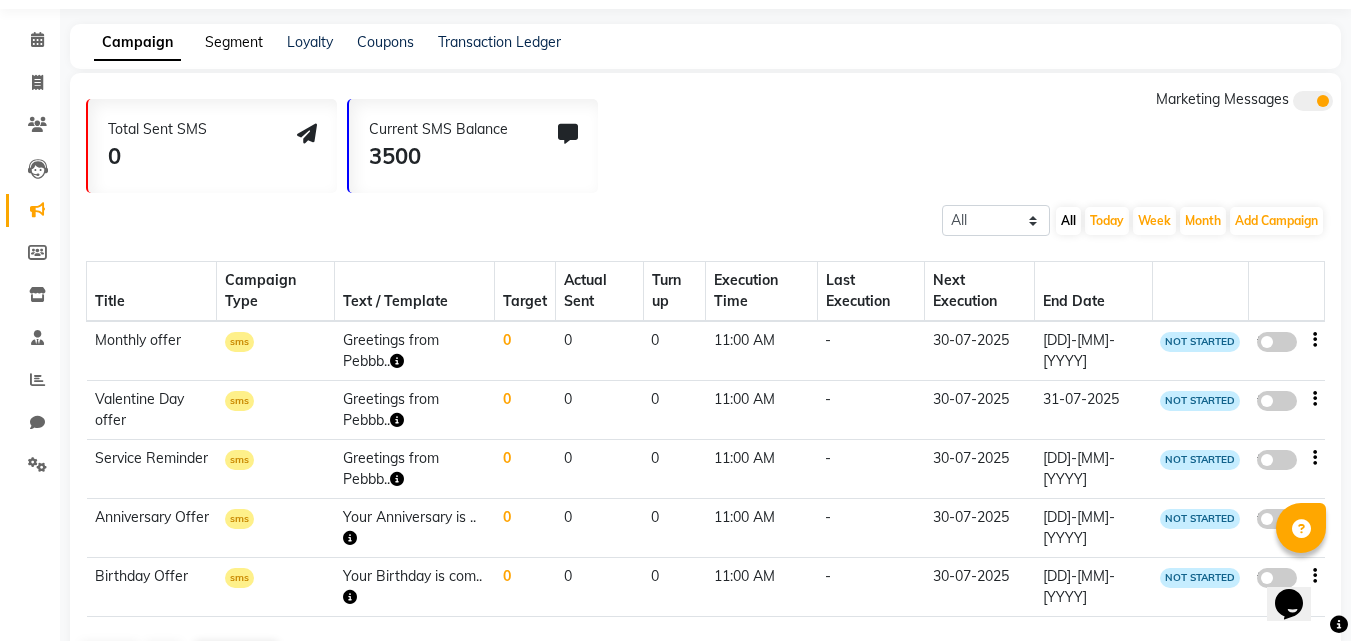 click on "Segment" 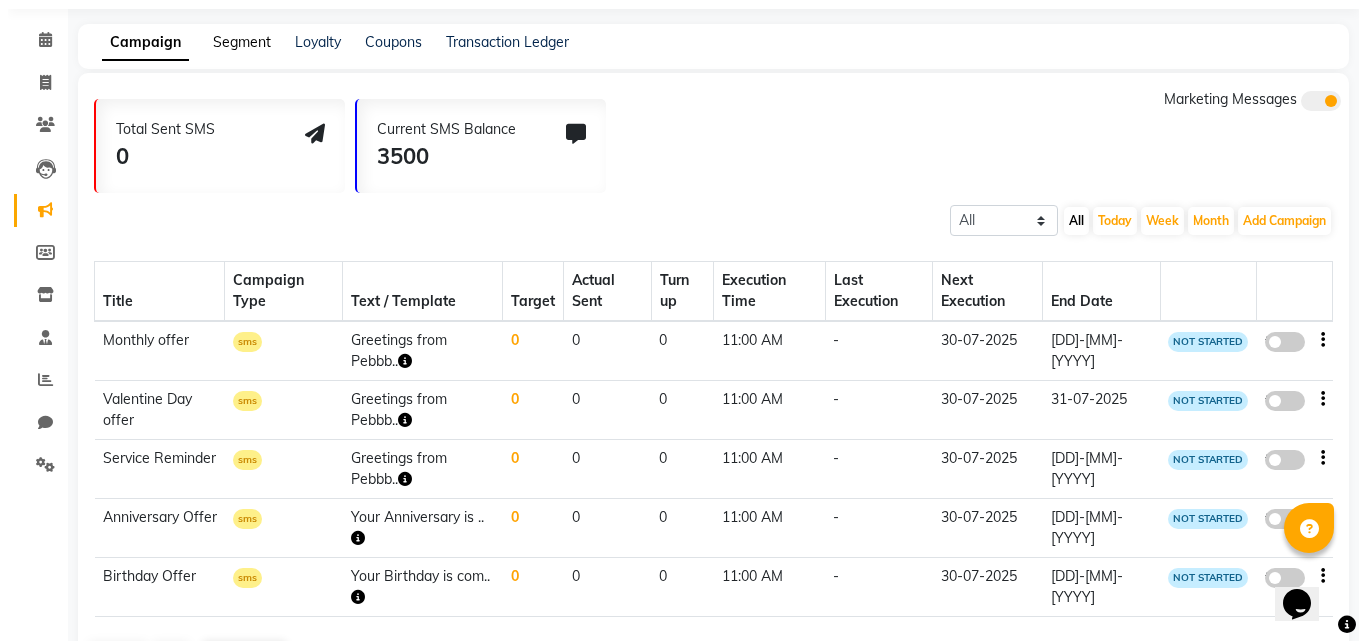 scroll, scrollTop: 0, scrollLeft: 0, axis: both 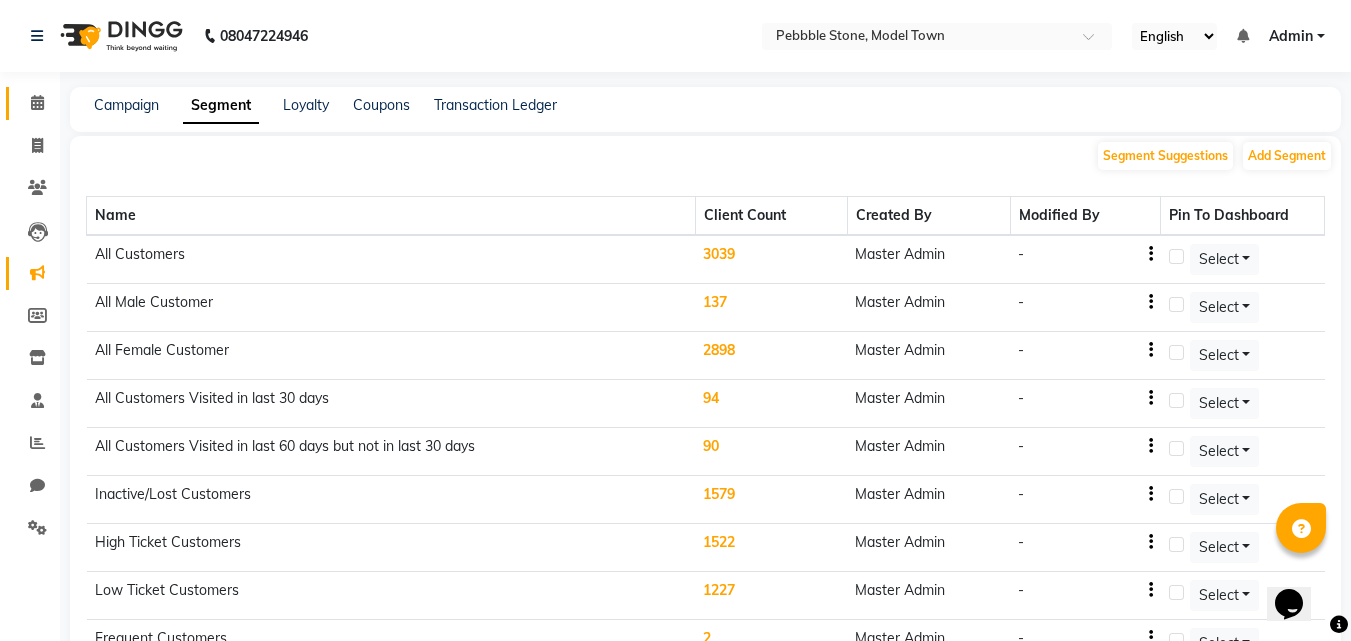 click on "Calendar" 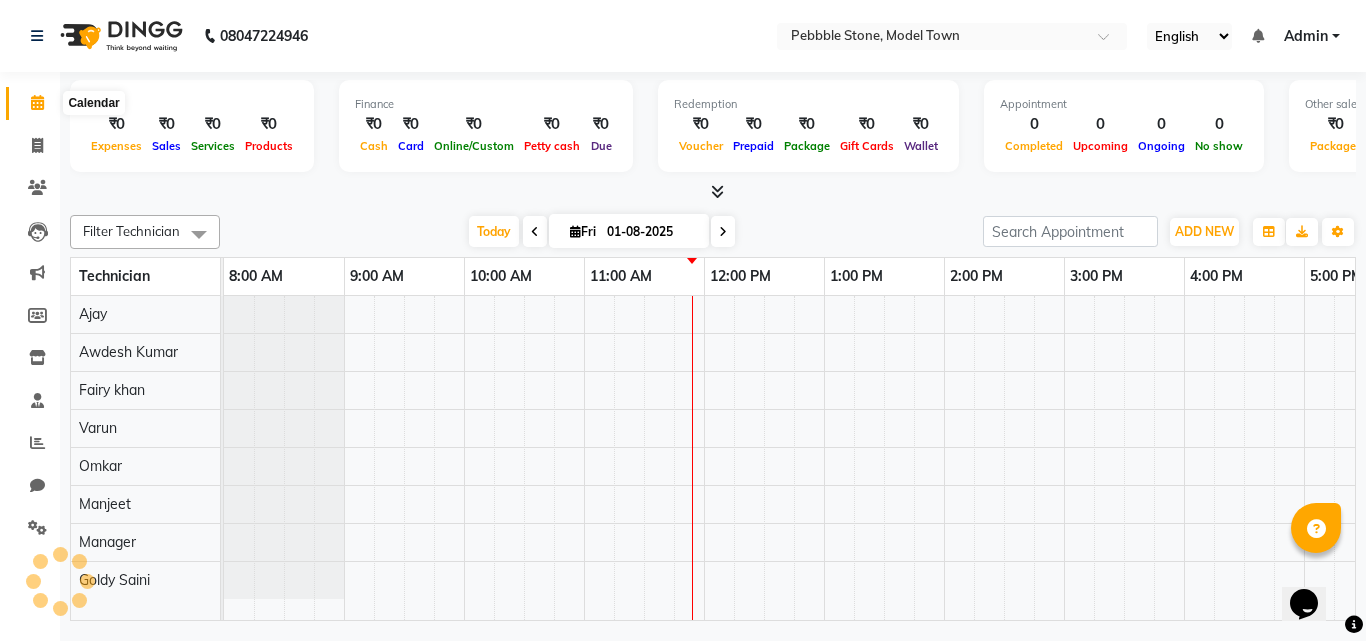 scroll, scrollTop: 0, scrollLeft: 0, axis: both 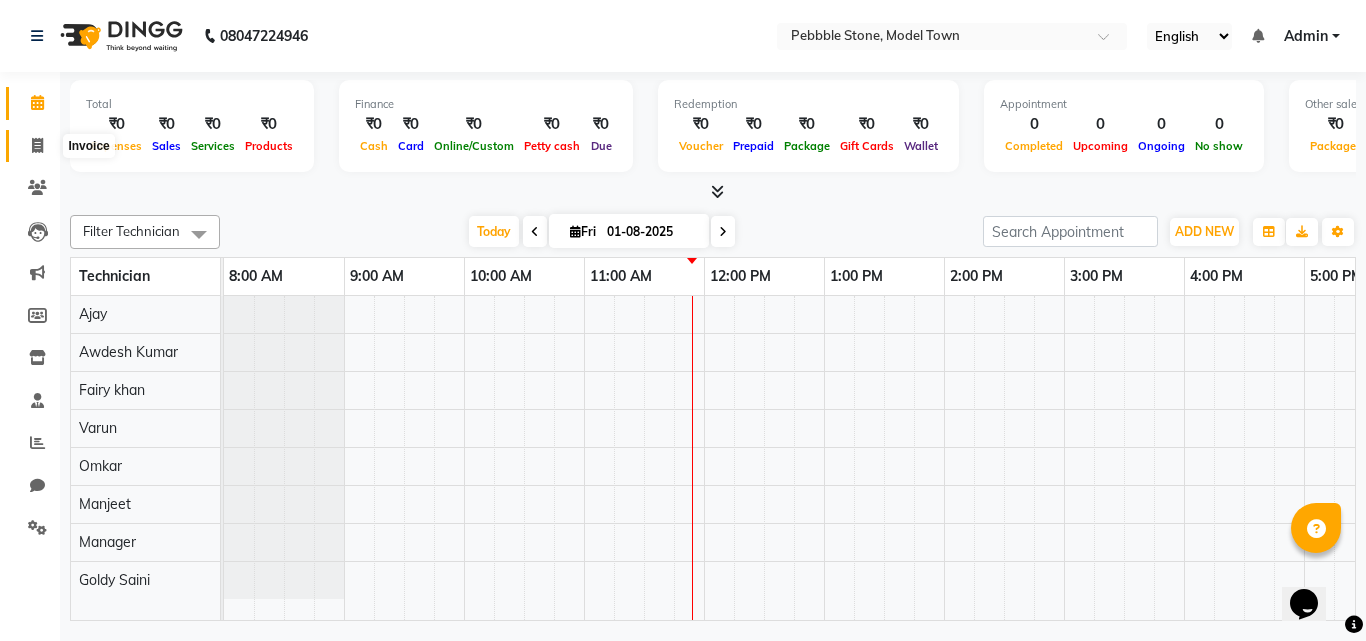 click 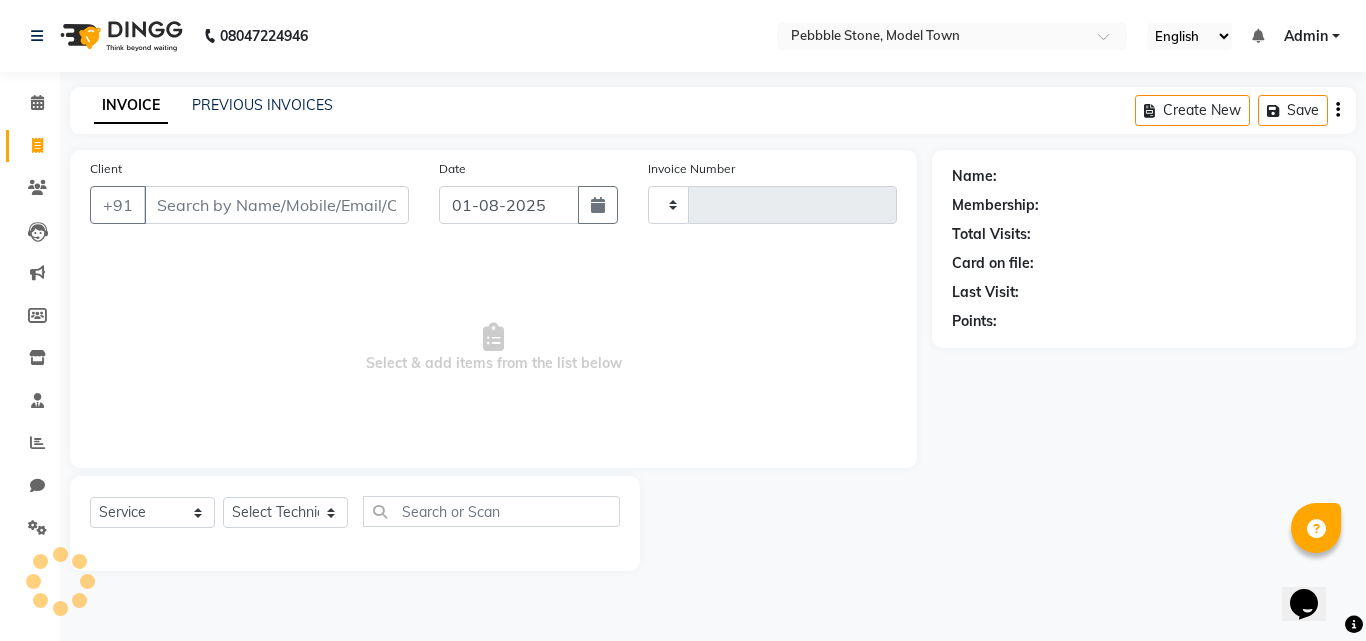 type on "0005" 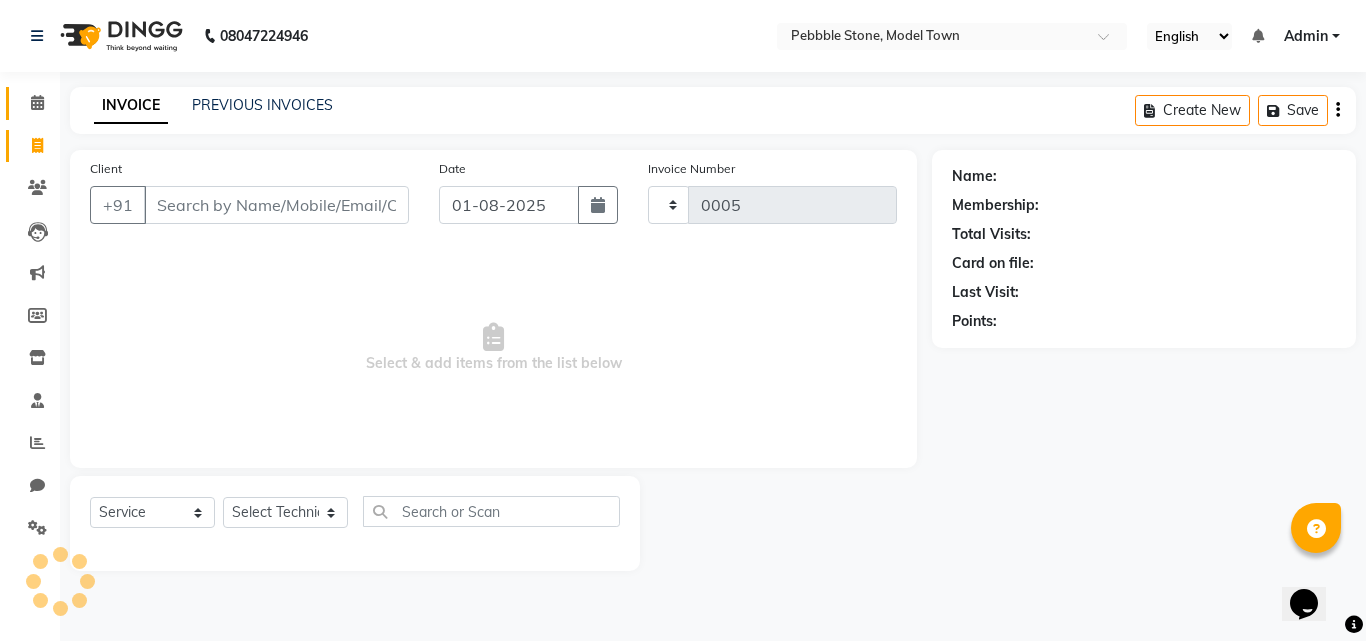 select on "8684" 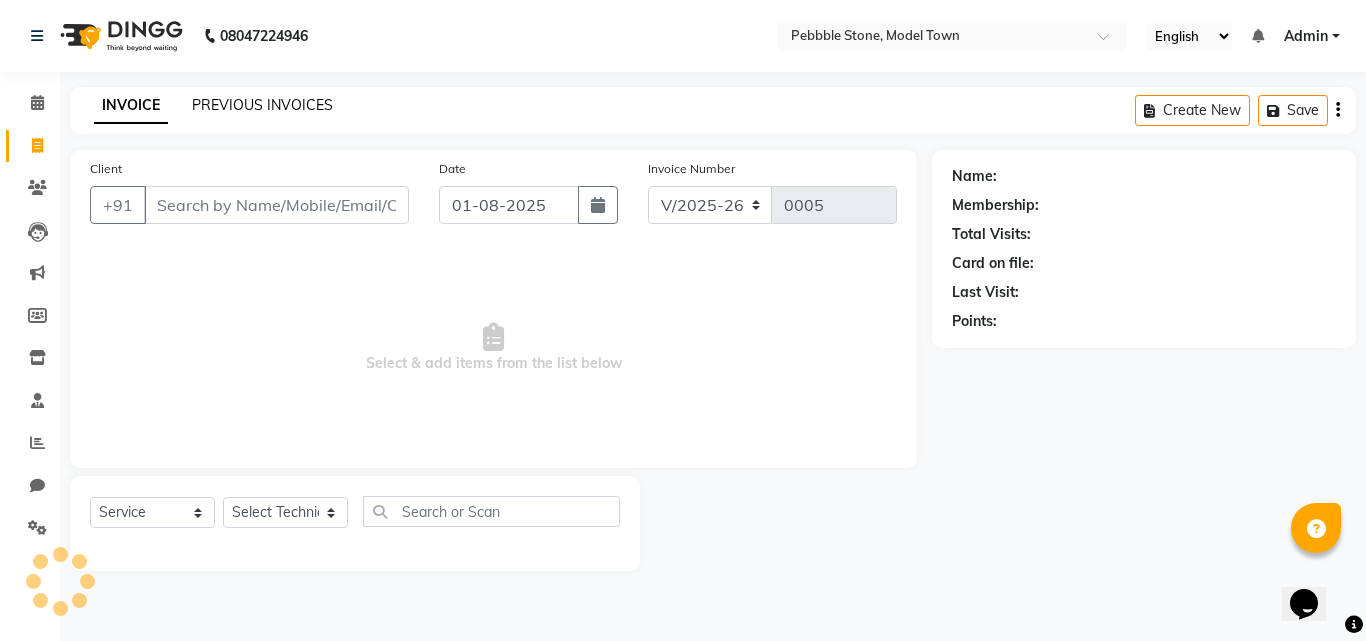 click on "PREVIOUS INVOICES" 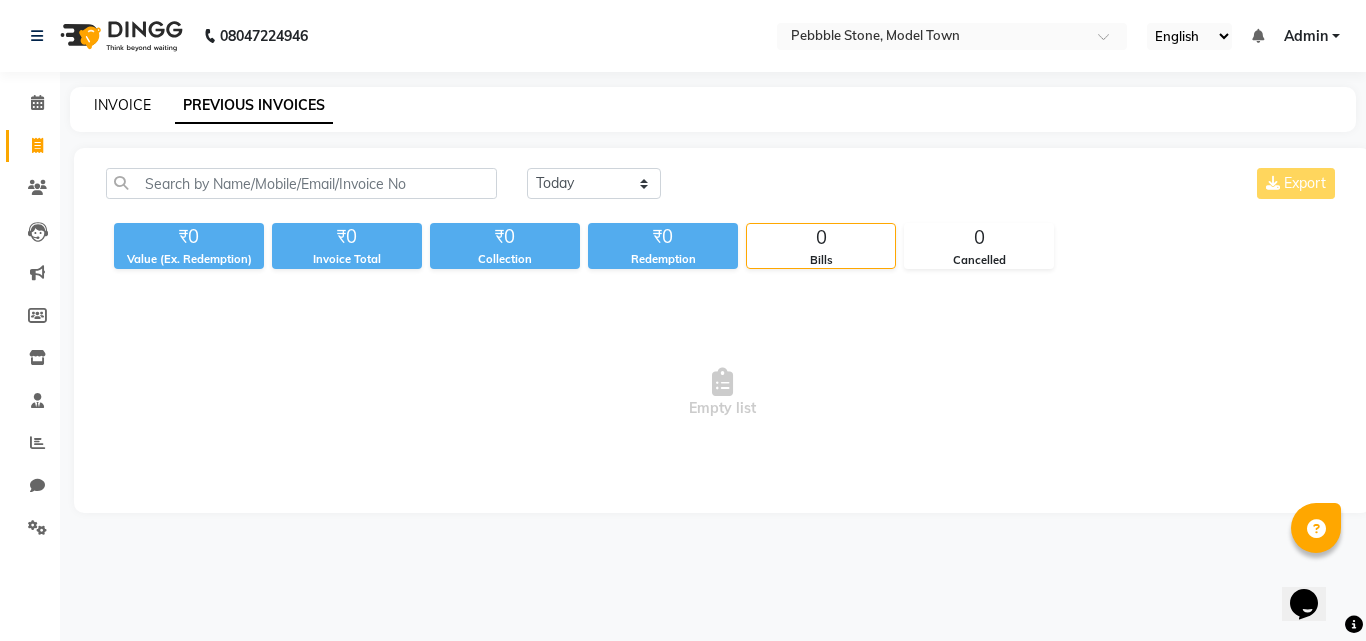 click on "INVOICE" 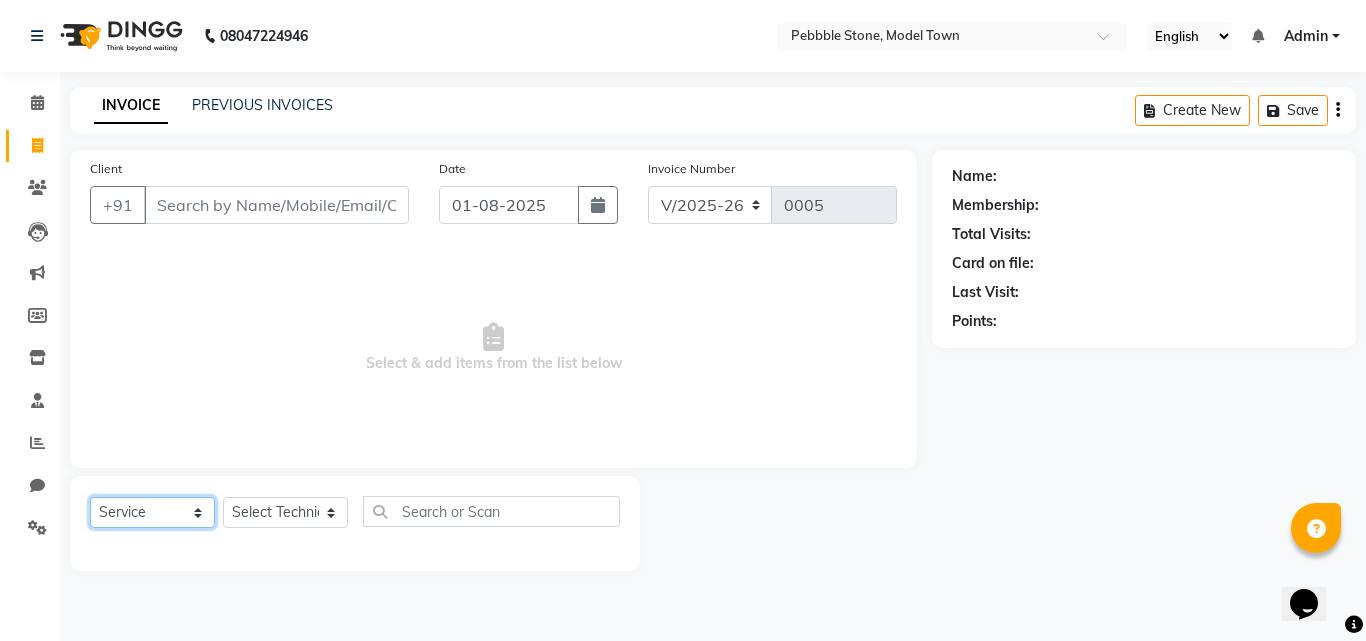 click on "Select  Service  Product  Membership  Package Voucher Prepaid Gift Card" 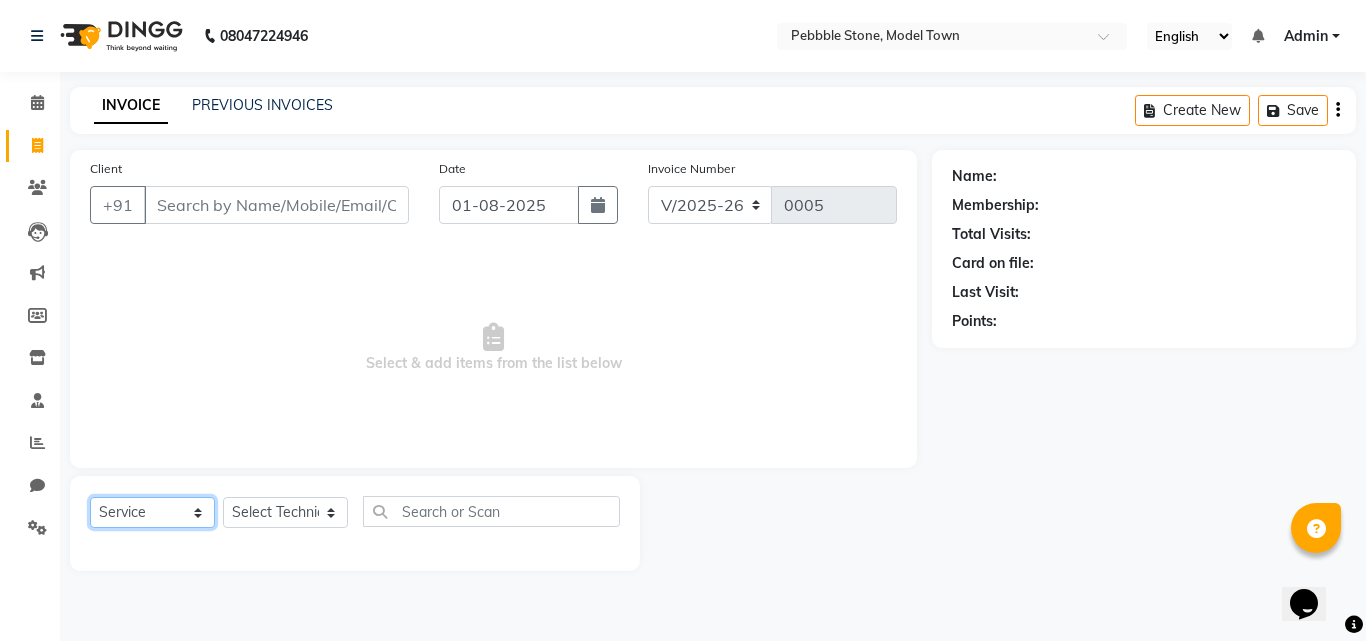 click on "Select  Service  Product  Membership  Package Voucher Prepaid Gift Card" 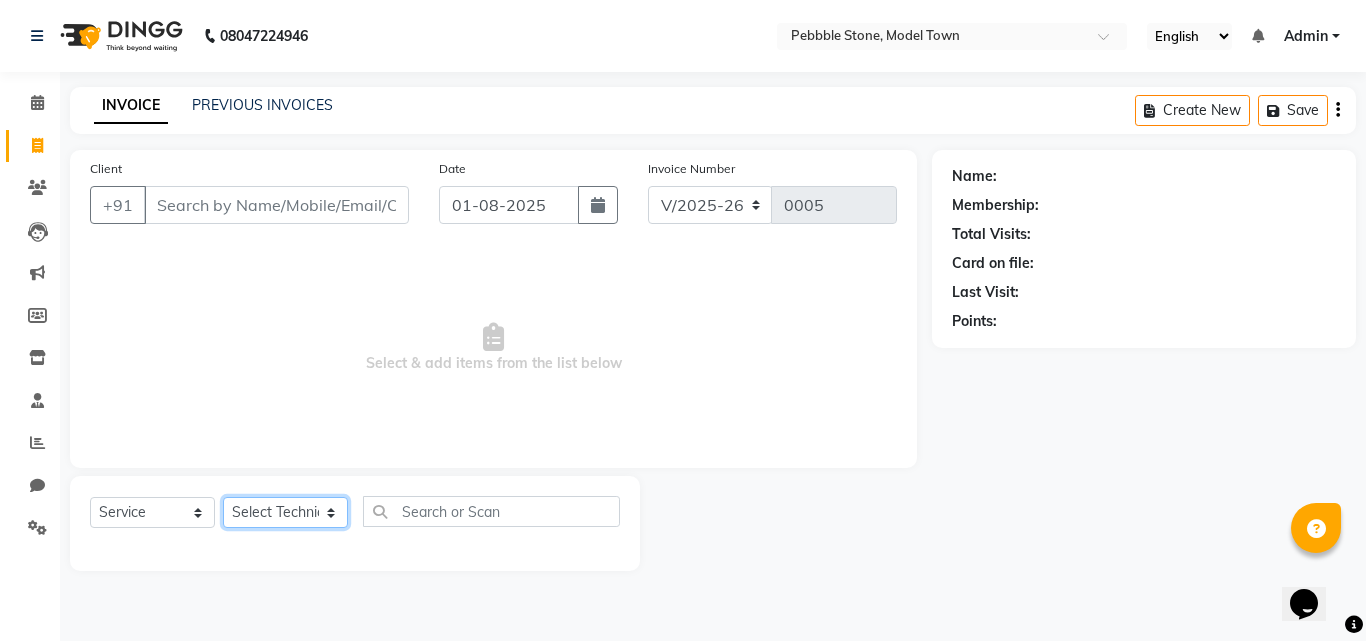 click on "Select Technician Ajay  Awdesh Kumar Fairy khan Goldy Saini Manager Manjeet Omkar Varun" 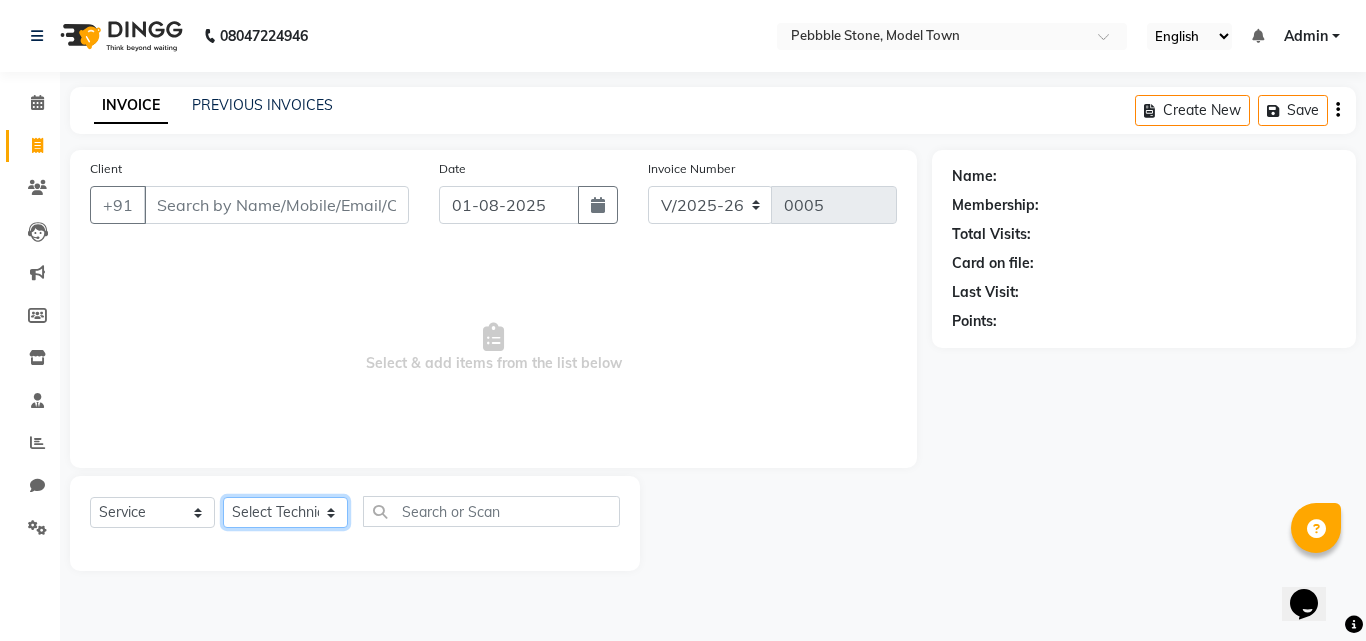 select on "87627" 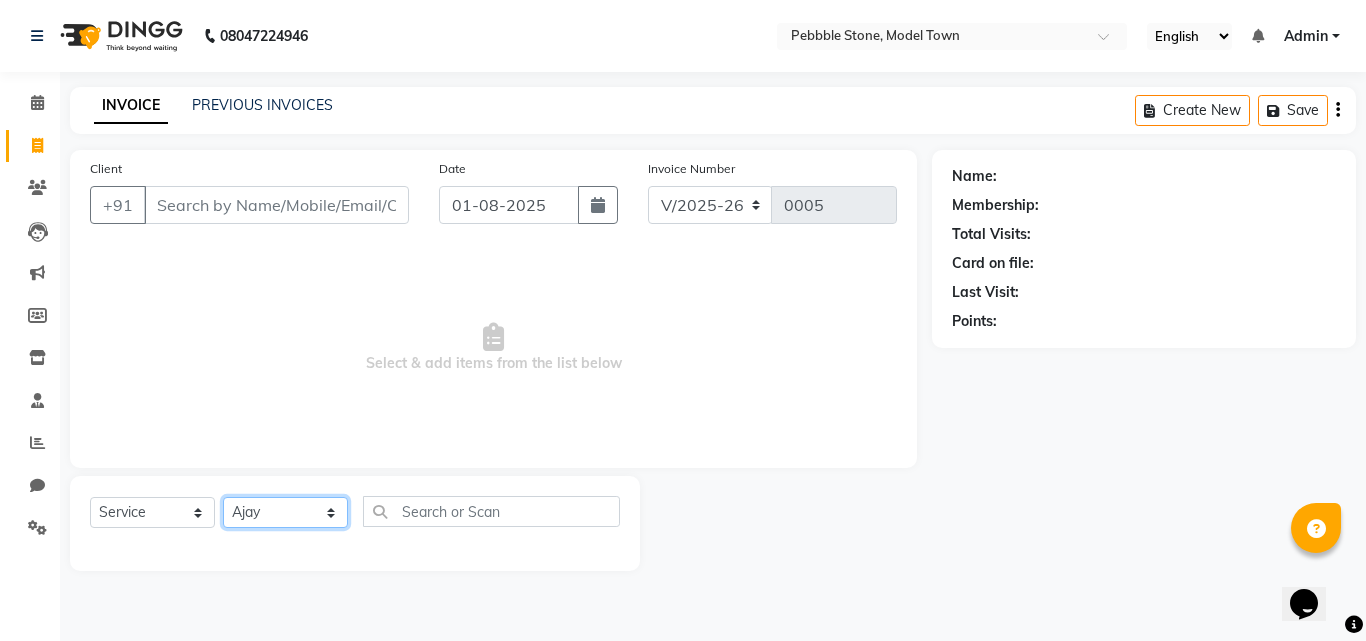 click on "Select Technician Ajay  Awdesh Kumar Fairy khan Goldy Saini Manager Manjeet Omkar Varun" 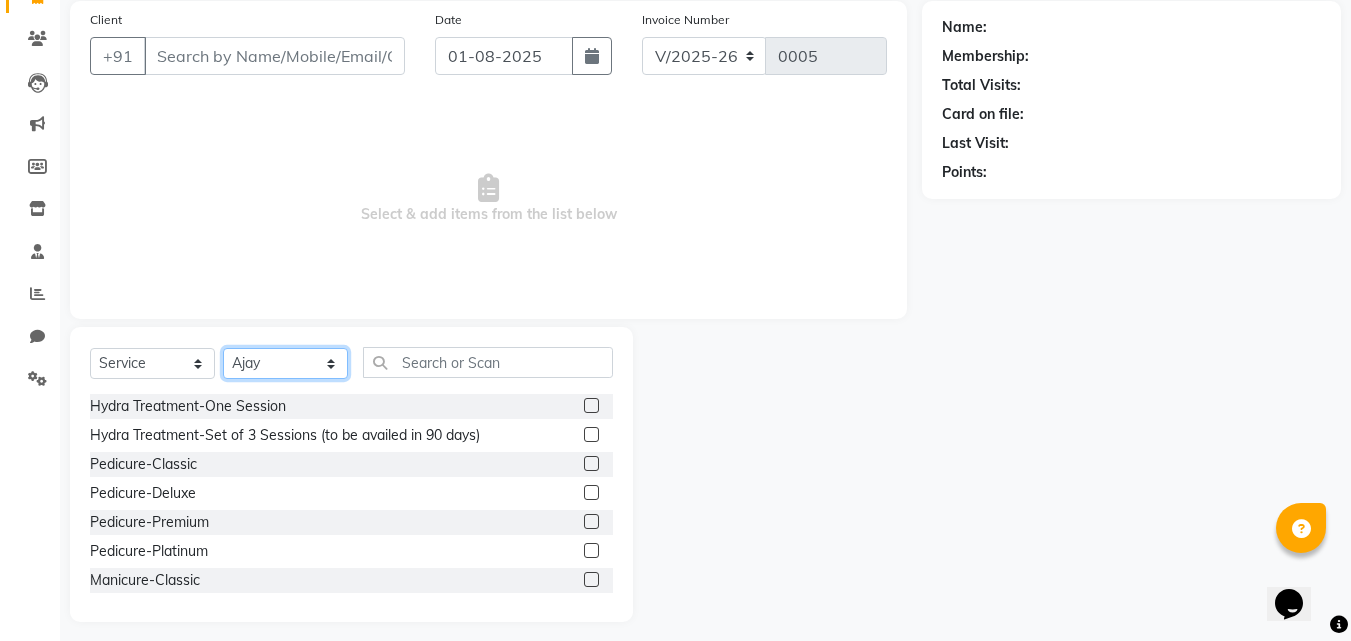 scroll, scrollTop: 155, scrollLeft: 0, axis: vertical 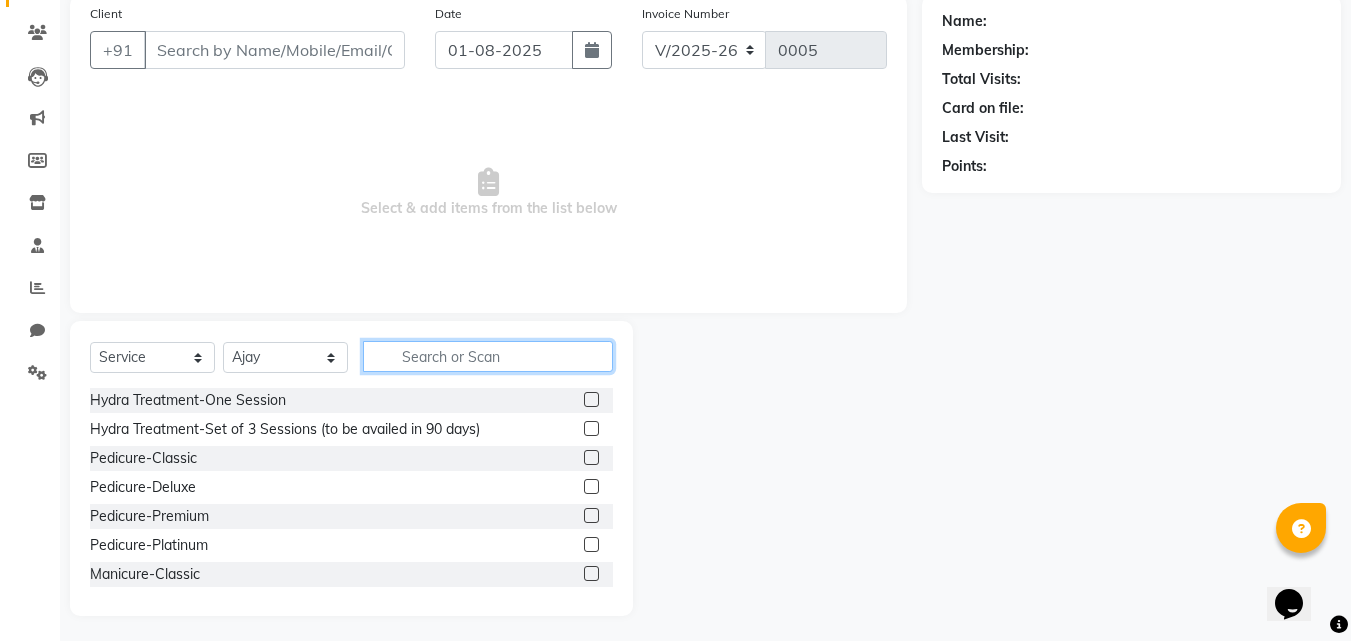 click 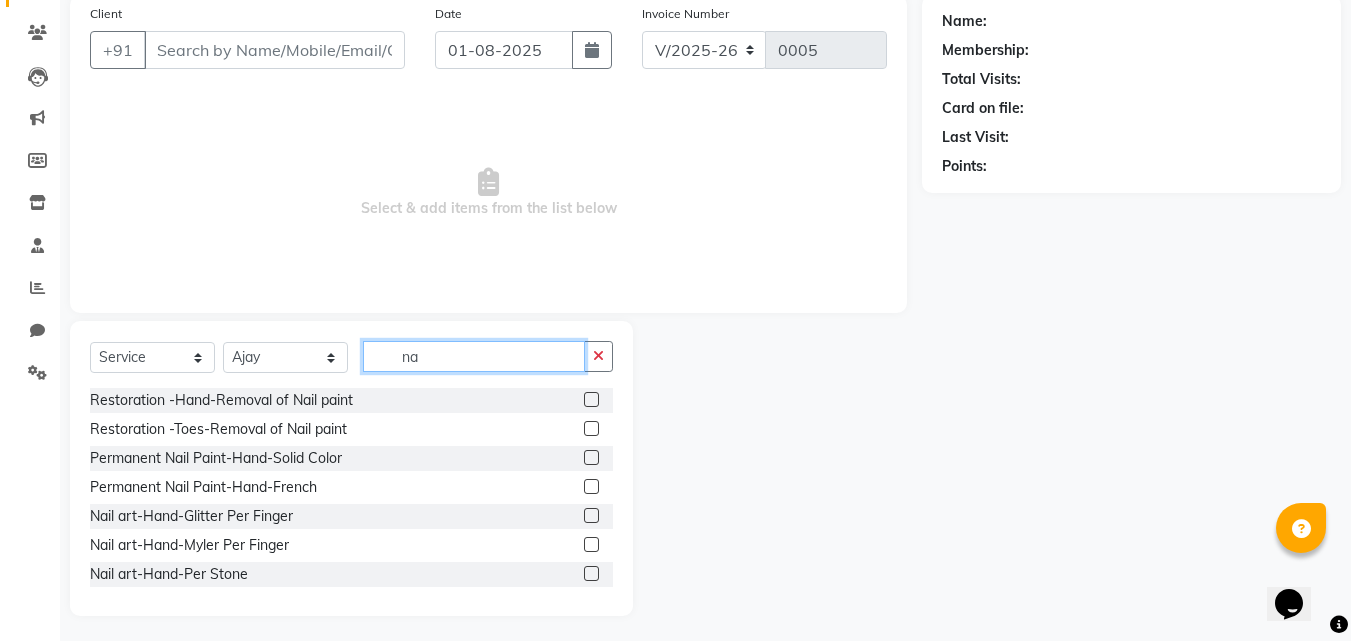 type on "n" 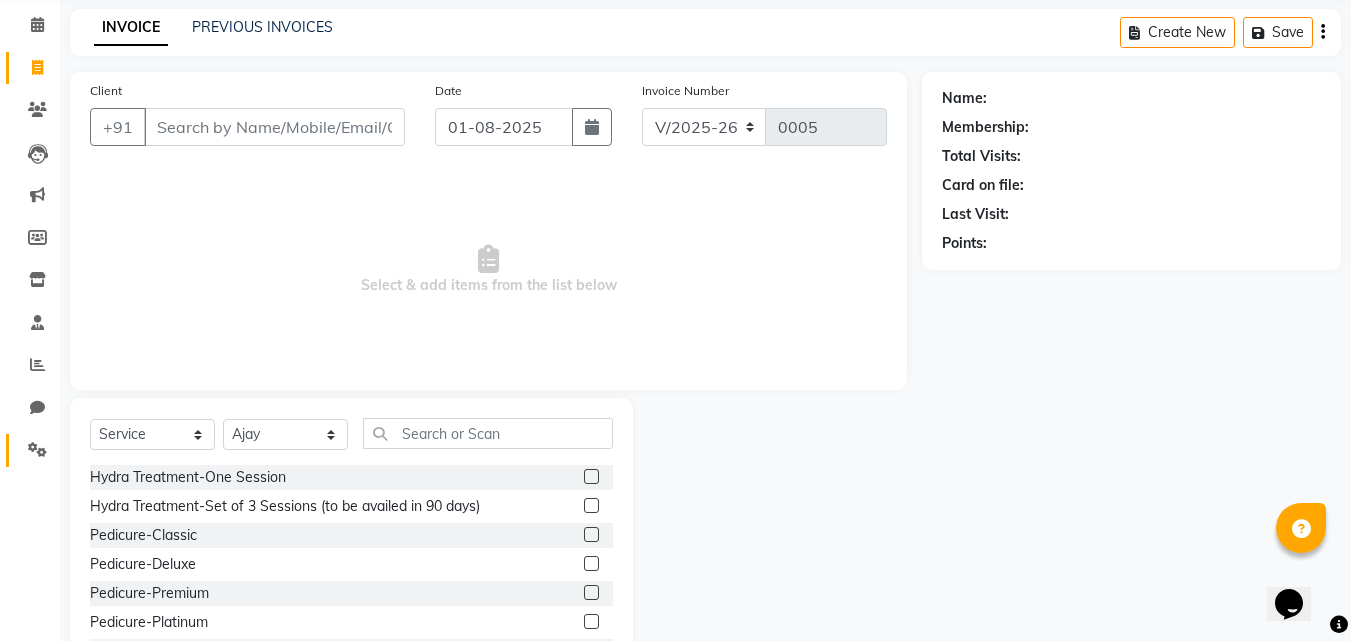 scroll, scrollTop: 0, scrollLeft: 0, axis: both 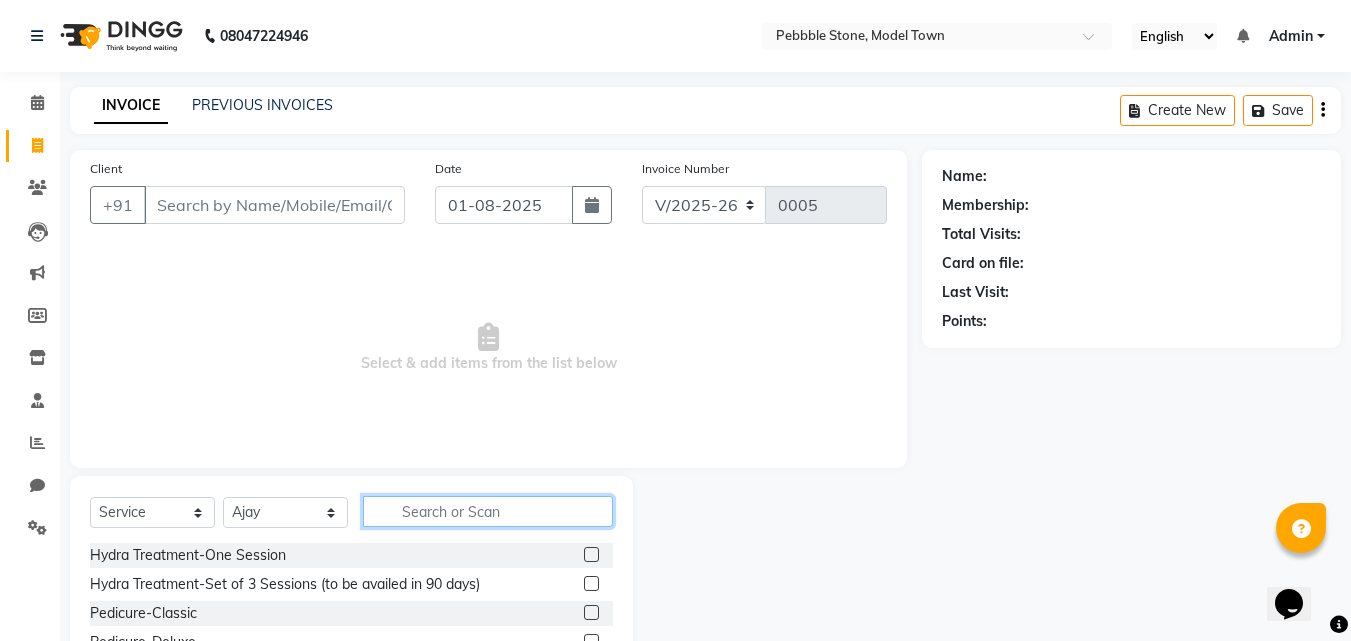 click 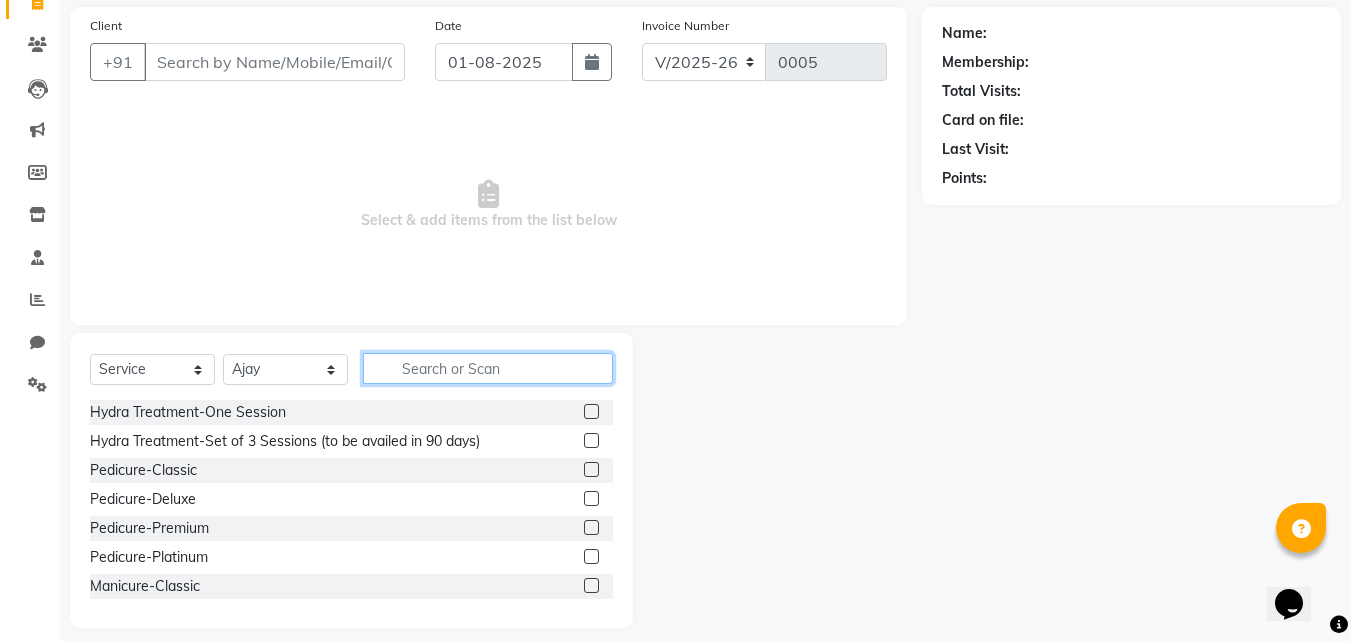 scroll, scrollTop: 160, scrollLeft: 0, axis: vertical 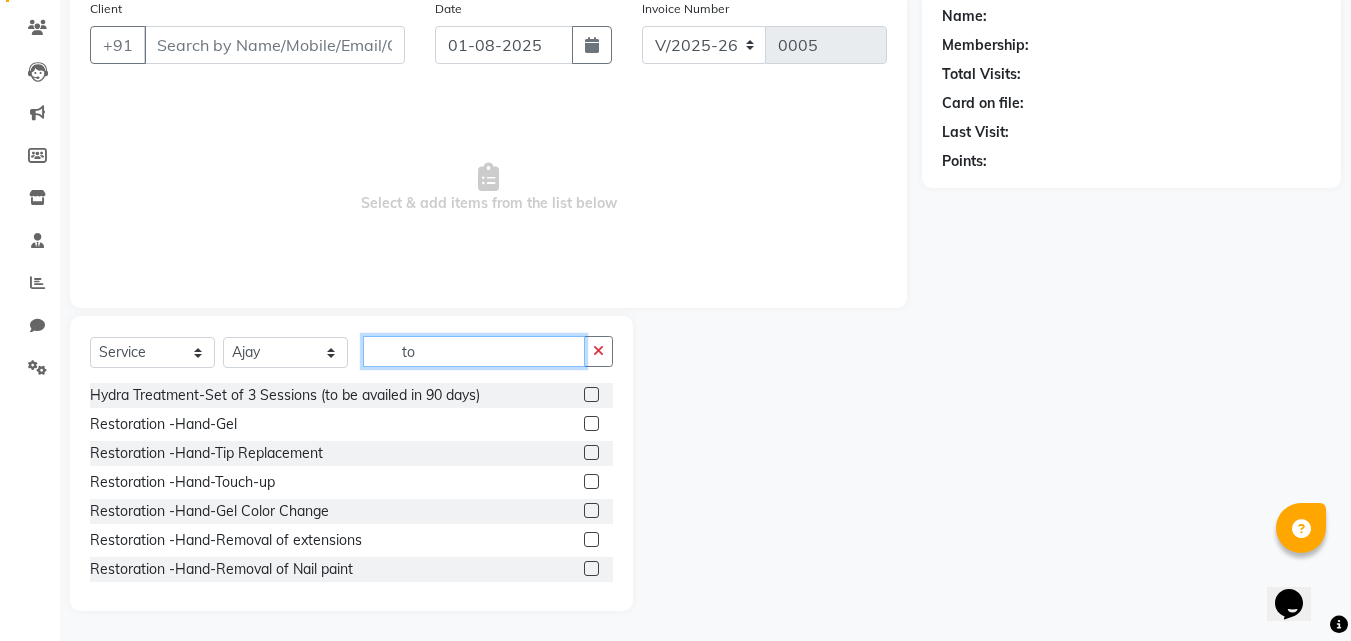 type on "t" 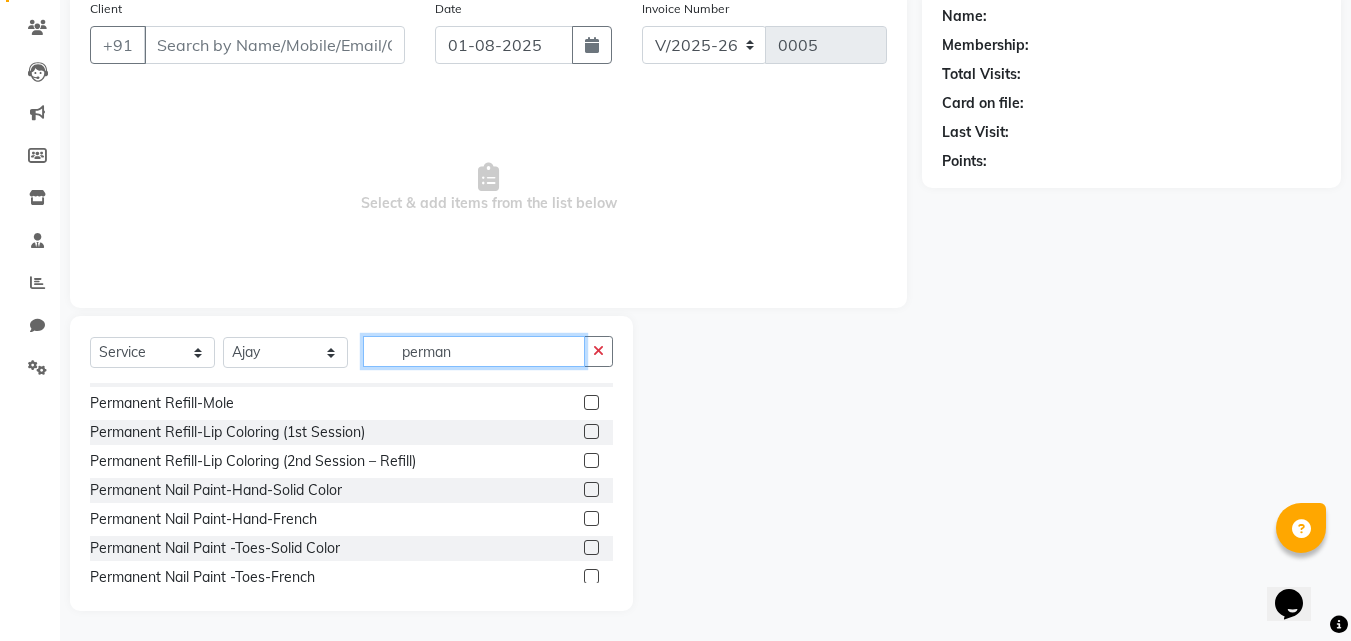 scroll, scrollTop: 148, scrollLeft: 0, axis: vertical 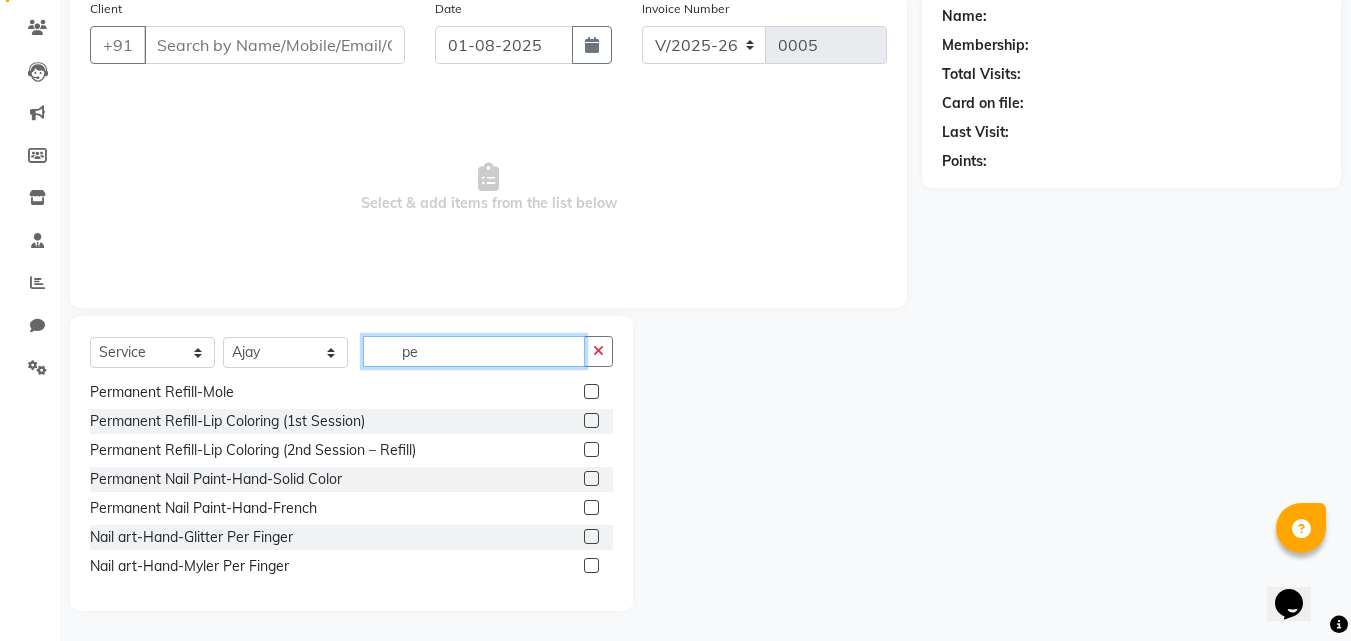 type on "p" 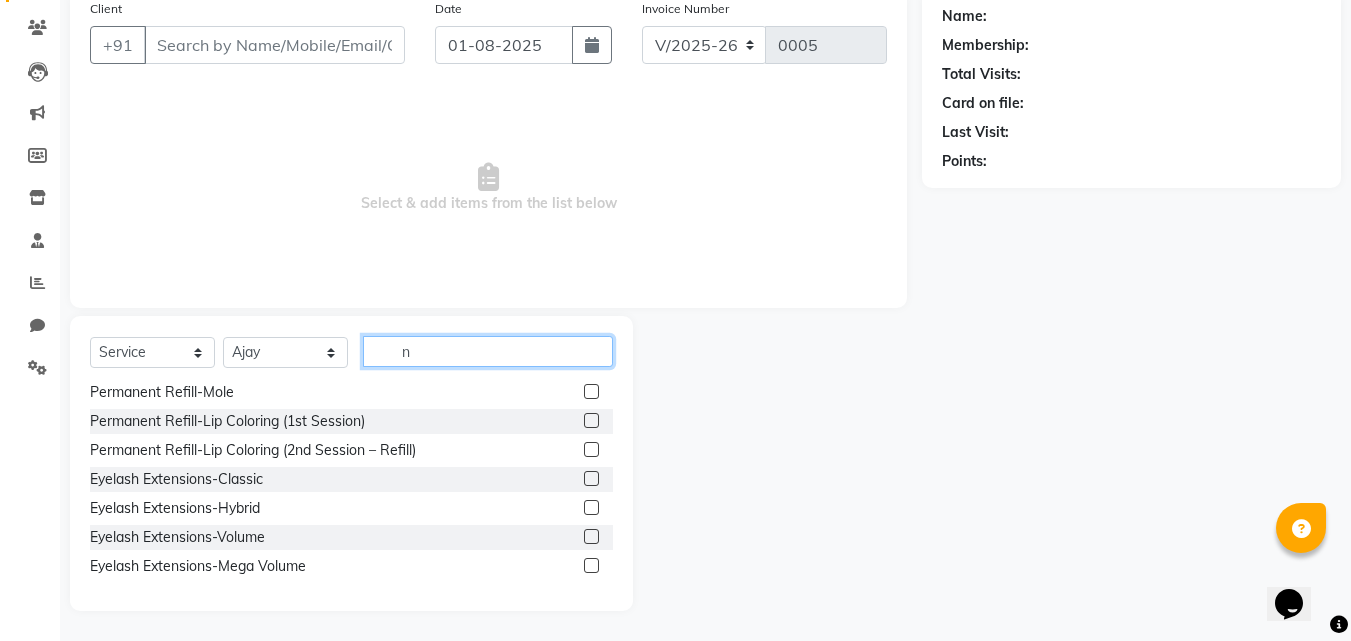 scroll, scrollTop: 467, scrollLeft: 0, axis: vertical 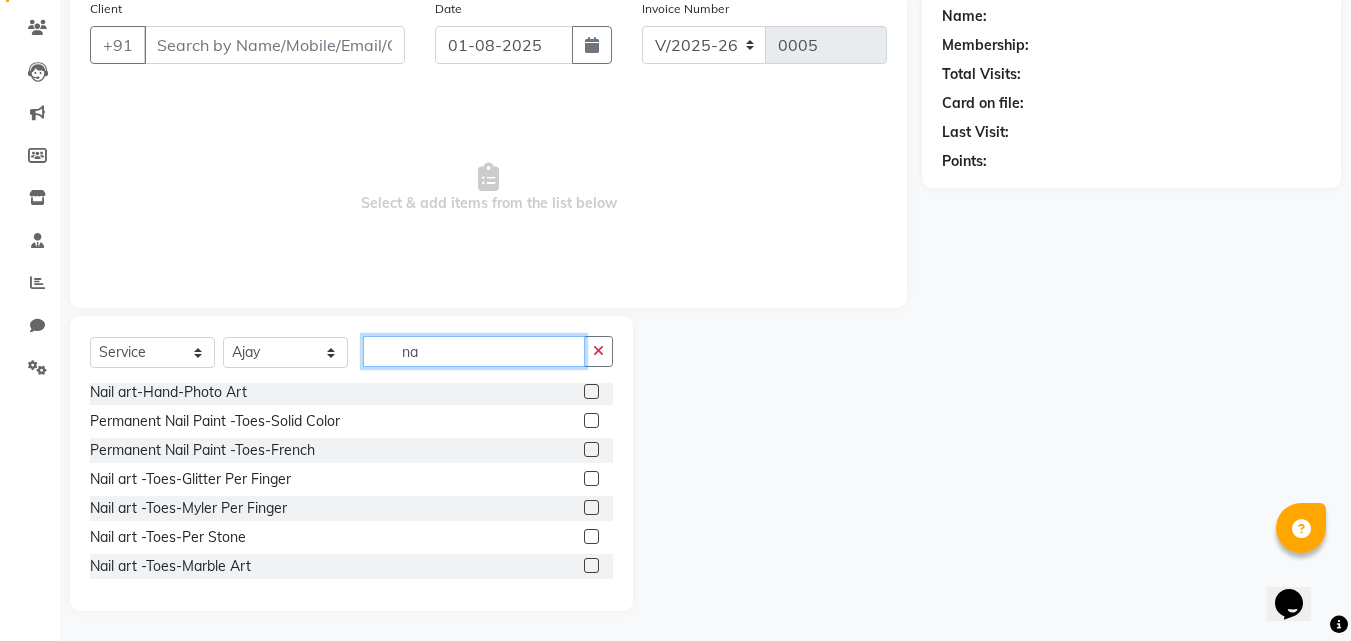 type on "n" 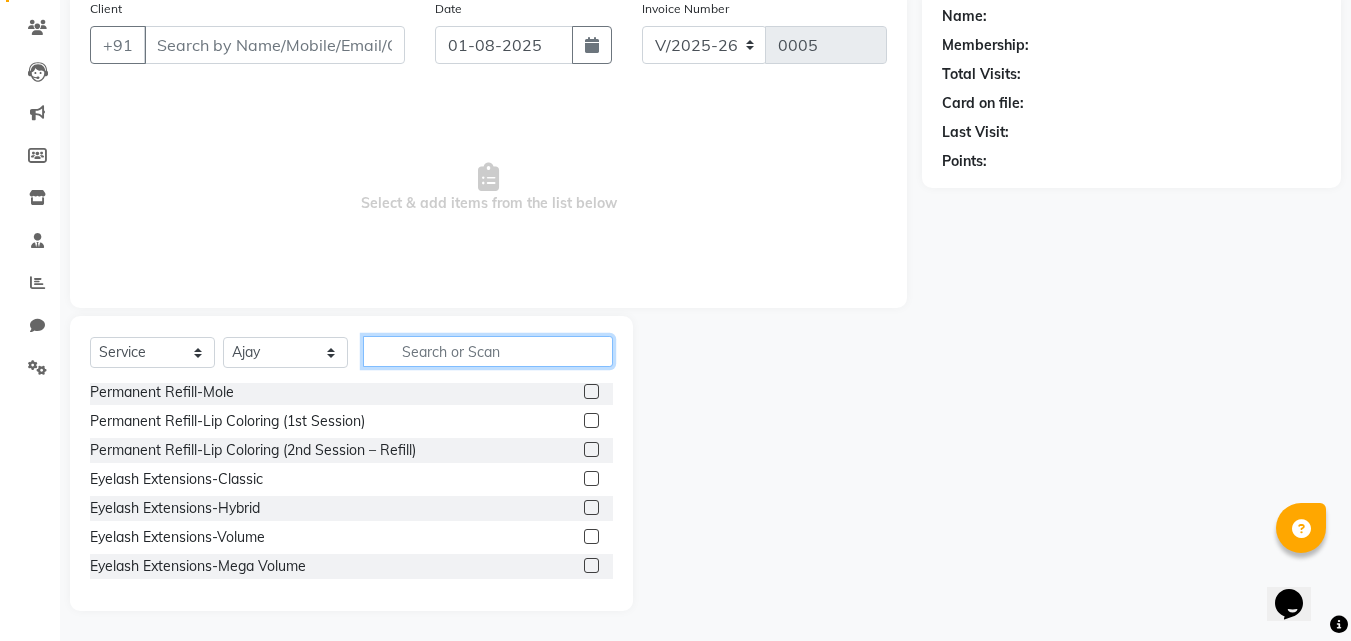 scroll, scrollTop: 554, scrollLeft: 0, axis: vertical 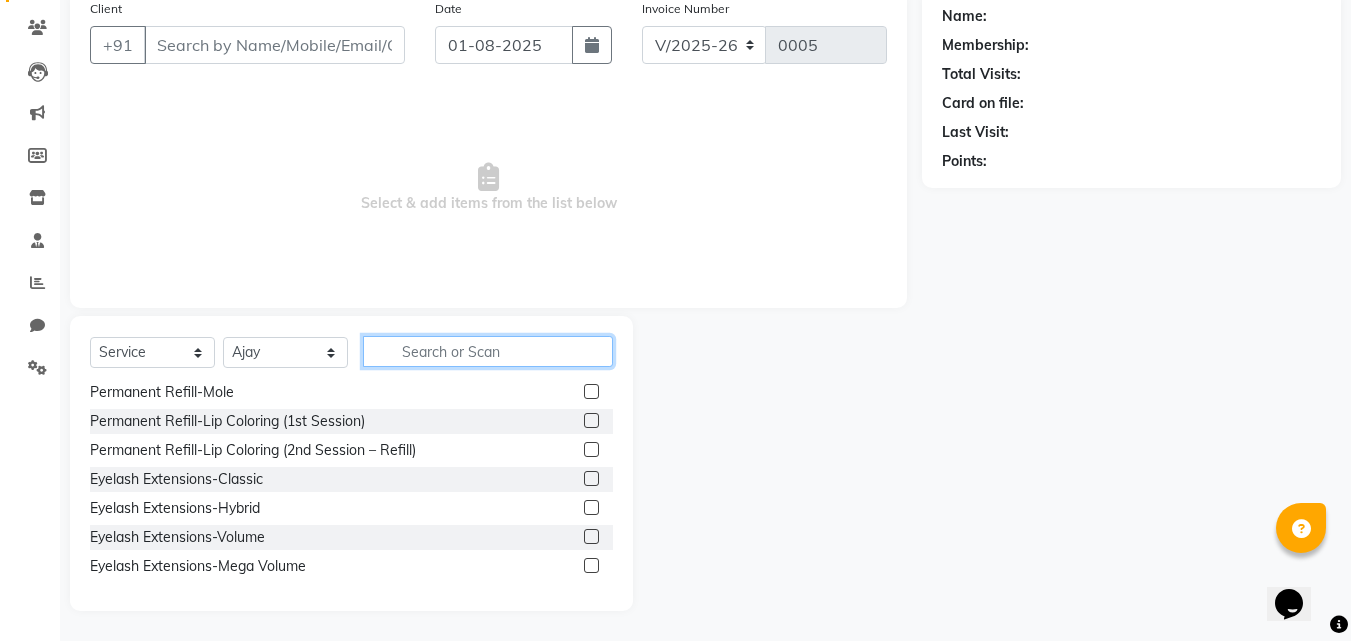 type 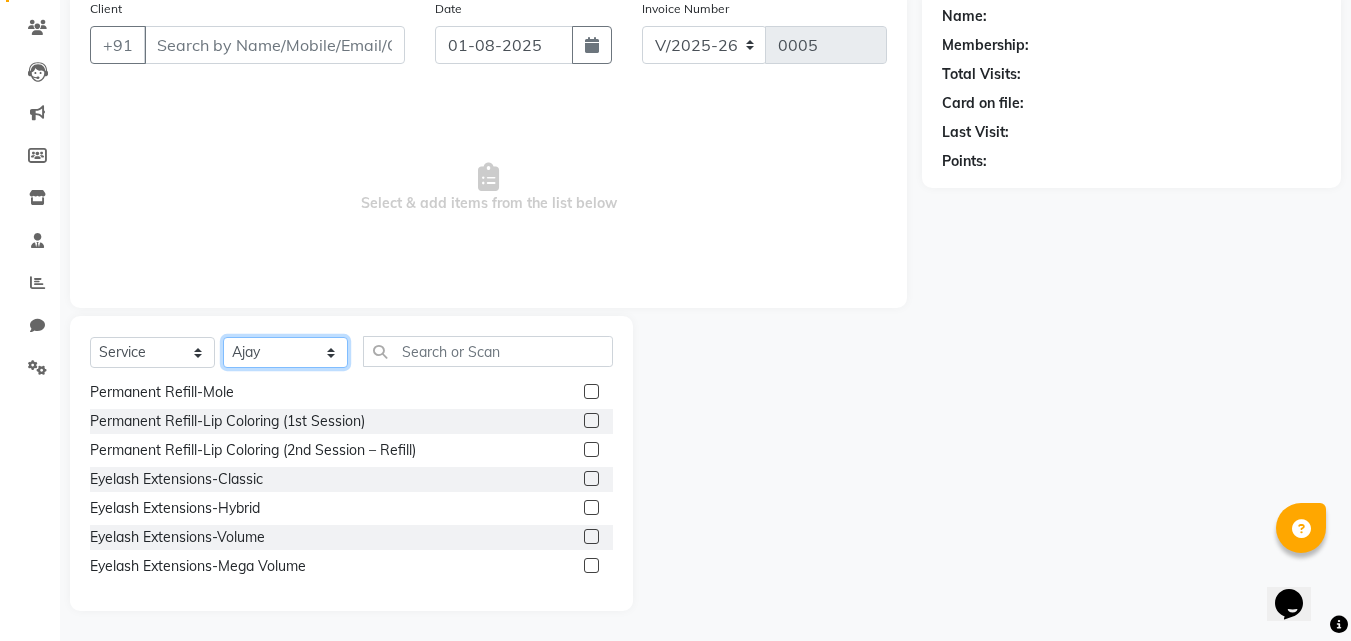 click on "Select Technician Ajay  Awdesh Kumar Fairy khan Goldy Saini Manager Manjeet Omkar Varun" 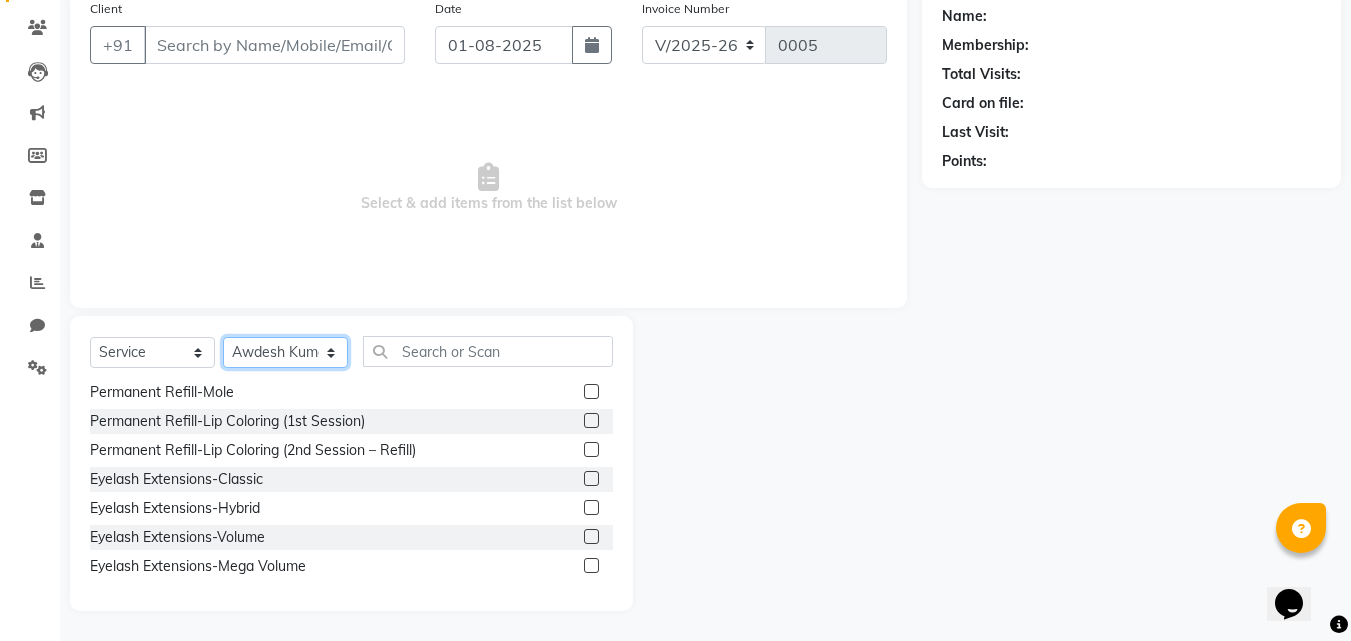 click on "Select Technician Ajay  Awdesh Kumar Fairy khan Goldy Saini Manager Manjeet Omkar Varun" 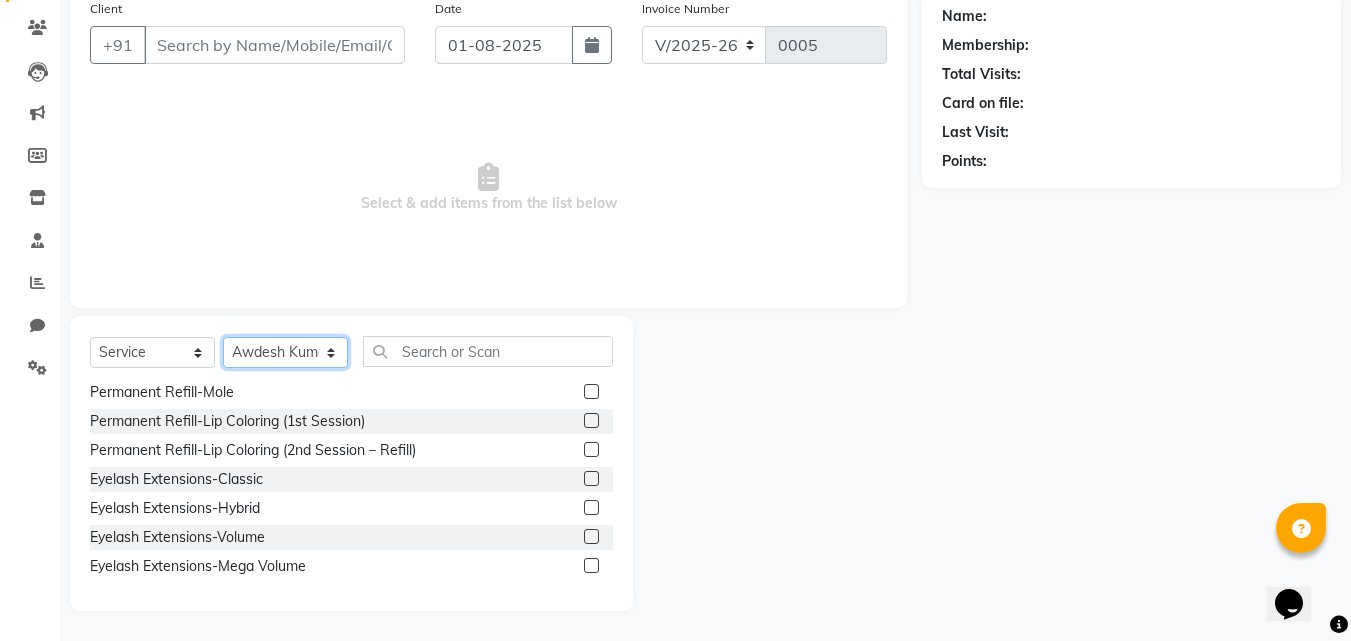 click on "Select Technician Ajay  Awdesh Kumar Fairy khan Goldy Saini Manager Manjeet Omkar Varun" 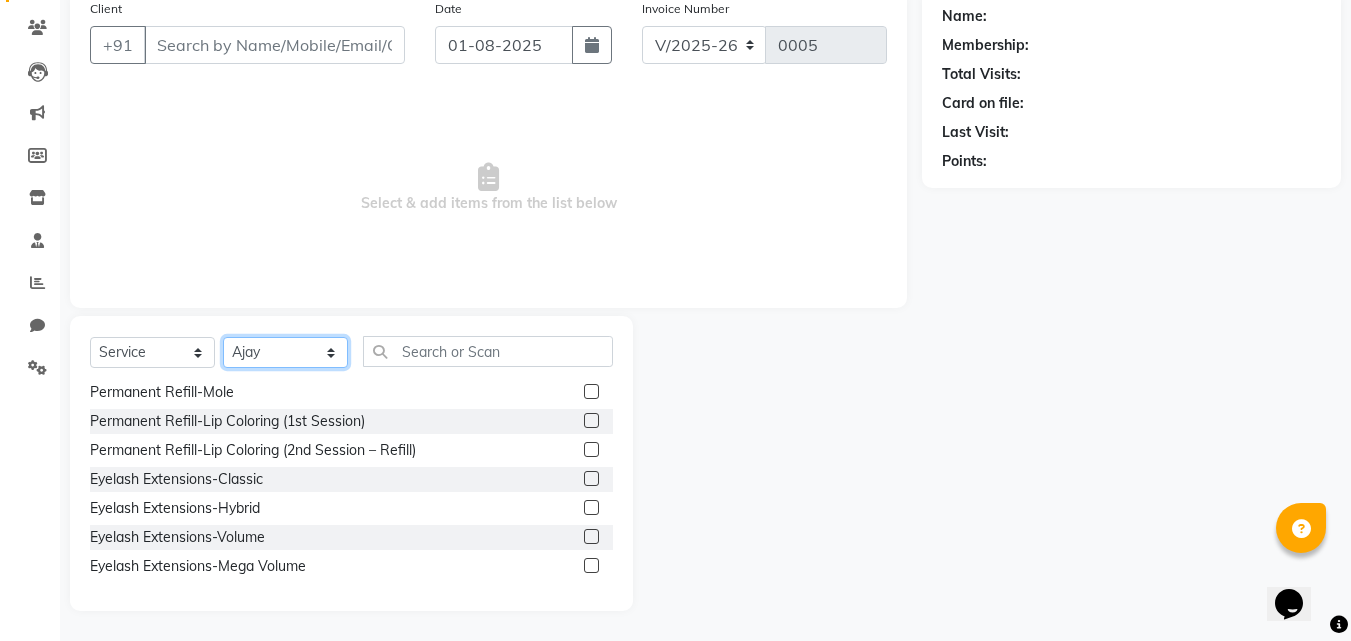 click on "Select Technician Ajay  Awdesh Kumar Fairy khan Goldy Saini Manager Manjeet Omkar Varun" 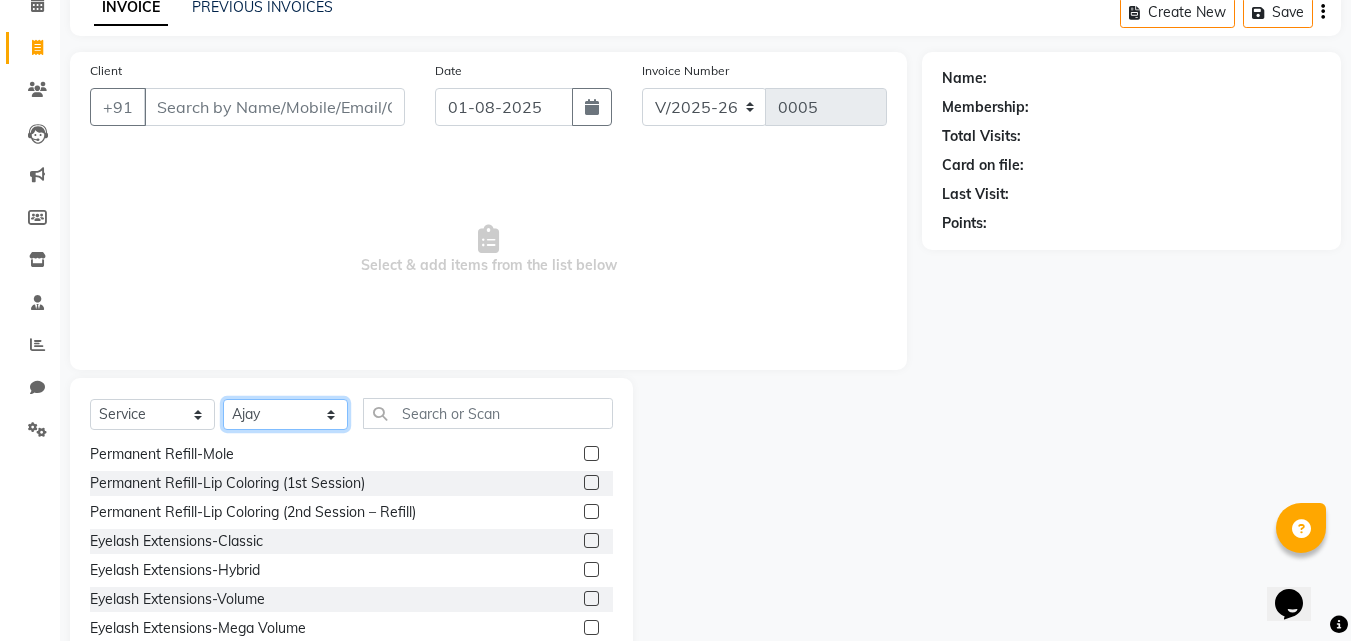 scroll, scrollTop: 67, scrollLeft: 0, axis: vertical 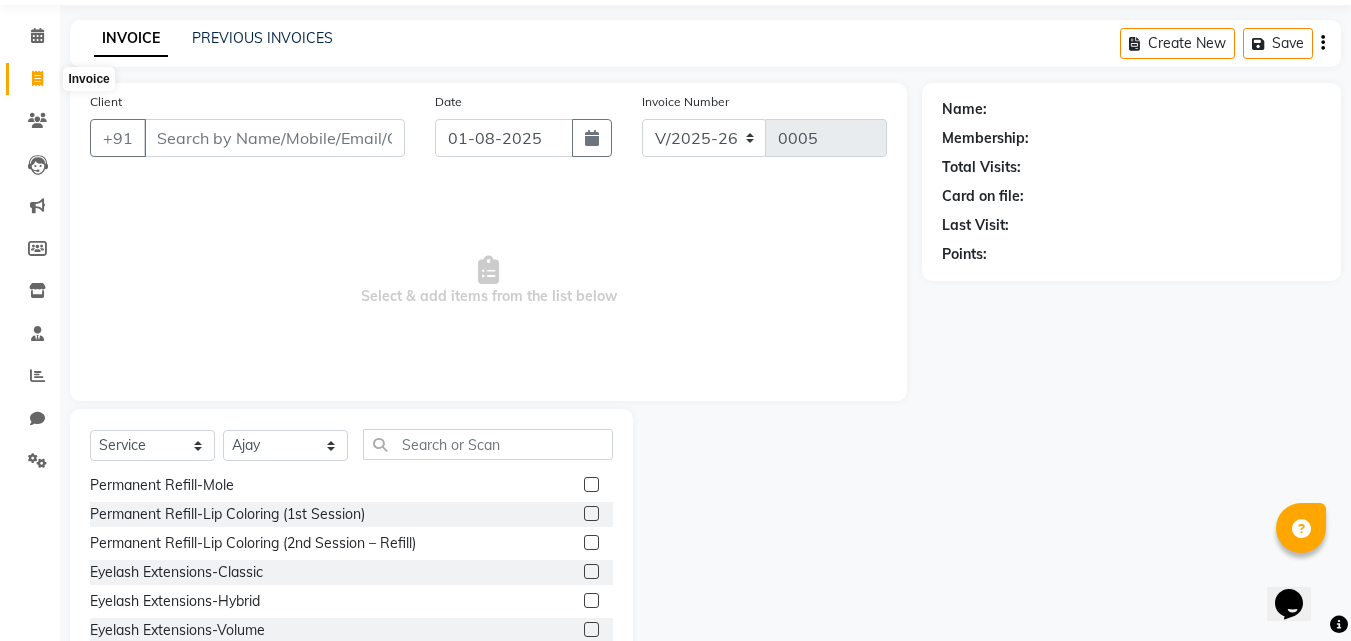 click 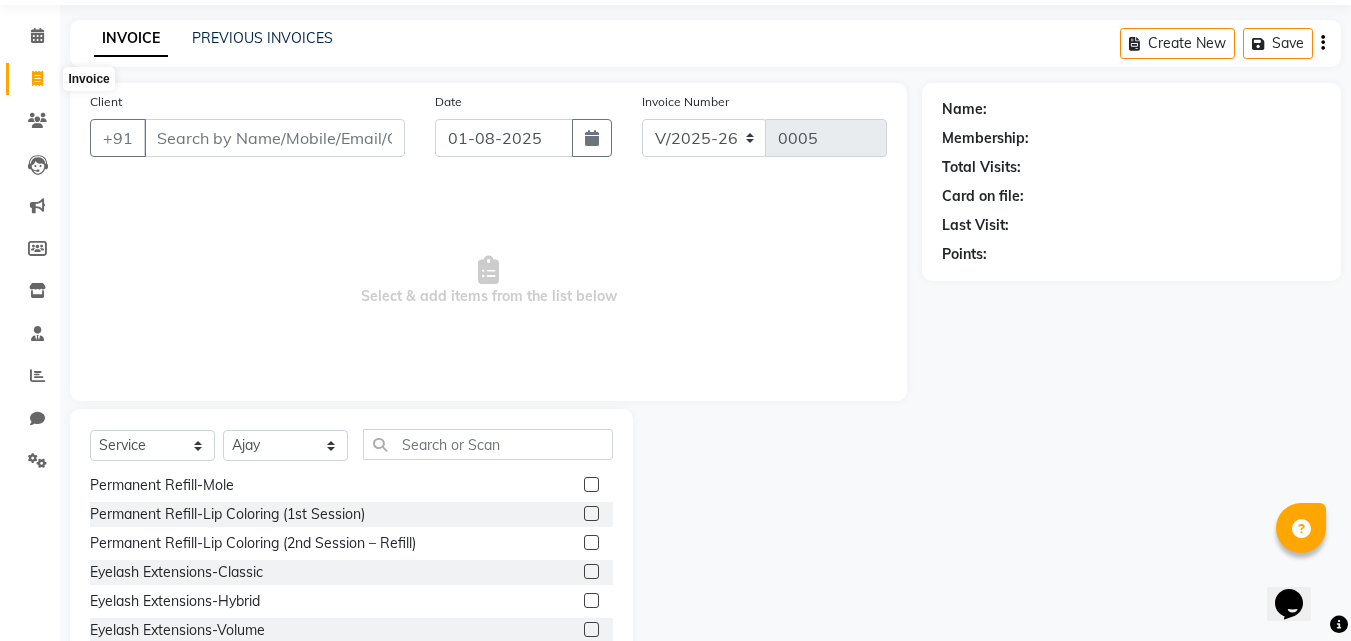 select on "service" 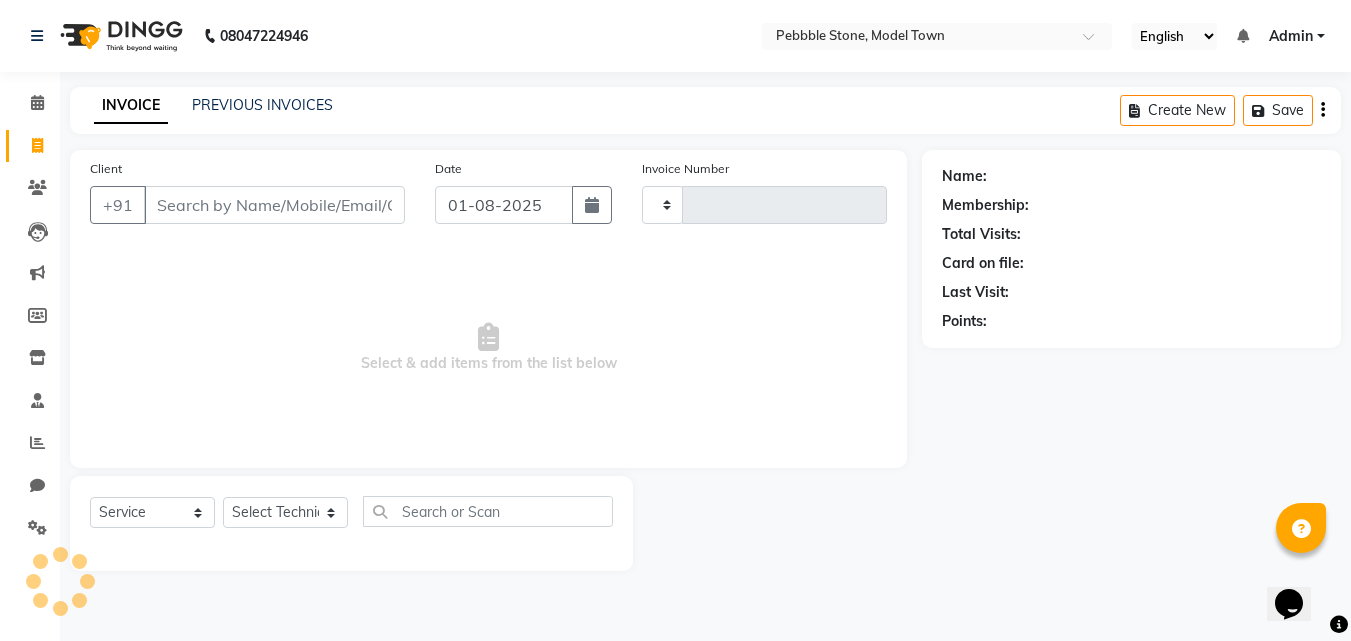 scroll, scrollTop: 0, scrollLeft: 0, axis: both 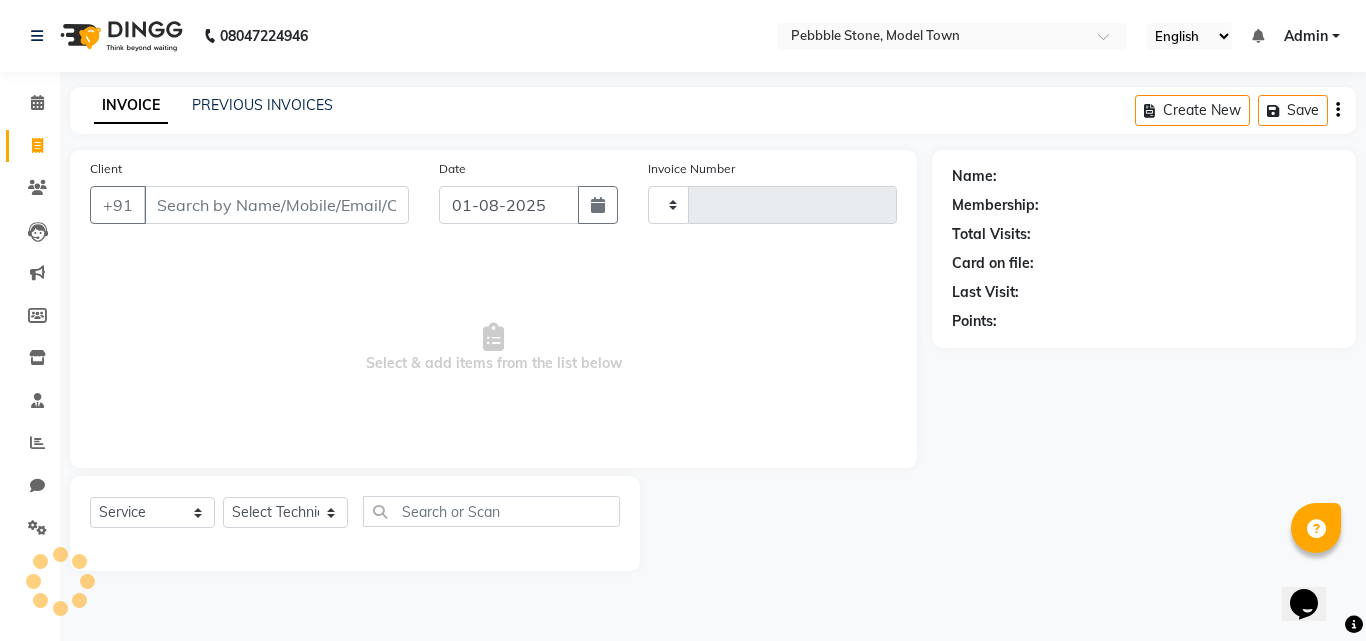 type on "0005" 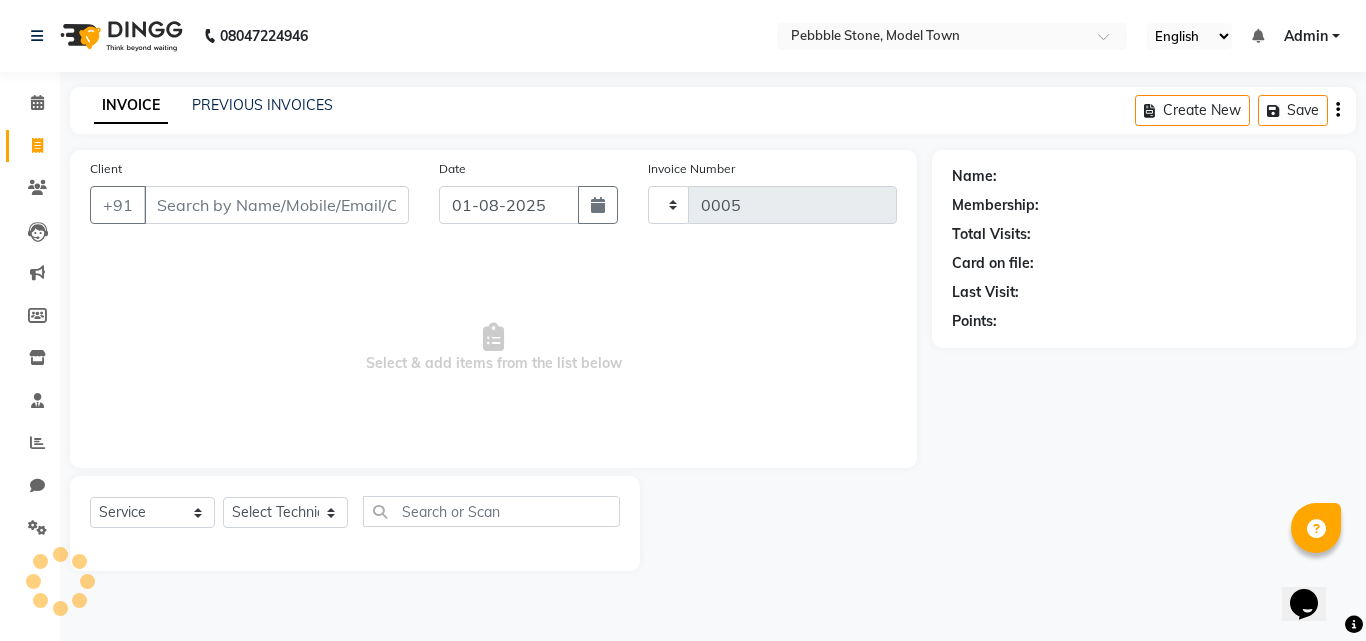 select on "8684" 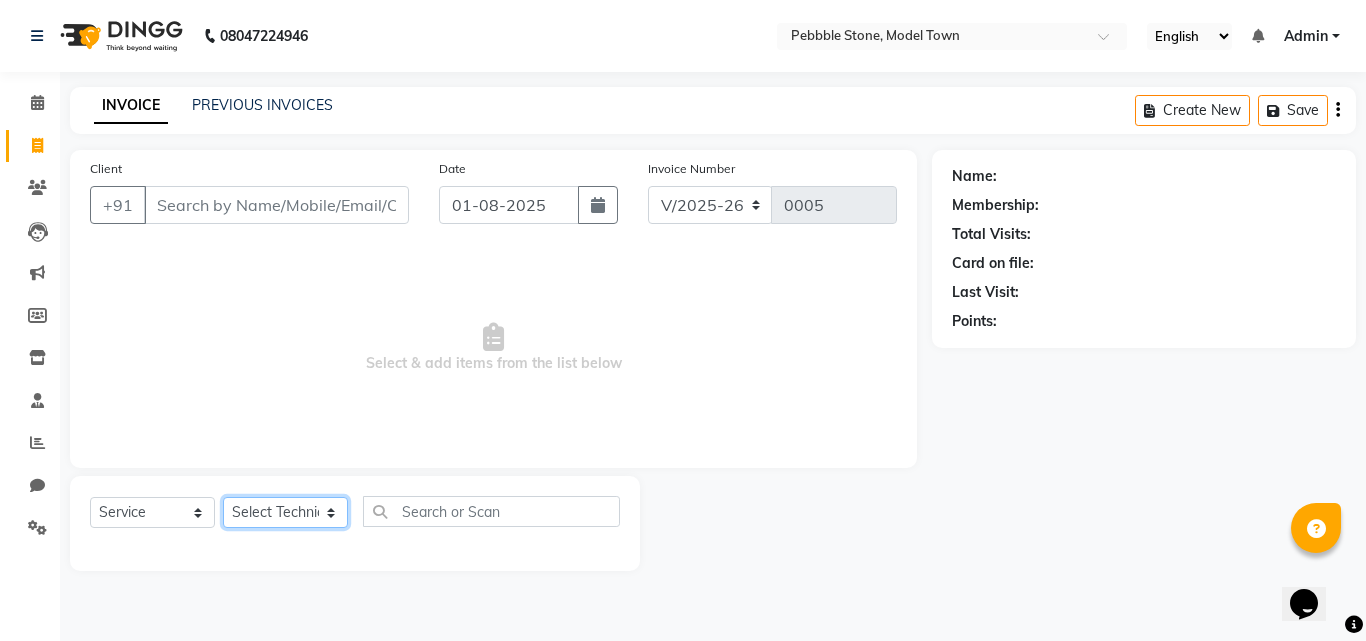 click on "Select Technician Ajay  Awdesh Kumar Fairy khan Goldy Saini Manager Manjeet Omkar Varun" 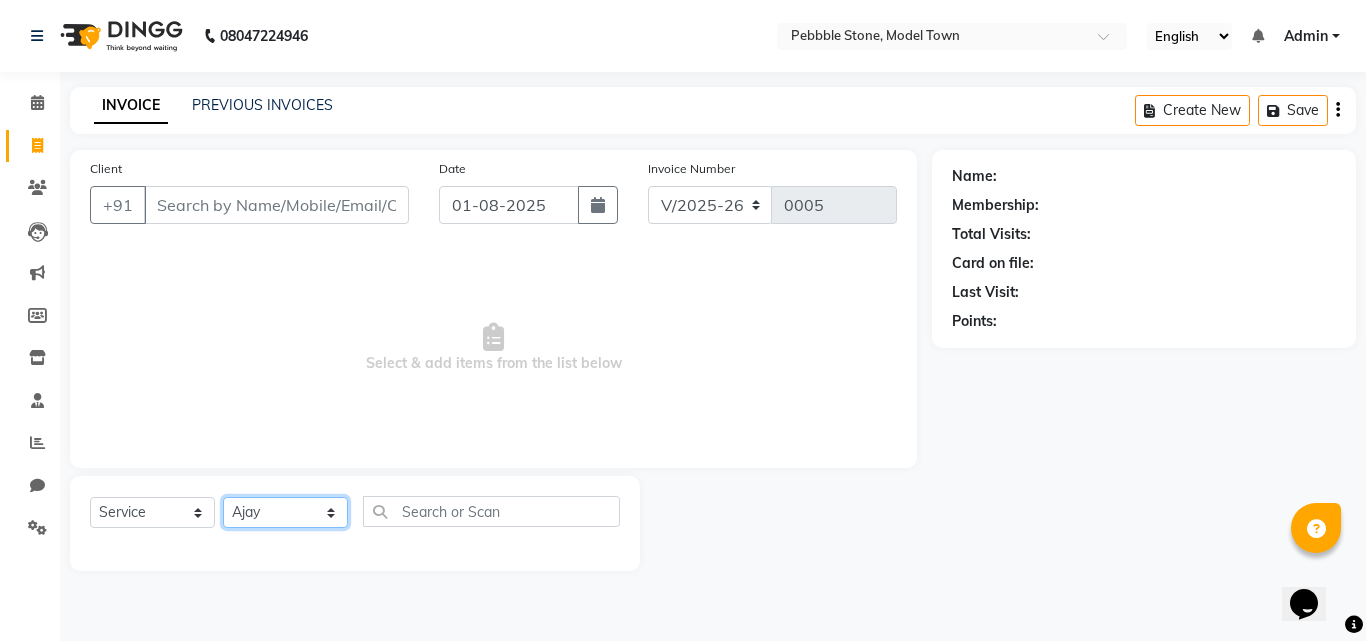 click on "Select Technician Ajay  Awdesh Kumar Fairy khan Goldy Saini Manager Manjeet Omkar Varun" 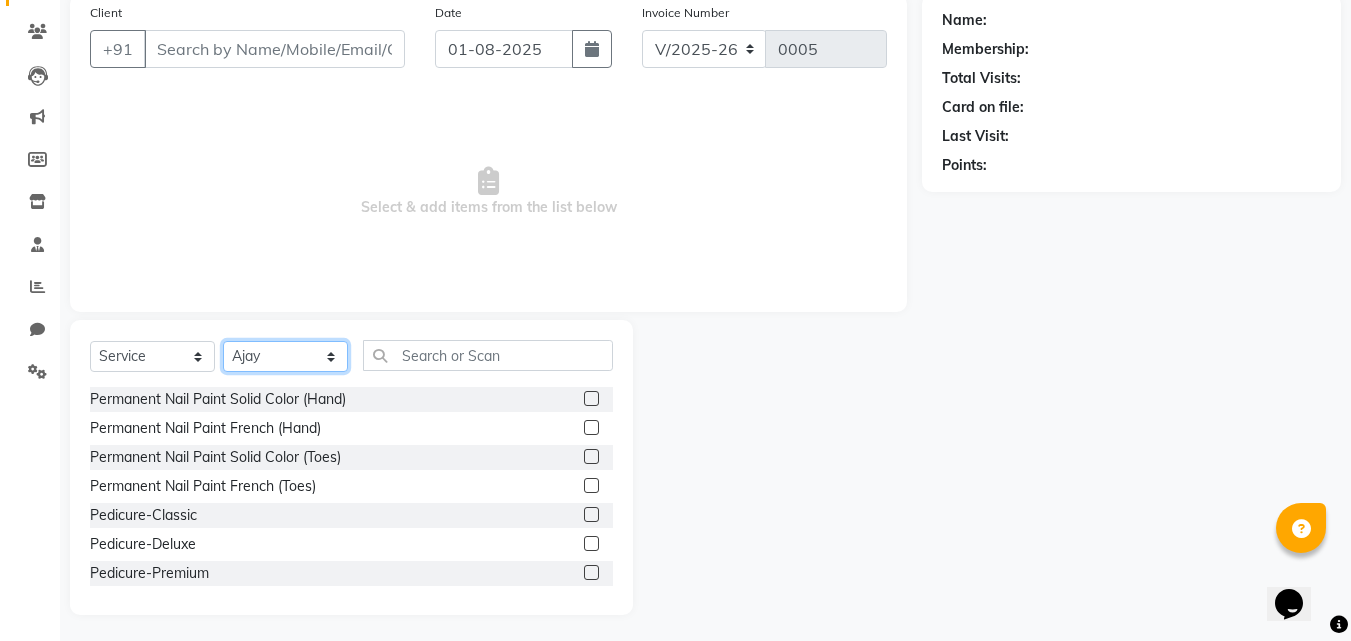 scroll, scrollTop: 157, scrollLeft: 0, axis: vertical 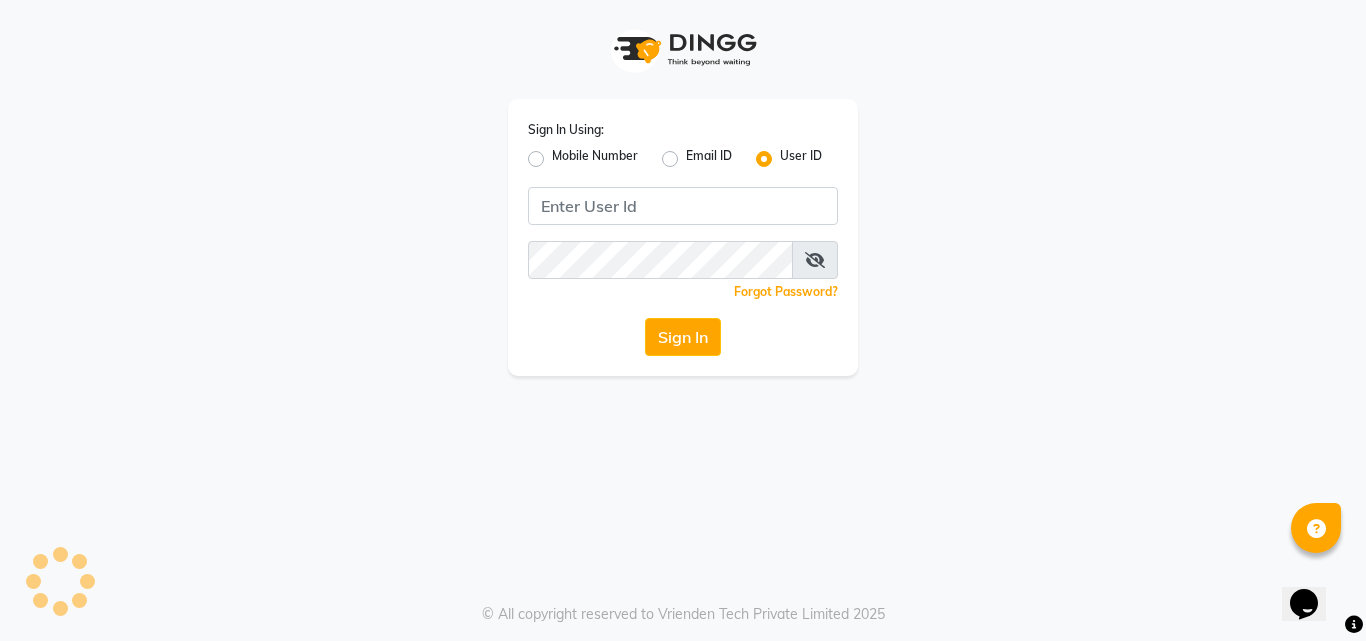 type on "[PHONE]" 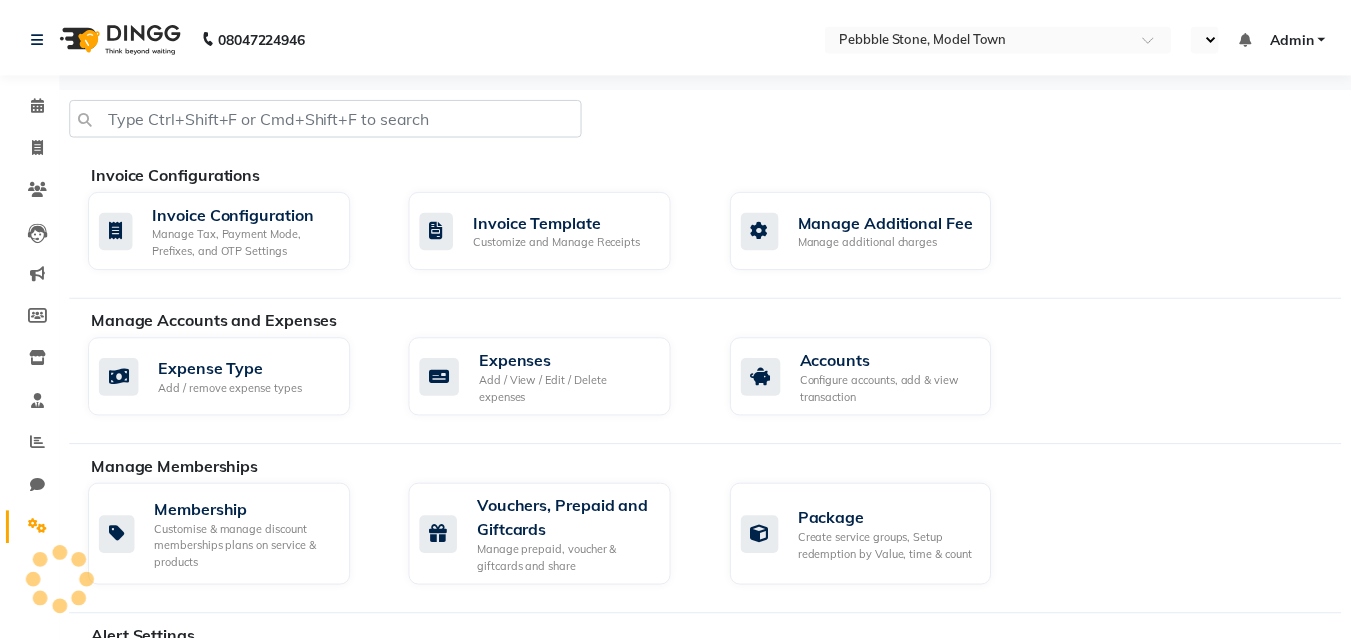 scroll, scrollTop: 0, scrollLeft: 0, axis: both 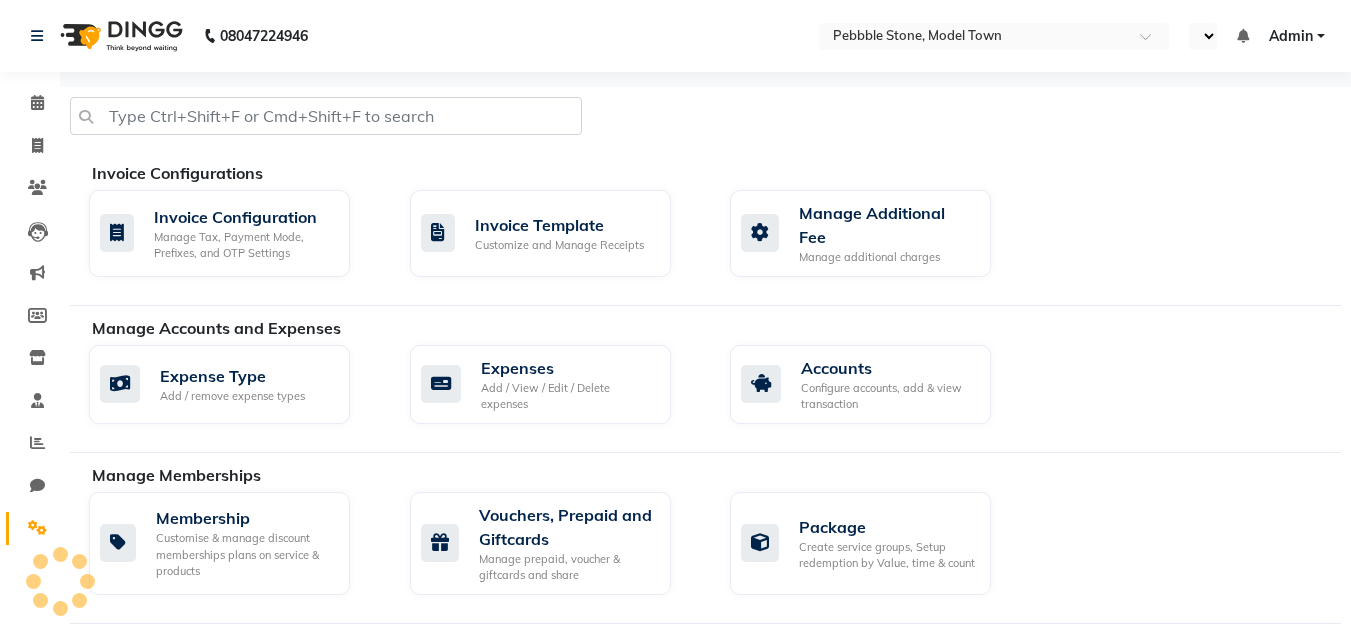 select on "en" 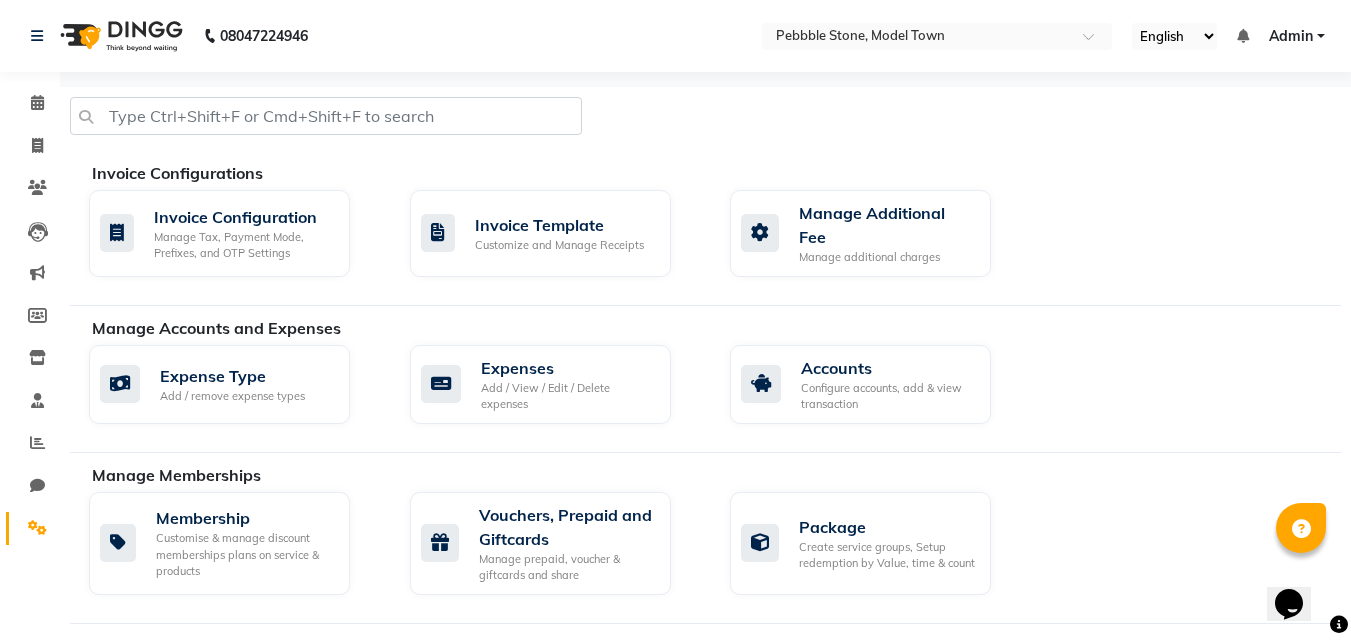 scroll, scrollTop: 0, scrollLeft: 0, axis: both 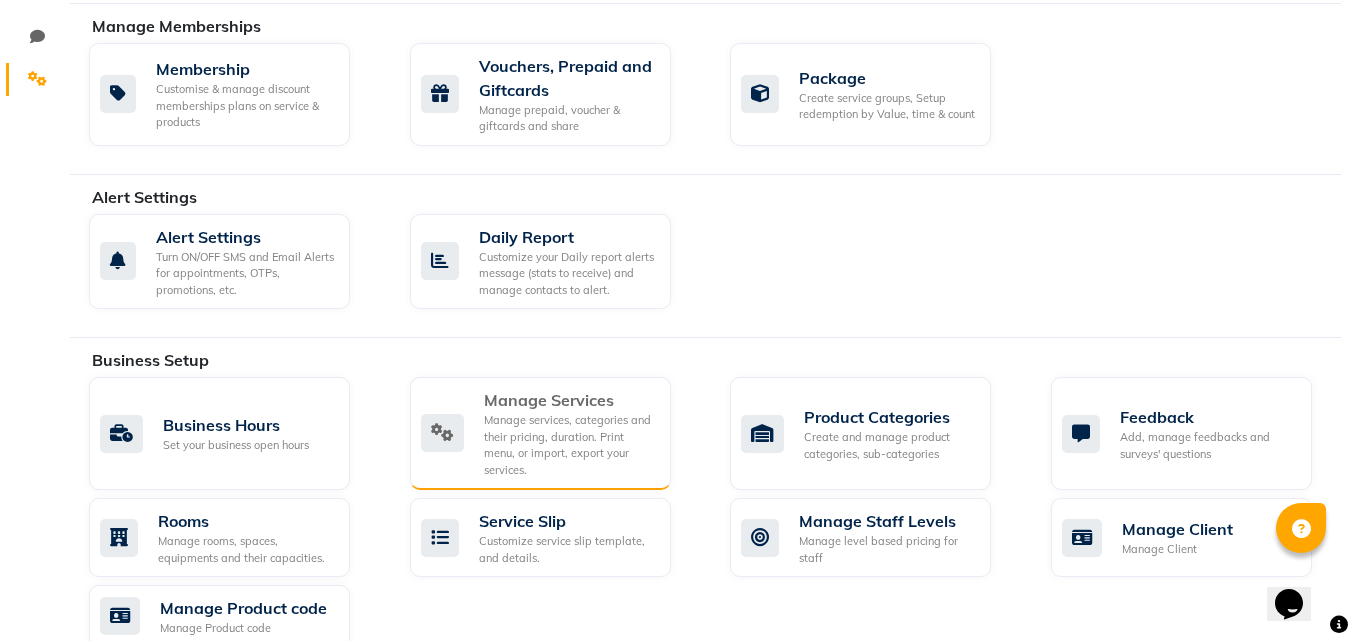click on "Manage services, categories and their pricing, duration. Print menu, or import, export your services." 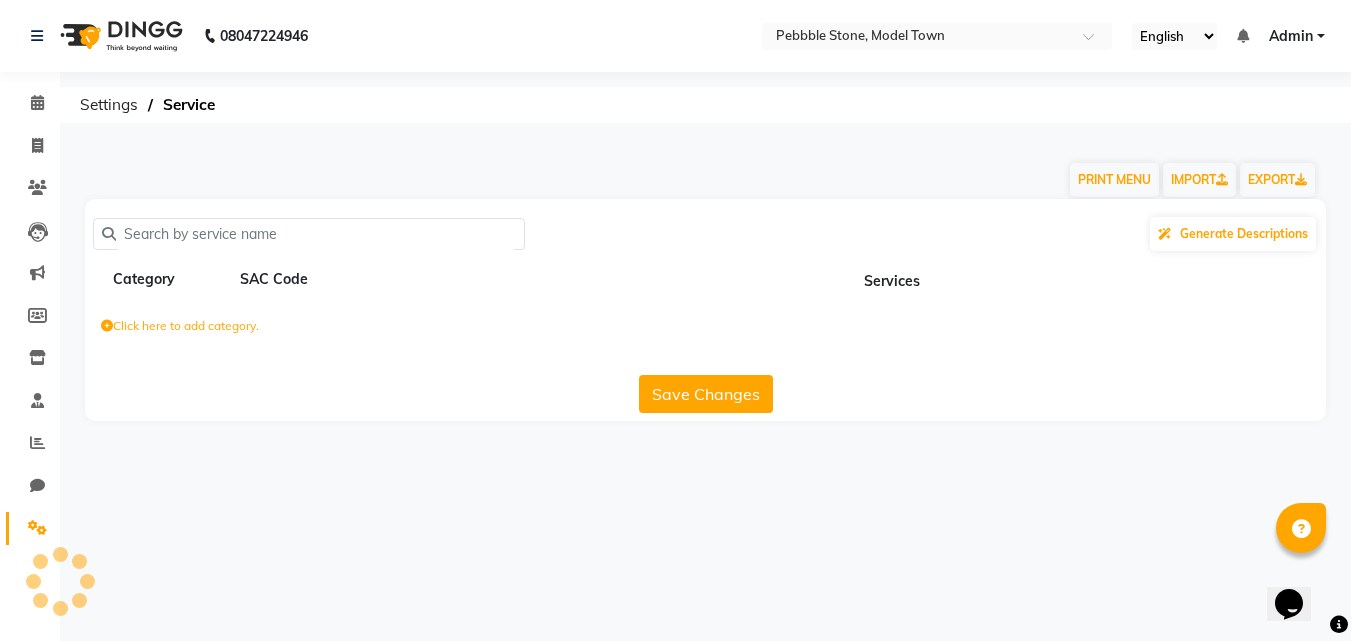 scroll, scrollTop: 0, scrollLeft: 0, axis: both 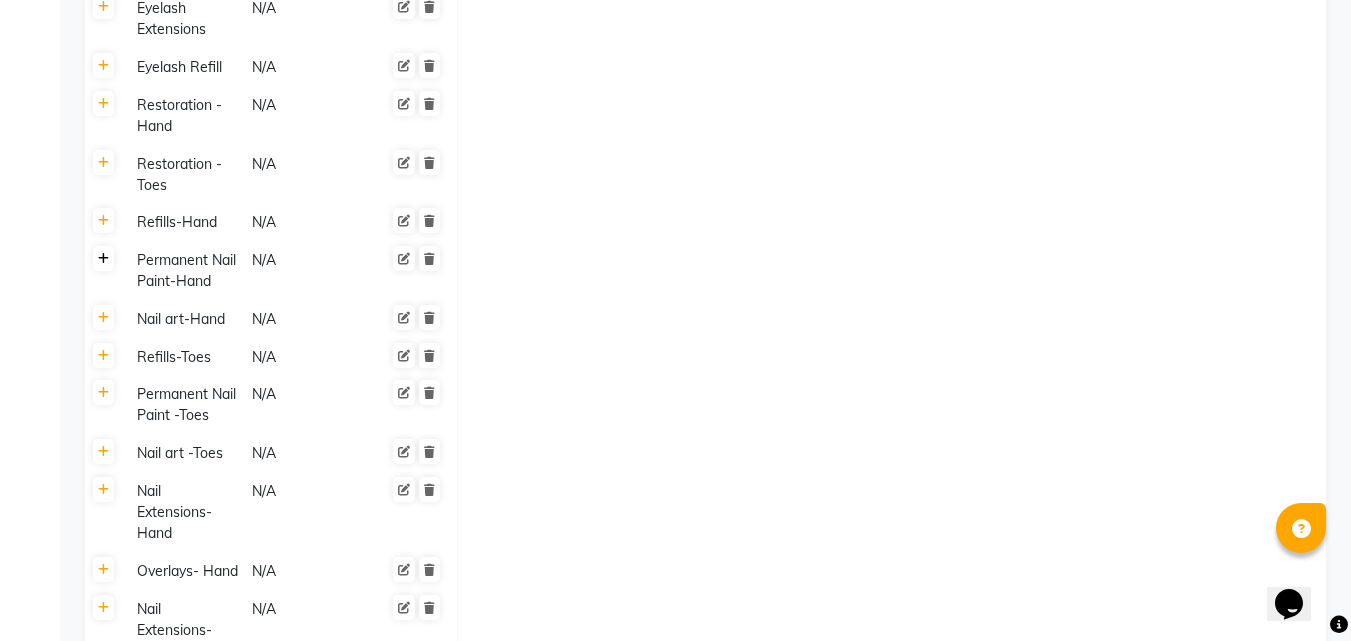 click 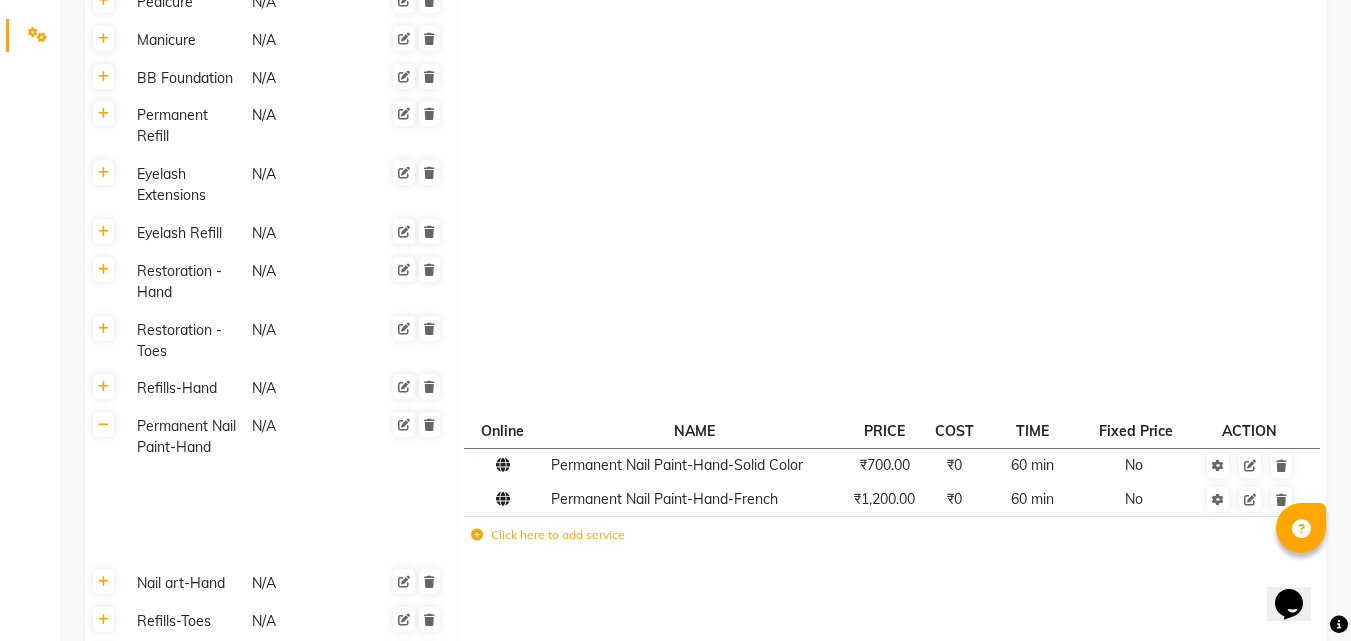 scroll, scrollTop: 505, scrollLeft: 0, axis: vertical 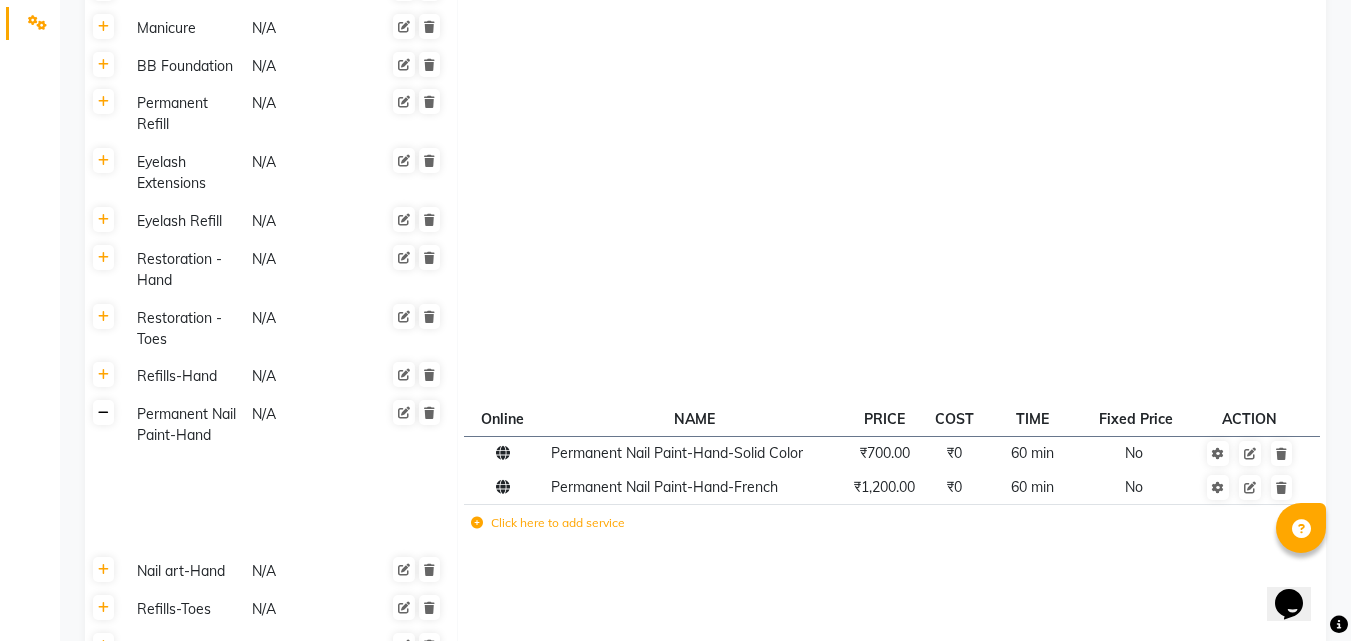 click 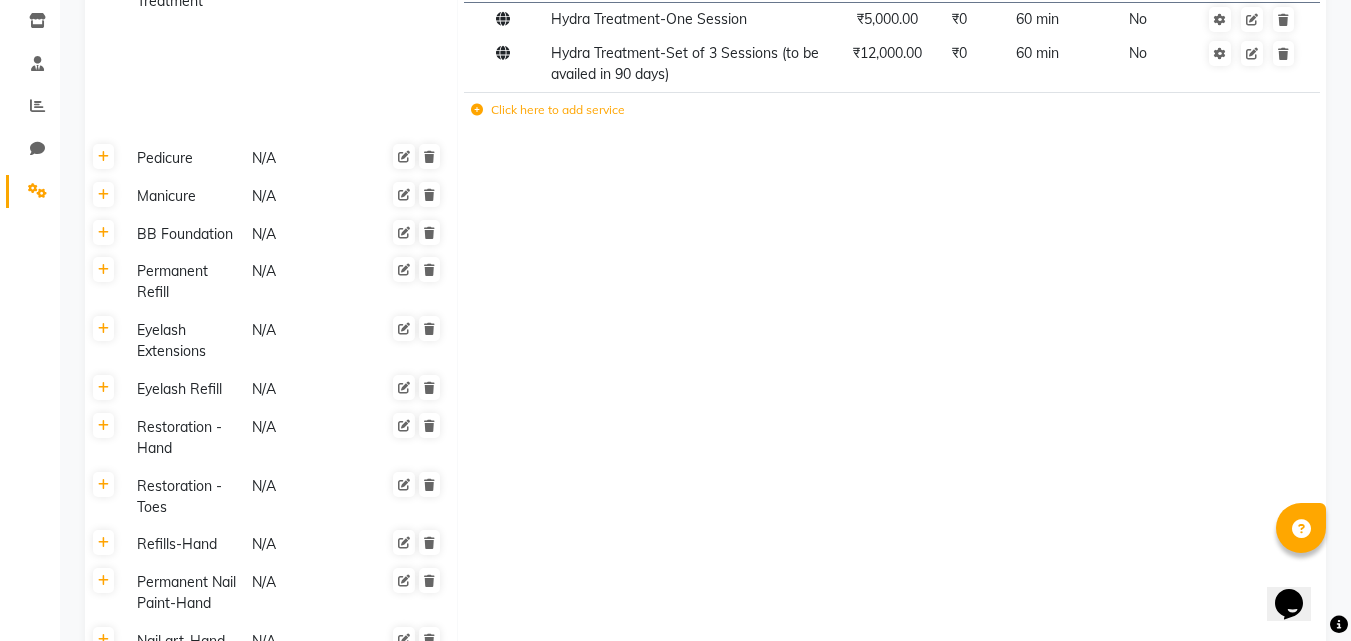 scroll, scrollTop: 313, scrollLeft: 0, axis: vertical 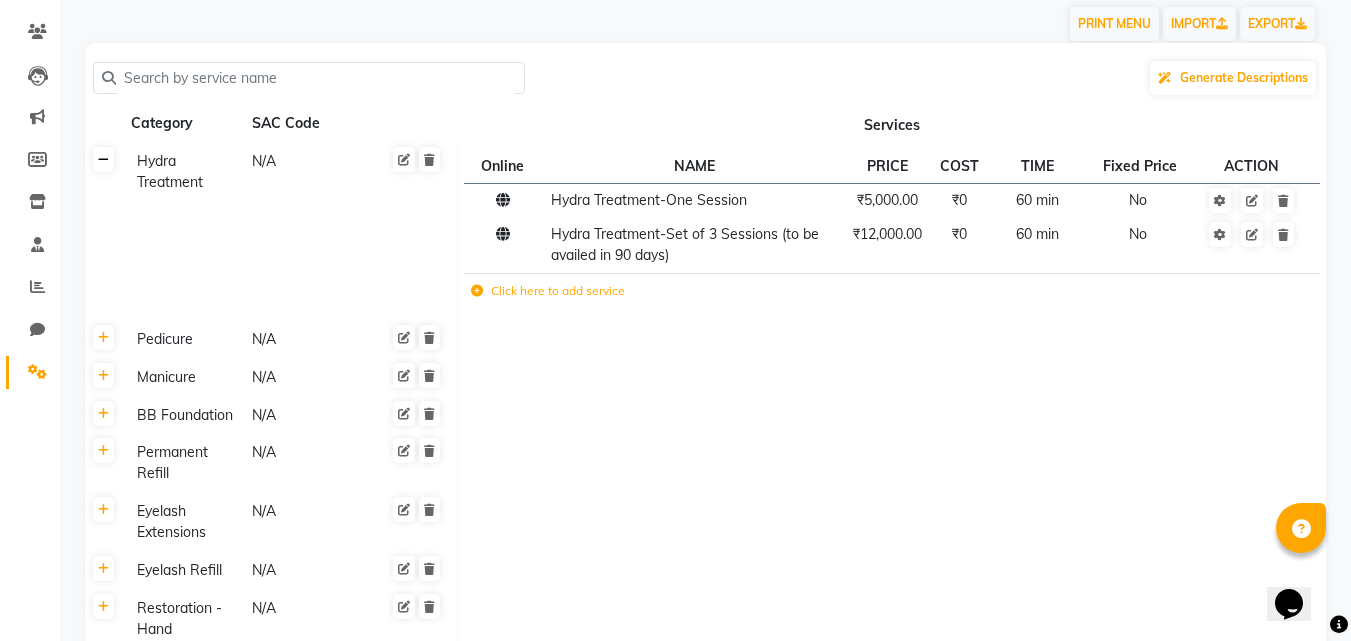 click 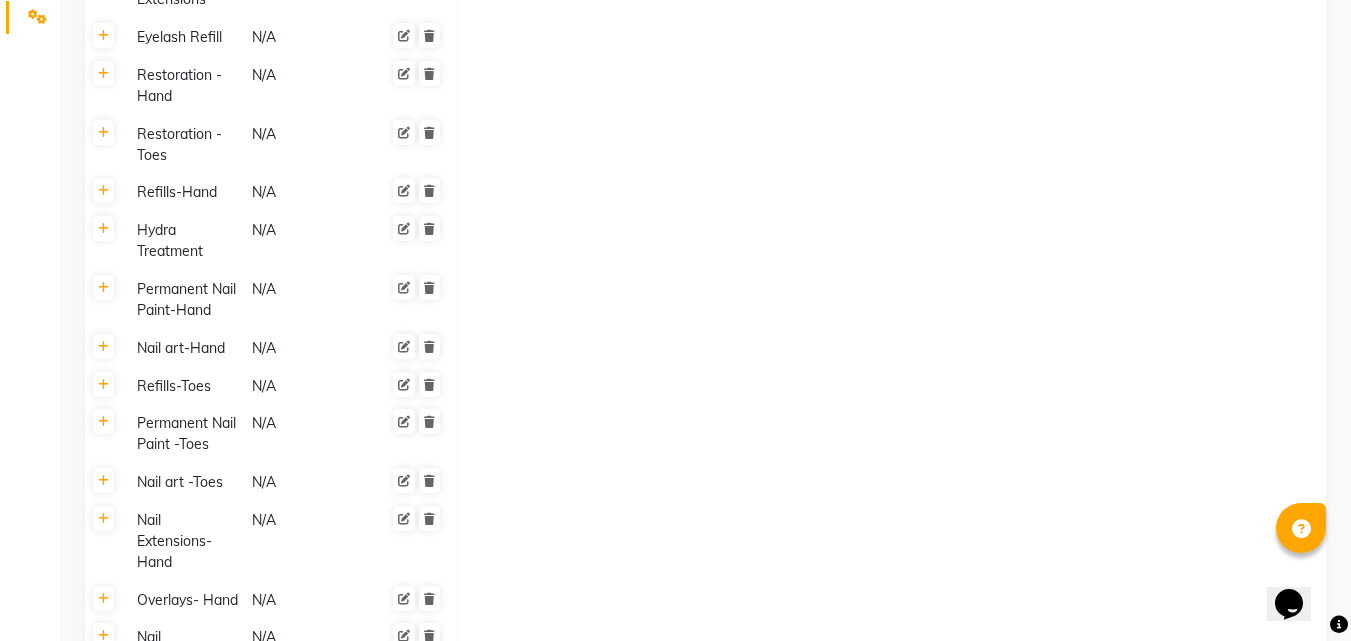 scroll, scrollTop: 513, scrollLeft: 0, axis: vertical 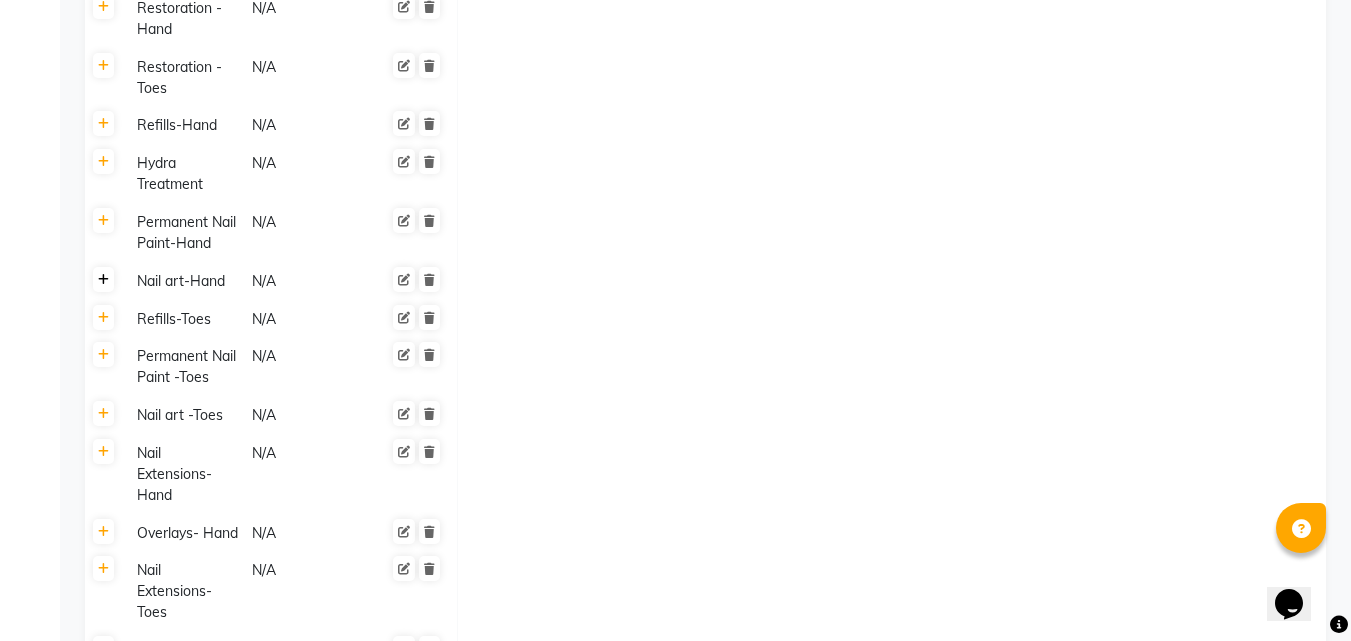 click 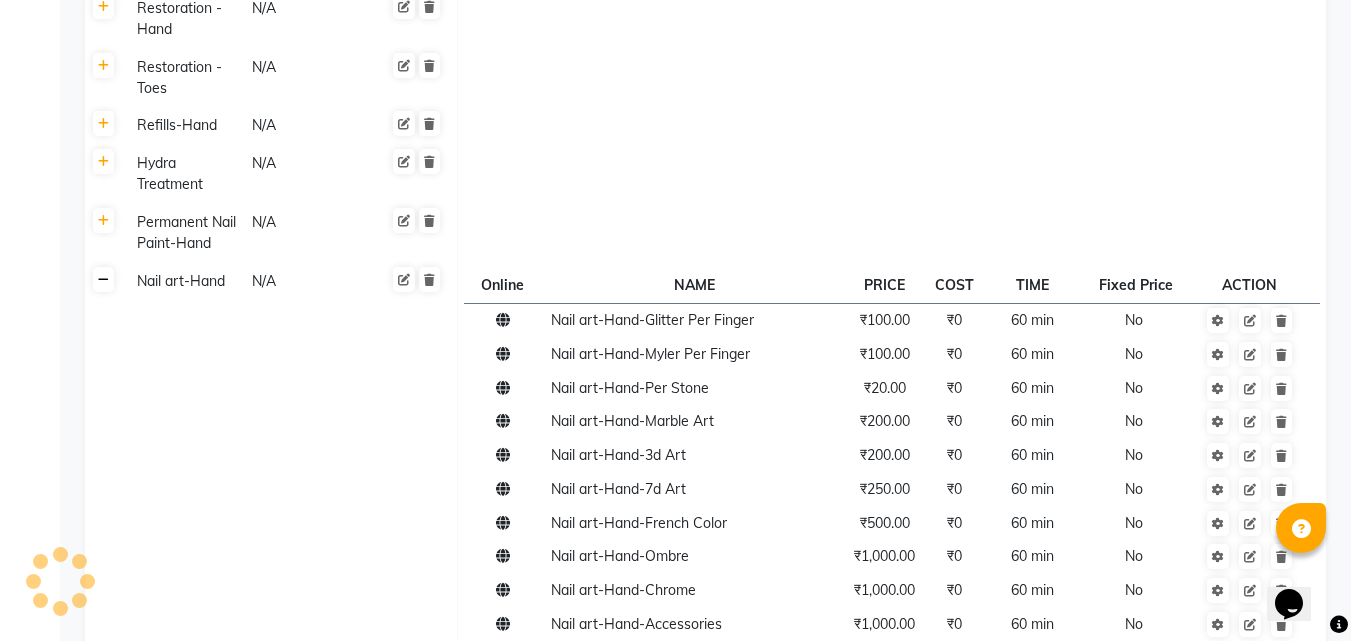 click 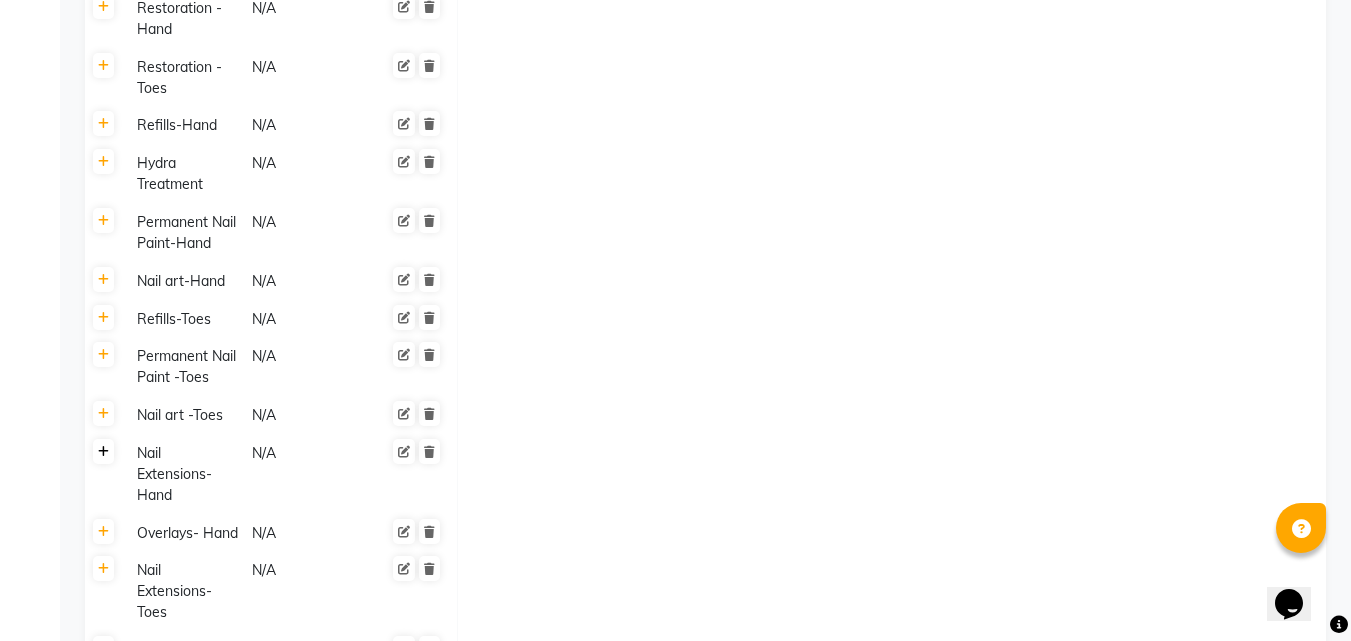 click 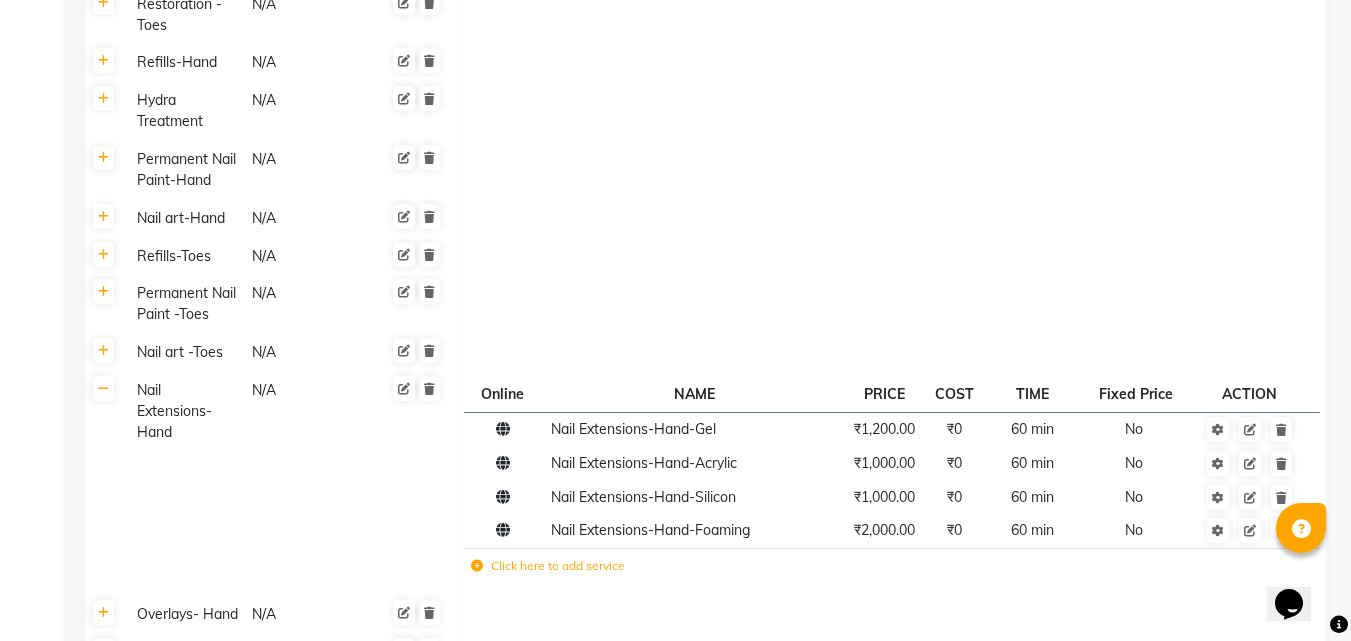 scroll, scrollTop: 537, scrollLeft: 0, axis: vertical 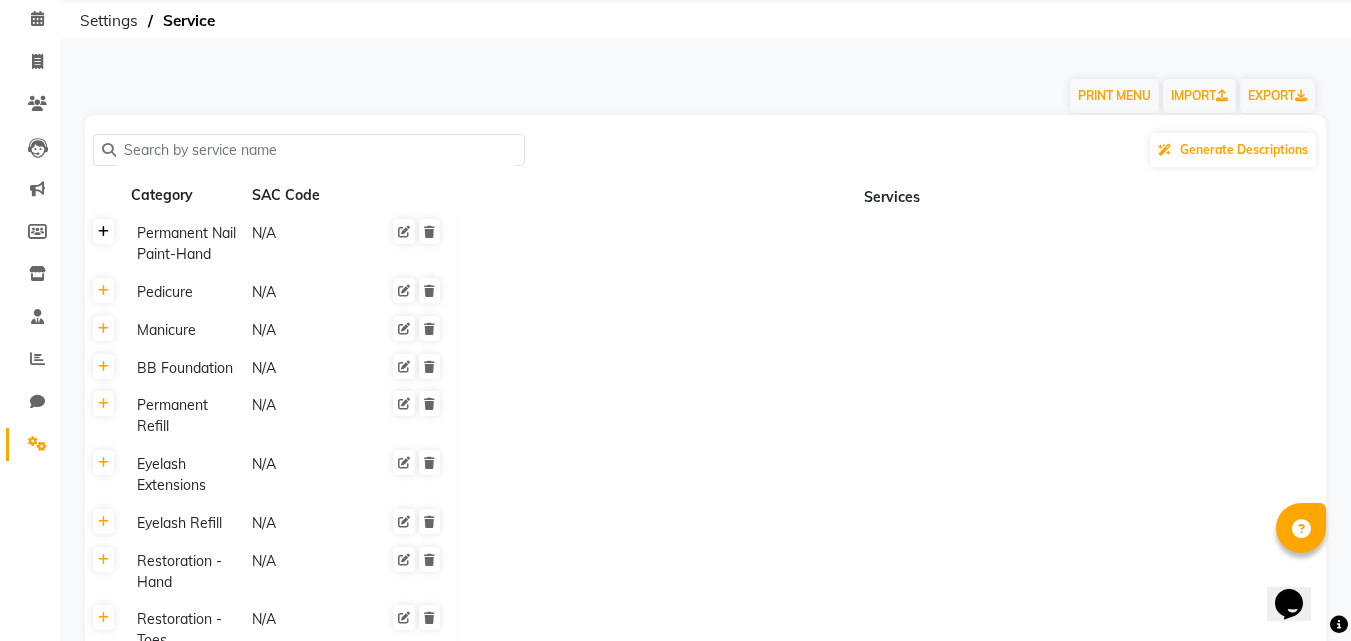 click 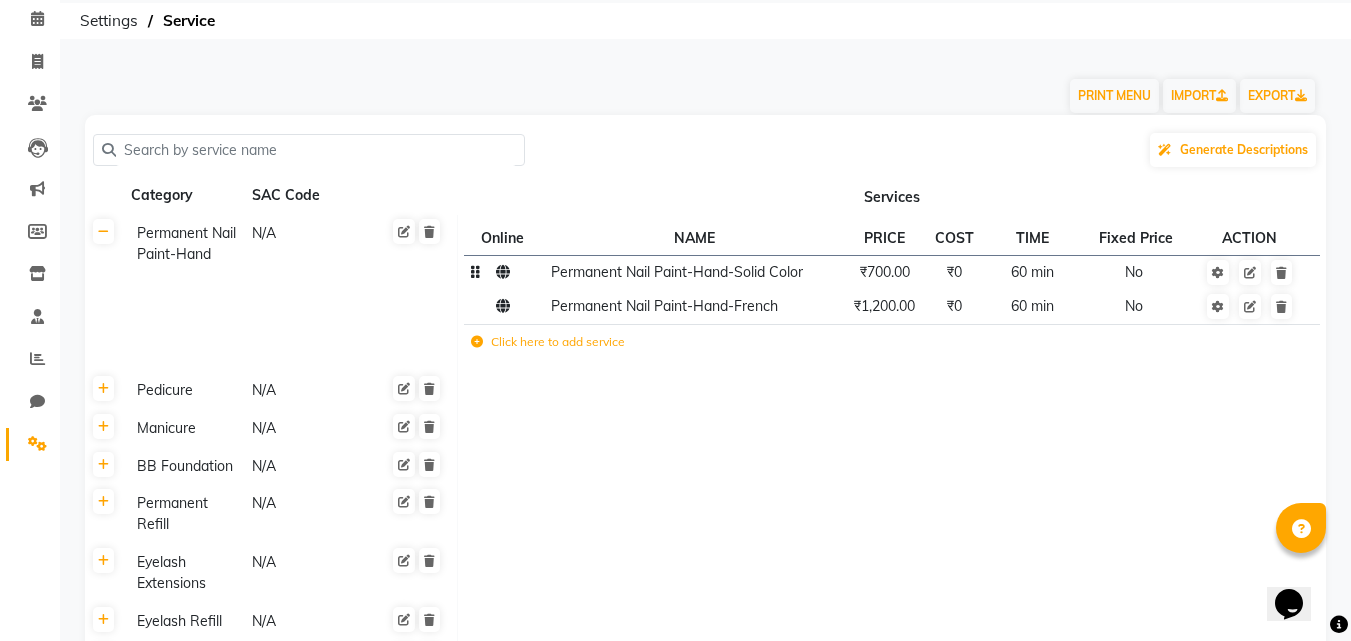 click on "Permanent Nail Paint-Hand-Solid Color" 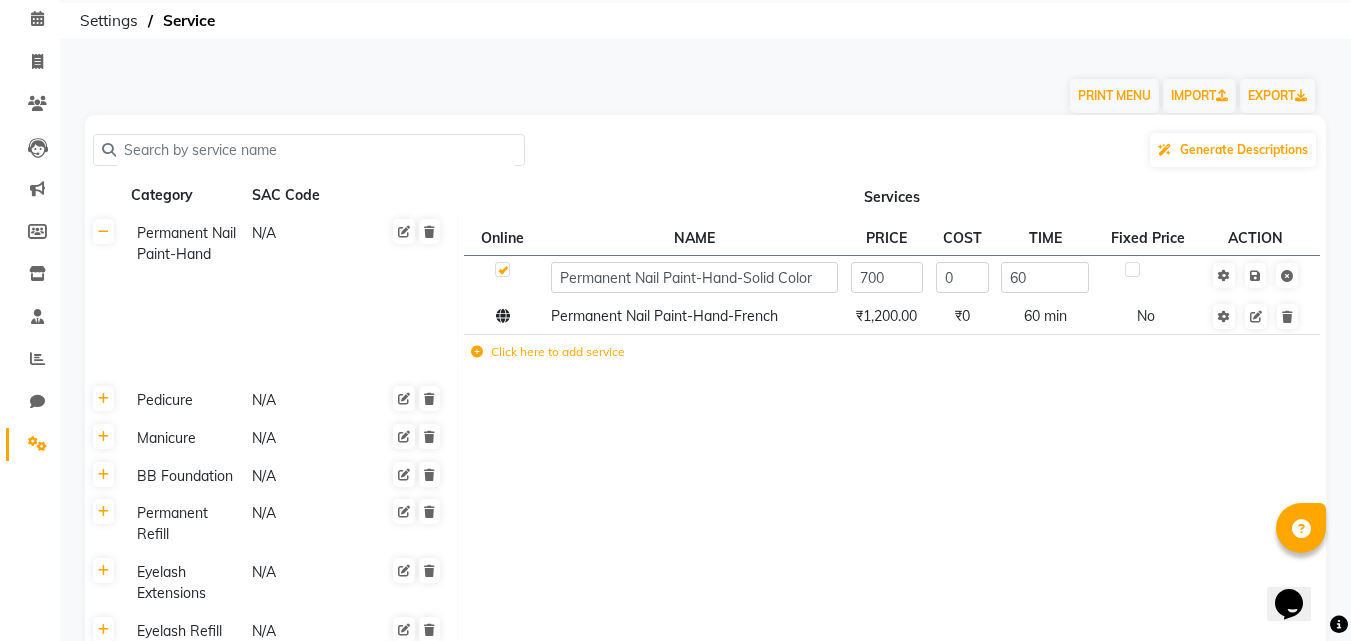 click on "Permanent Nail Paint-Hand-Solid Color" 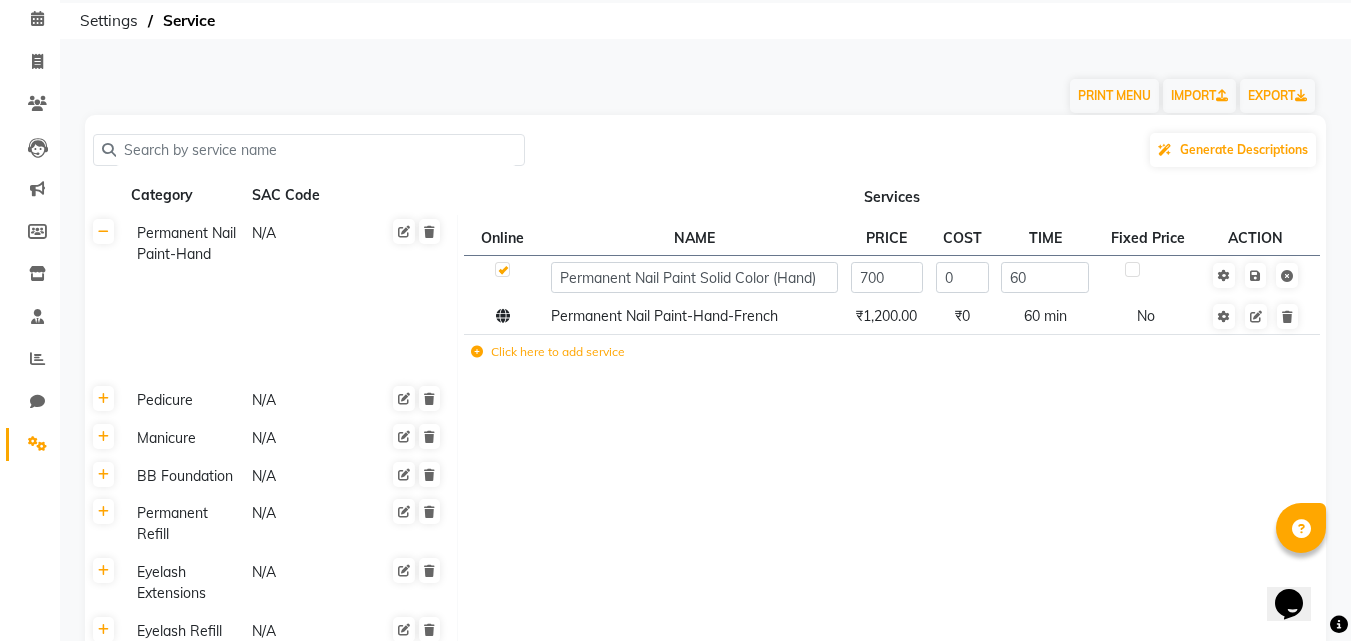 type on "Permanent Nail Paint Solid Color (Hand)" 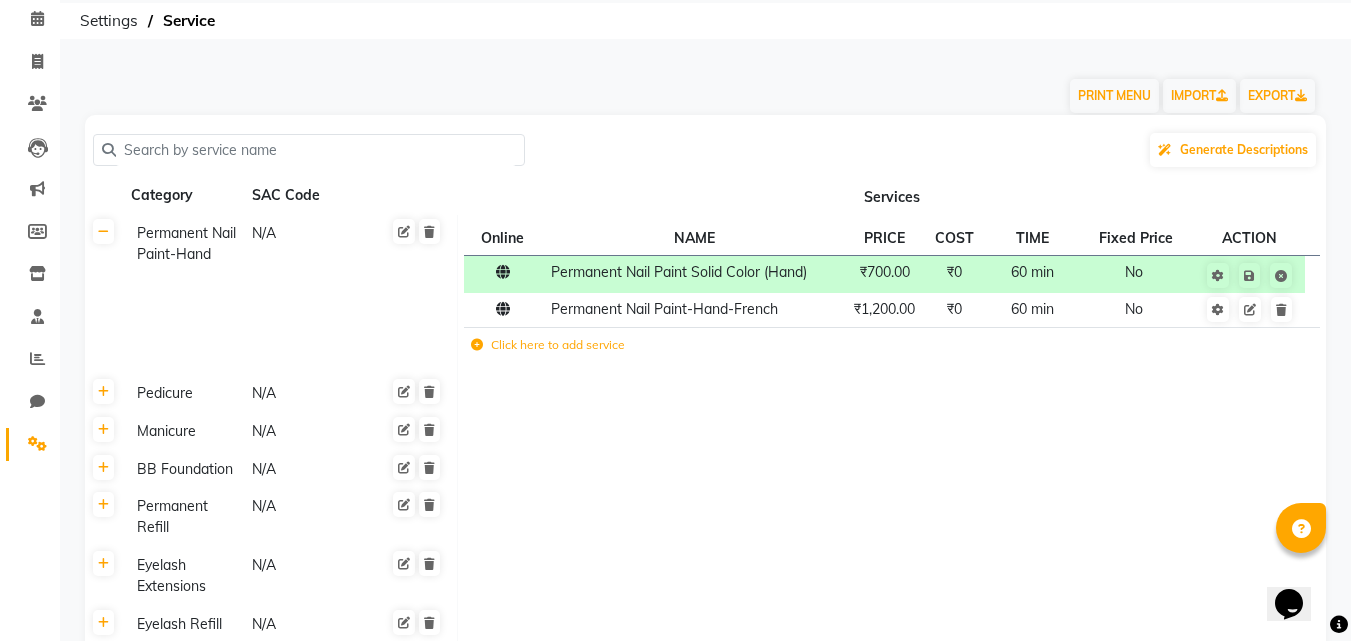 click on "Permanent Nail Paint-Hand N/A Online  NAME  PRICE COST TIME Fixed Price  ACTION Permanent Nail Paint Solid Color (Hand) ₹700.00 ₹0 60 min  No  Permanent Nail Paint-Hand-French ₹1,200.00 ₹0 60 min  No  Click here to add service Pedicure N/A Manicure N/A BB Foundation N/A Permanent Refill N/A Eyelash Extensions N/A Eyelash Refill N/A Restoration -Hand N/A Restoration -Toes N/A Refills-Hand N/A Hydra Treatment N/A Nail art-Hand N/A Refills-Toes N/A Permanent Nail Paint -Toes N/A Nail art -Toes N/A Nail Extensions-Hand N/A Online  NAME  PRICE COST TIME Fixed Price  ACTION Nail Extensions-Hand-Gel ₹1,200.00 ₹0 60 min  No  Nail Extensions-Hand-Acrylic ₹1,000.00 ₹0 60 min  No  Nail Extensions-Hand-Silicon ₹1,000.00 ₹0 60 min  No  Nail Extensions-Hand-Foaming ₹2,000.00 ₹0 60 min  No  Click here to add service Overlays- Hand N/A Nail Extensions-Toes N/A Overlays- Toes N/A Waxing N/A Beauty N/A Facials N/A" 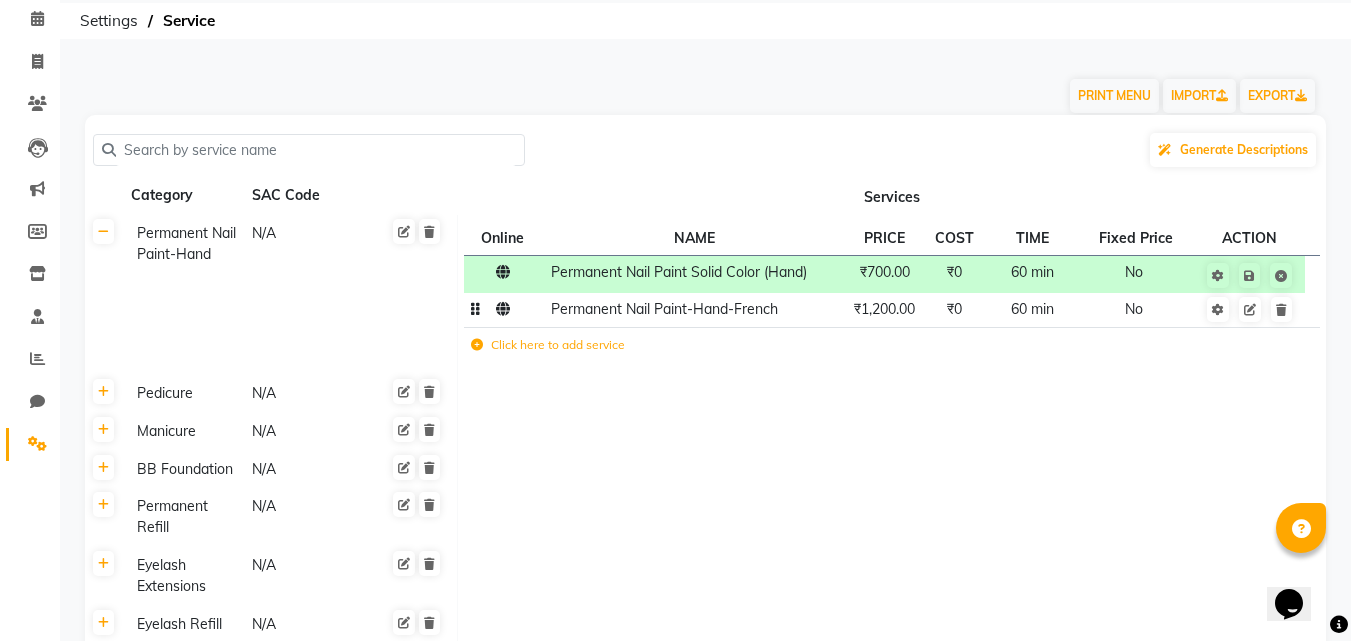 click on "Permanent Nail Paint-Hand-French" 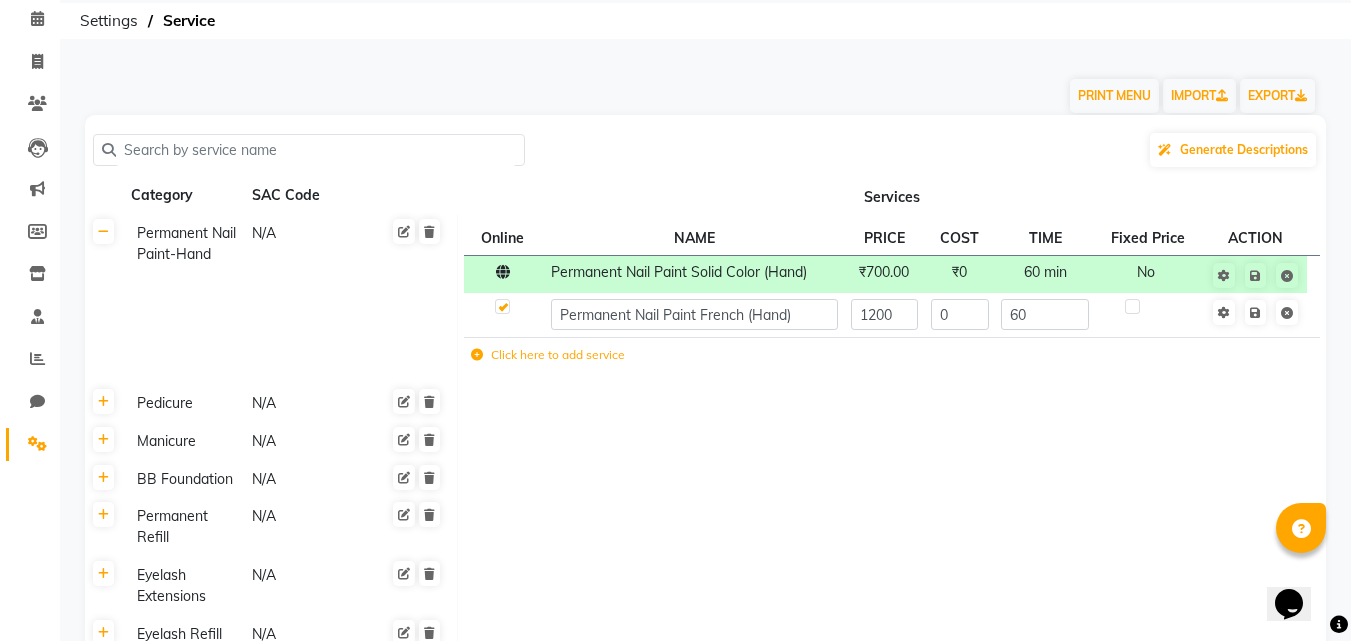 type on "Permanent Nail Paint French (Hand)" 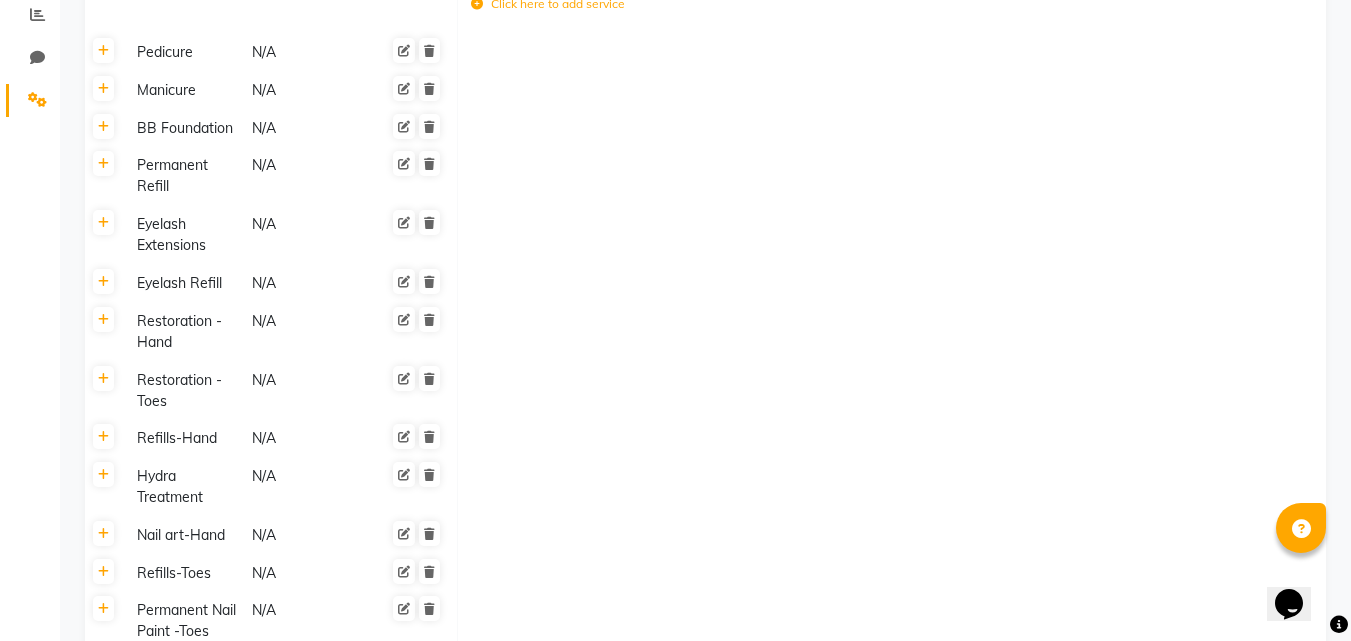 scroll, scrollTop: 433, scrollLeft: 0, axis: vertical 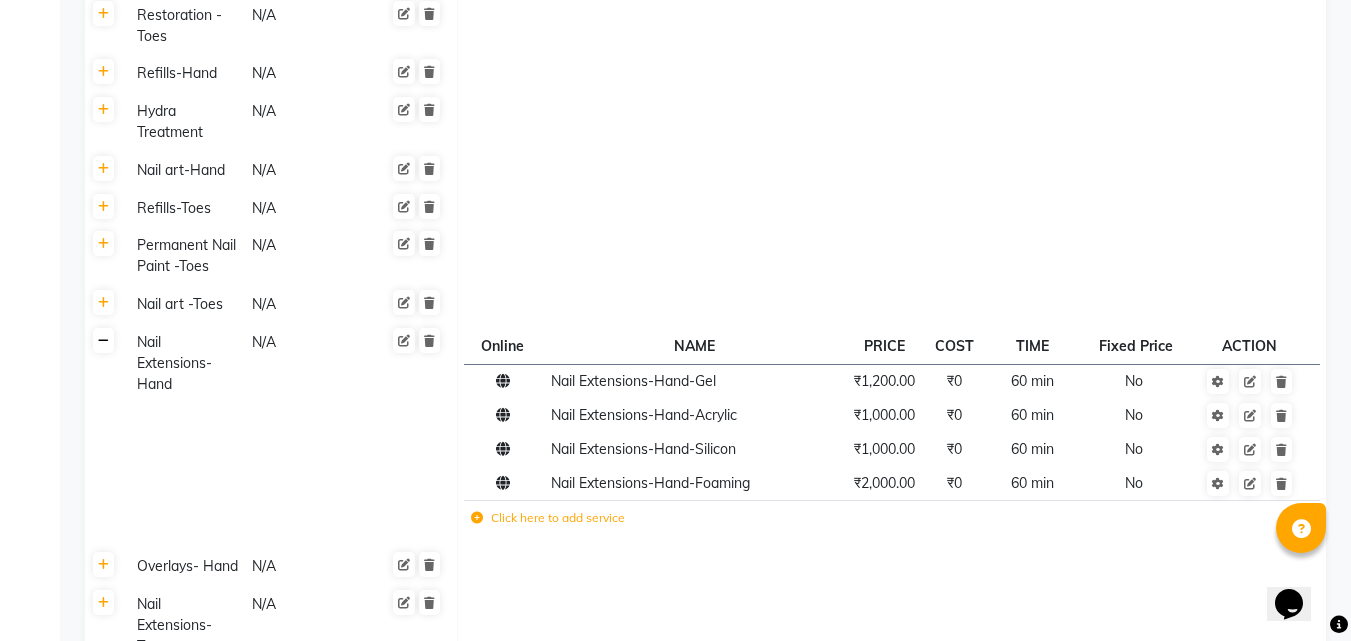 click 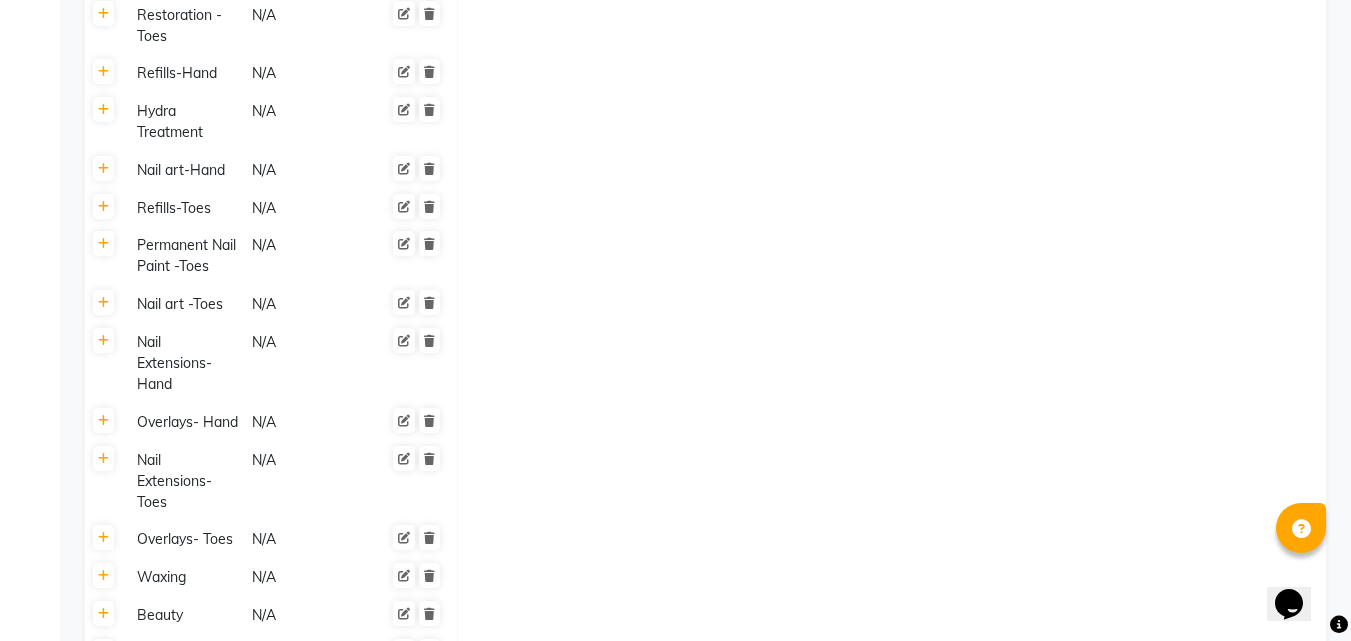 click on "Permanent Nail Paint -Toes" 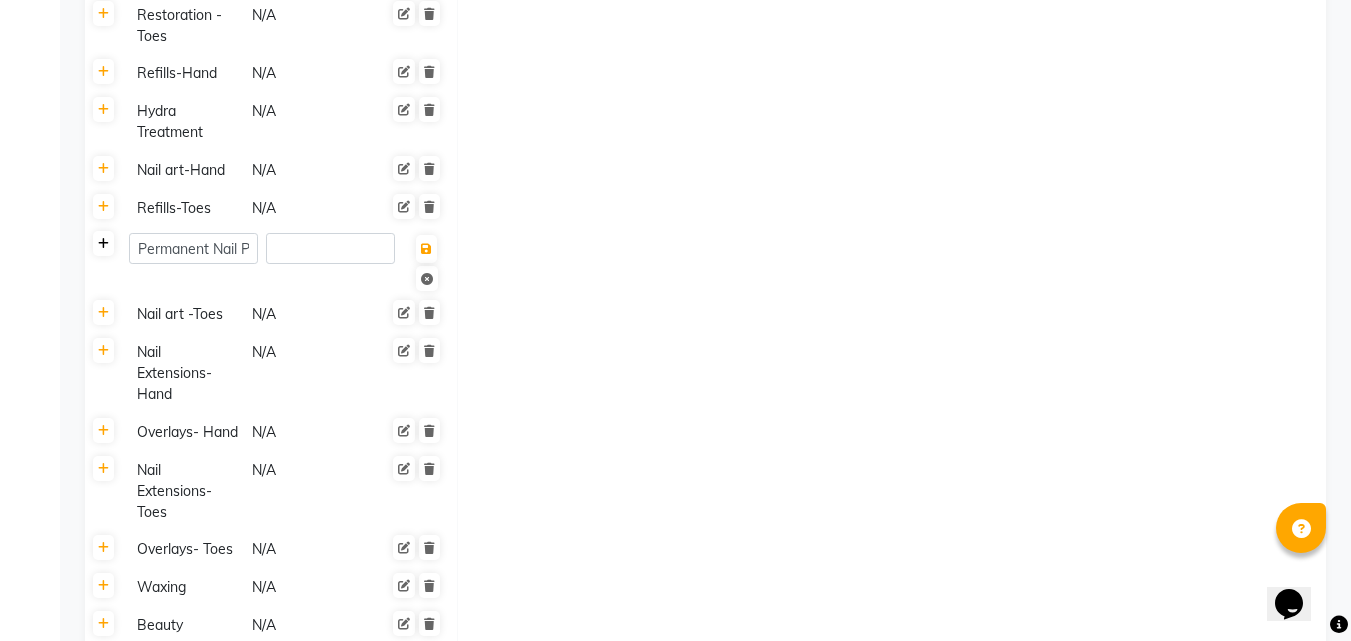 click 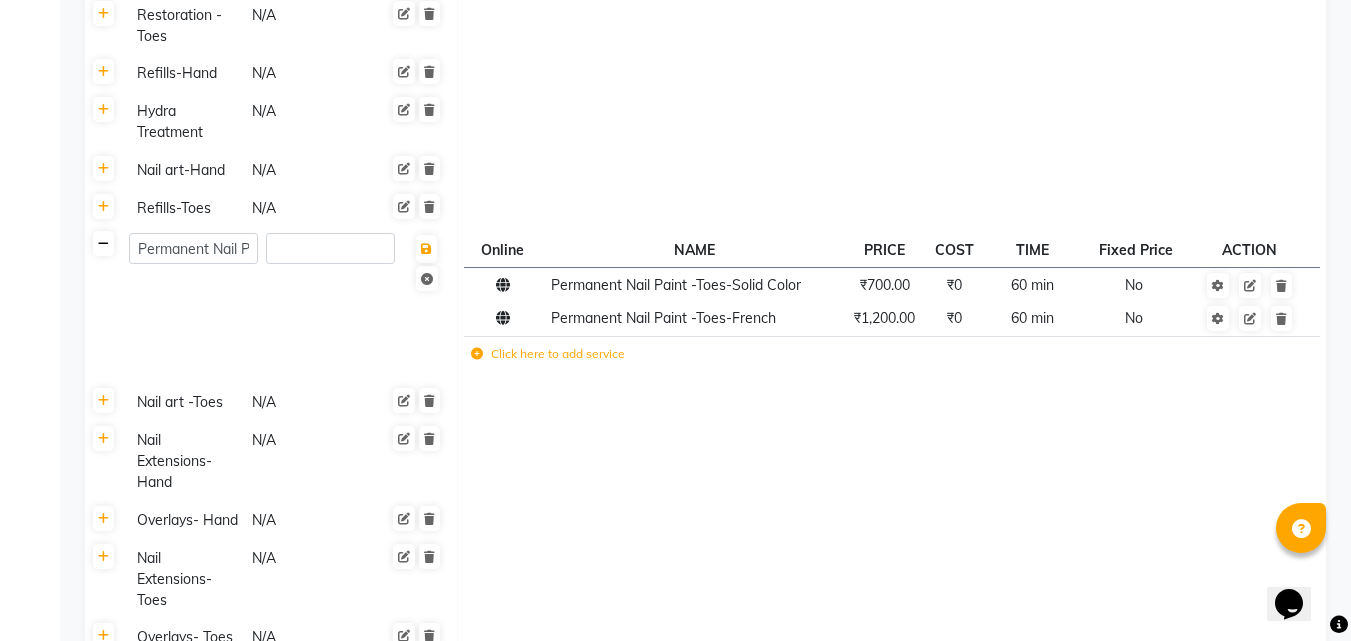 click 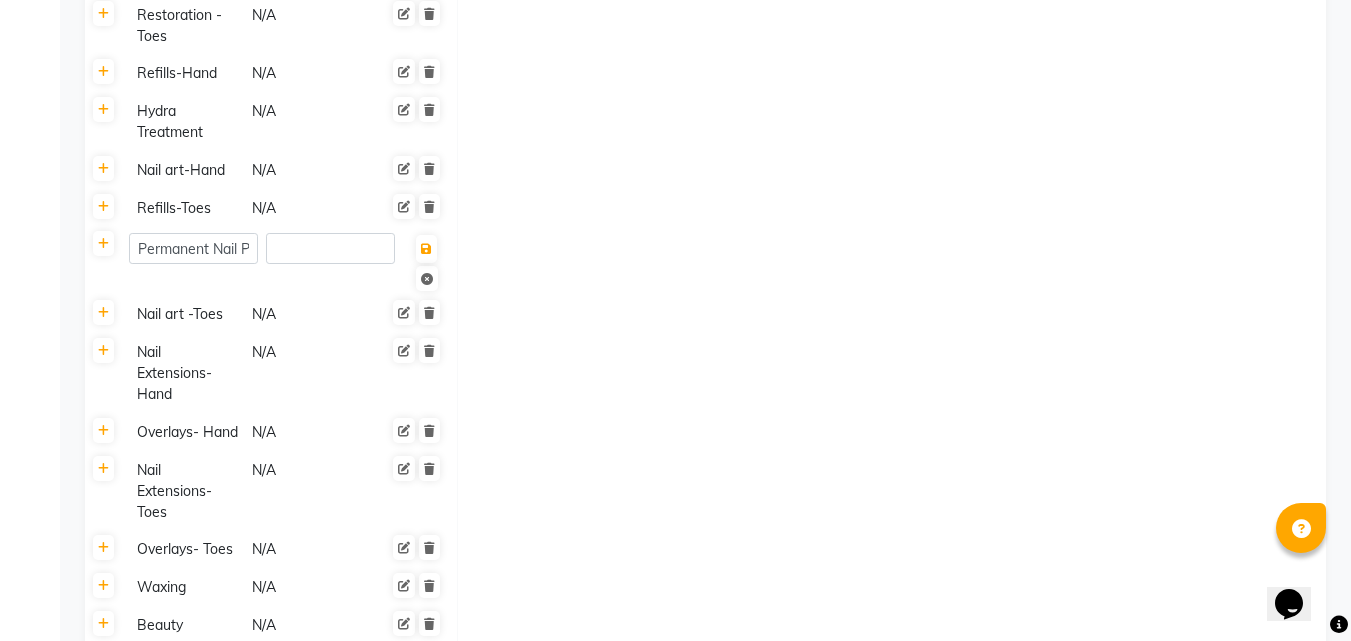 click 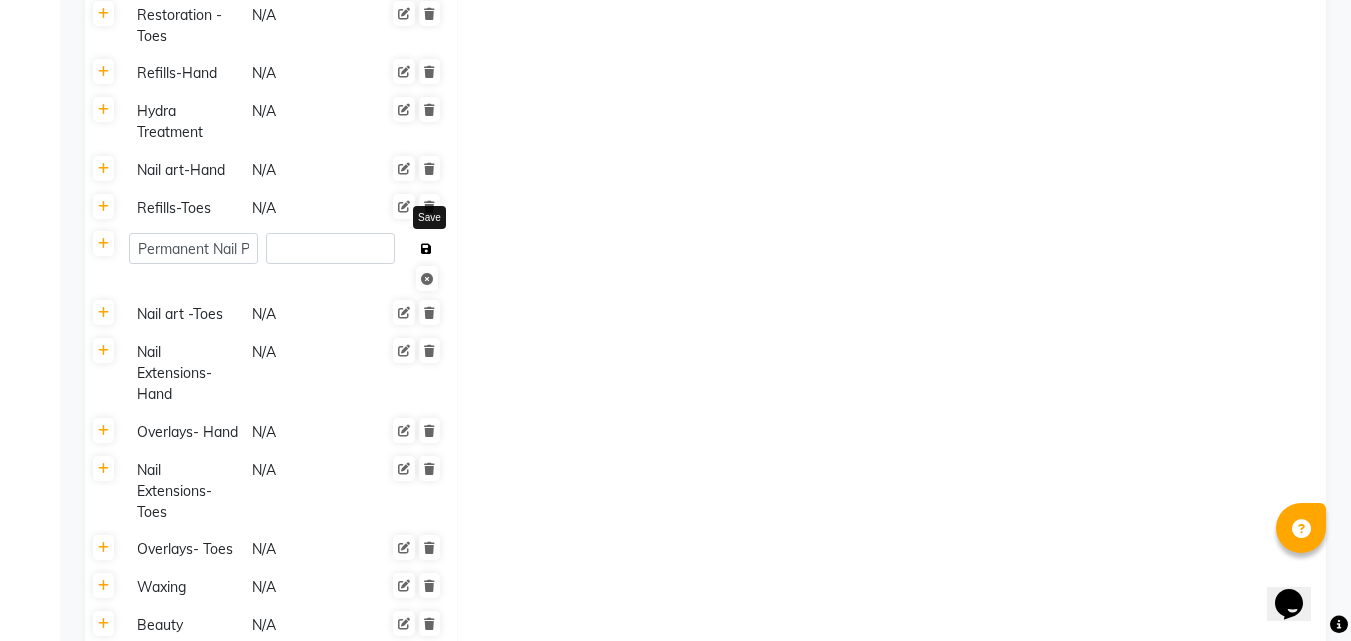 click 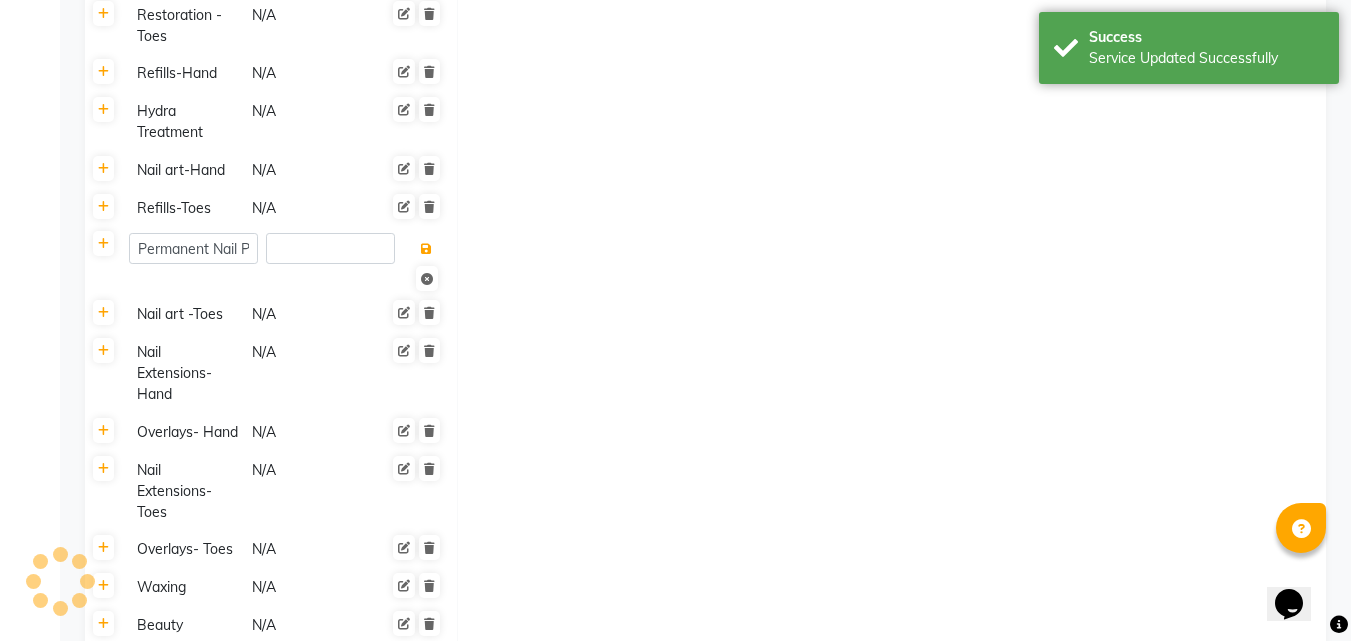 type 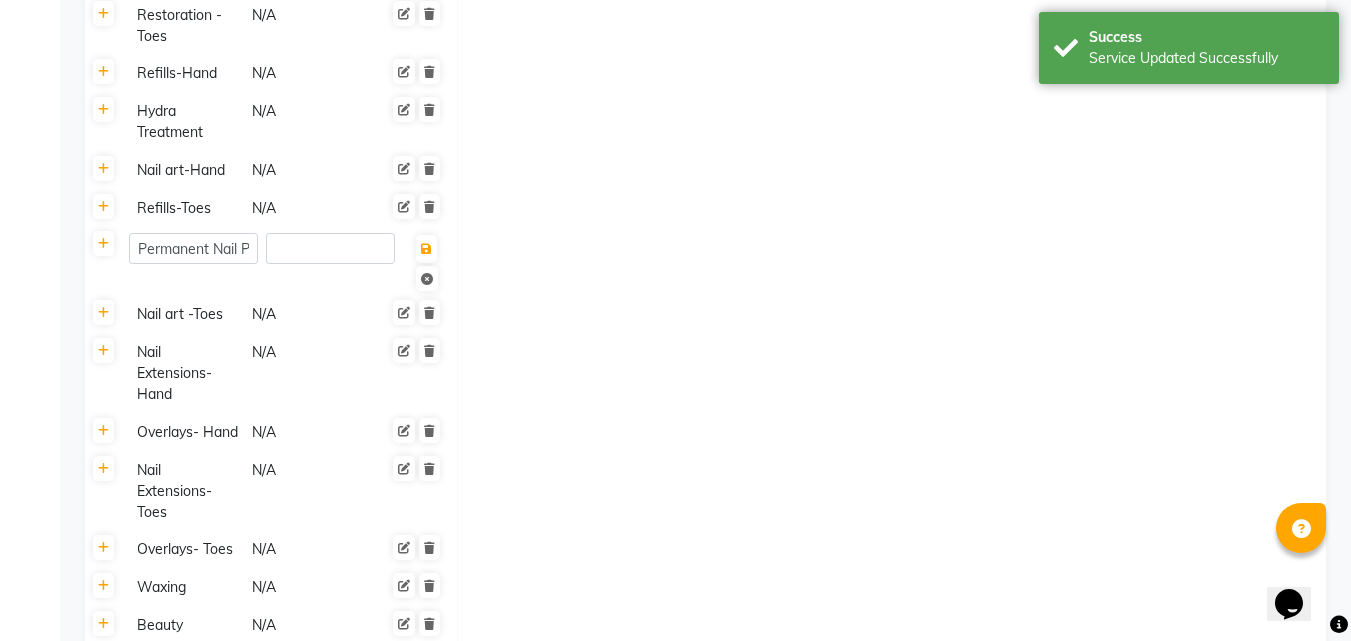 click 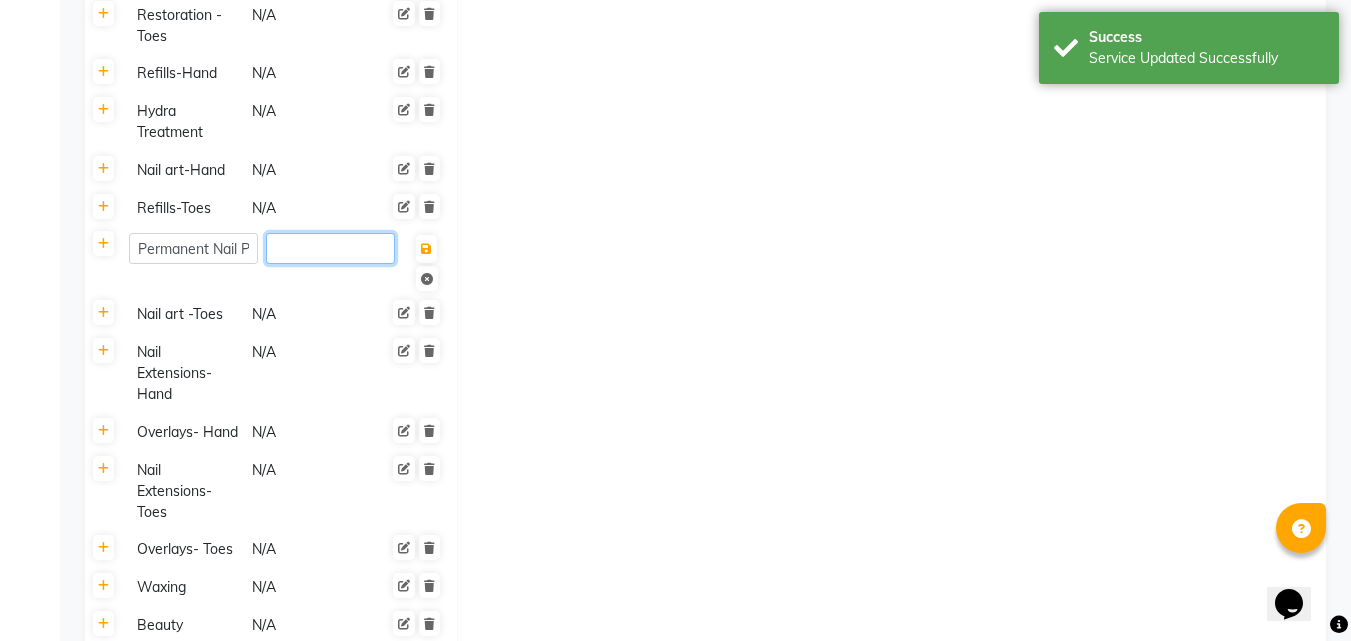 click 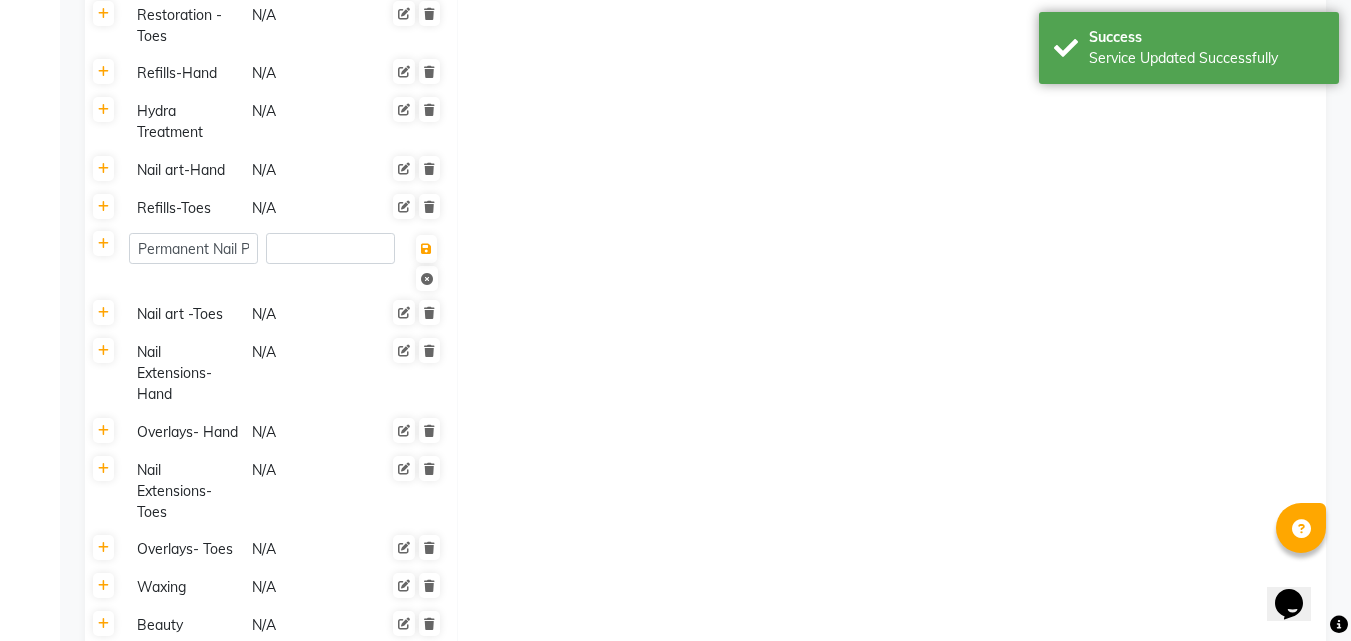 click on "Calendar  Invoice  Clients  Leads   Marketing  Members  Inventory  Staff  Reports  Chat  Settings Completed InProgress Upcoming Dropped Tentative Check-In Confirm Bookings Generate Report Segments Page Builder" 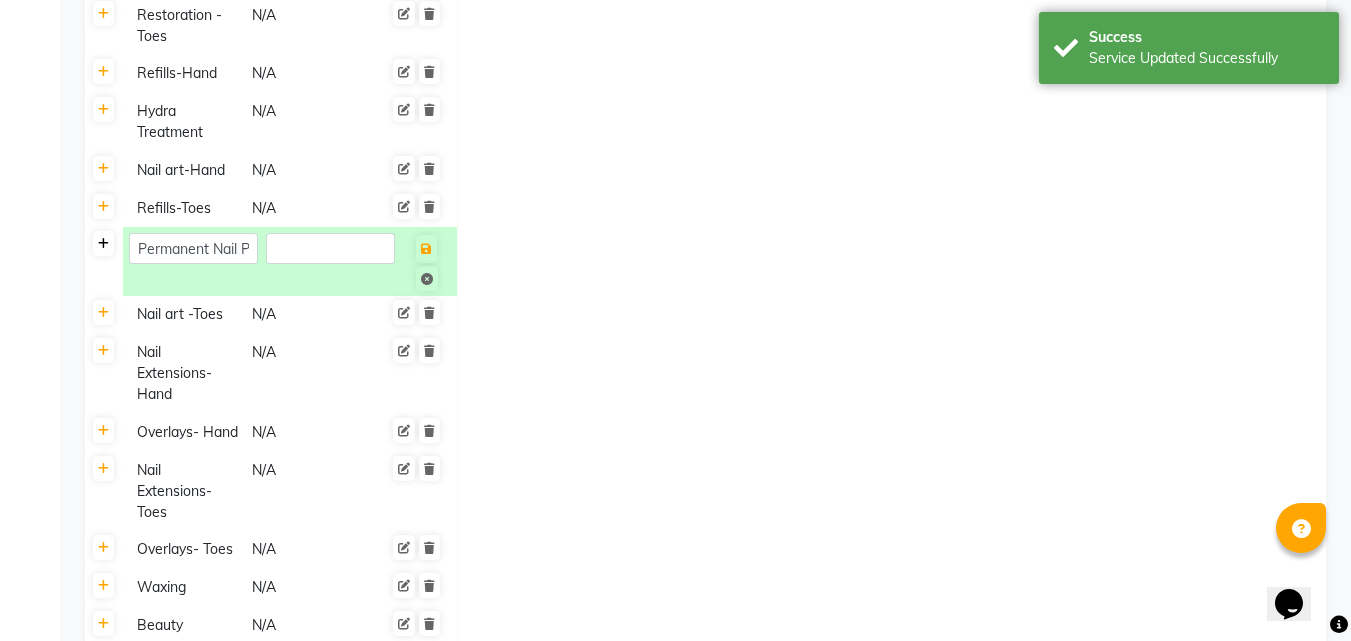 click 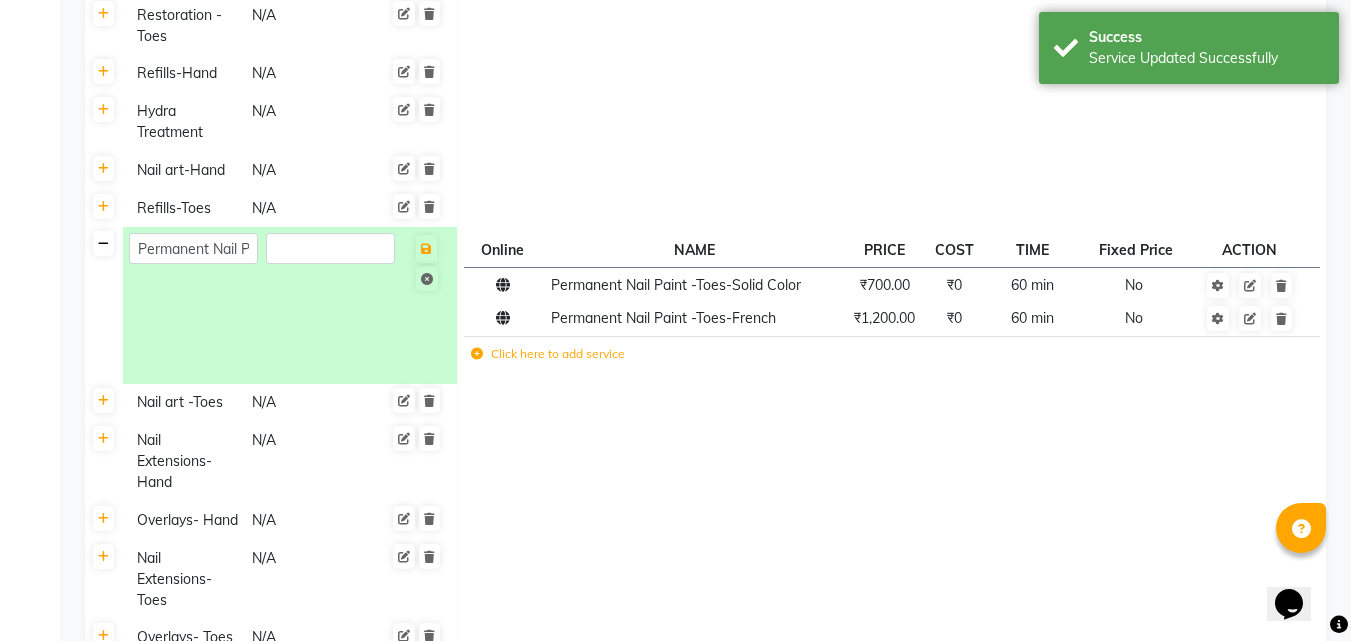 click 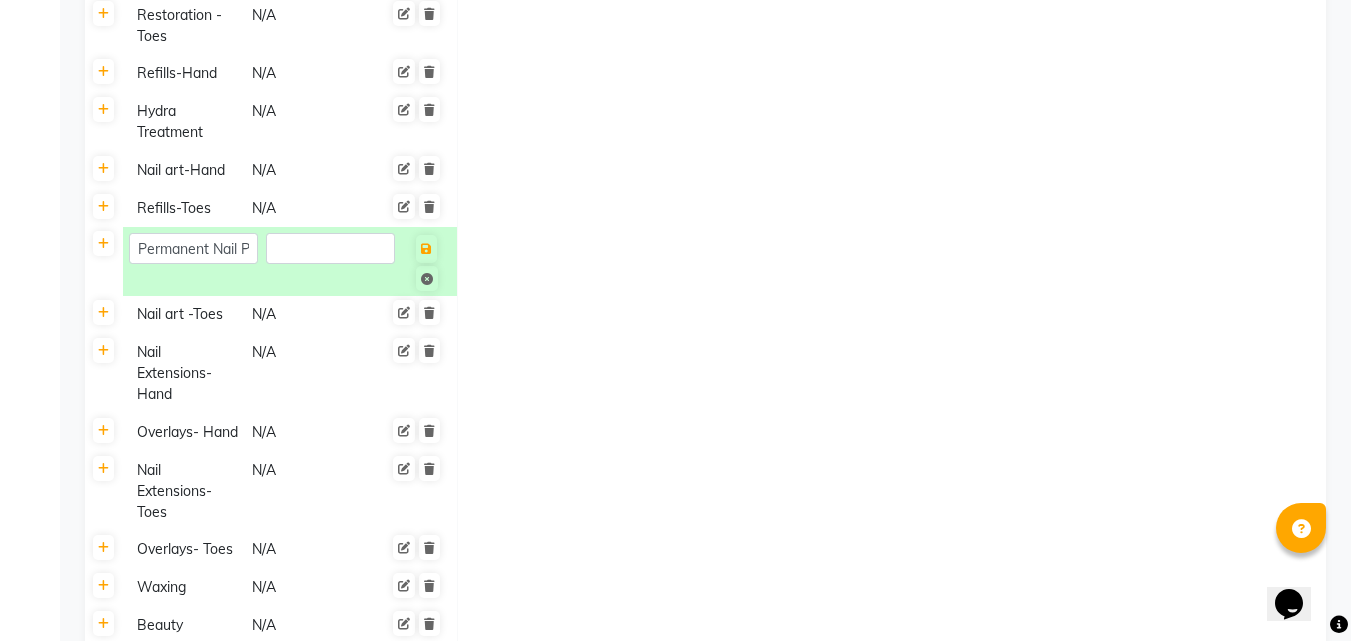 click on "Refills-Toes" 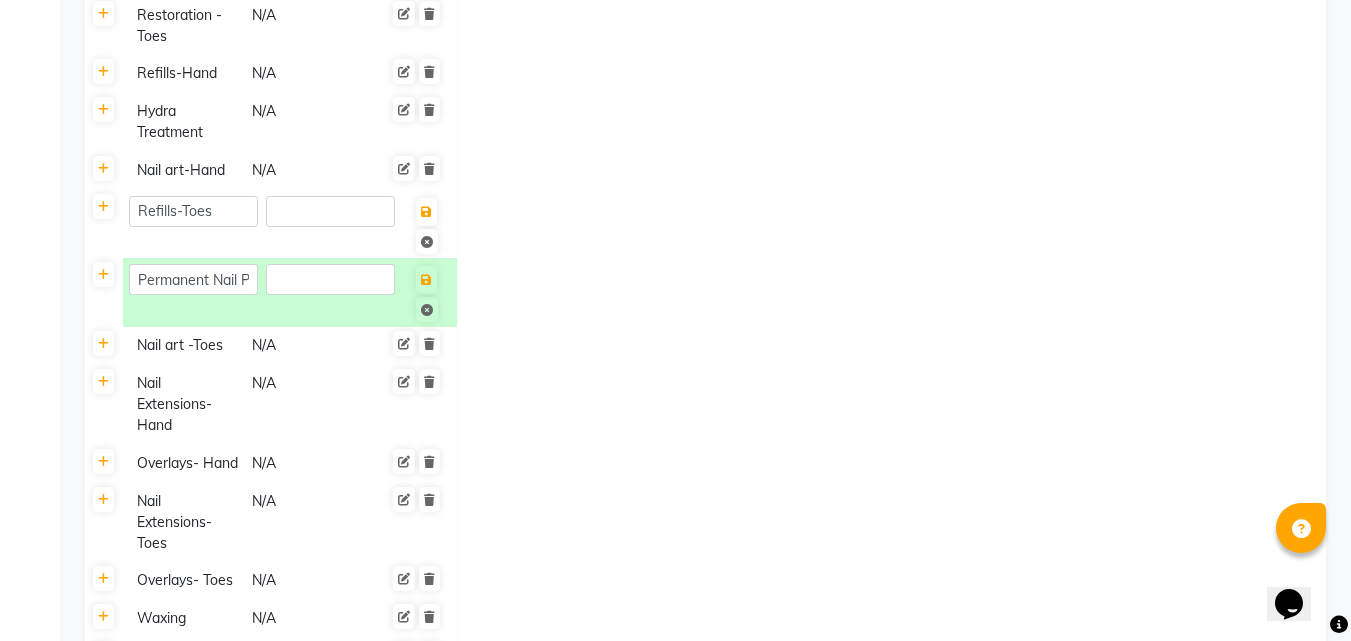 click on "Nail art-Hand" 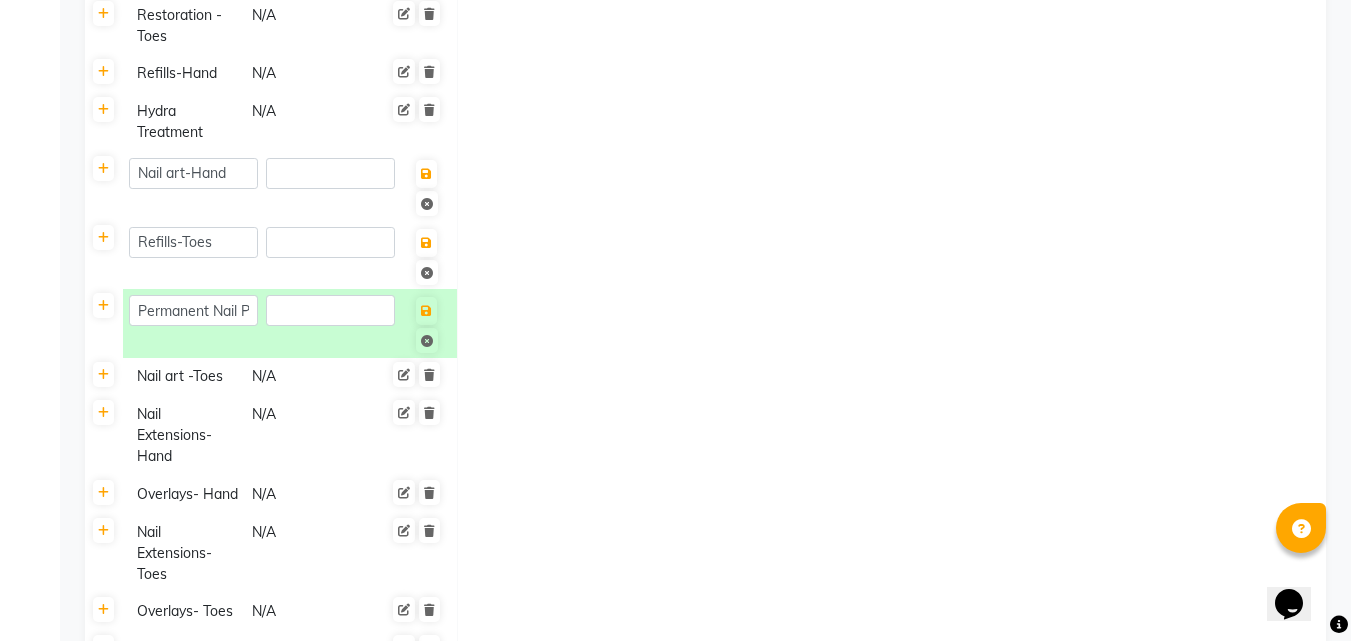 click on "Hydra Treatment" 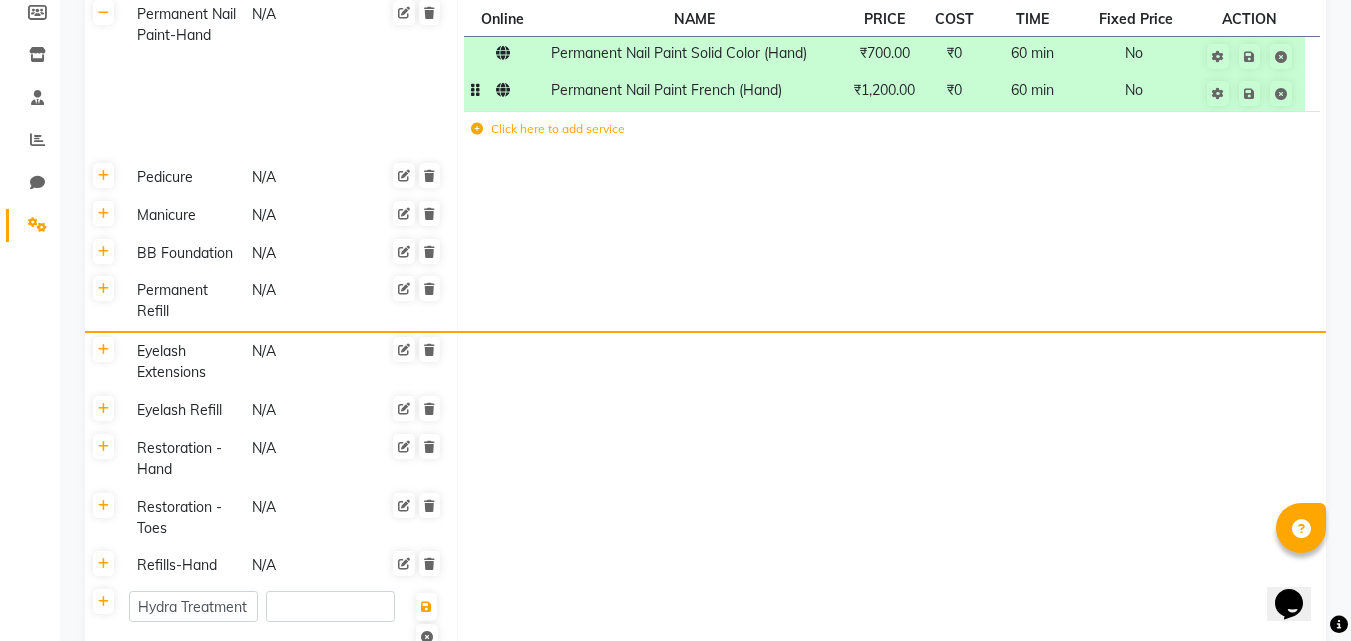 scroll, scrollTop: 207, scrollLeft: 0, axis: vertical 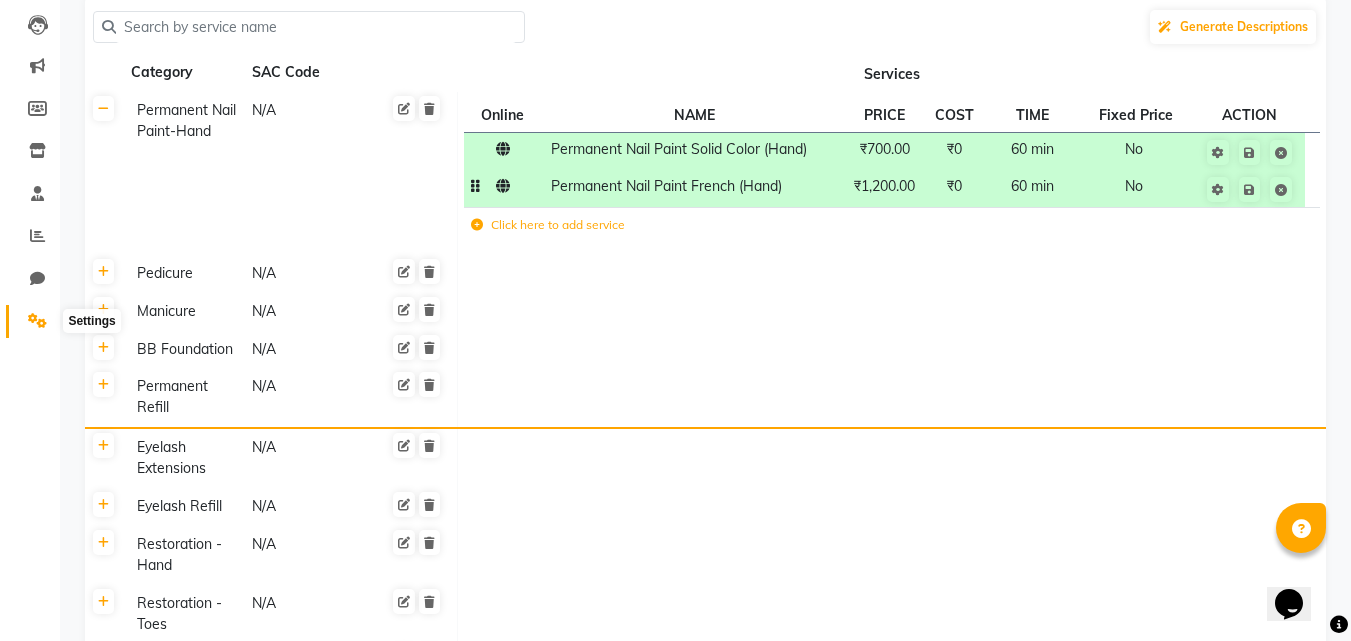 click 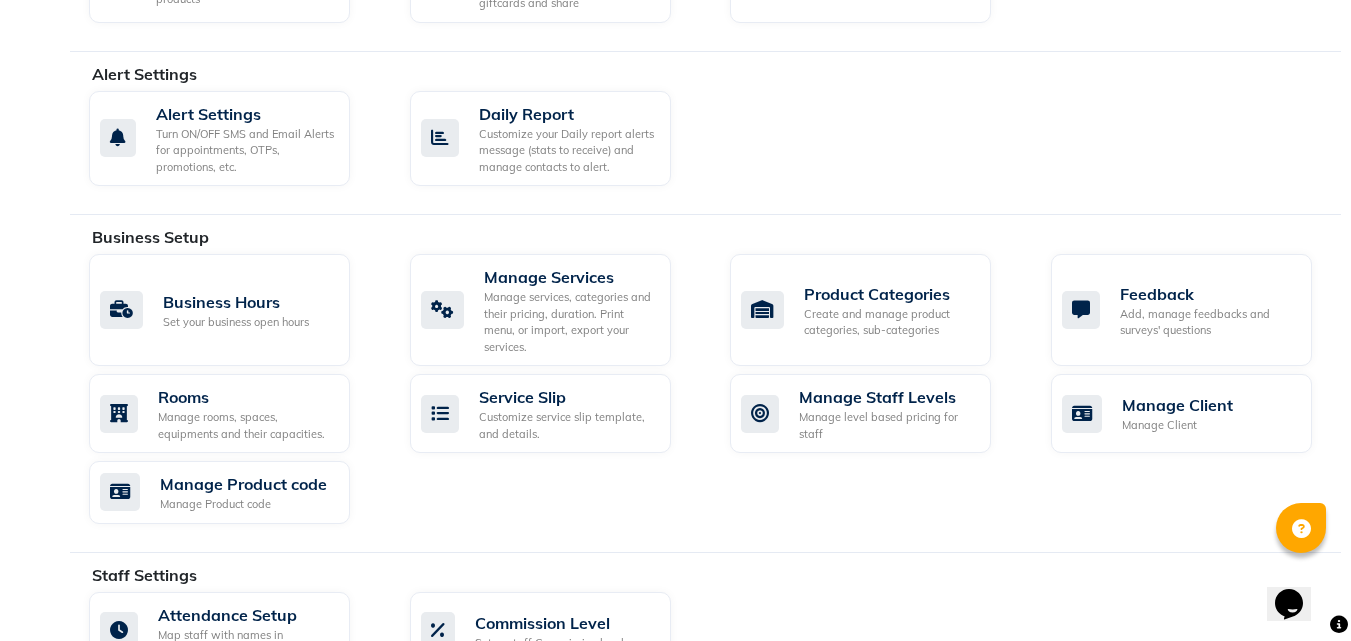 scroll, scrollTop: 577, scrollLeft: 0, axis: vertical 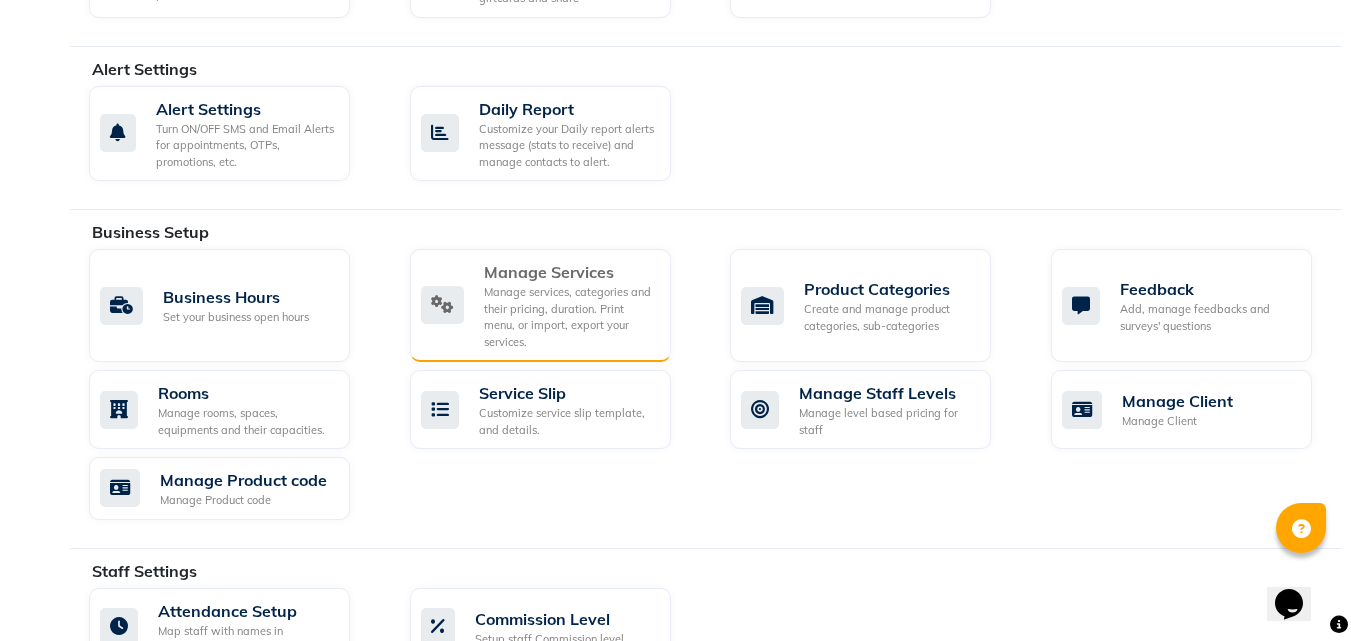 click on "Manage services, categories and their pricing, duration. Print menu, or import, export your services." 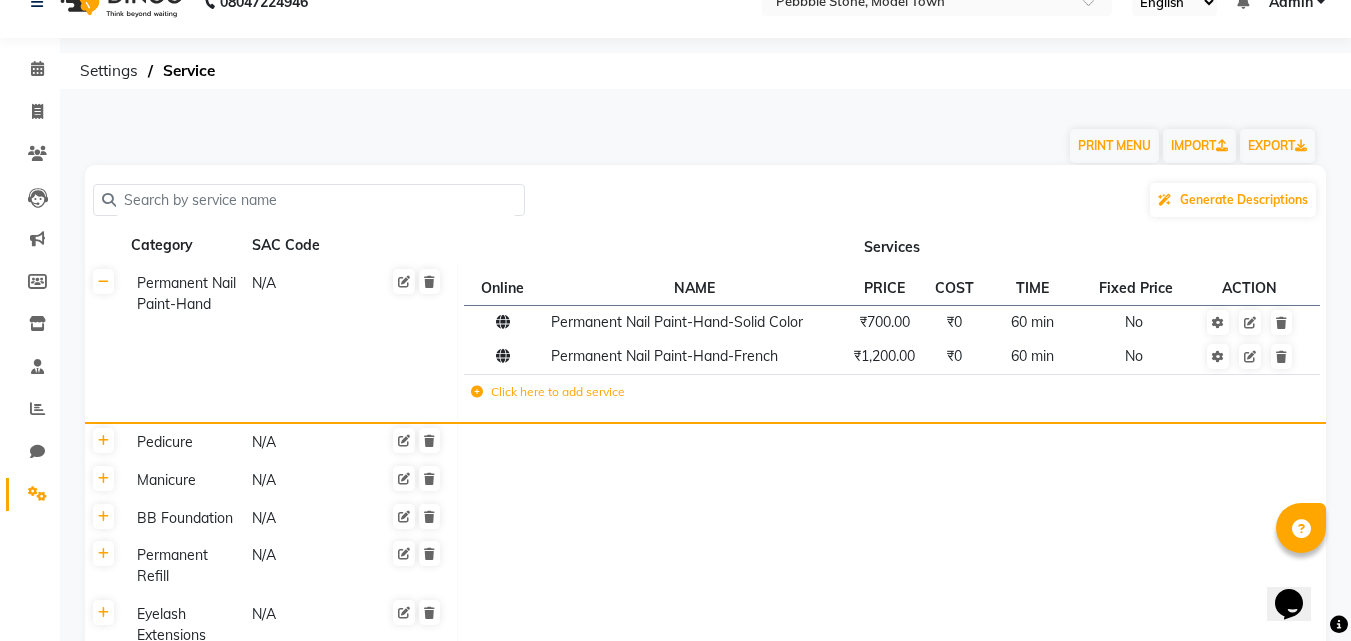 scroll, scrollTop: 23, scrollLeft: 0, axis: vertical 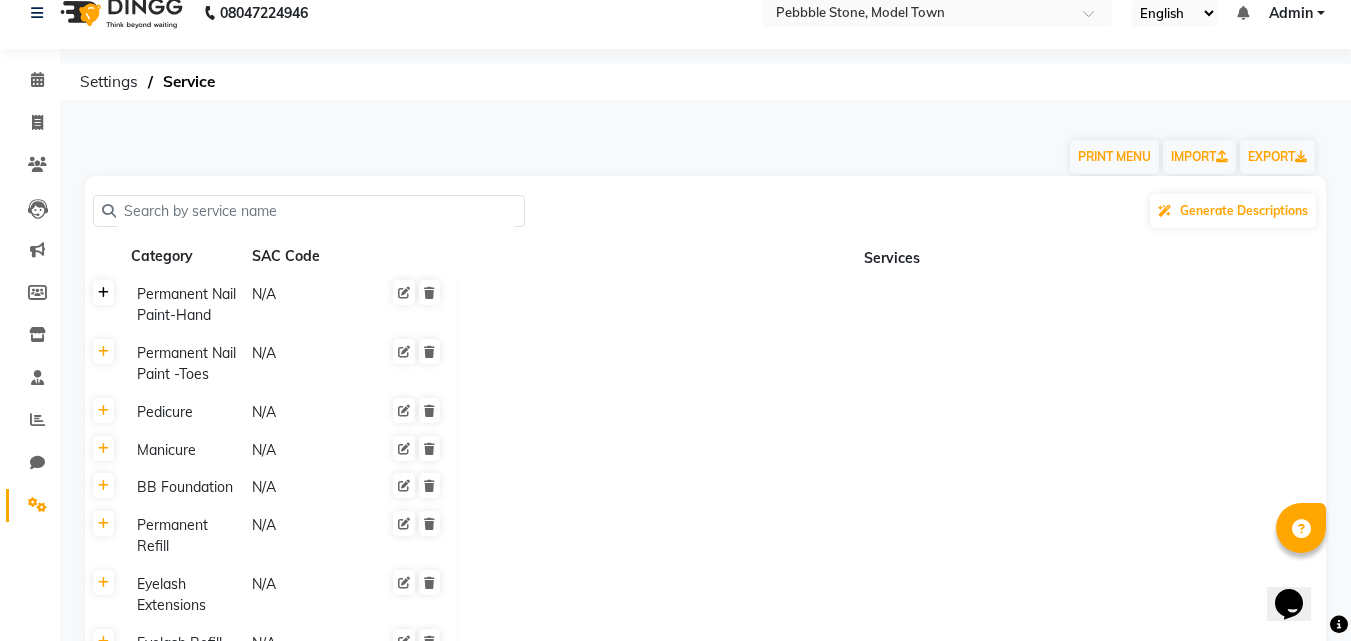 click 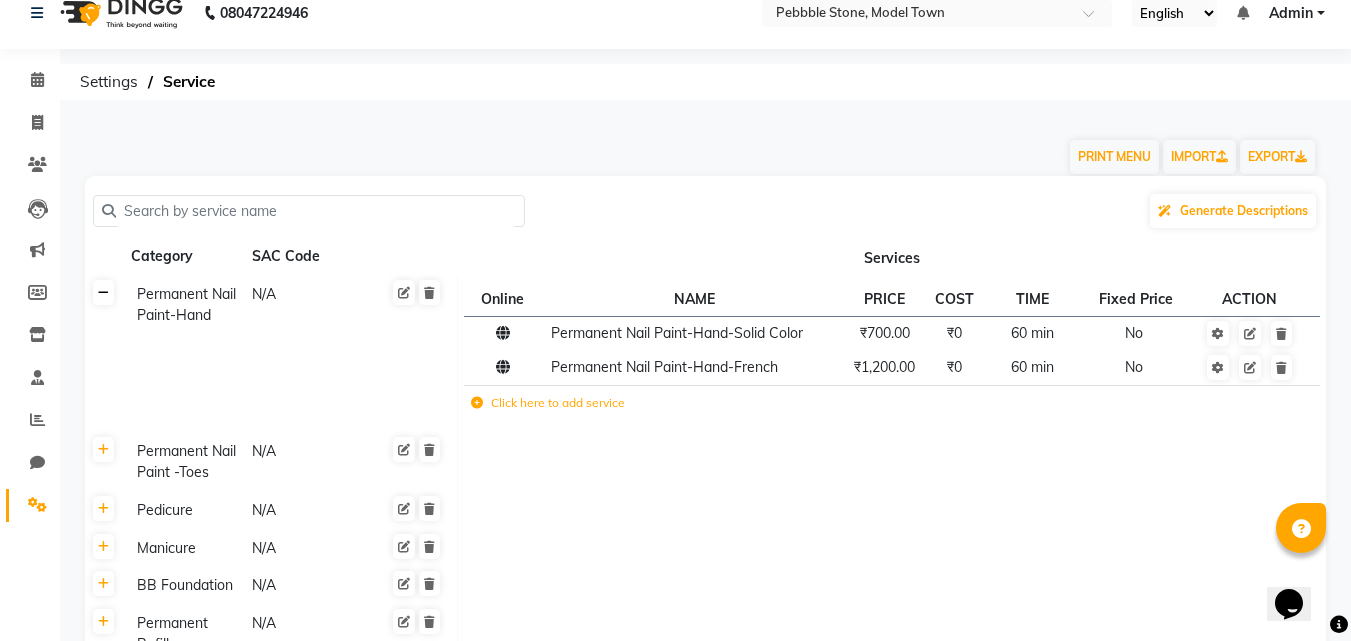 click 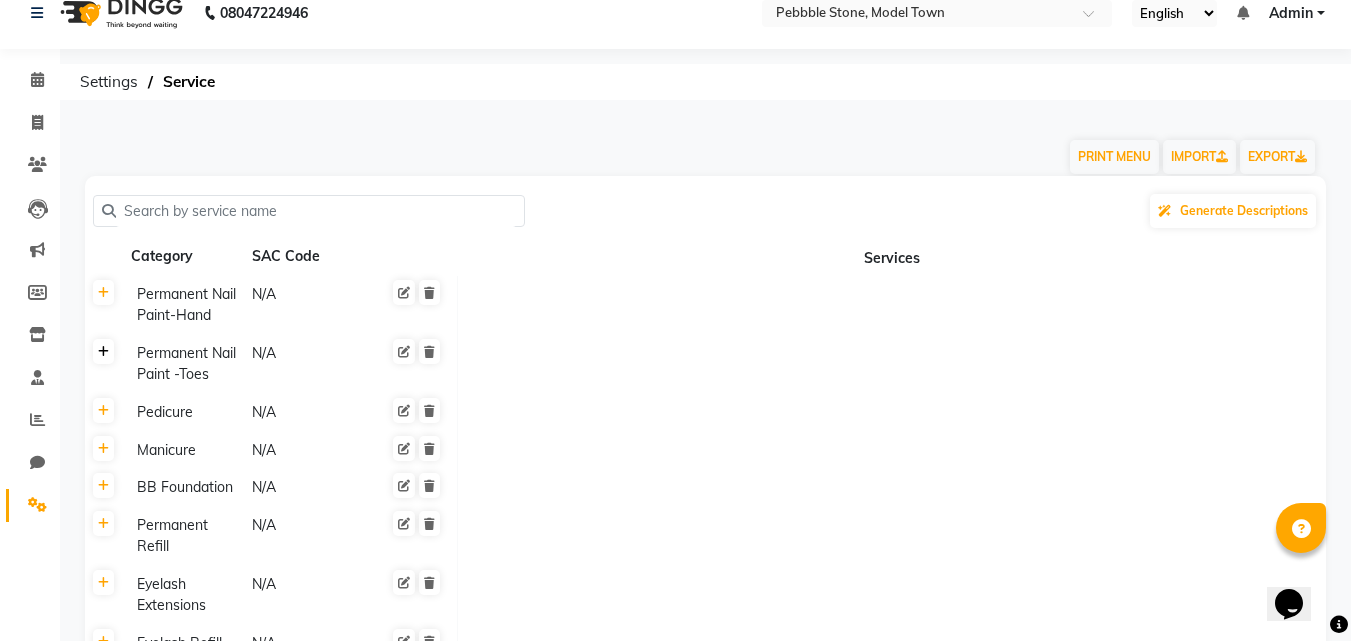 click 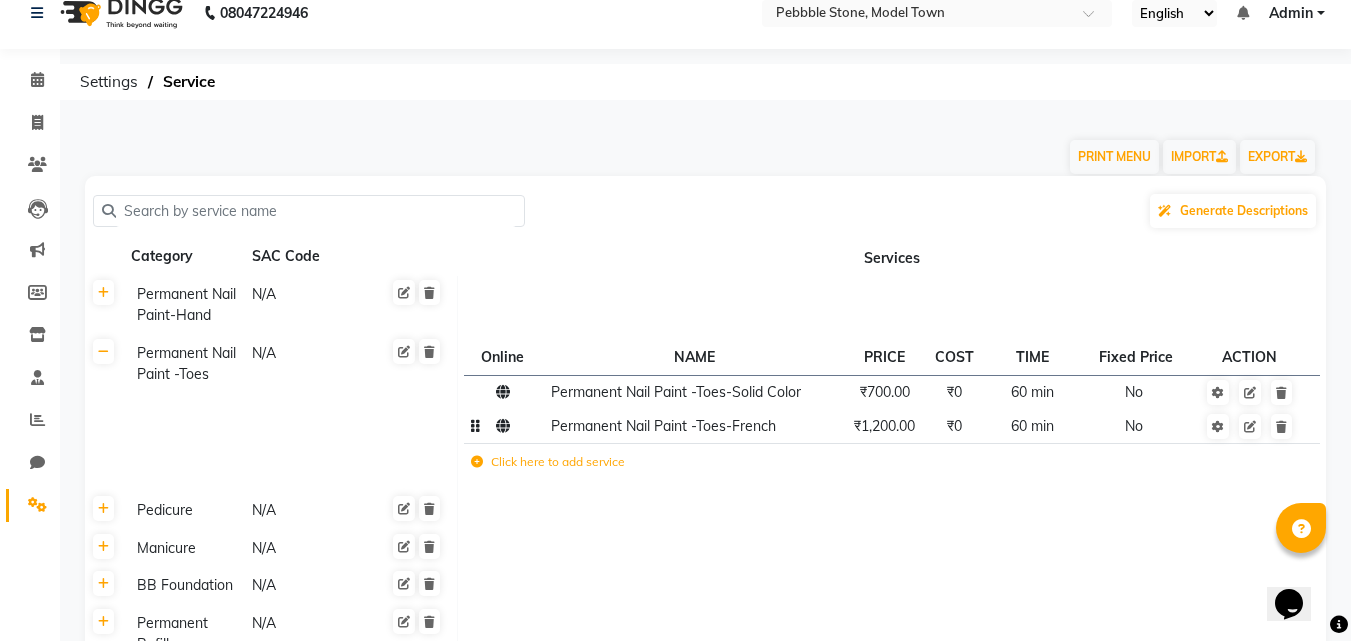 click on "Permanent Nail Paint -Toes-French" 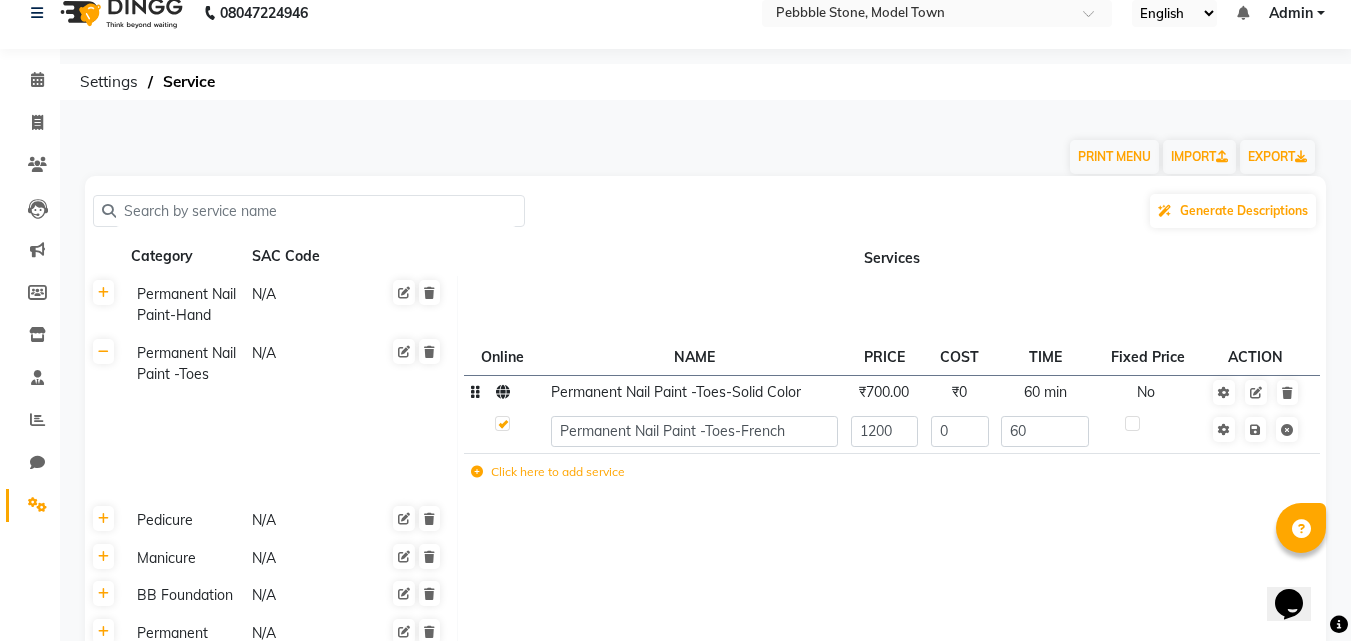 click on "Permanent Nail Paint -Toes-Solid Color" 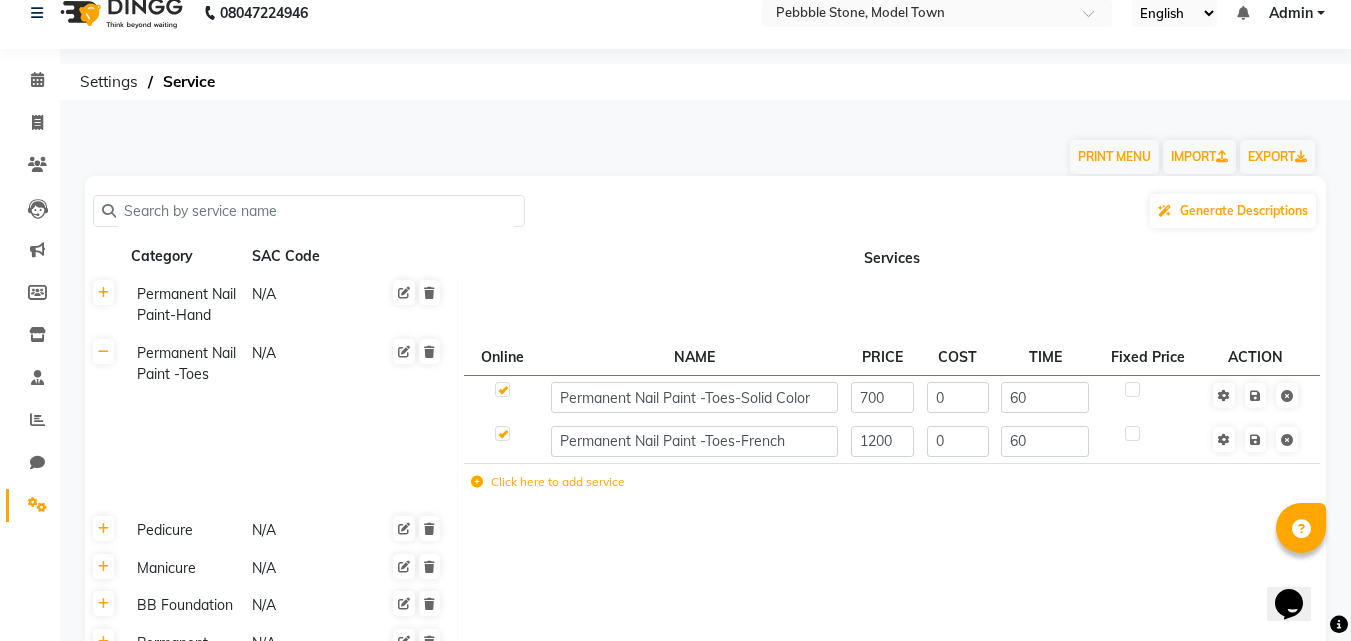 click on "Permanent Nail Paint -Toes-Solid Color" 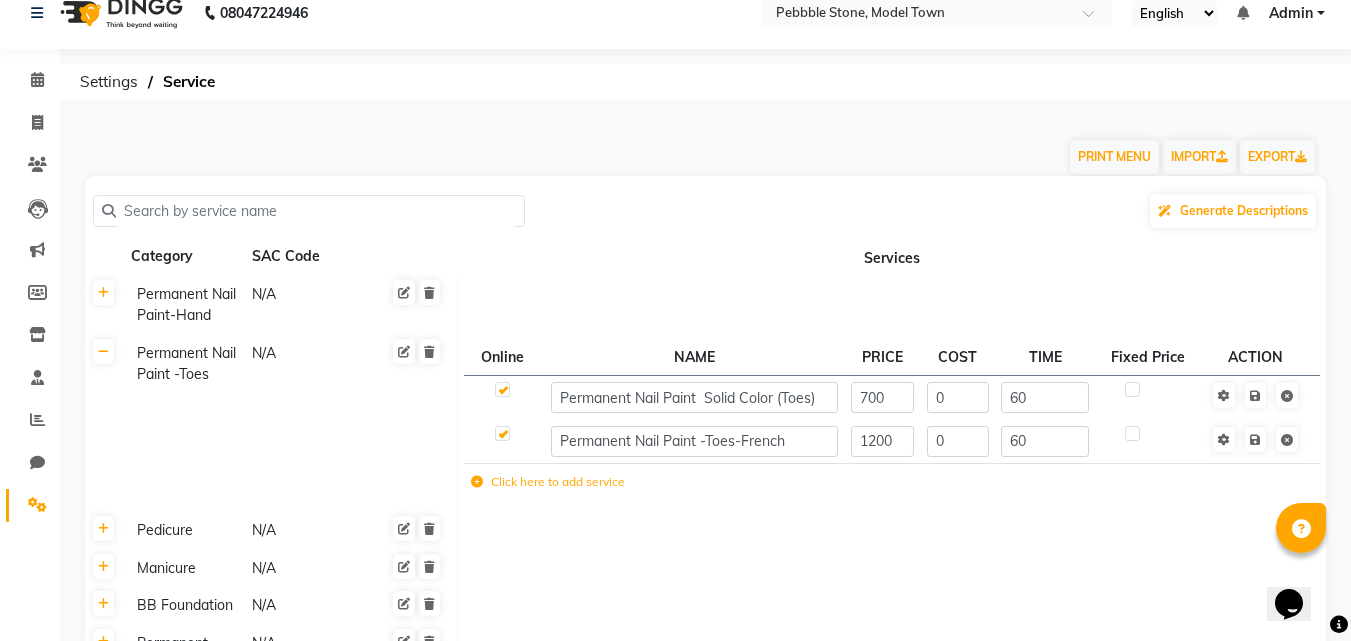 type on "Permanent Nail Paint  Solid Color (Toes)" 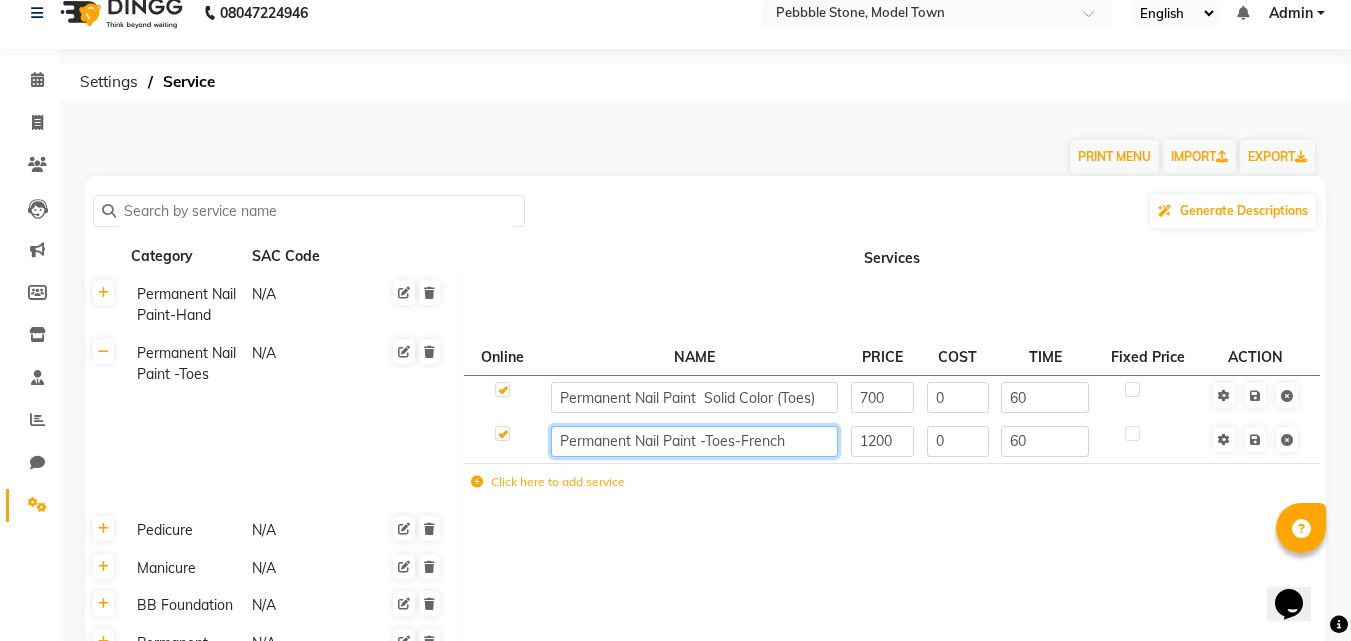 click on "Permanent Nail Paint -Toes-French" 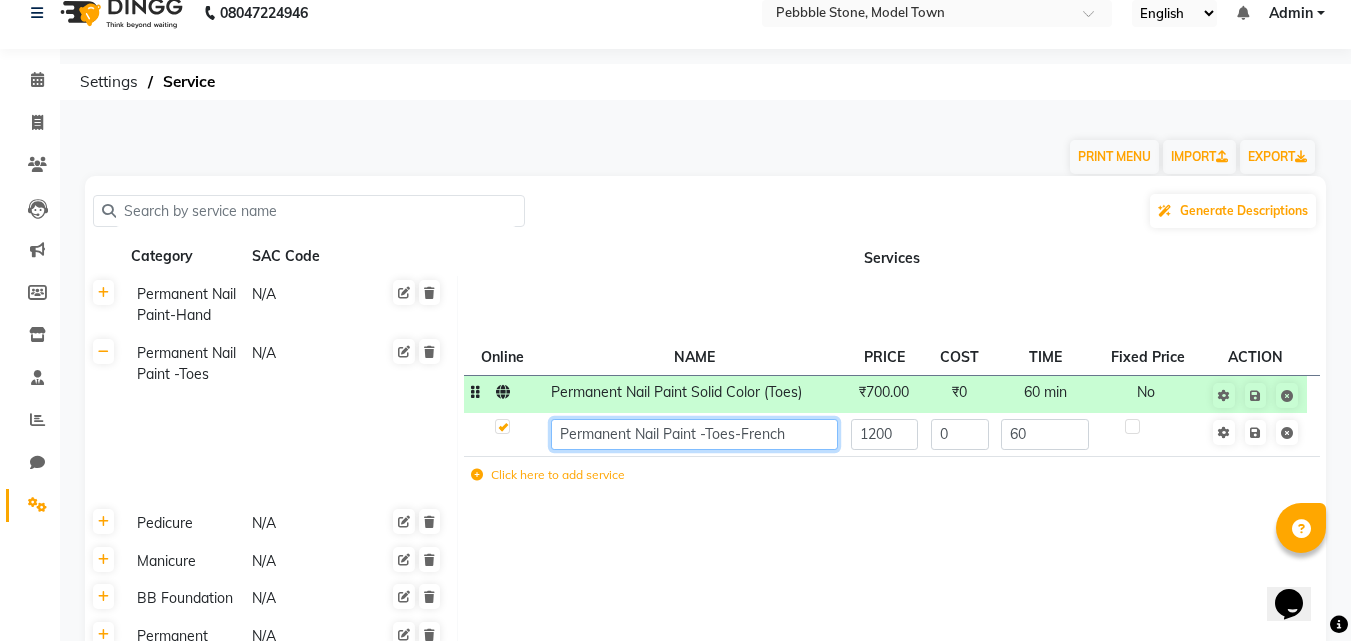 click on "Permanent Nail Paint -Toes-French" 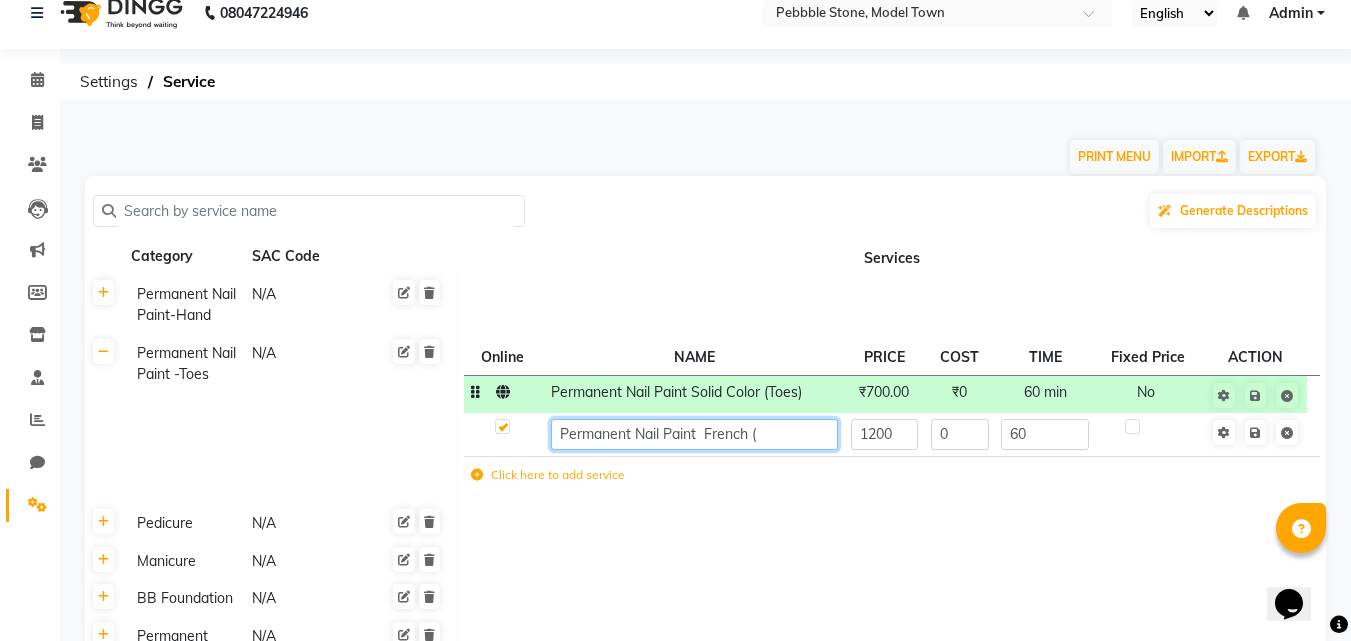 paste on "Toes" 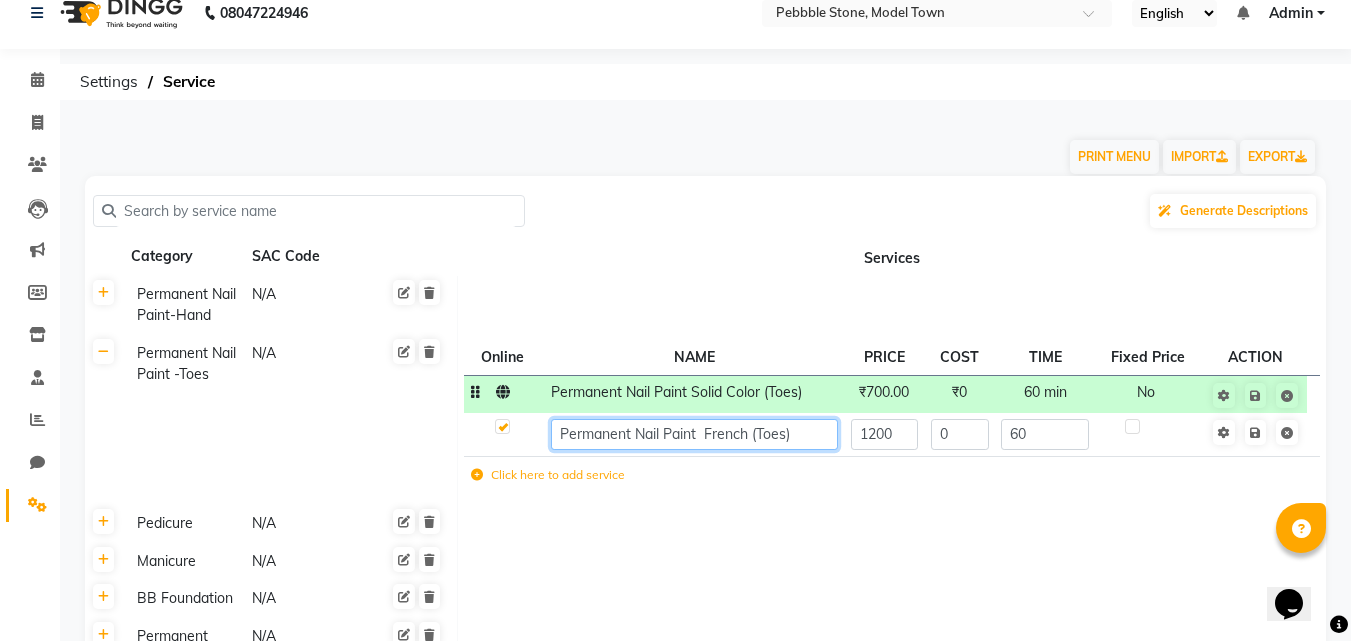 type on "Permanent Nail Paint  French (Toes)" 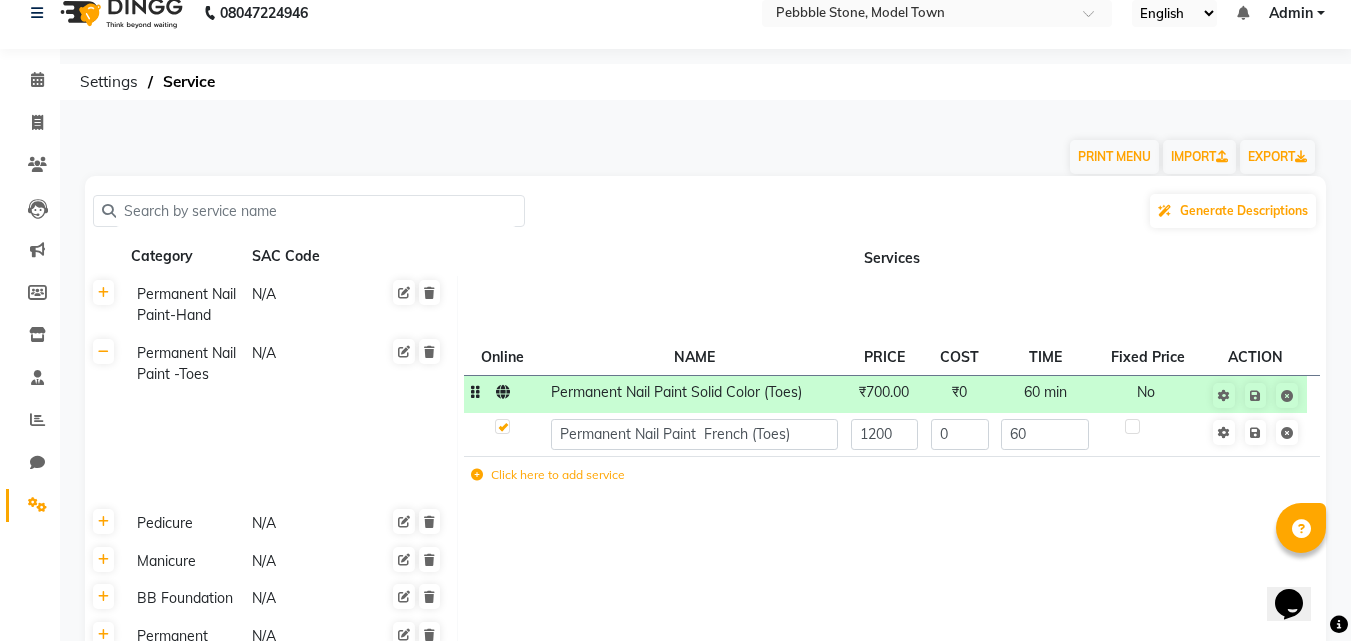 click on "Permanent Nail Paint-Hand N/A Permanent Nail Paint -Toes N/A Online  NAME  PRICE COST TIME Fixed Price  ACTION Permanent Nail Paint  Solid Color (Toes) ₹700.00 ₹0 60 min  No  Permanent Nail Paint  French (Toes) 1200 0 60 Click here to add service Pedicure N/A Manicure N/A BB Foundation N/A Permanent Refill N/A Eyelash Extensions N/A Eyelash Refill N/A Restoration -Hand N/A Restoration -Toes N/A Refills-Hand N/A Hydra Treatment N/A Nail art-Hand N/A Refills-Toes N/A Nail art -Toes N/A Nail Extensions-Hand N/A Overlays- Hand N/A Nail Extensions-Toes N/A Overlays- Toes N/A Waxing N/A Beauty N/A Facials N/A" 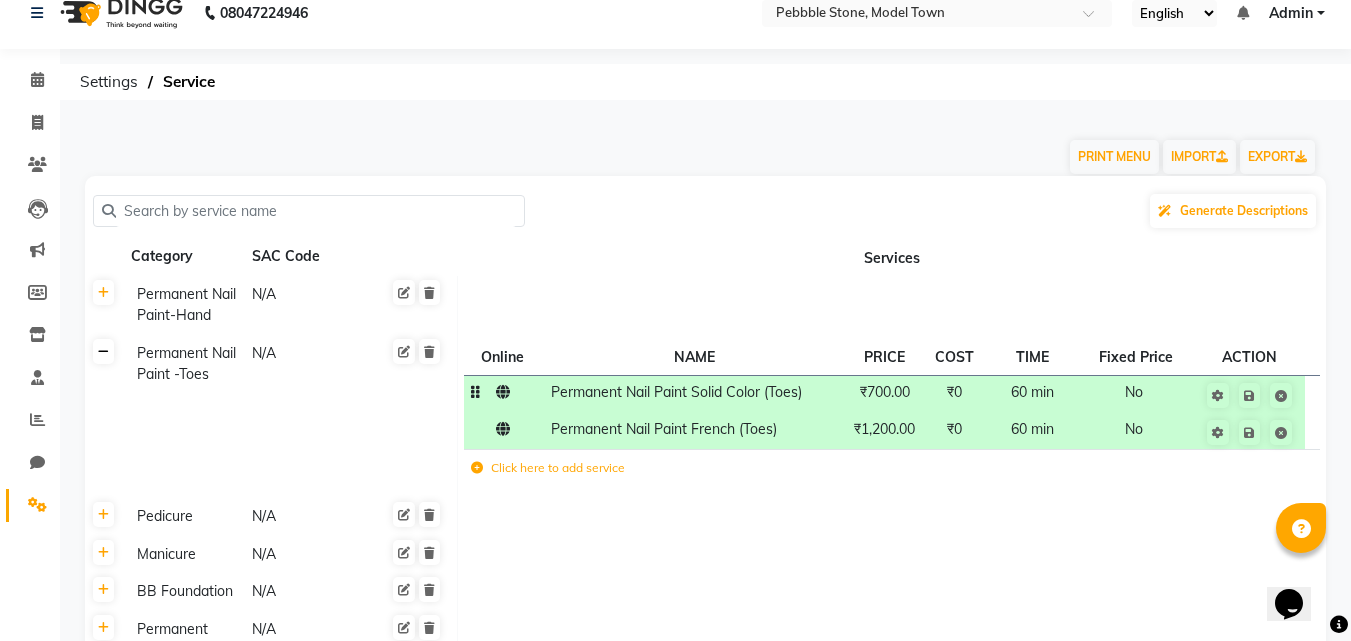 click 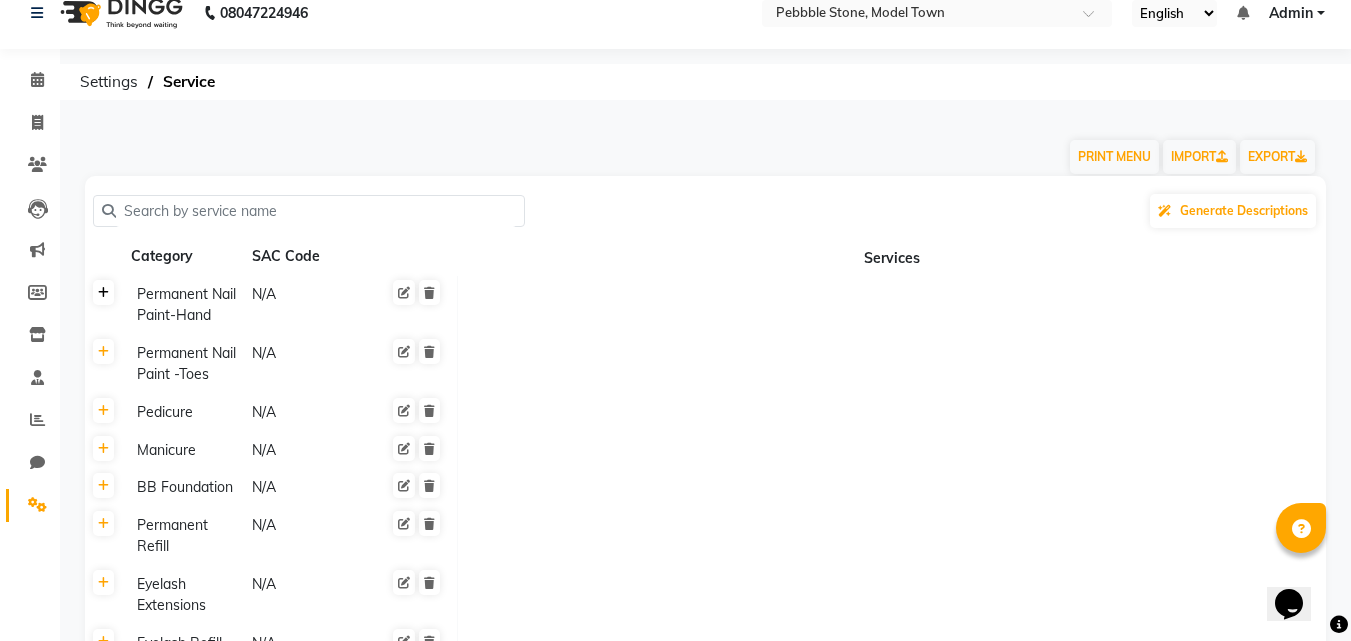 click 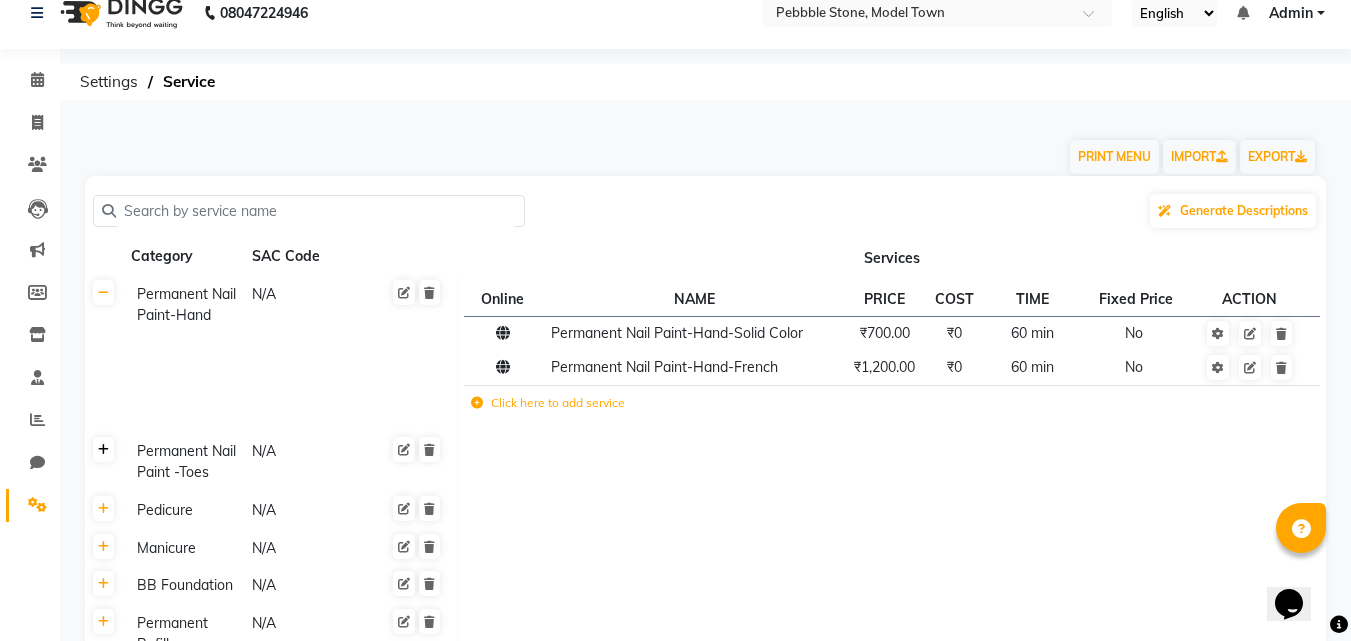 click 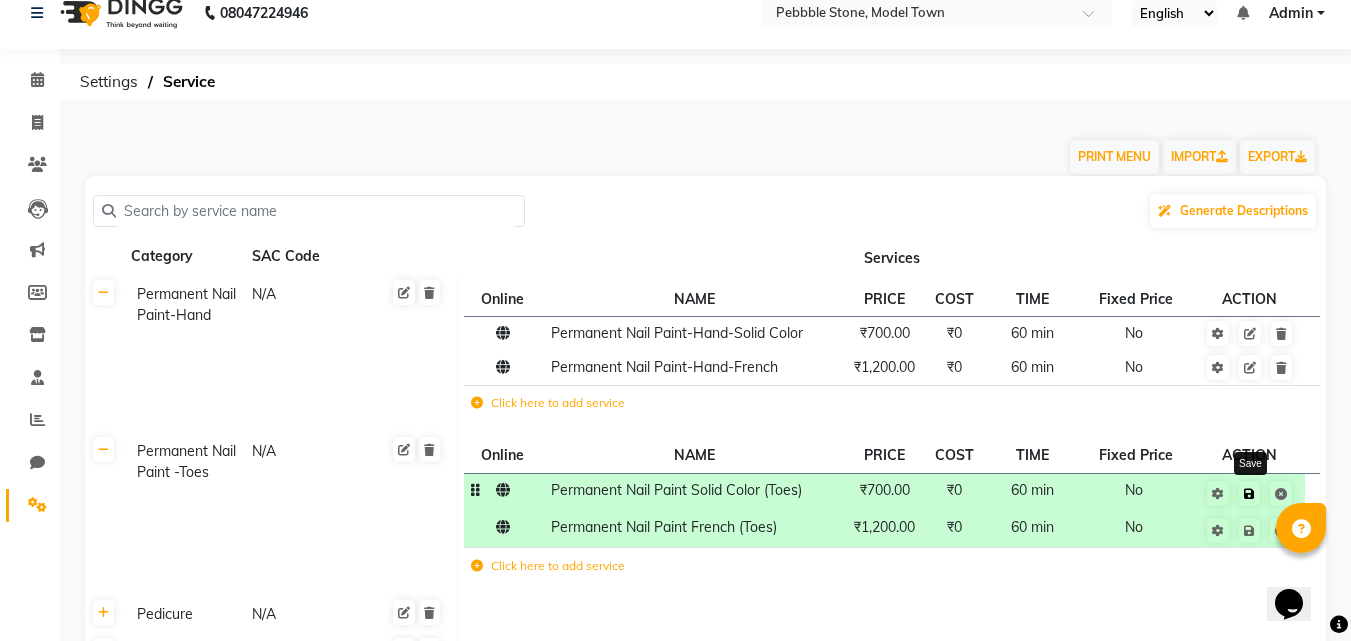click 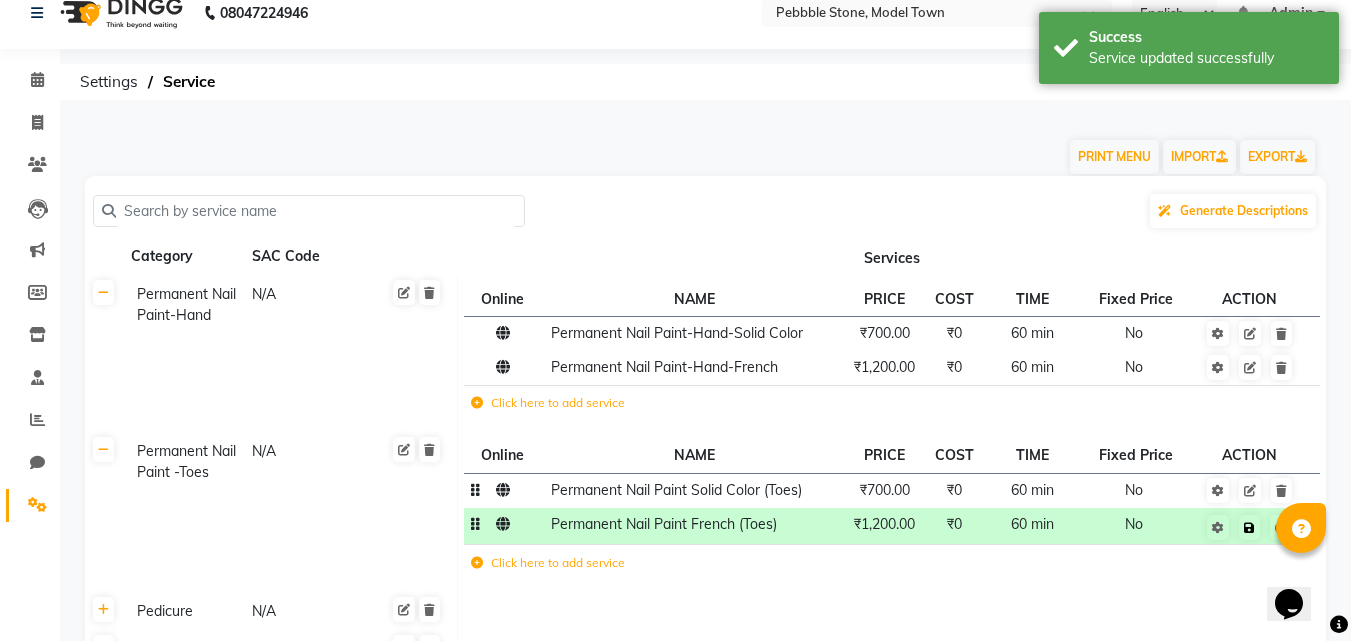 click 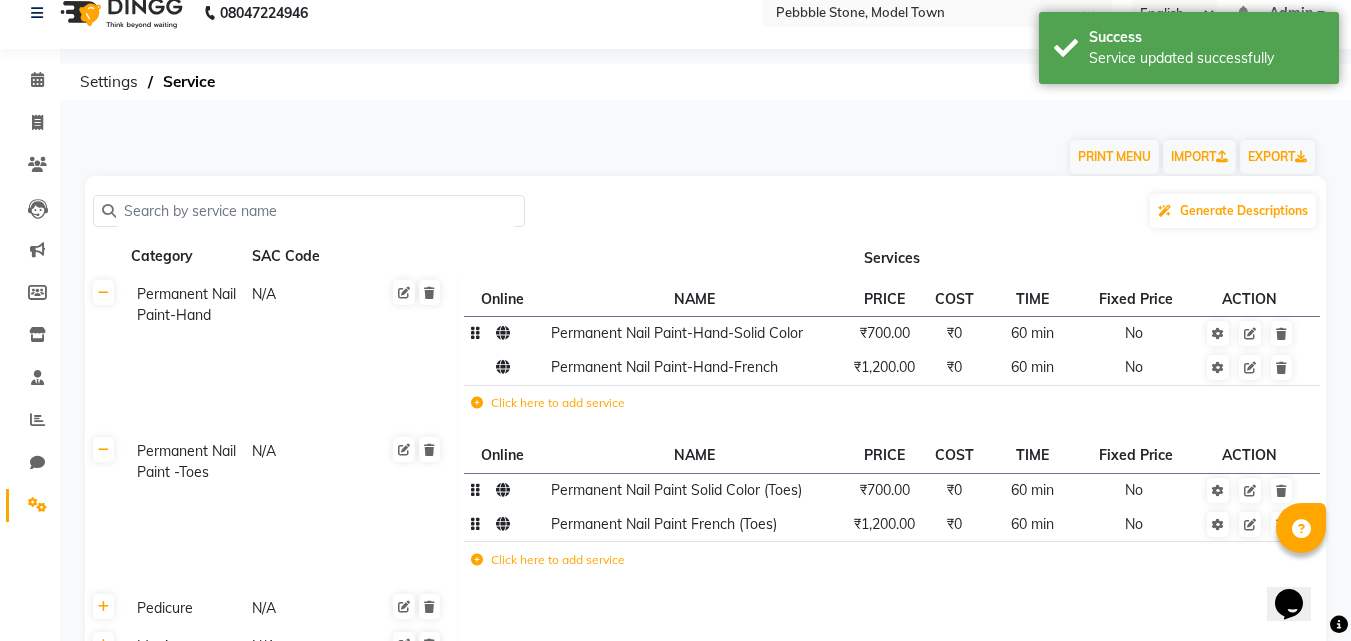 click on "Permanent Nail Paint-Hand-Solid Color" 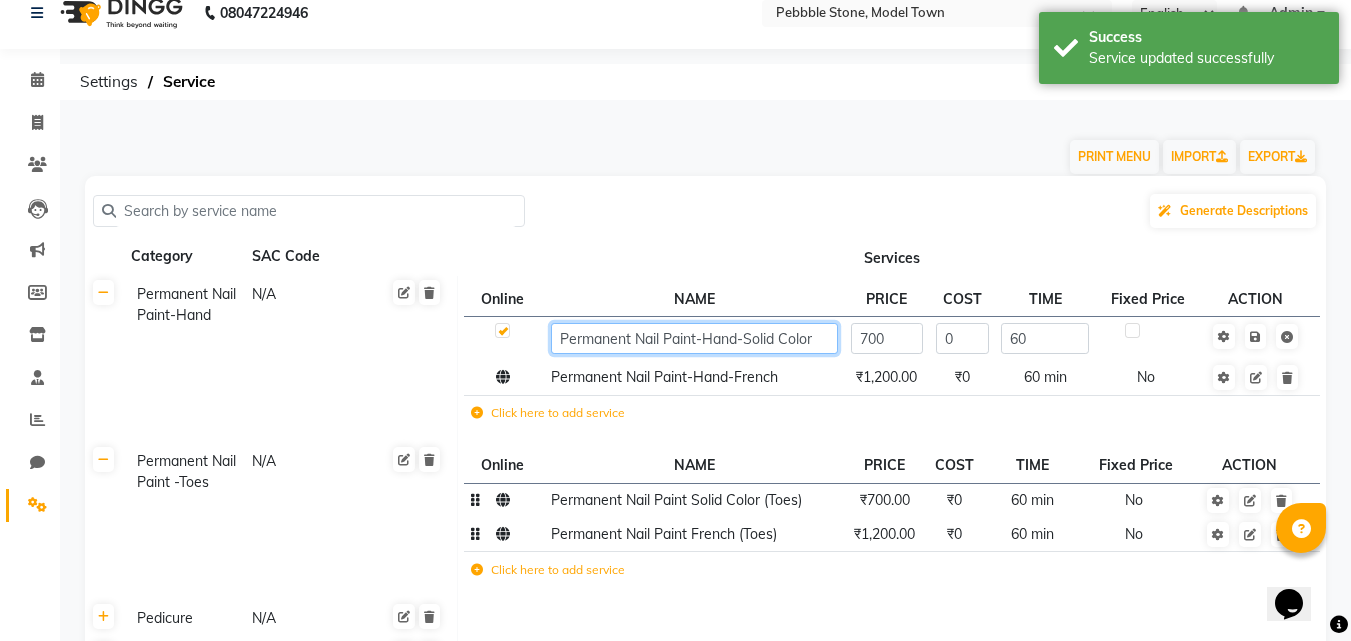 click on "Permanent Nail Paint-Hand-Solid Color" 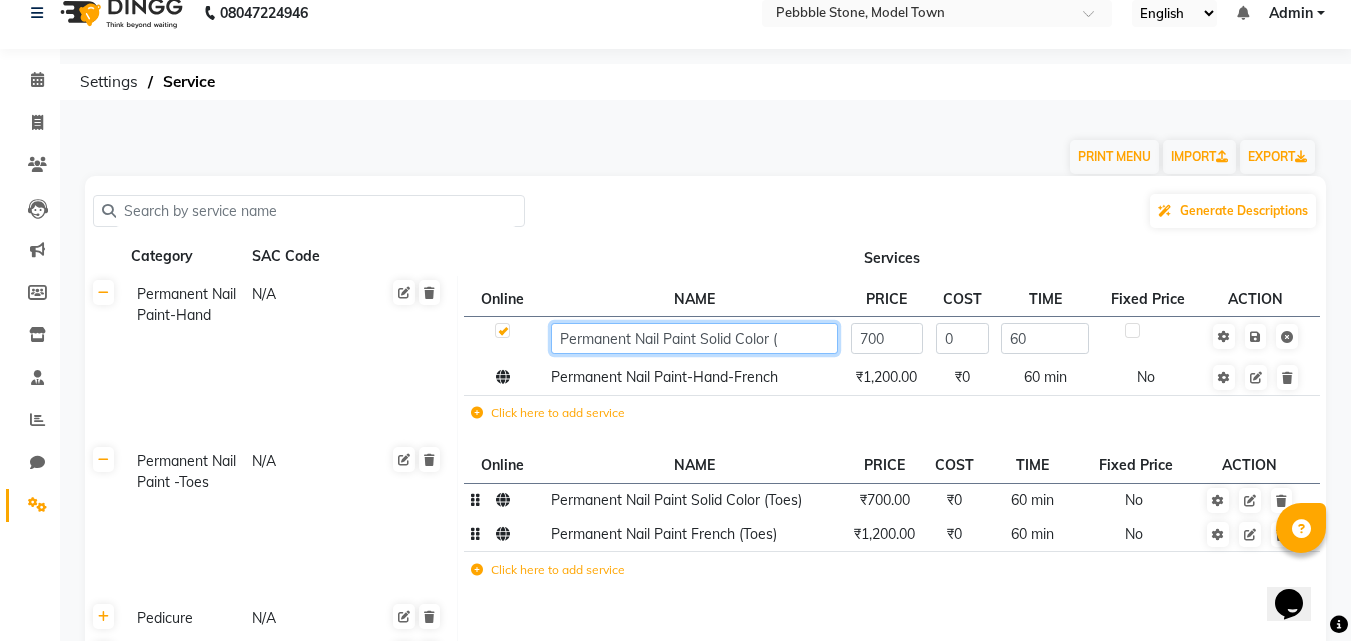 paste on "Hand" 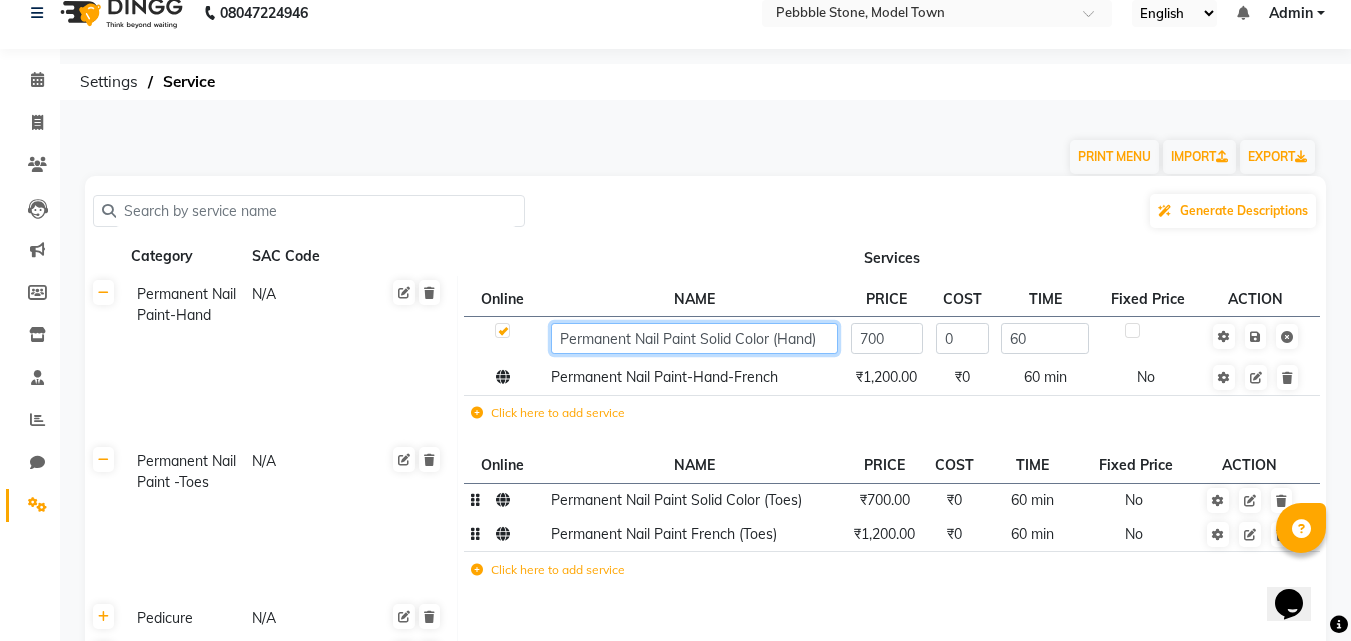 type on "Permanent Nail Paint Solid Color (Hand)" 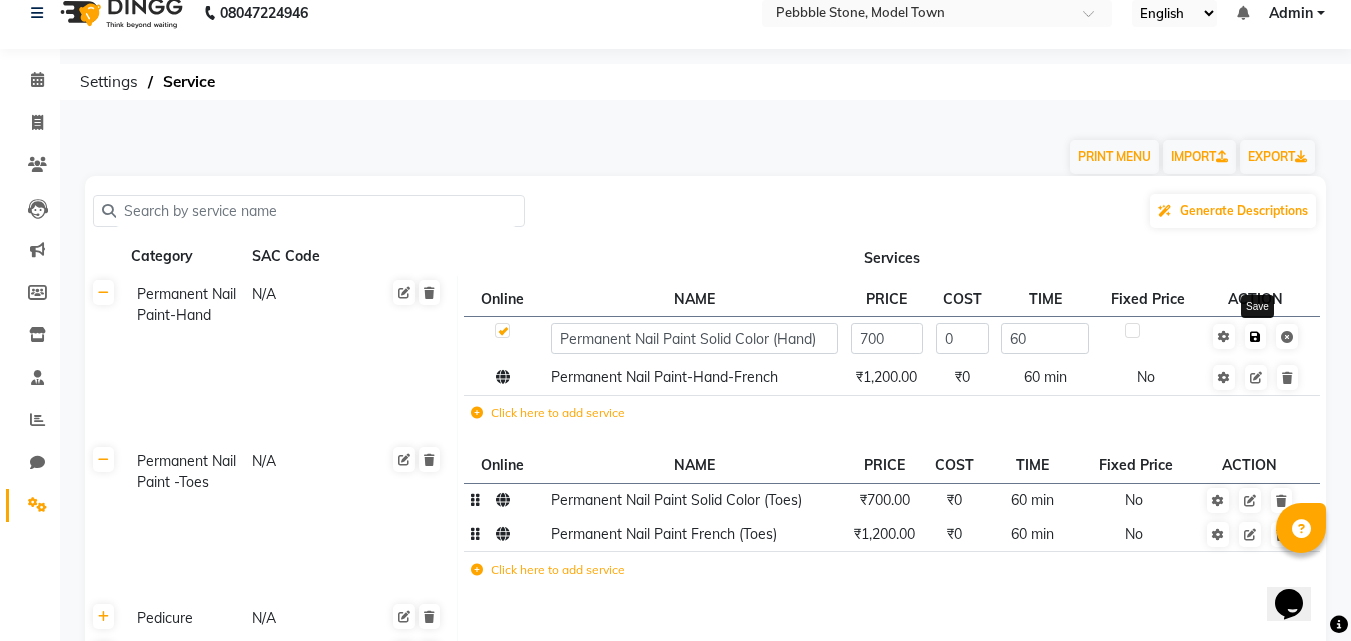 click 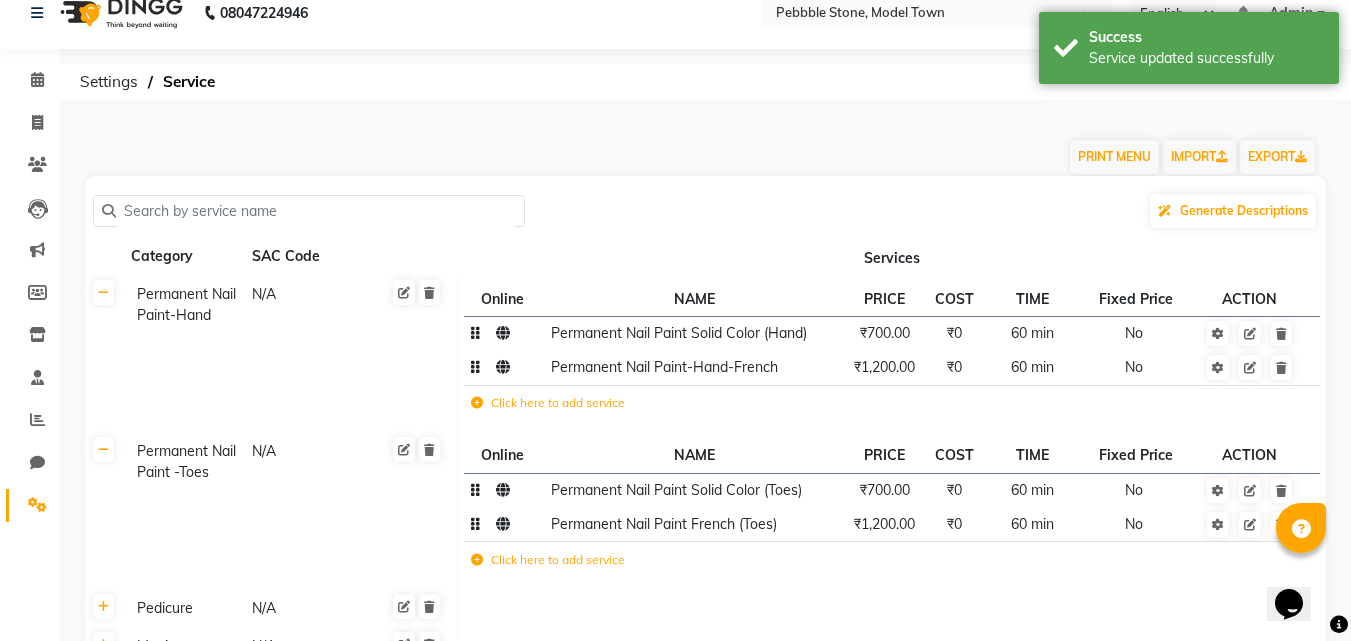 click on "Permanent Nail Paint-Hand-French" 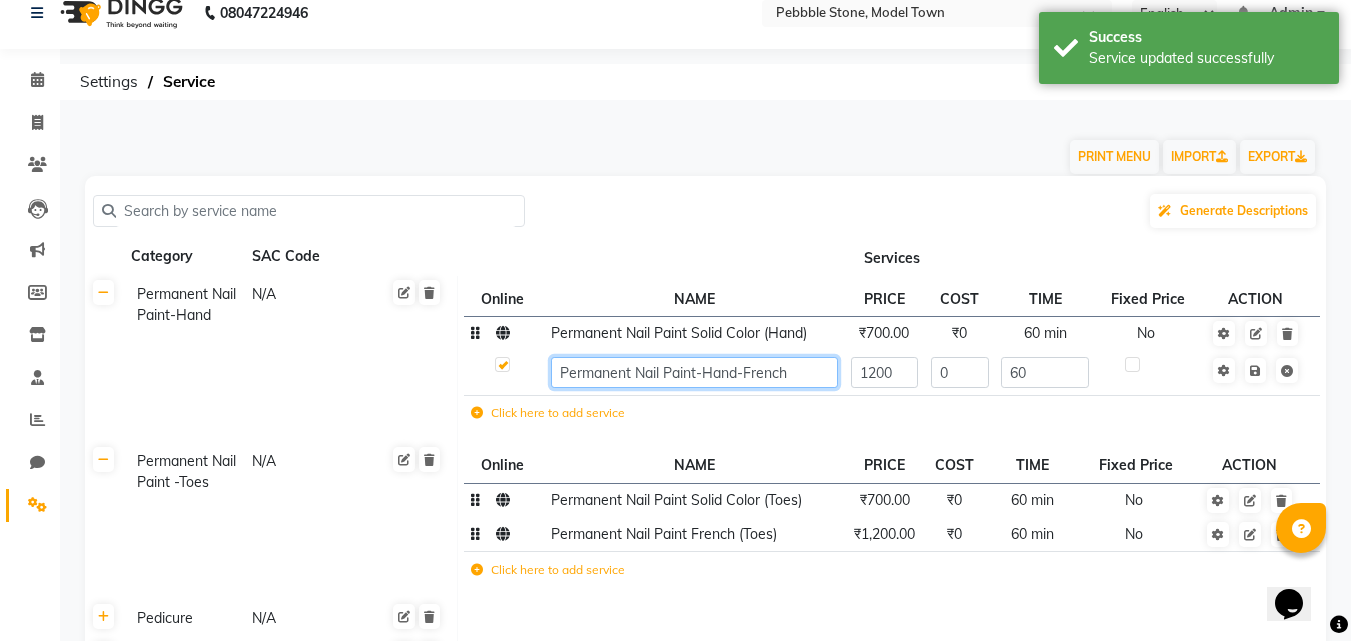 click on "Permanent Nail Paint-Hand-French" 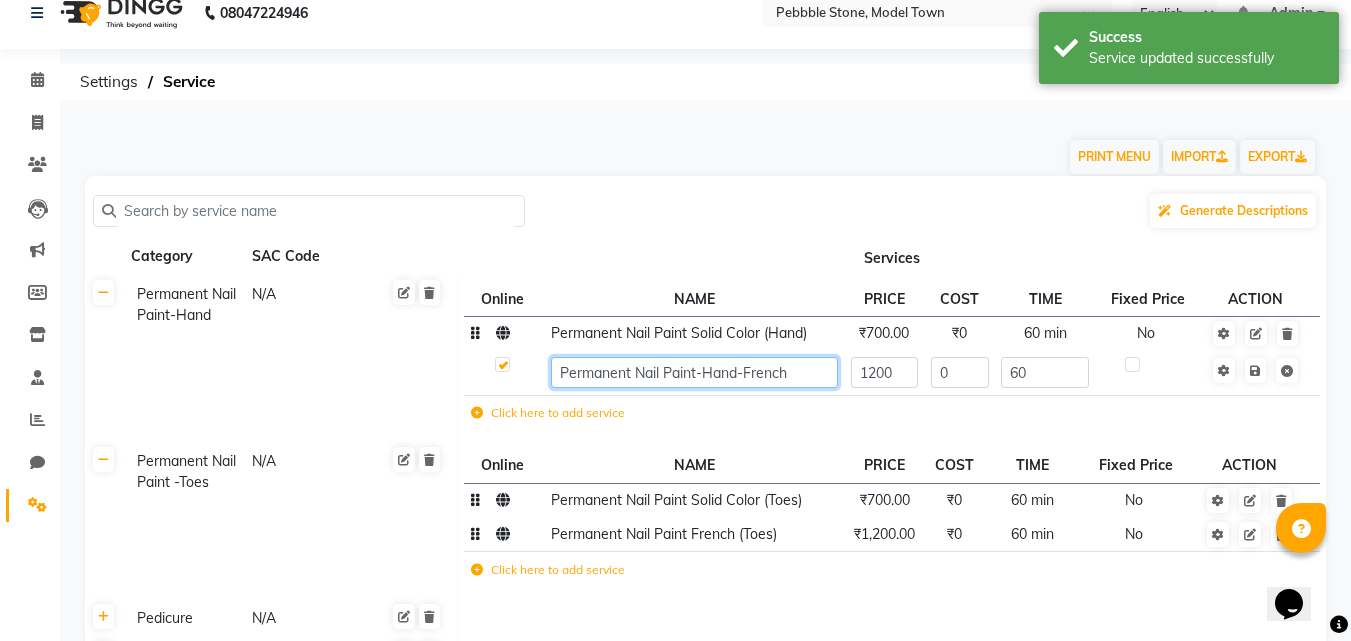 click on "Permanent Nail Paint-Hand-French" 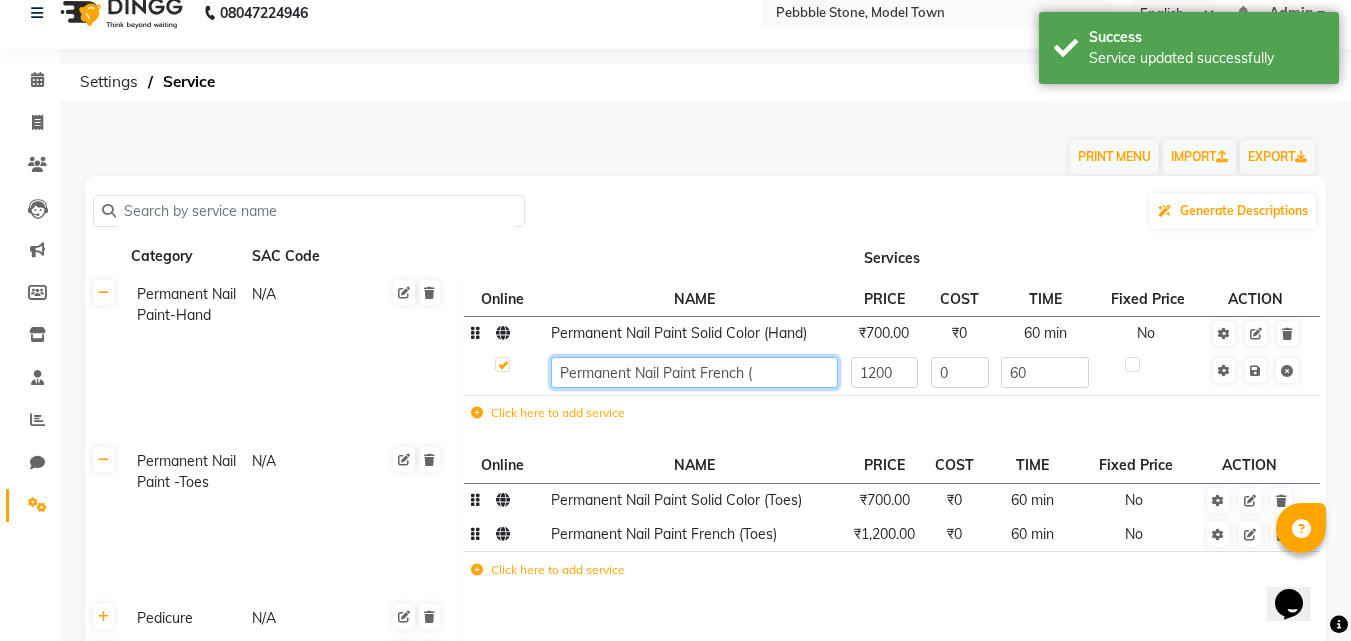 paste on "Hand" 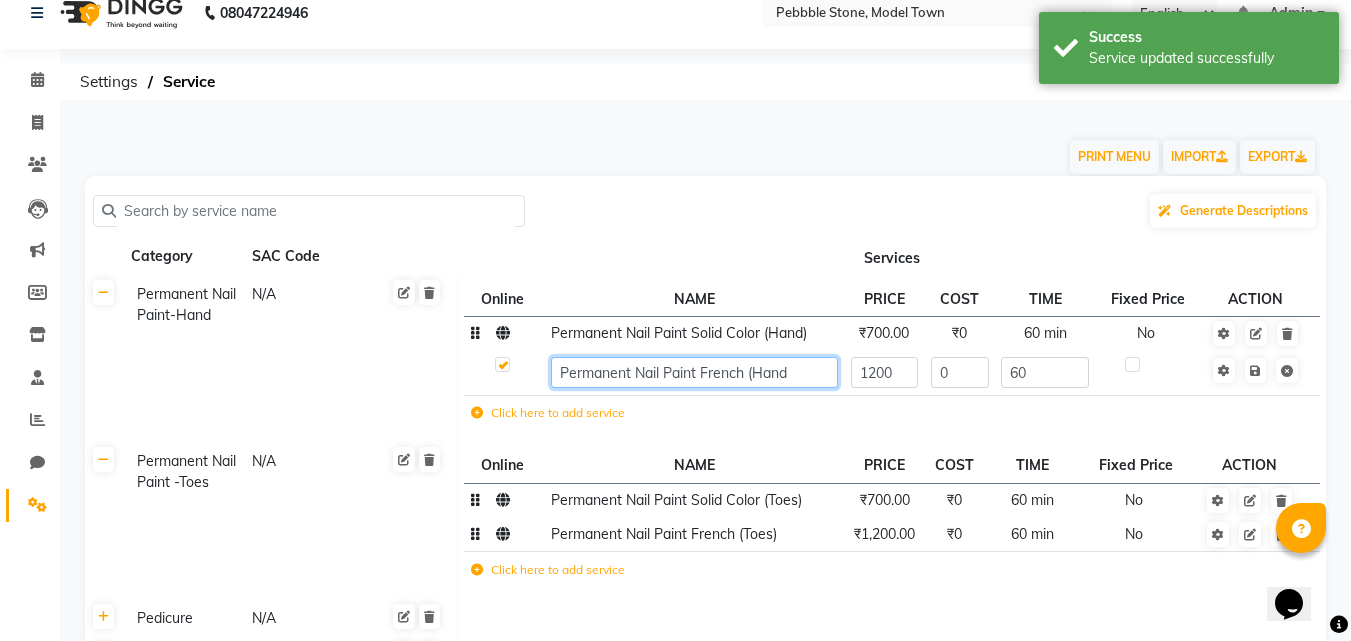 type on "Permanent Nail Paint French (Hand)" 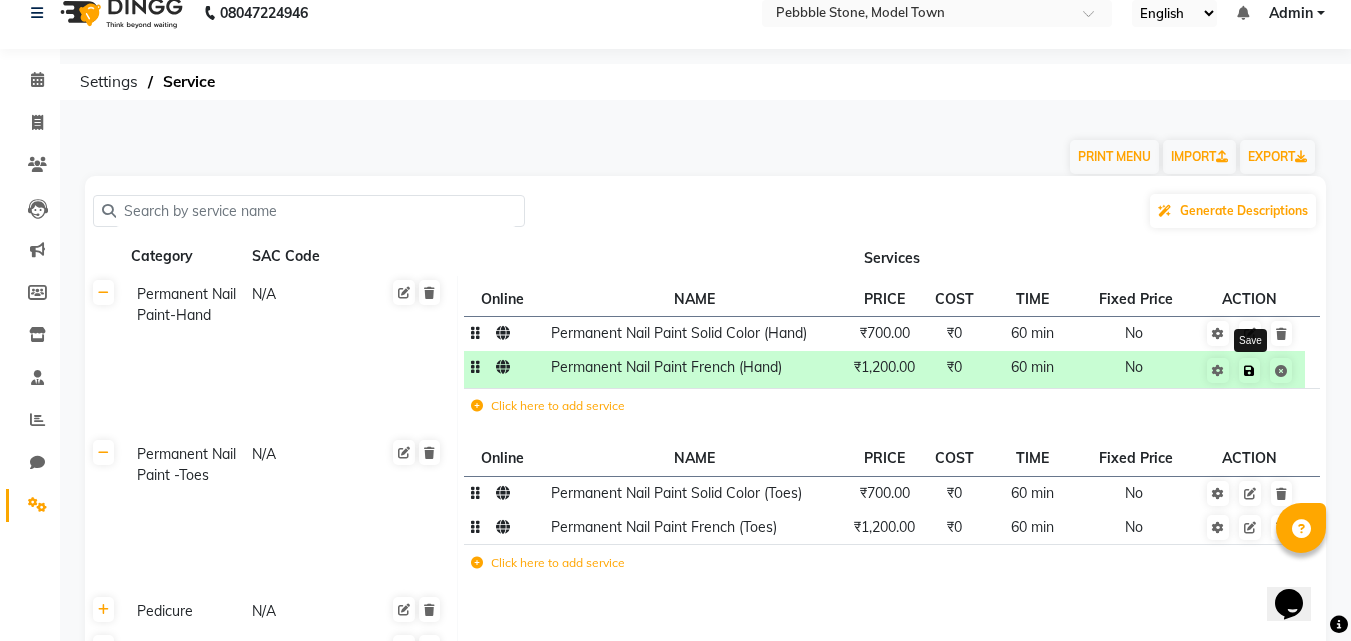 click 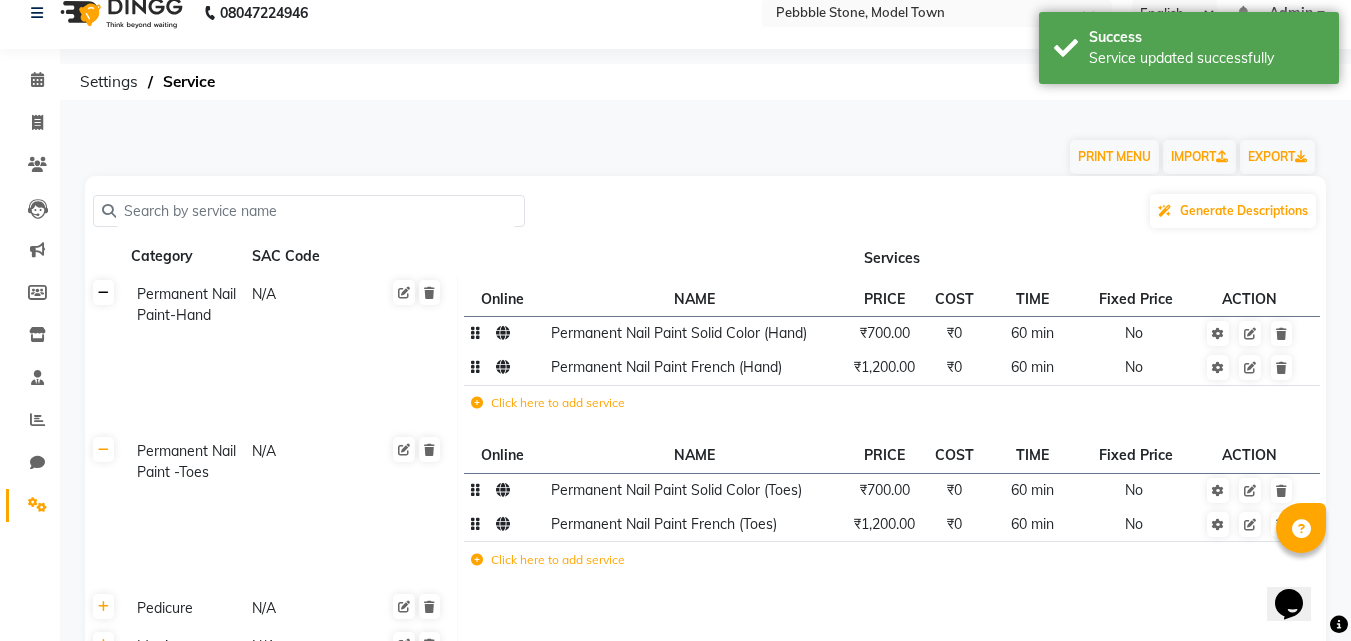 click 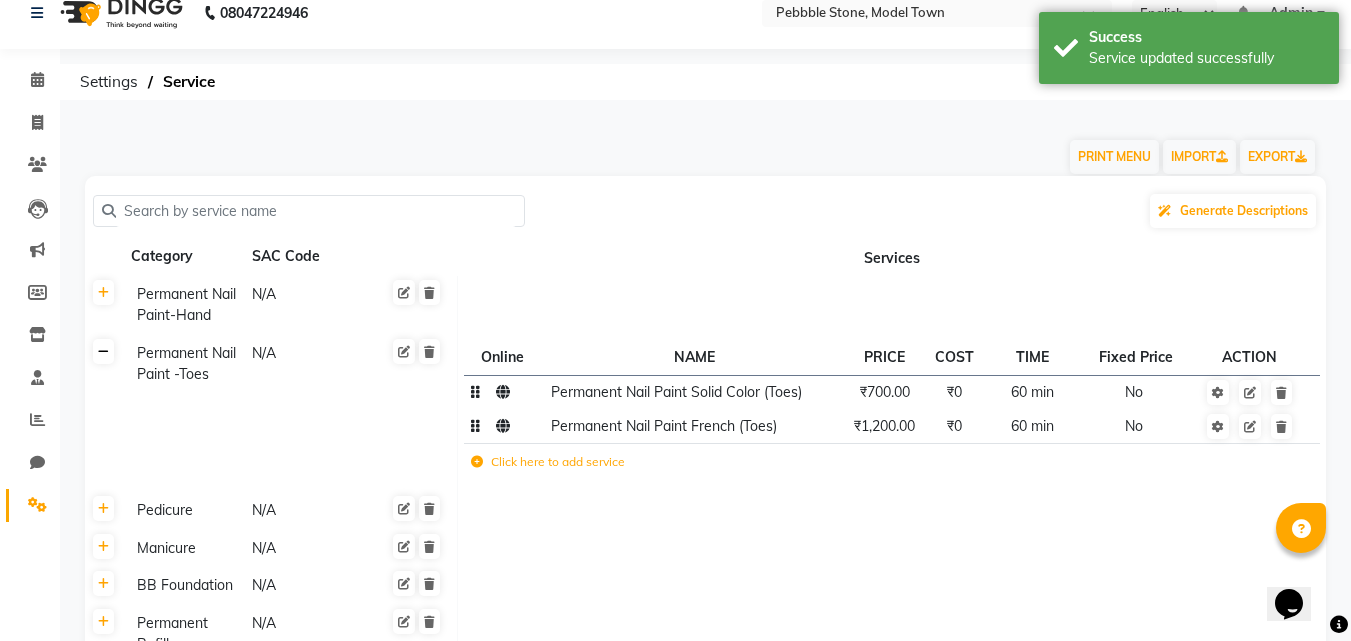 click 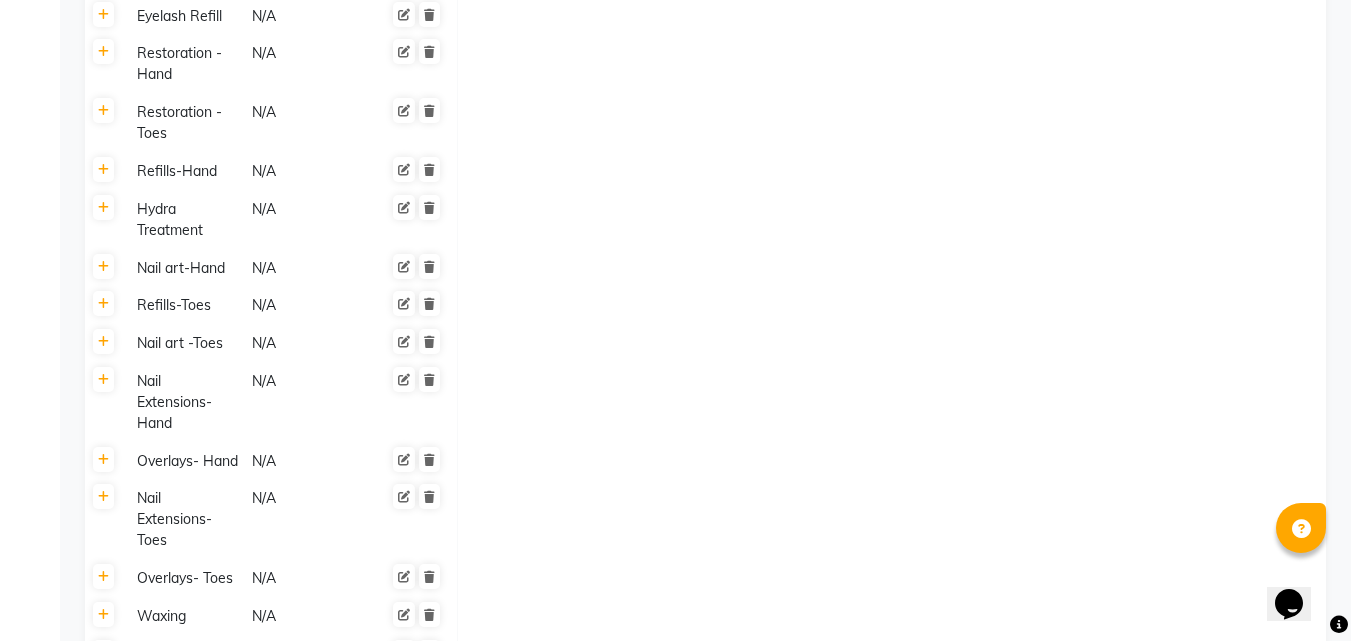 scroll, scrollTop: 653, scrollLeft: 0, axis: vertical 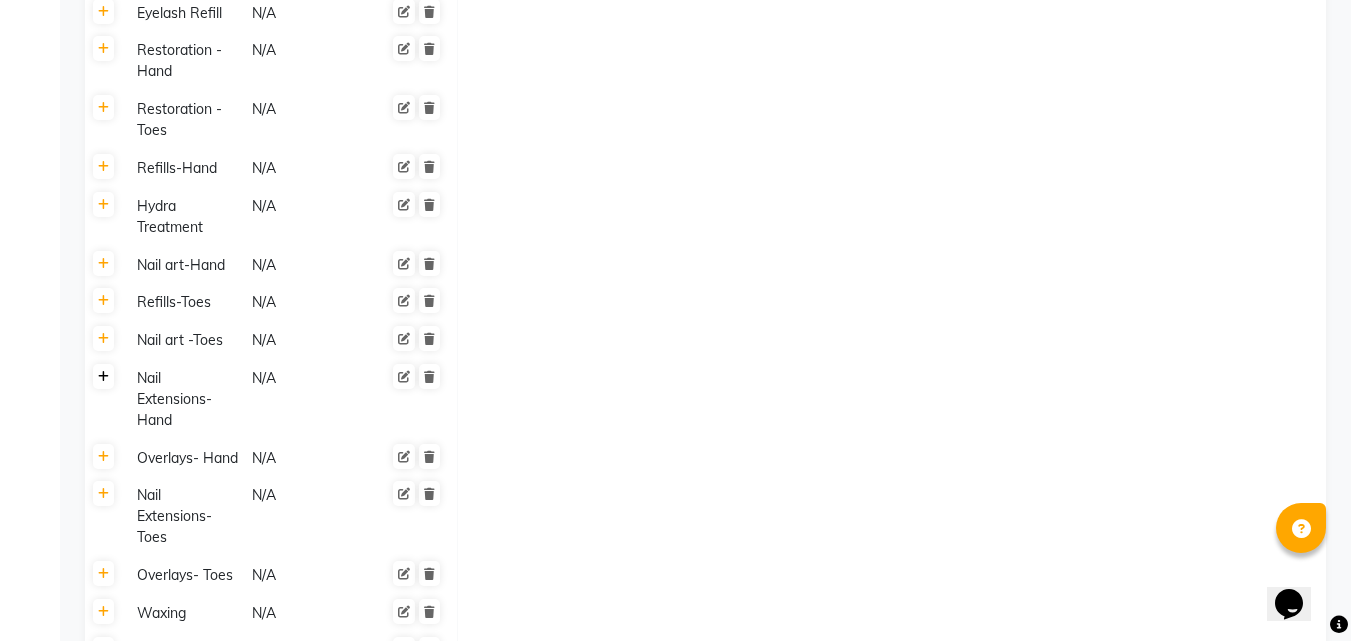 click 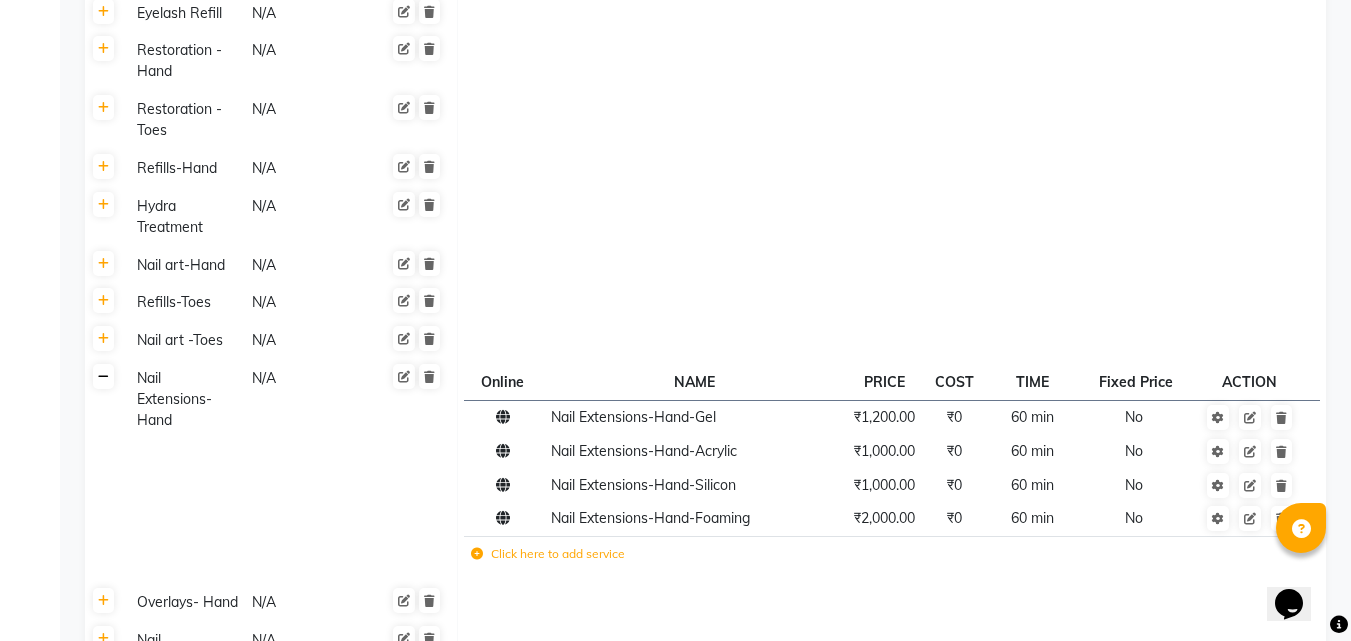 click 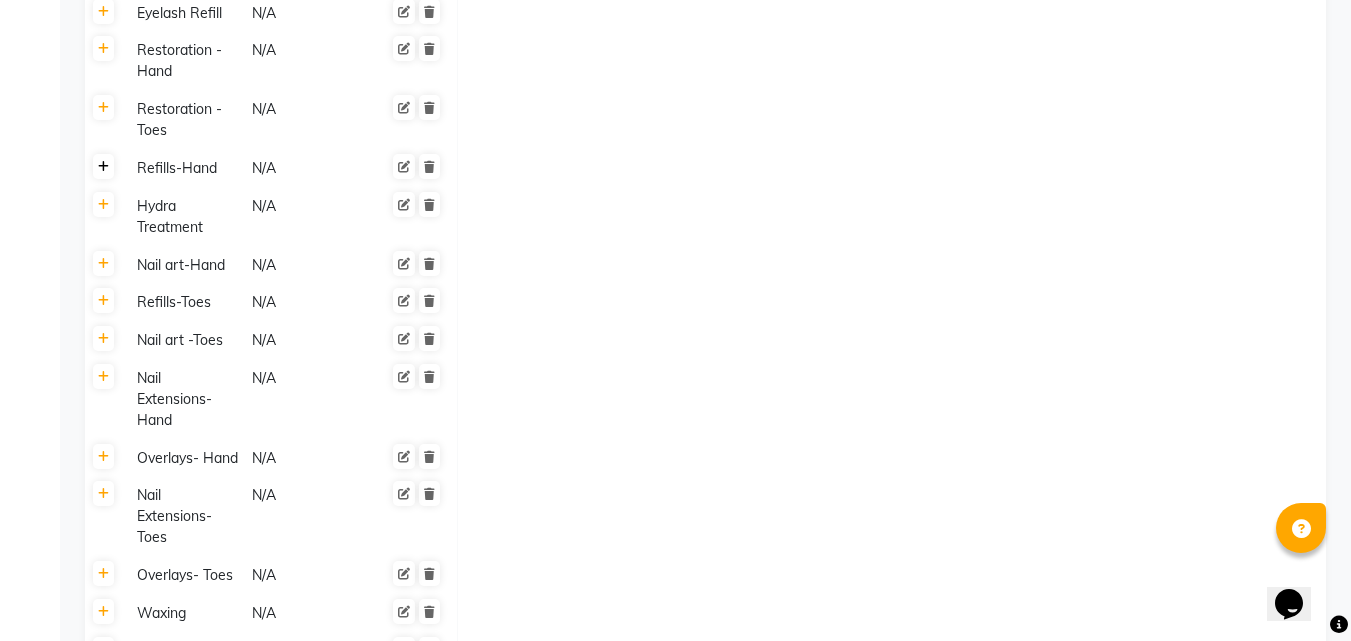 click 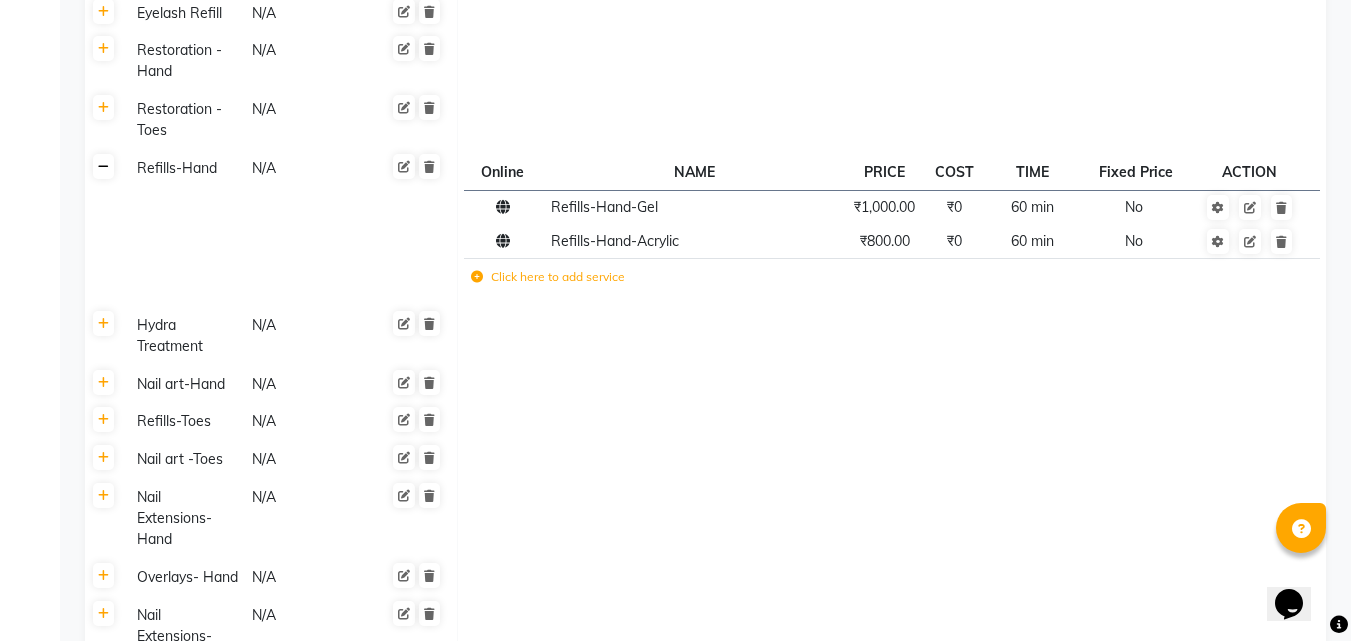 click 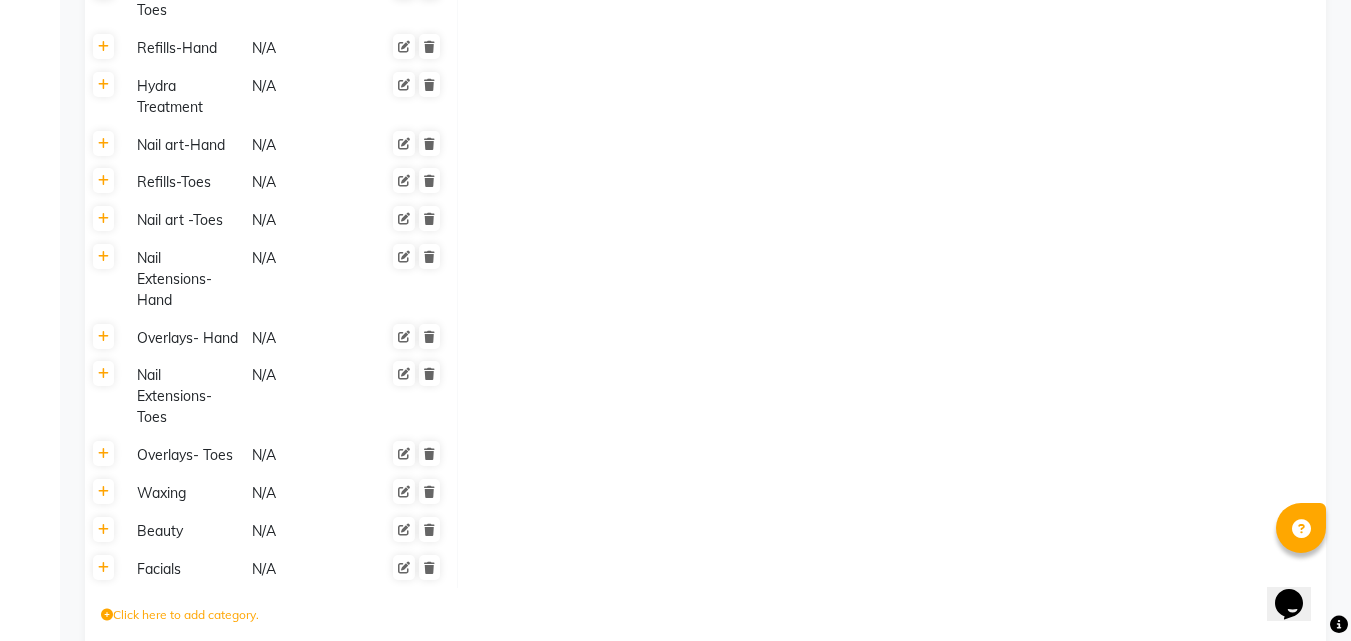 scroll, scrollTop: 770, scrollLeft: 0, axis: vertical 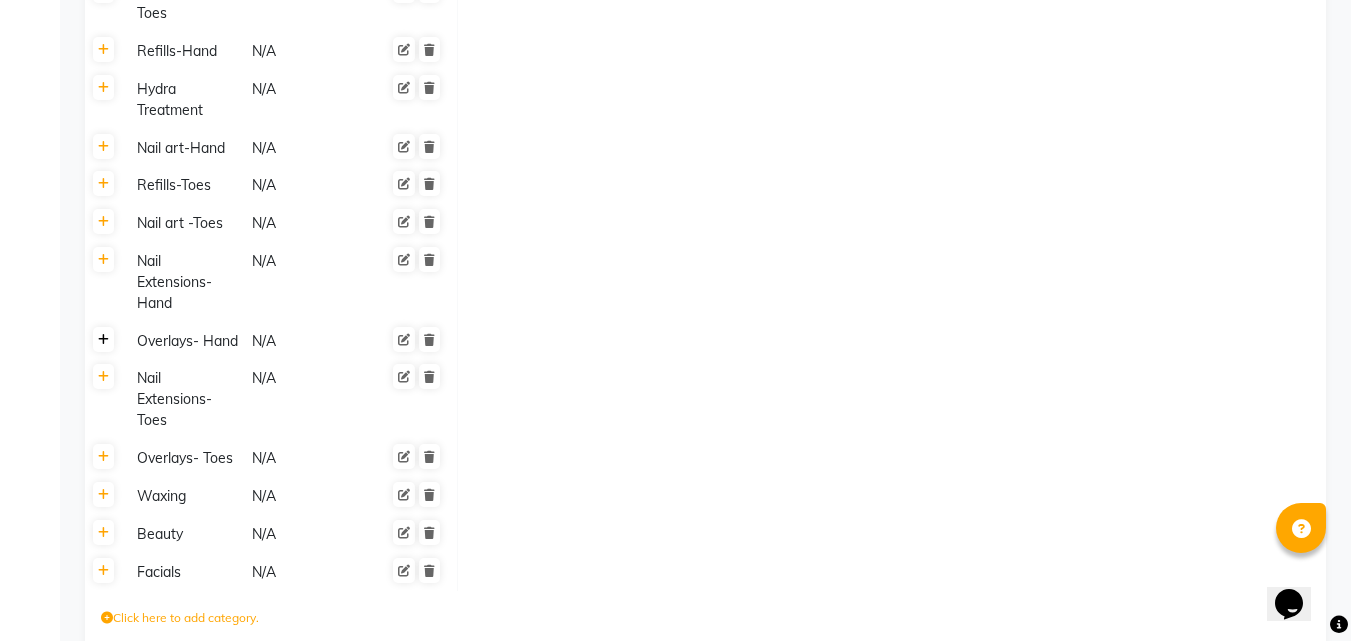 click 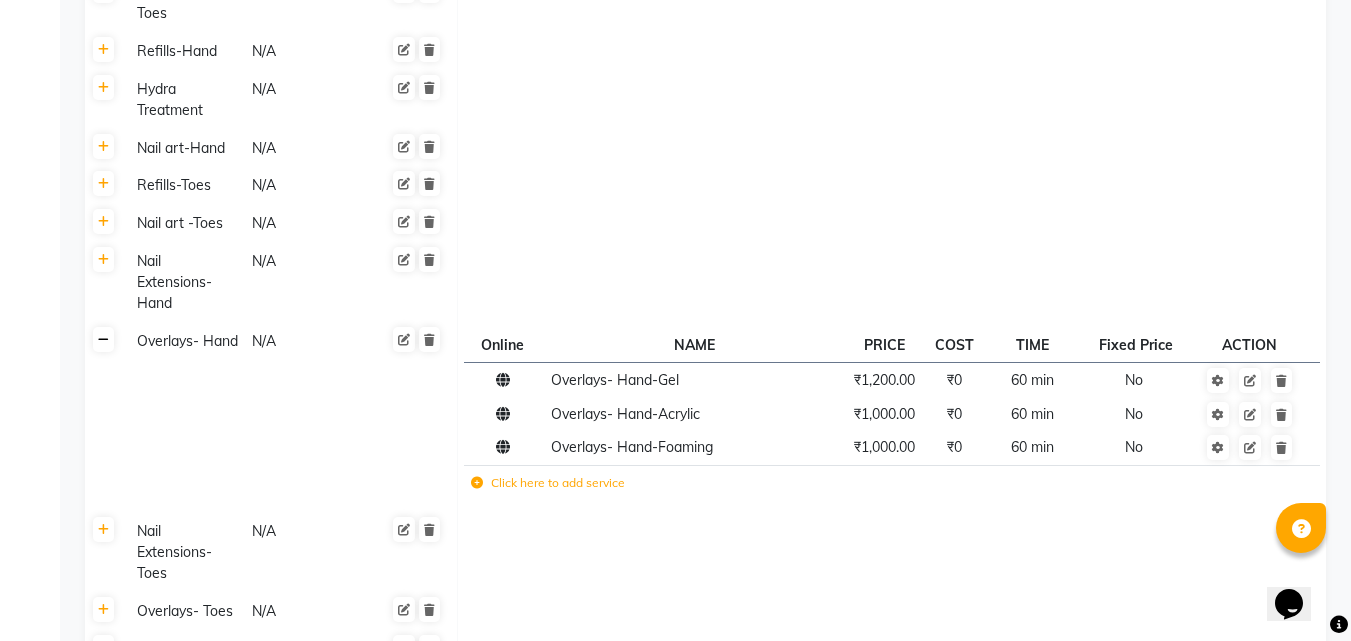 click 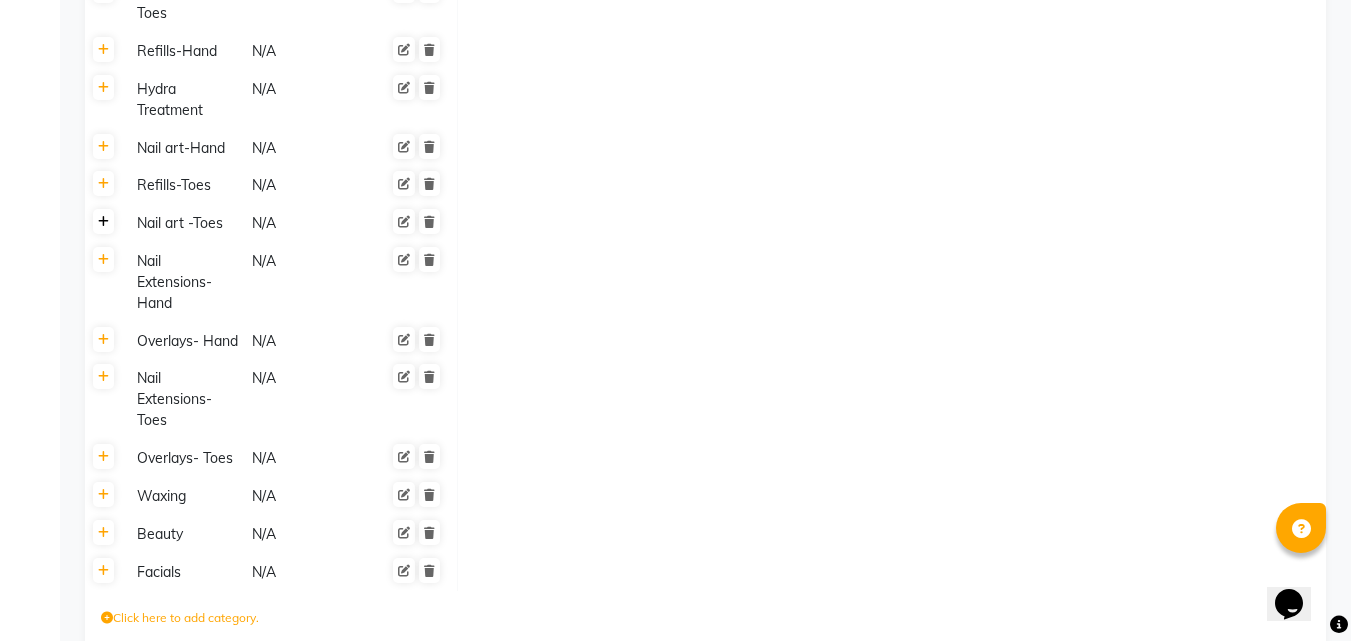 click 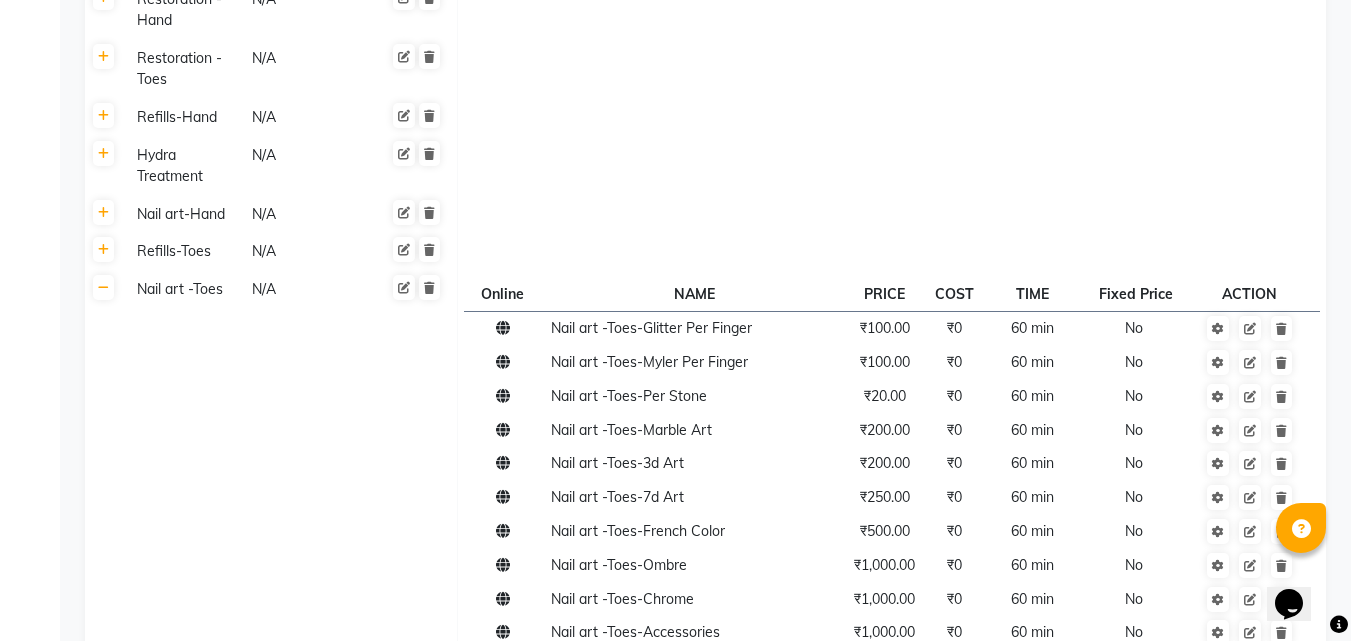scroll, scrollTop: 701, scrollLeft: 0, axis: vertical 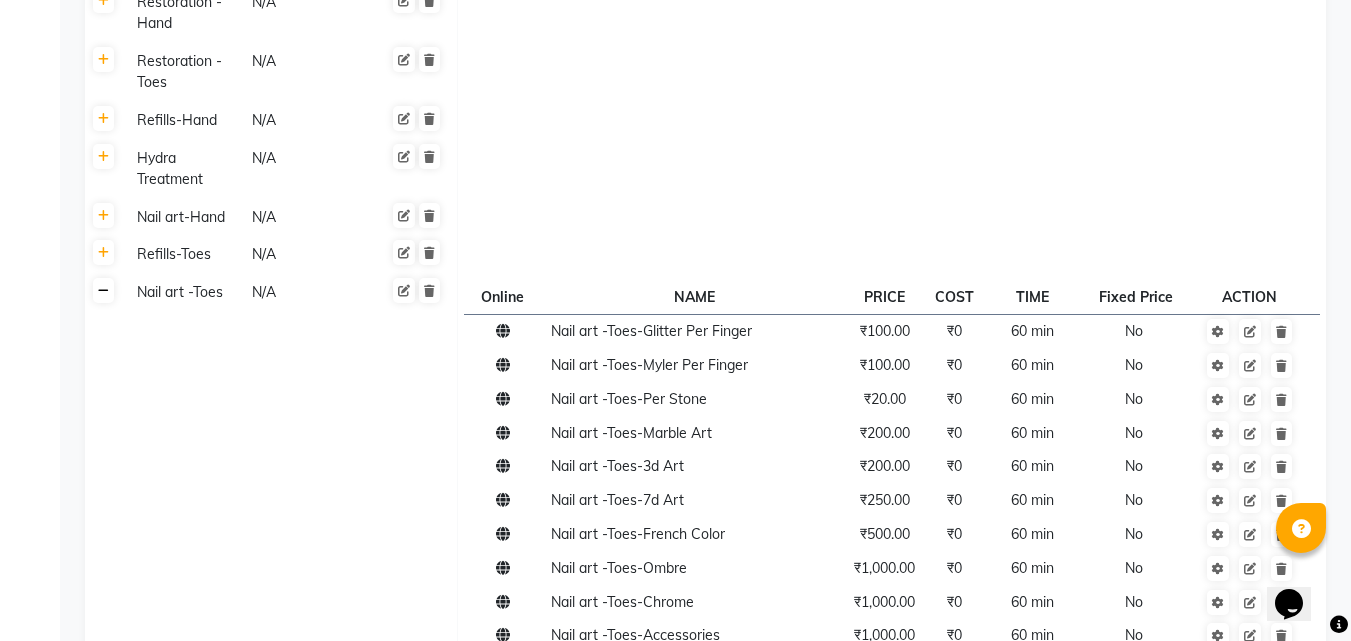 click 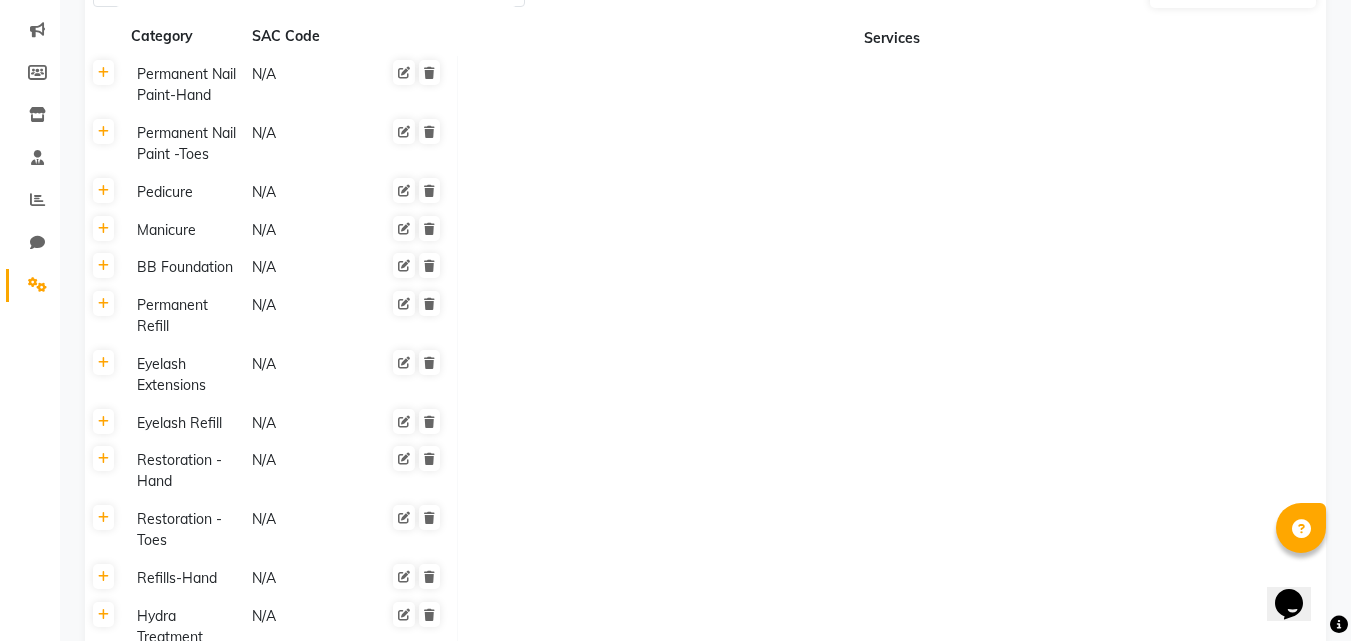 scroll, scrollTop: 241, scrollLeft: 0, axis: vertical 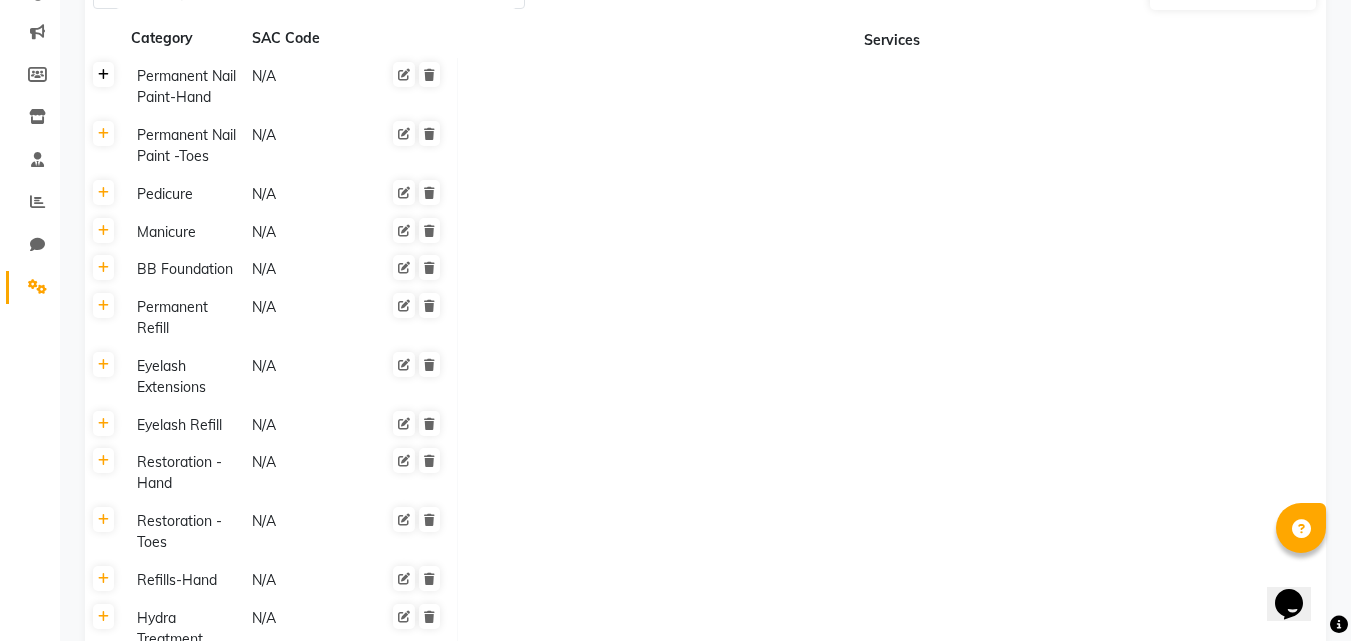 click 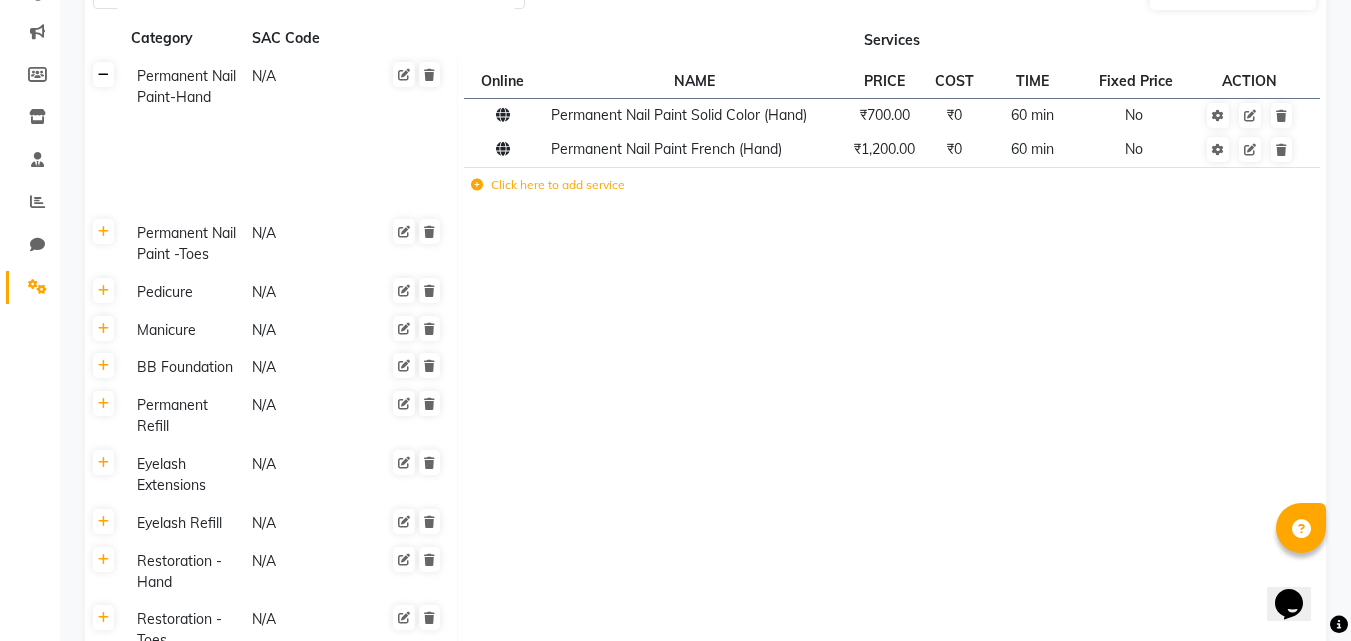 click 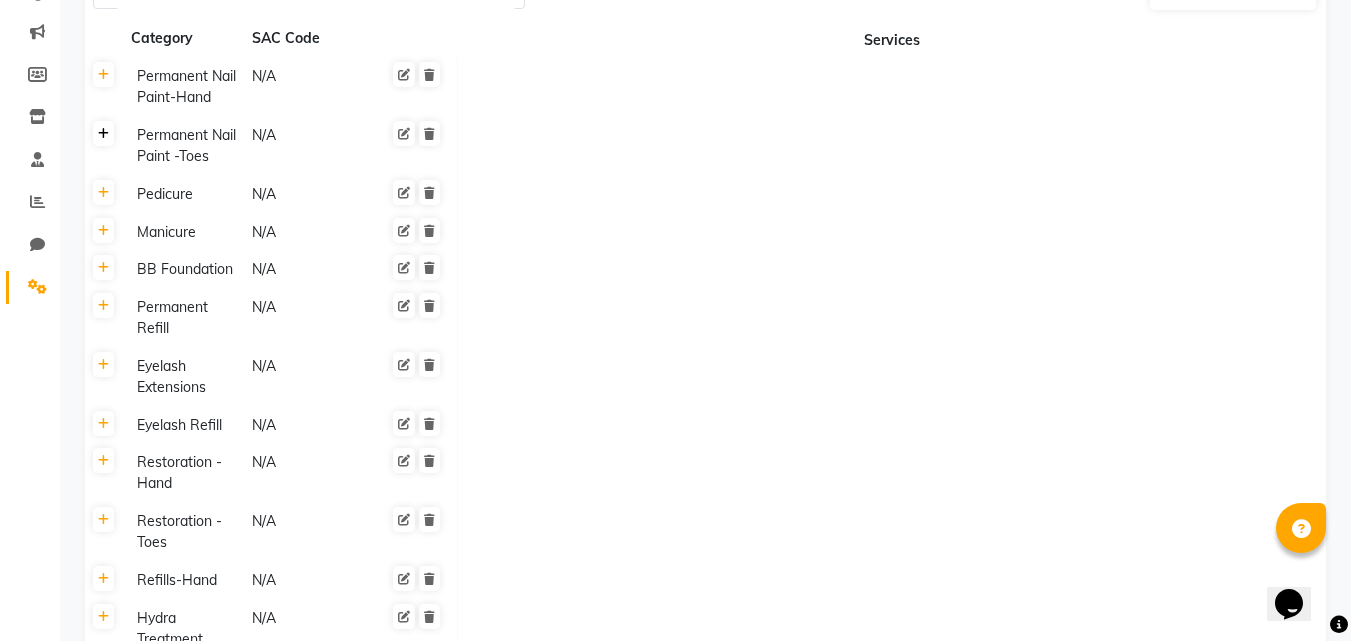click 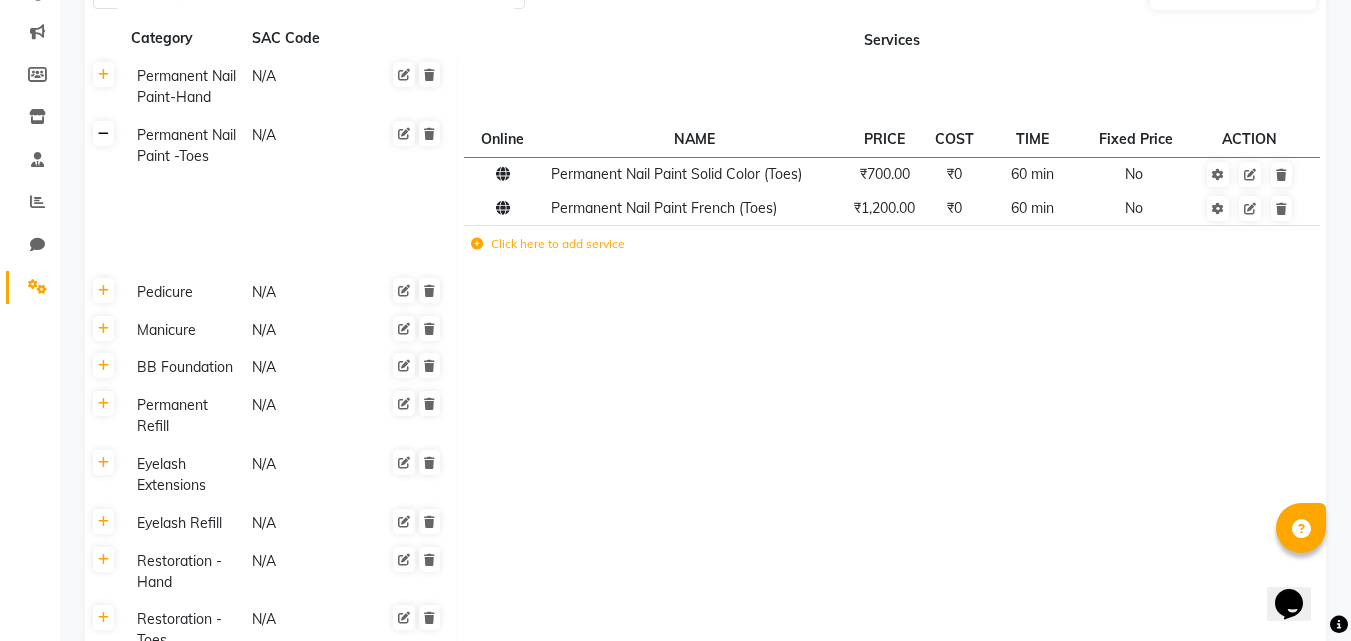 click 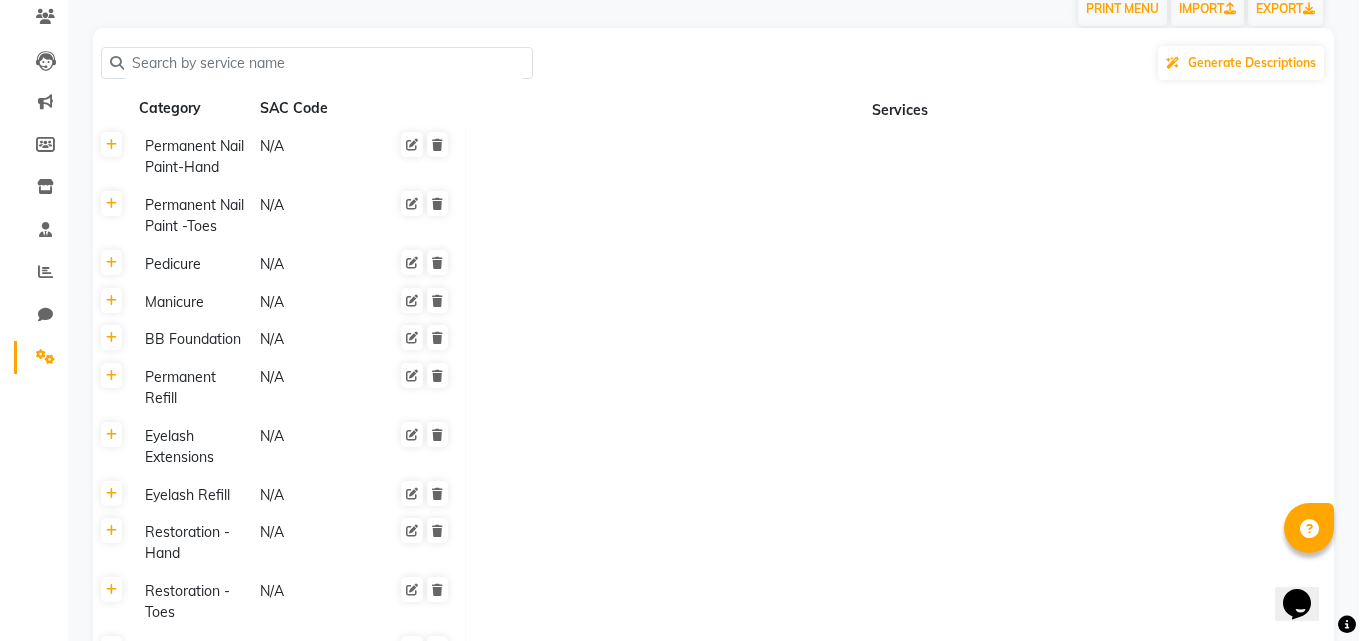 scroll, scrollTop: 0, scrollLeft: 0, axis: both 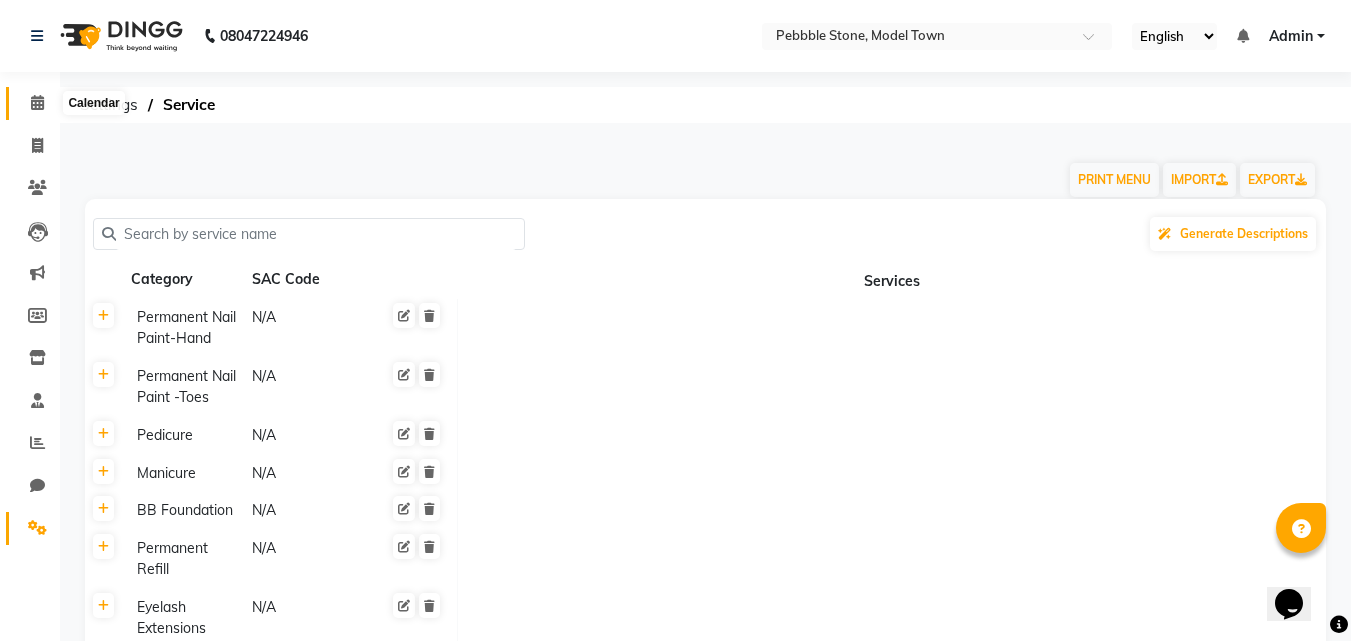 click 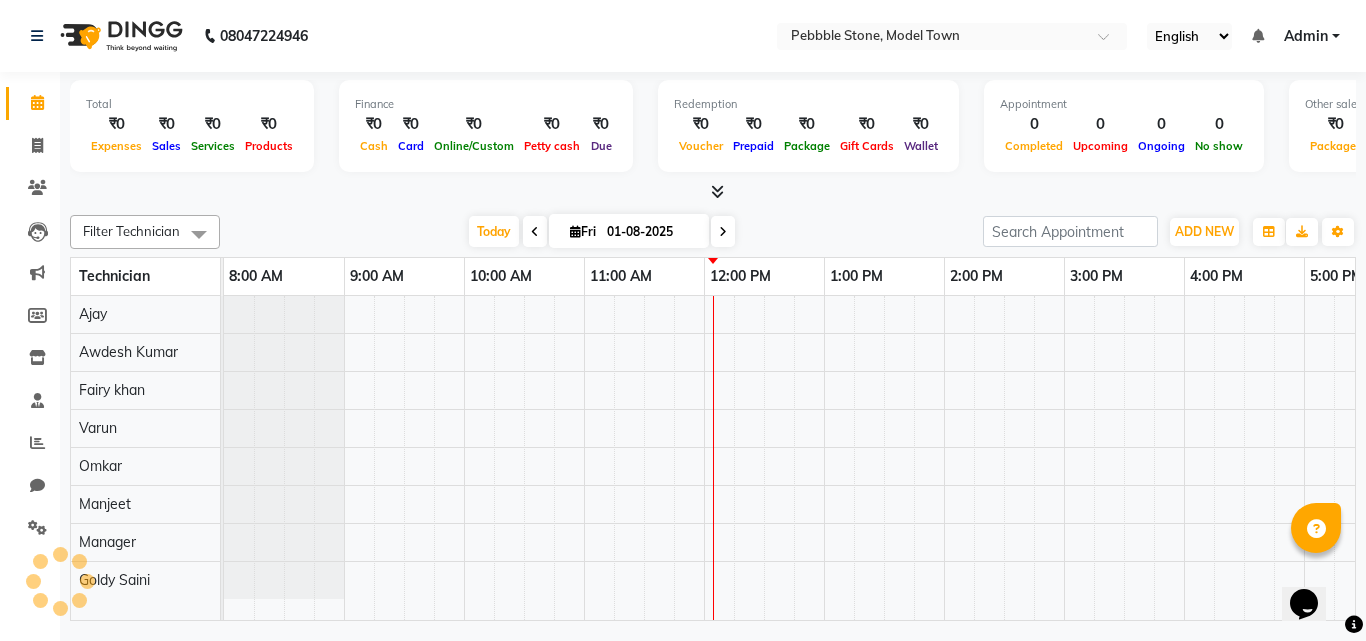 scroll, scrollTop: 0, scrollLeft: 0, axis: both 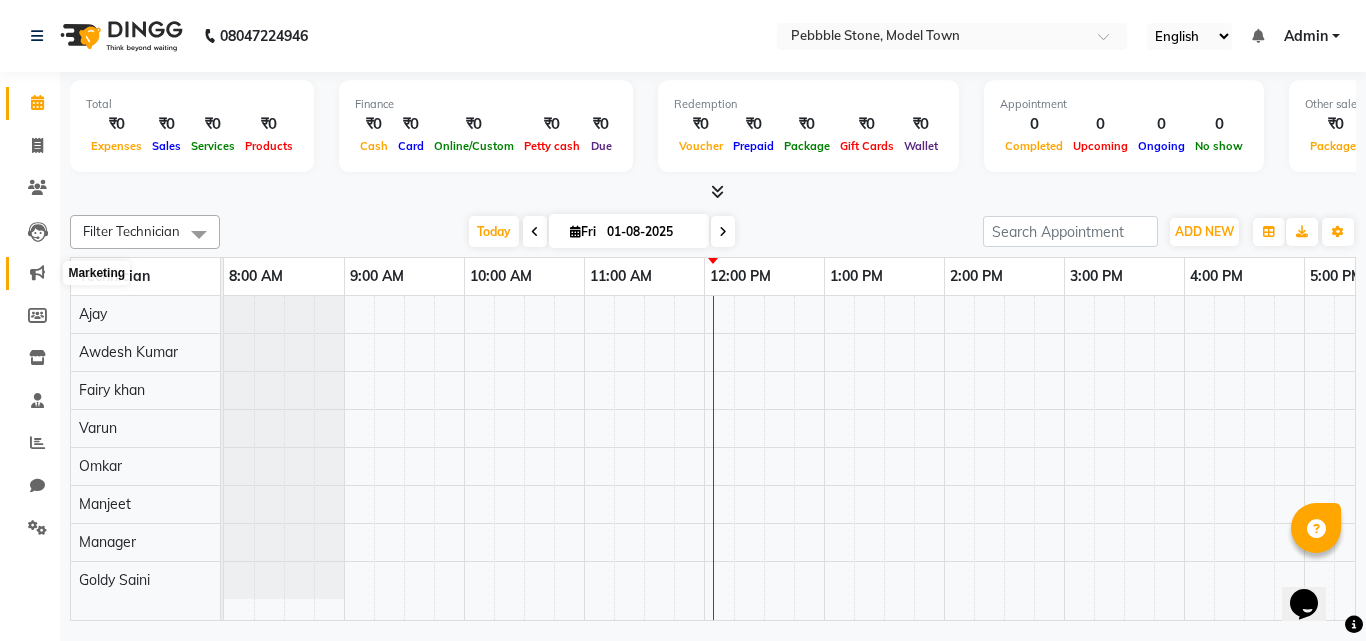 click 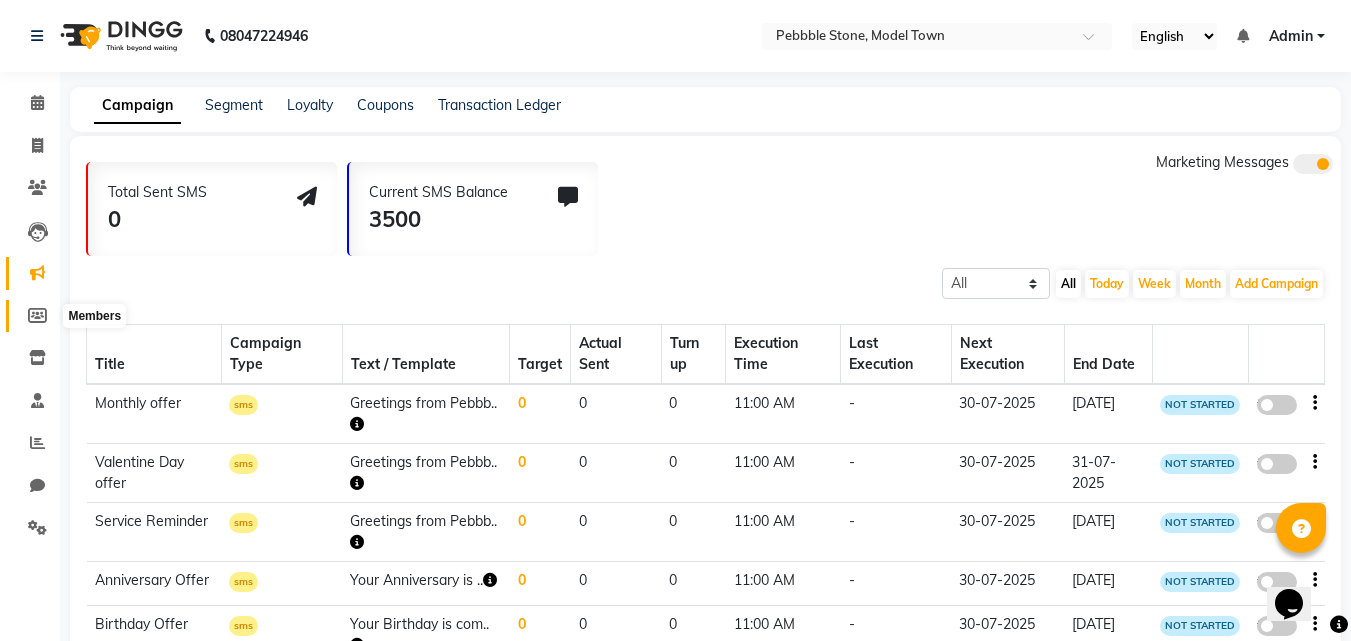 click 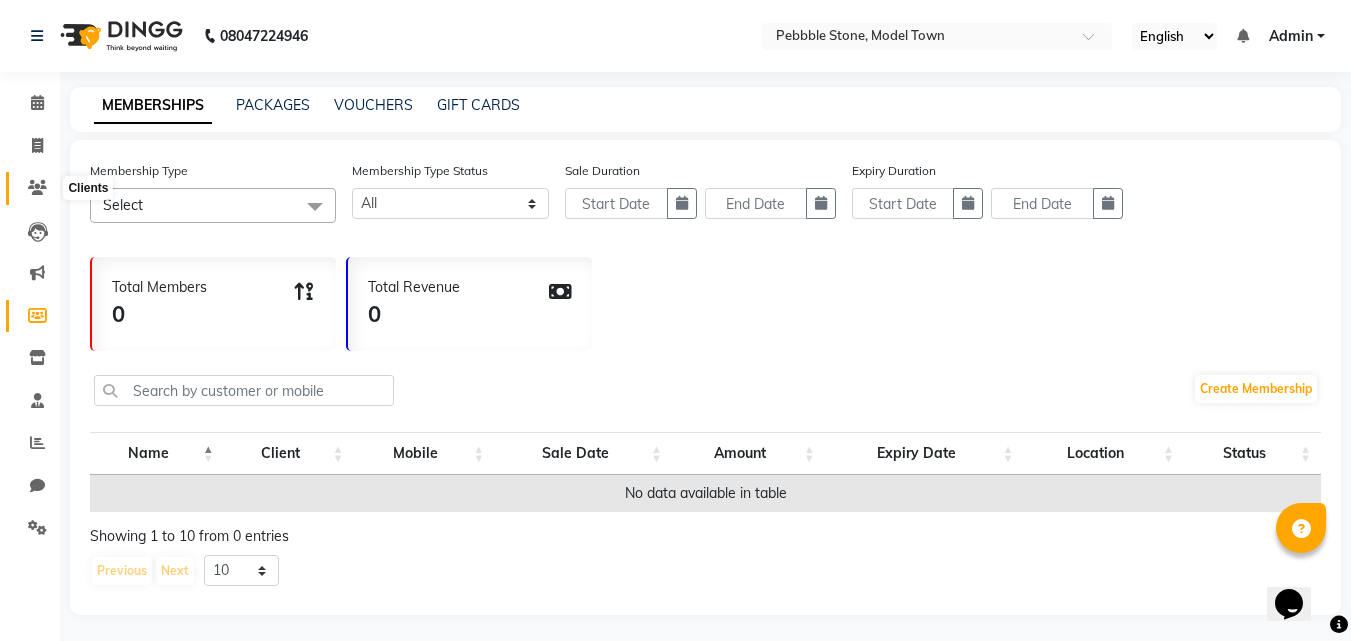 click 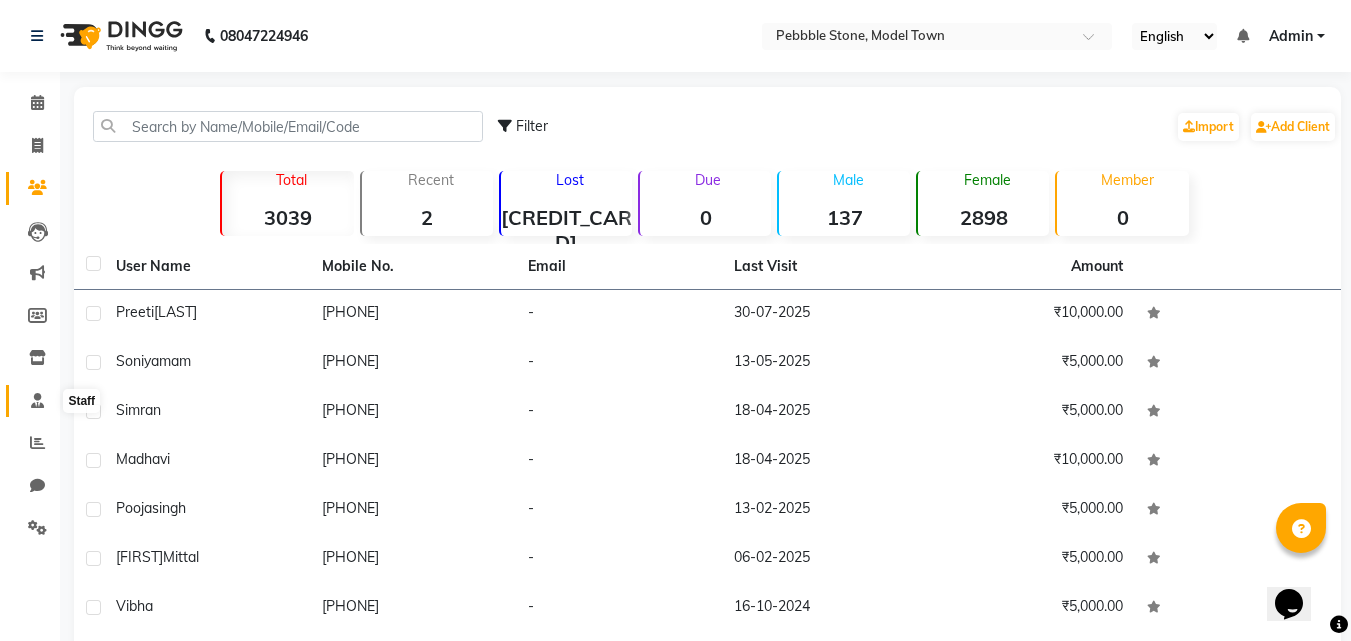 click 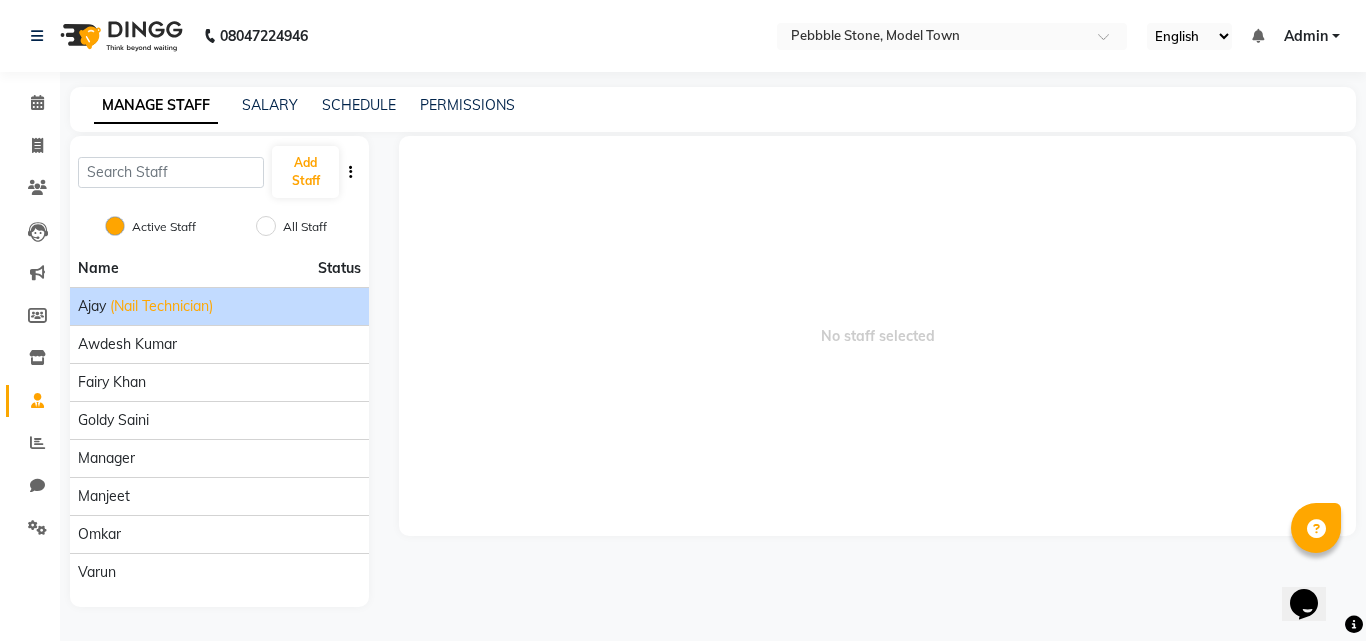 click on "(Nail Technician)" 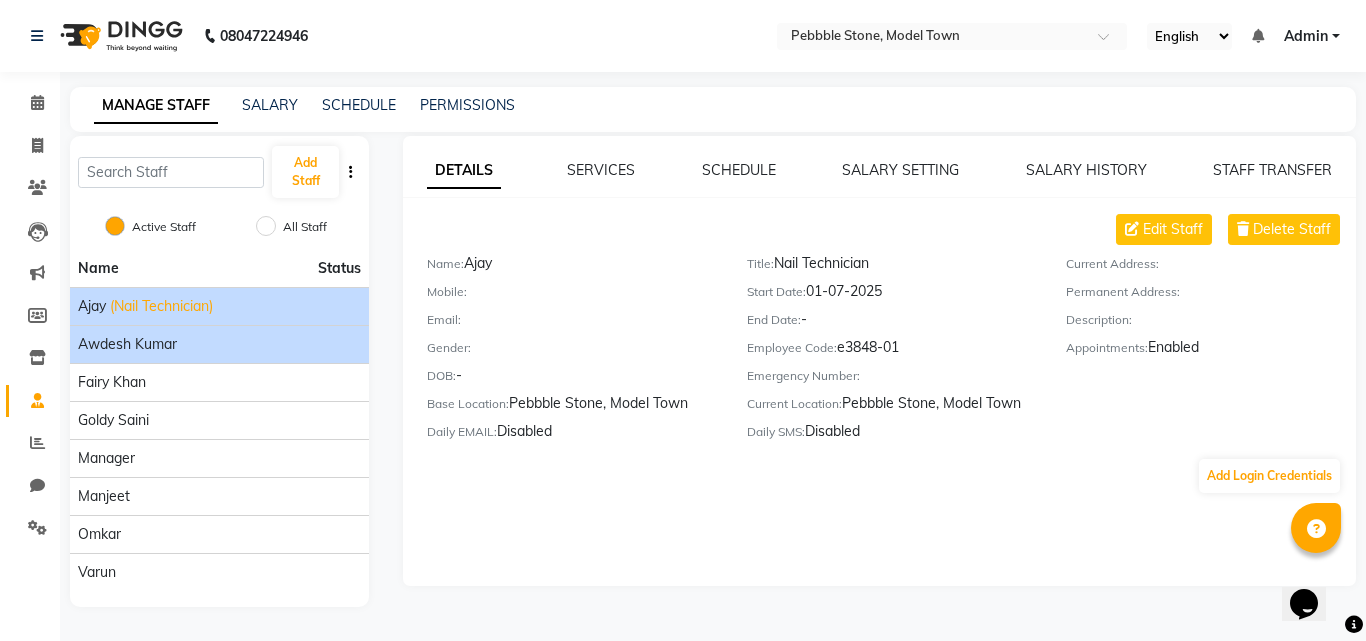 click on "Awdesh Kumar" 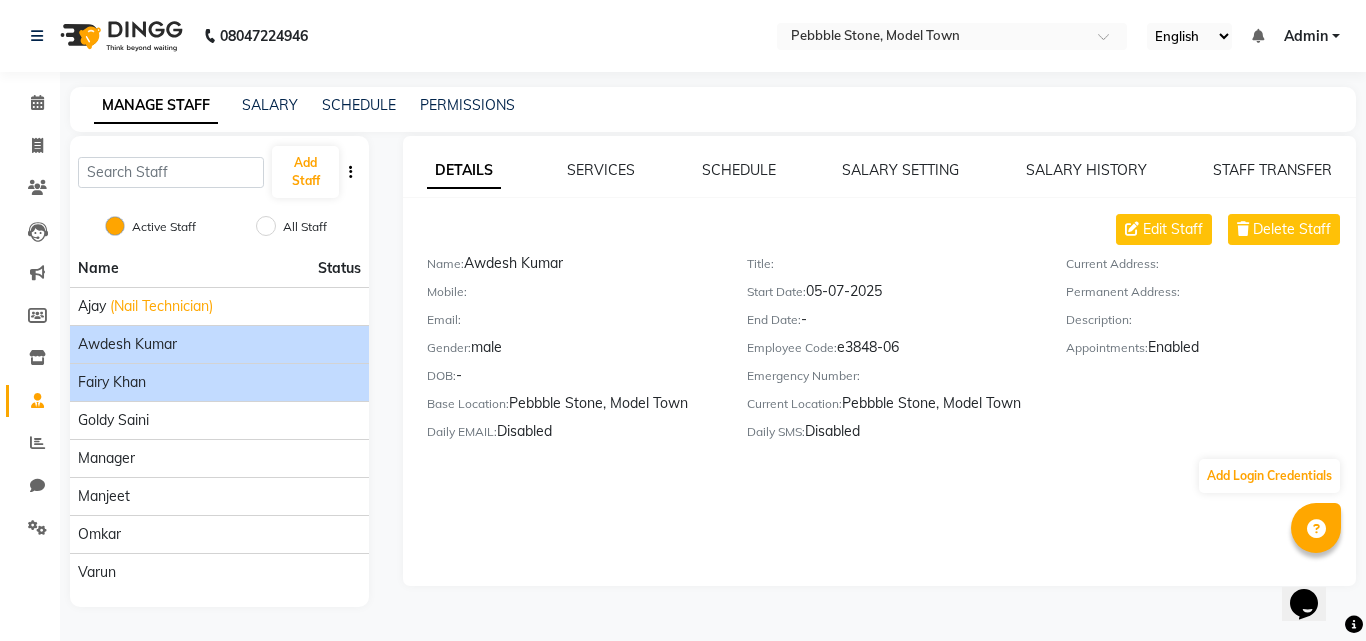 click on "Fairy khan" 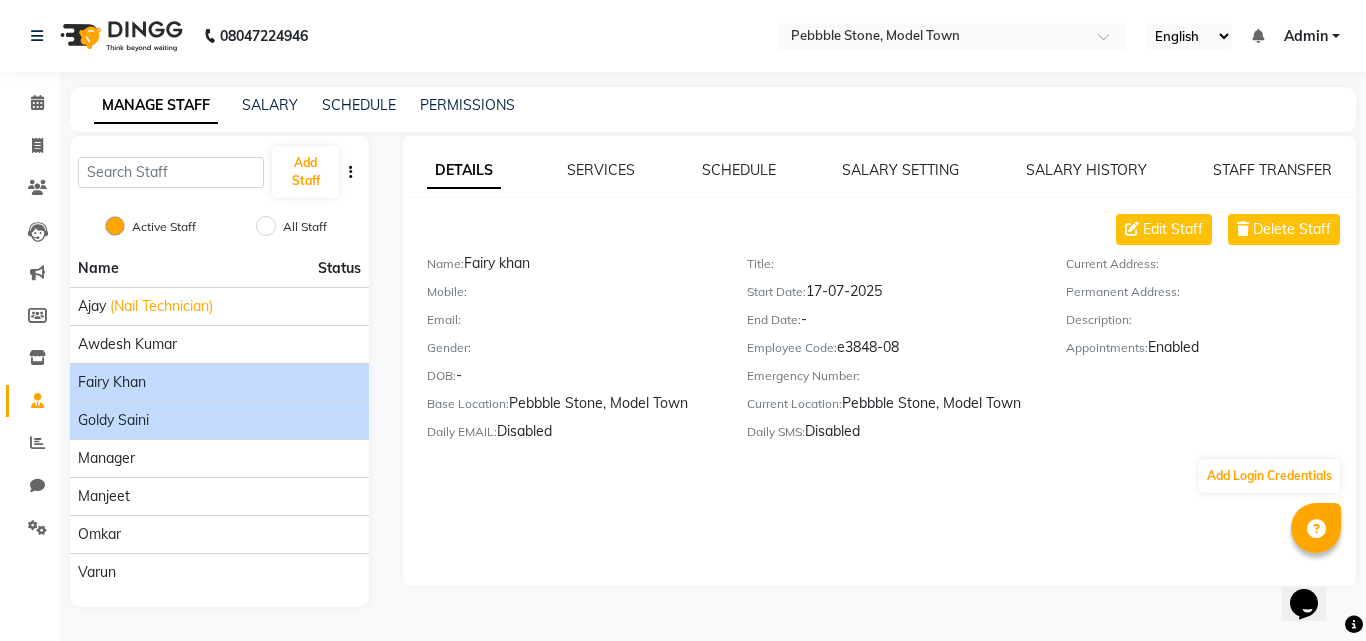 click on "Goldy Saini" 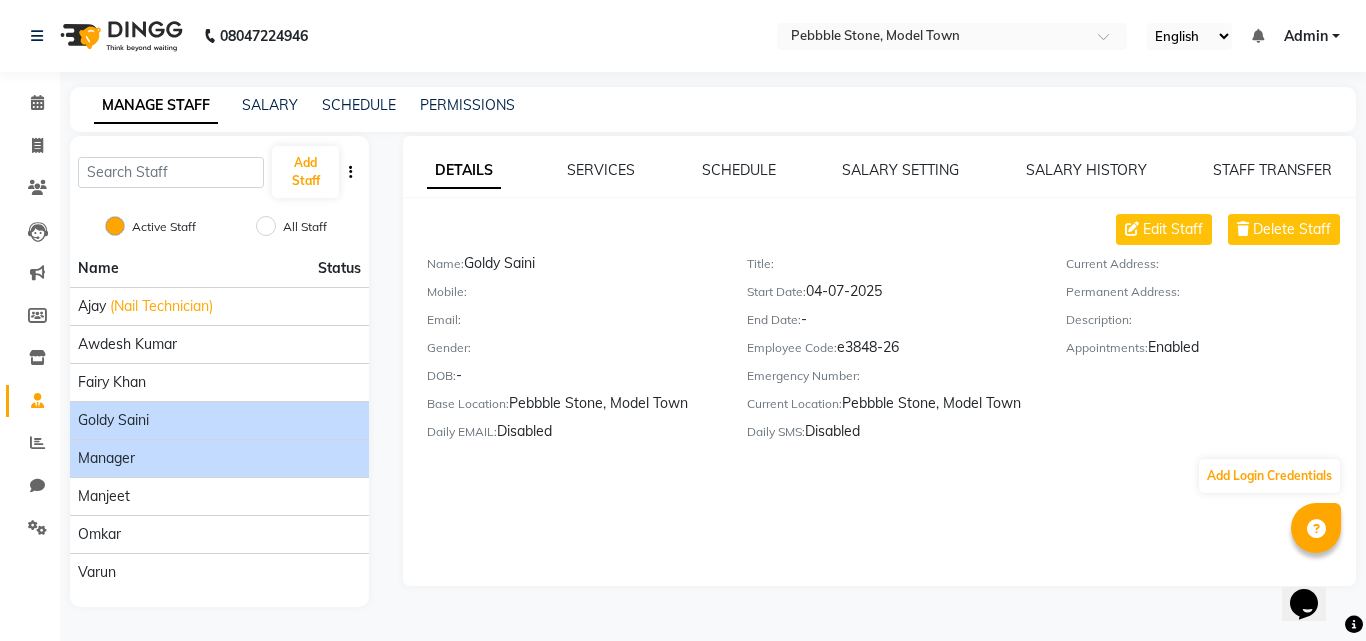 click on "Manager" 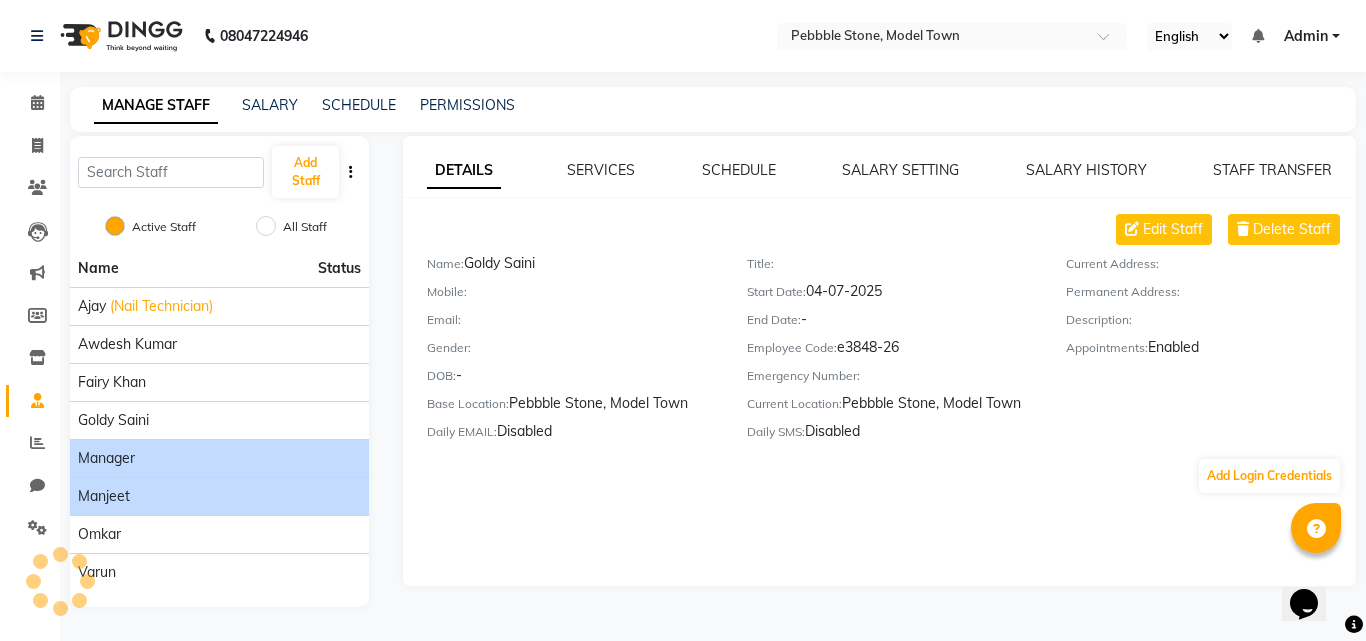 click on "Manjeet" 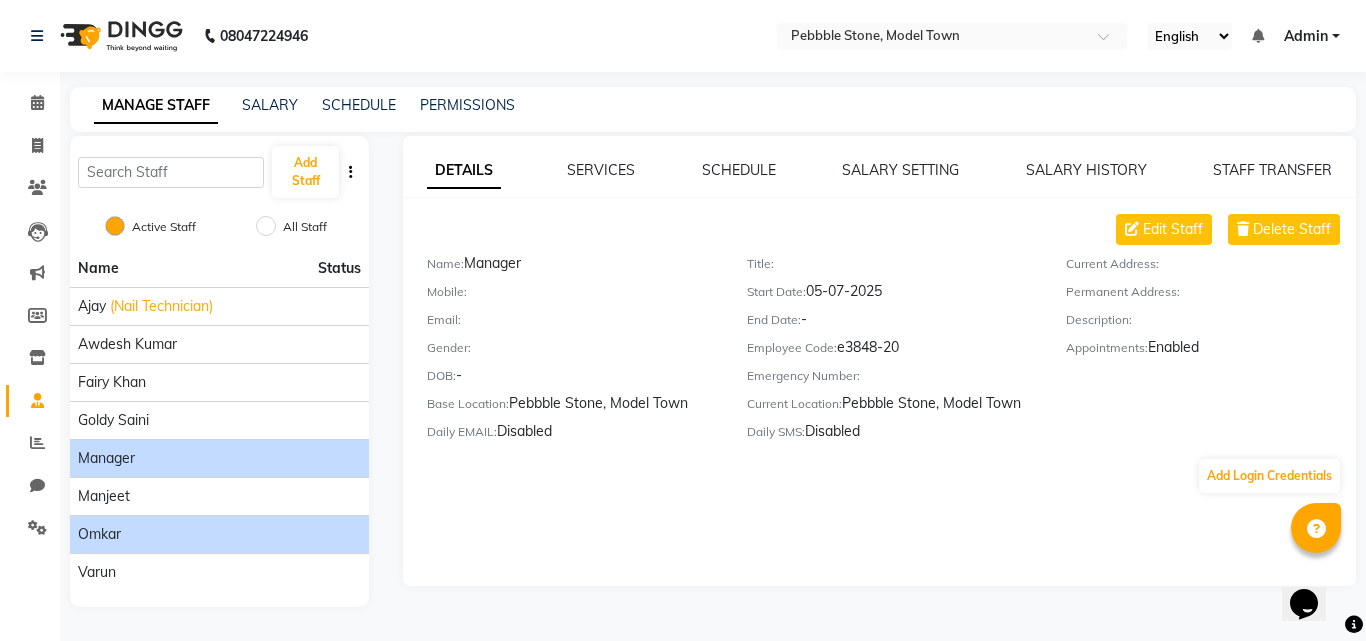 click on "Omkar" 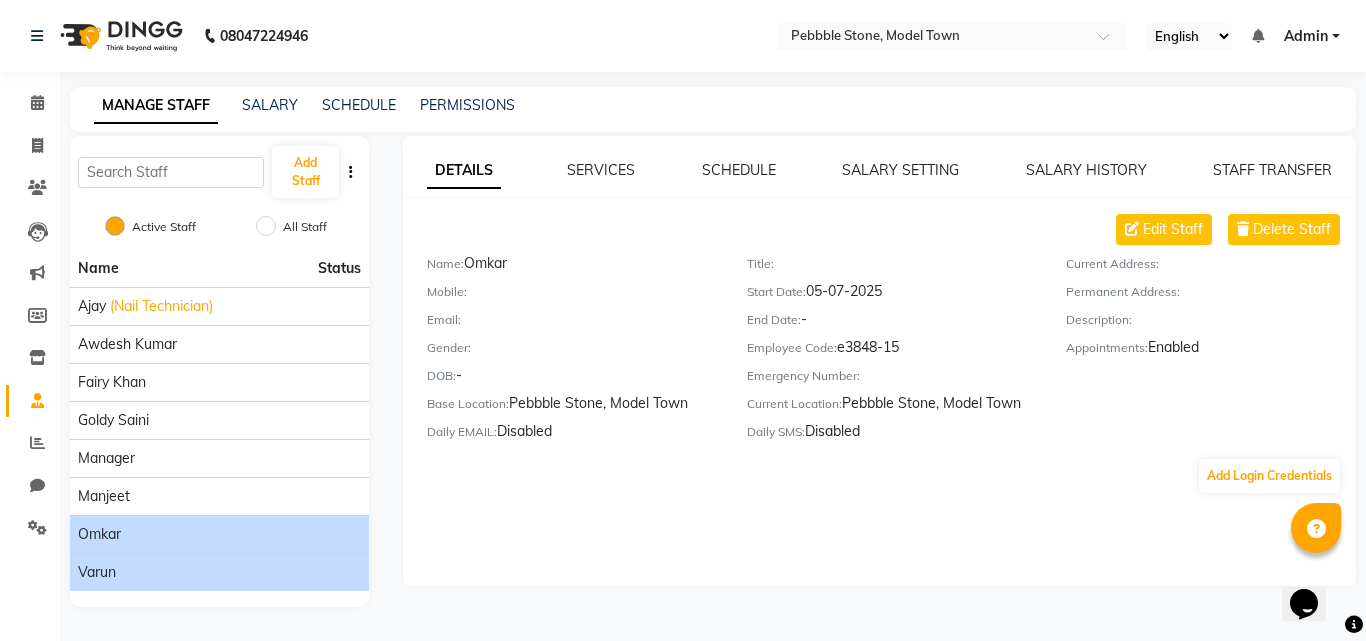 click on "Varun" 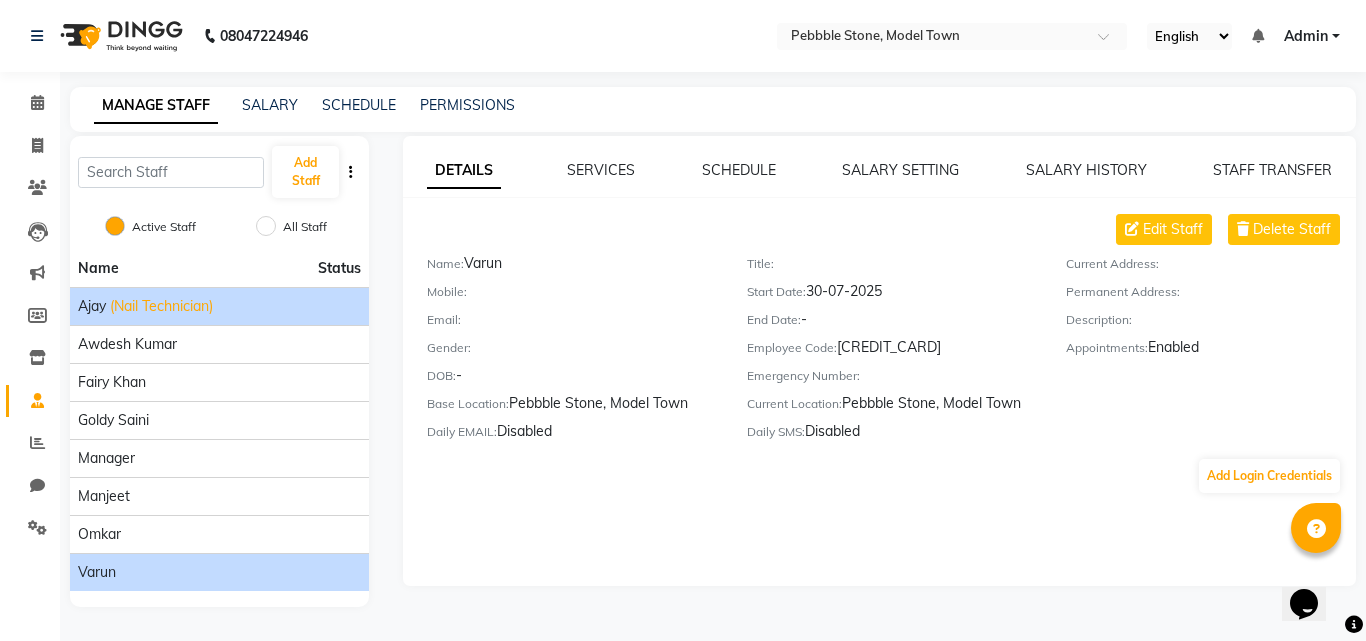 click on "(Nail Technician)" 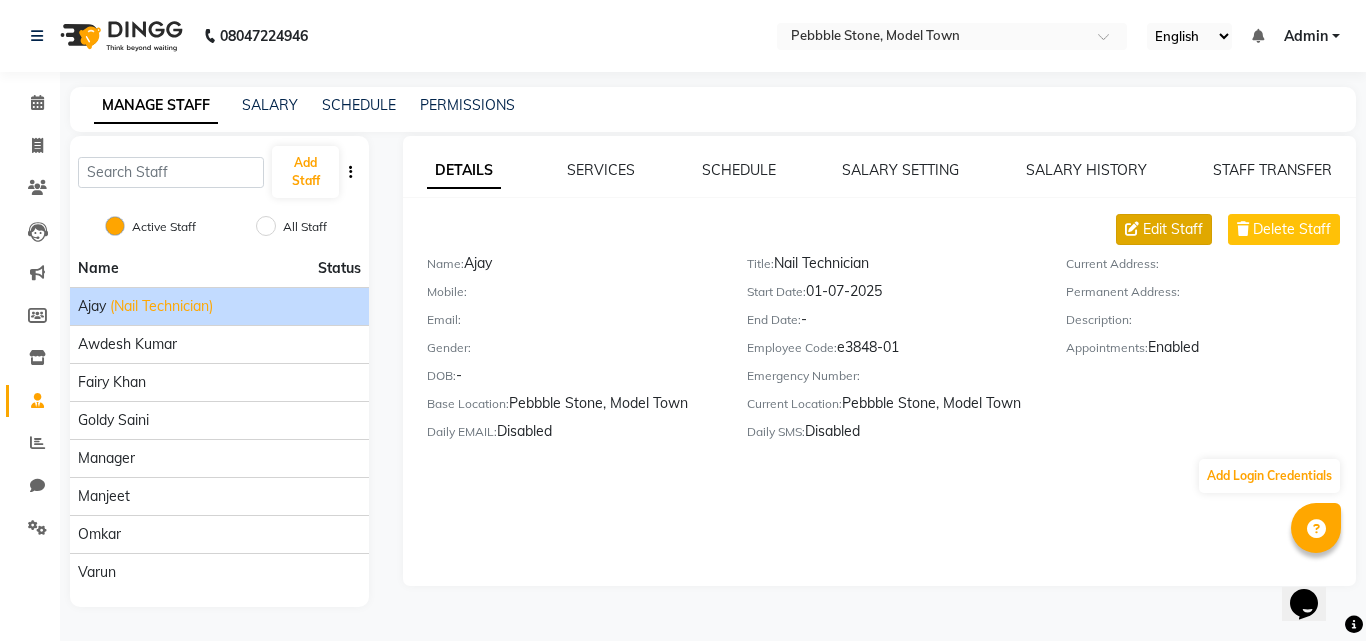 click on "Edit Staff" 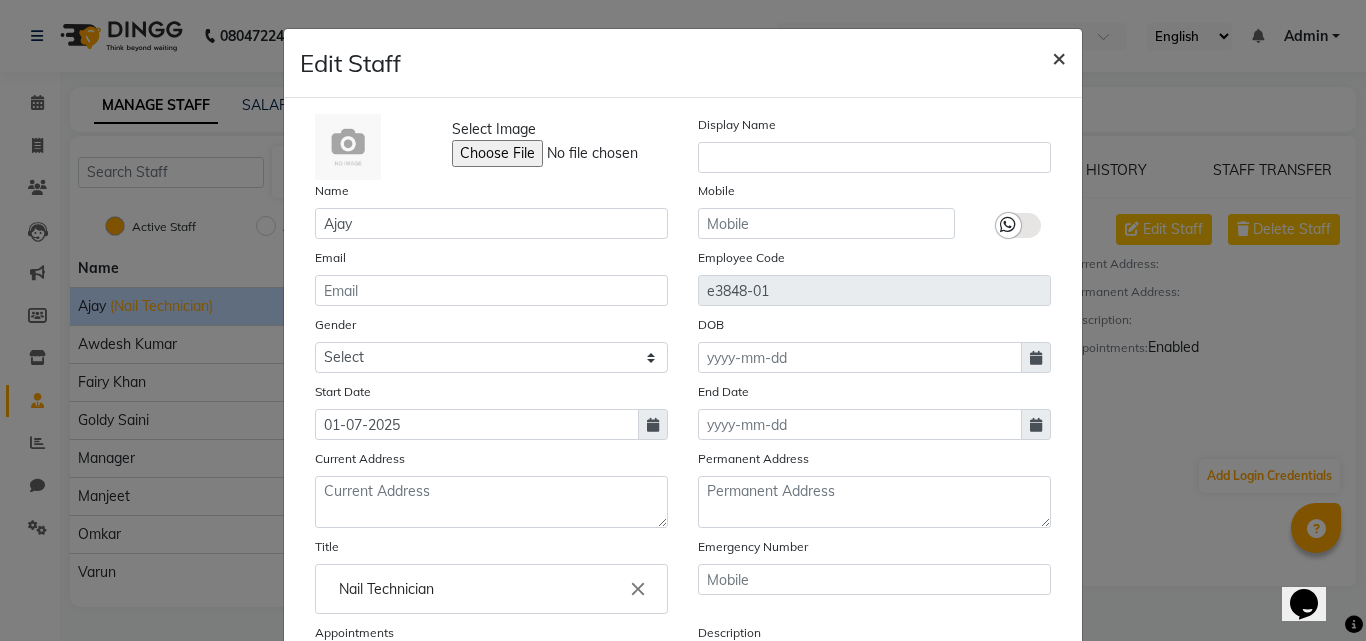 click on "×" 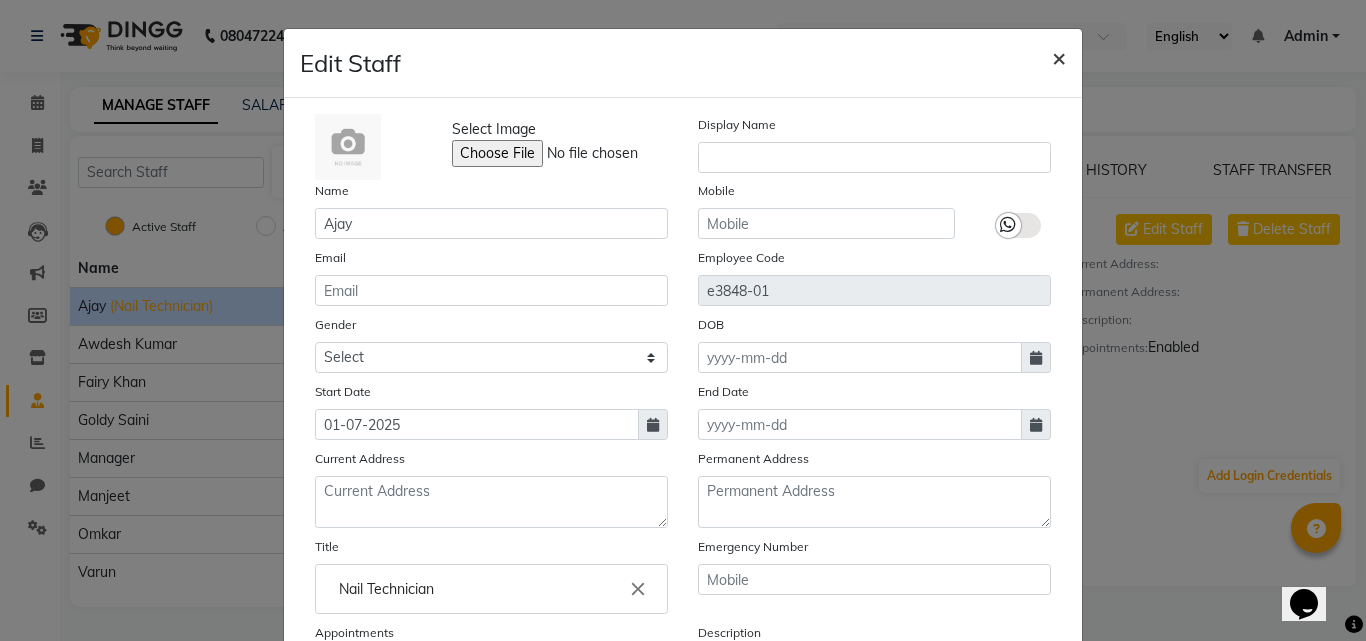 type 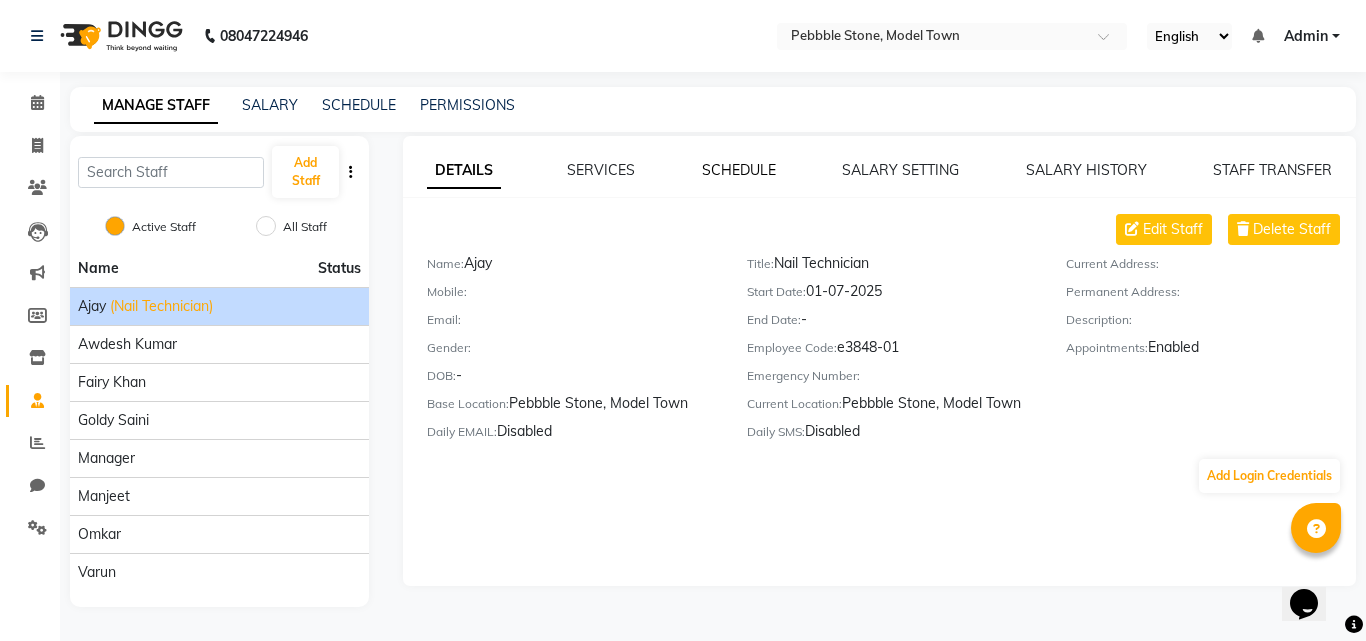 click on "SCHEDULE" 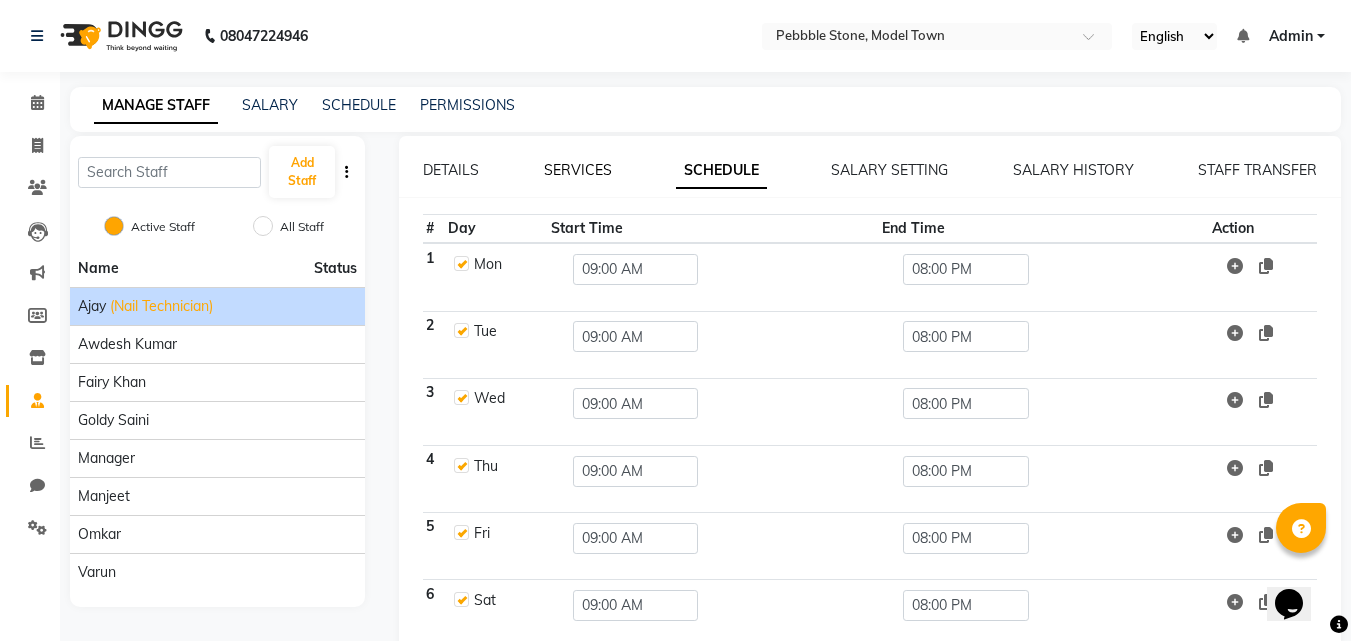 click on "SERVICES" 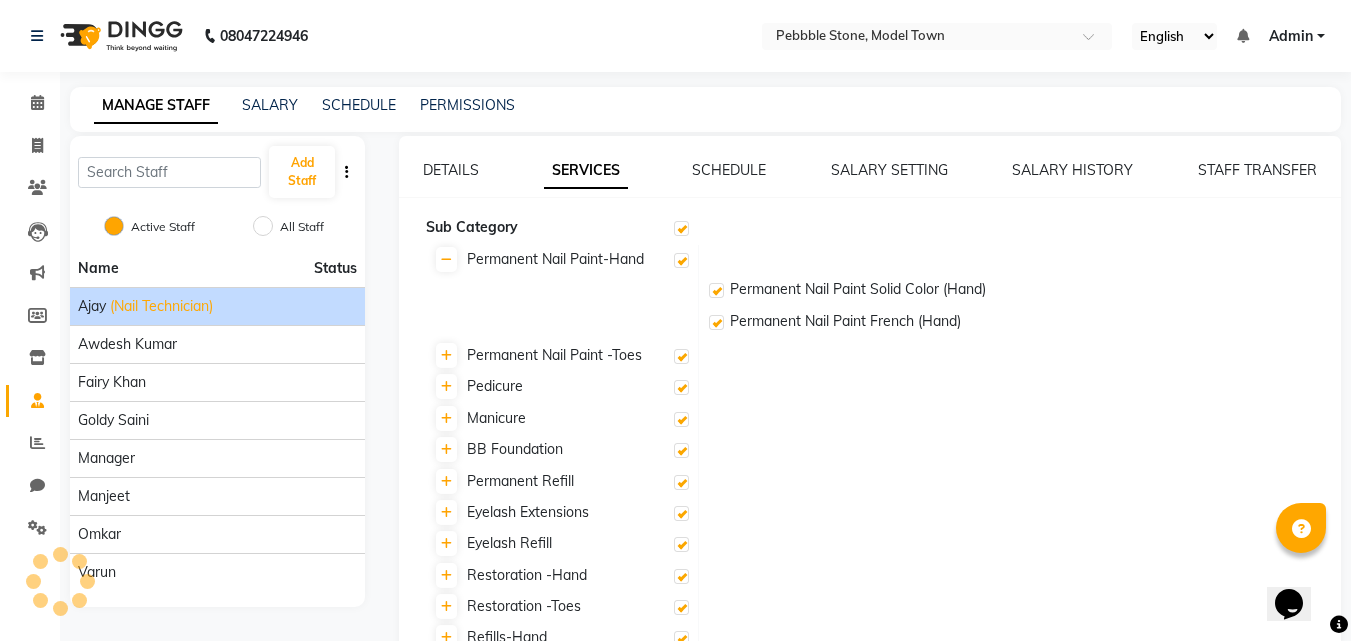 checkbox on "true" 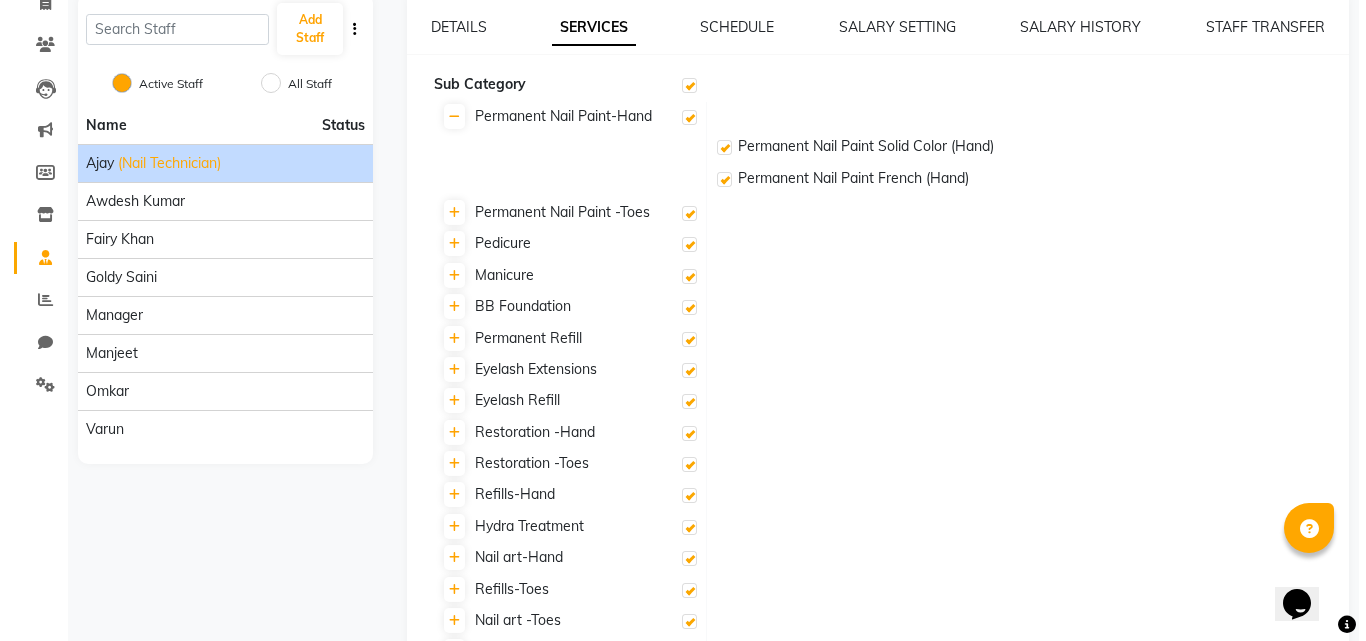 scroll, scrollTop: 0, scrollLeft: 0, axis: both 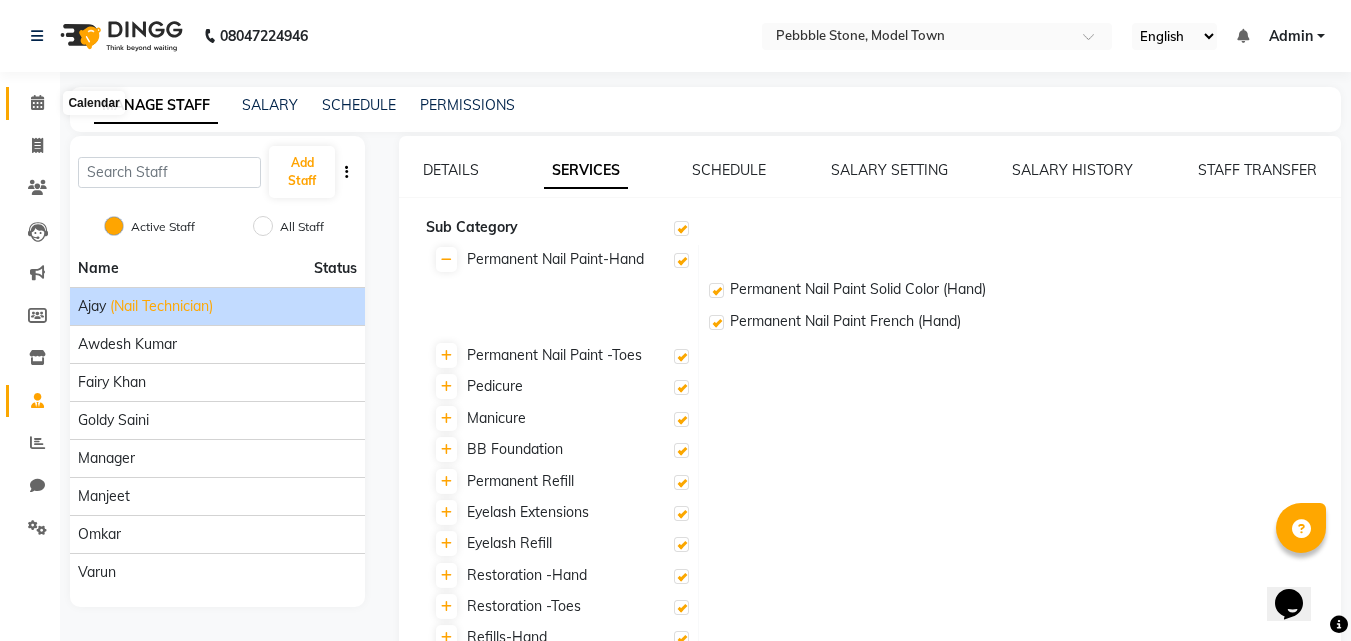 click 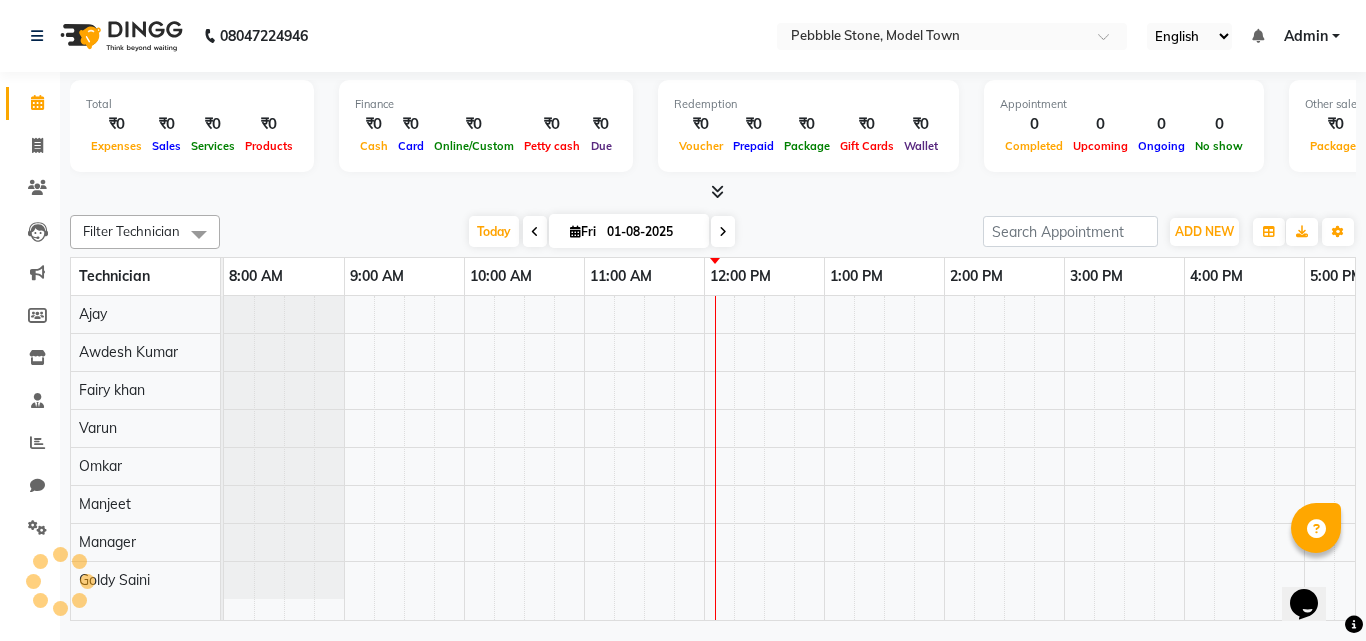 scroll, scrollTop: 0, scrollLeft: 429, axis: horizontal 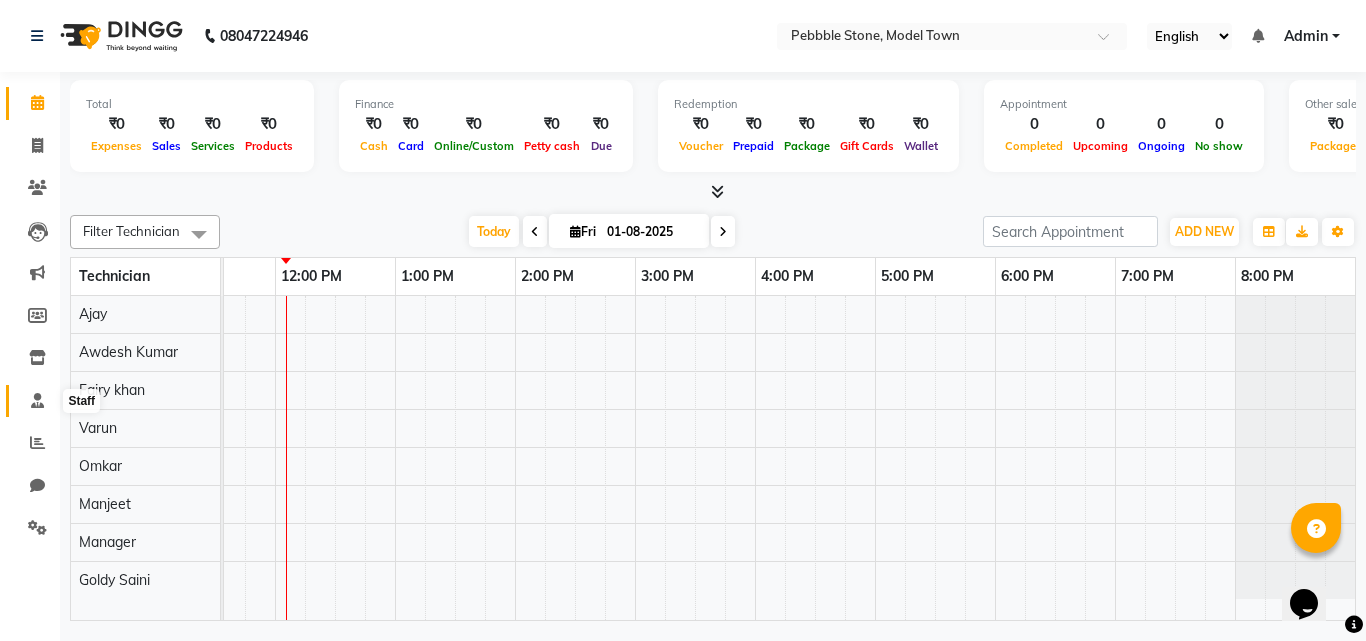 click 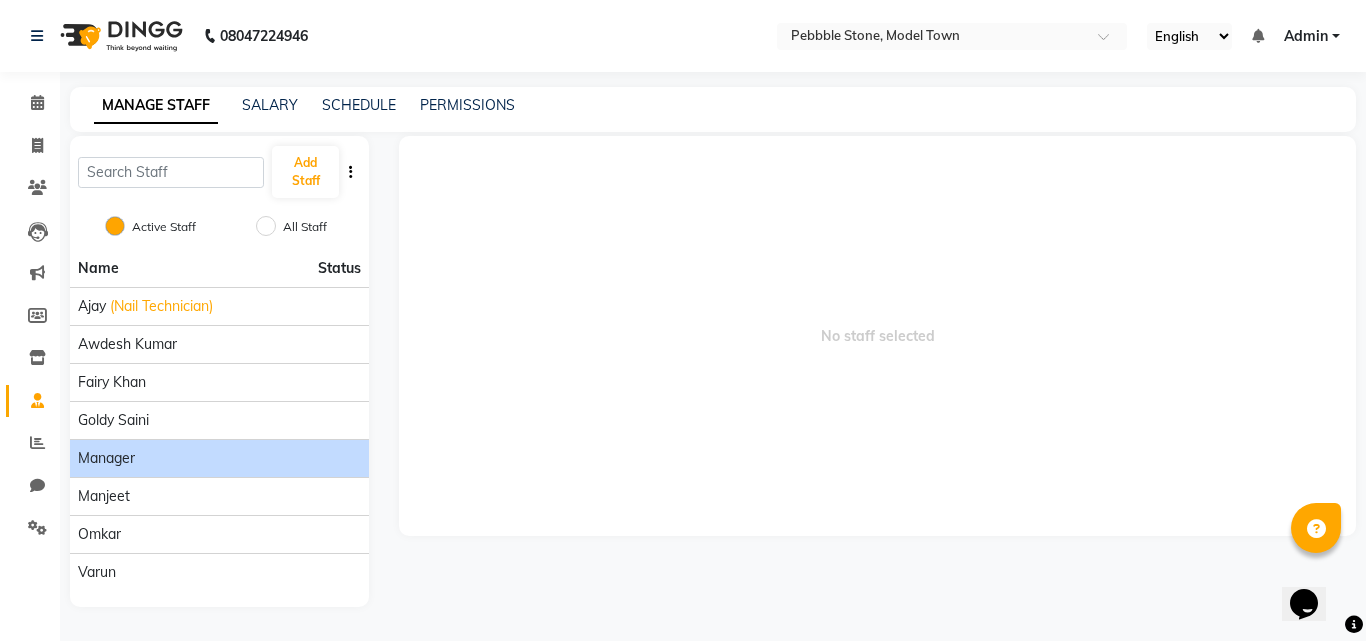click on "Manager" 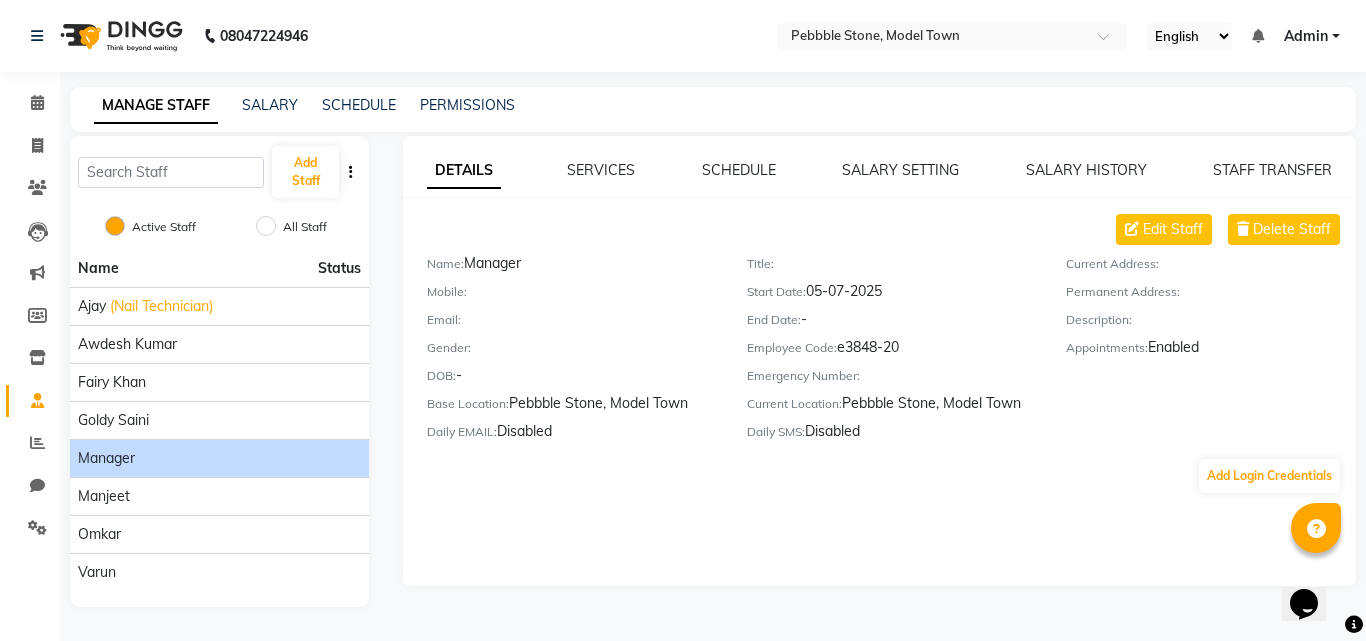 click on "Admin" at bounding box center (1306, 36) 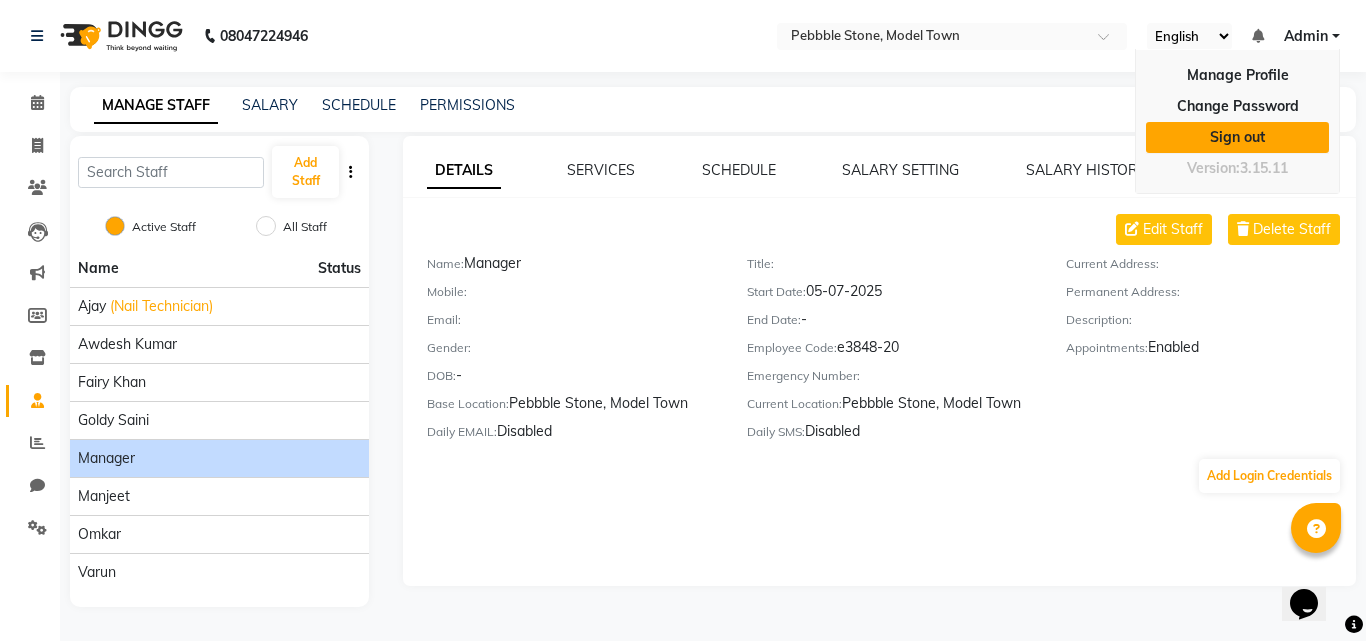 click on "Sign out" at bounding box center (1237, 137) 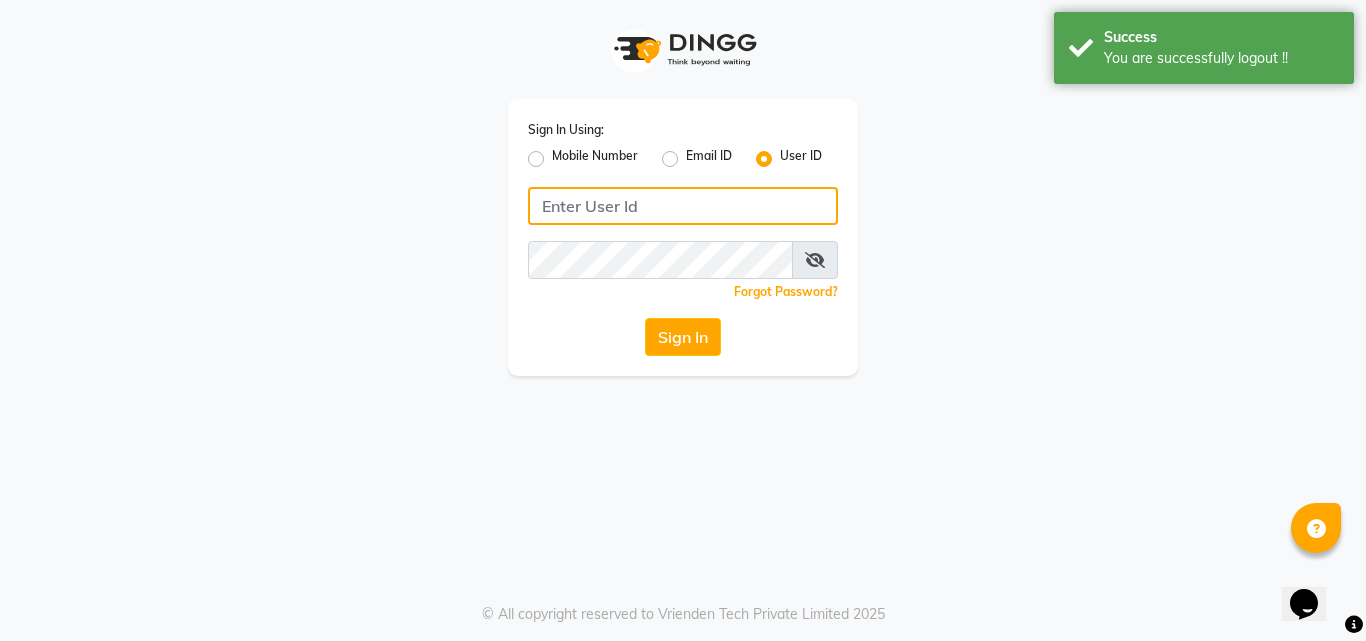type on "[PHONE]" 